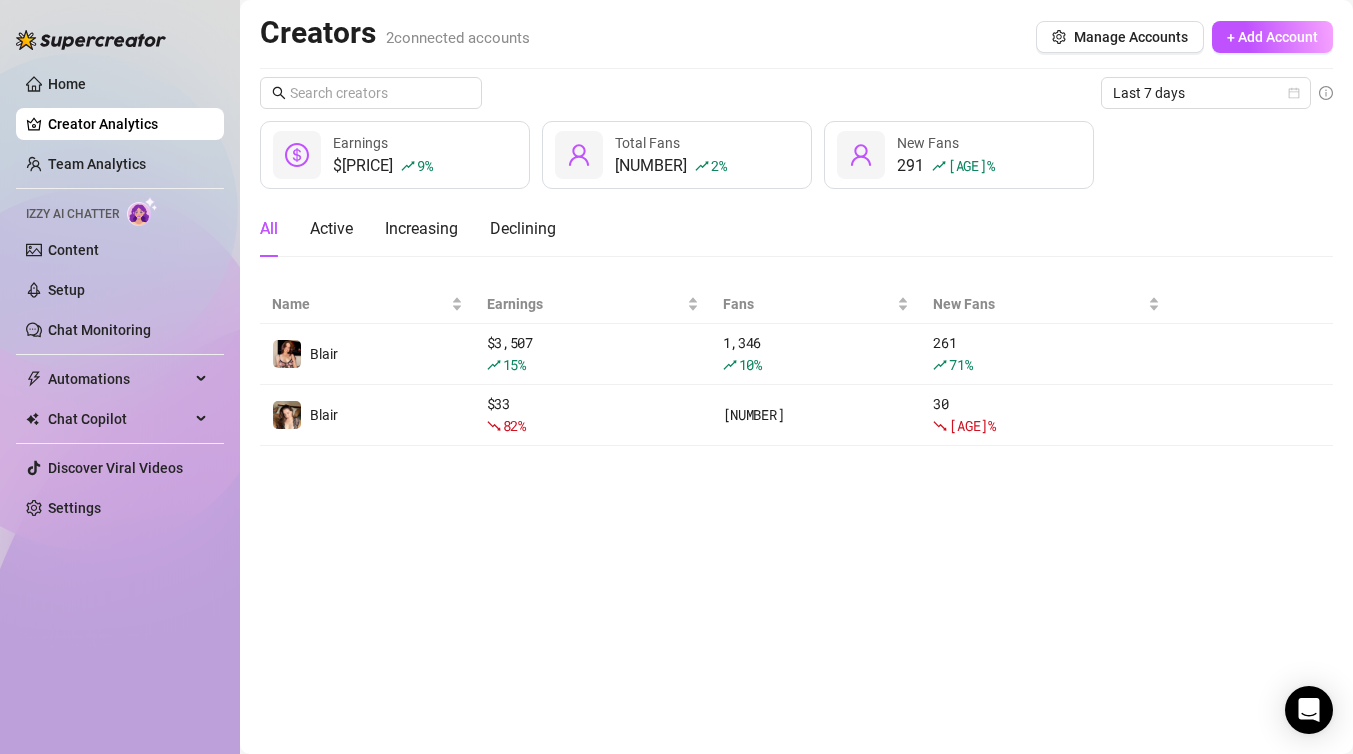 scroll, scrollTop: 0, scrollLeft: 0, axis: both 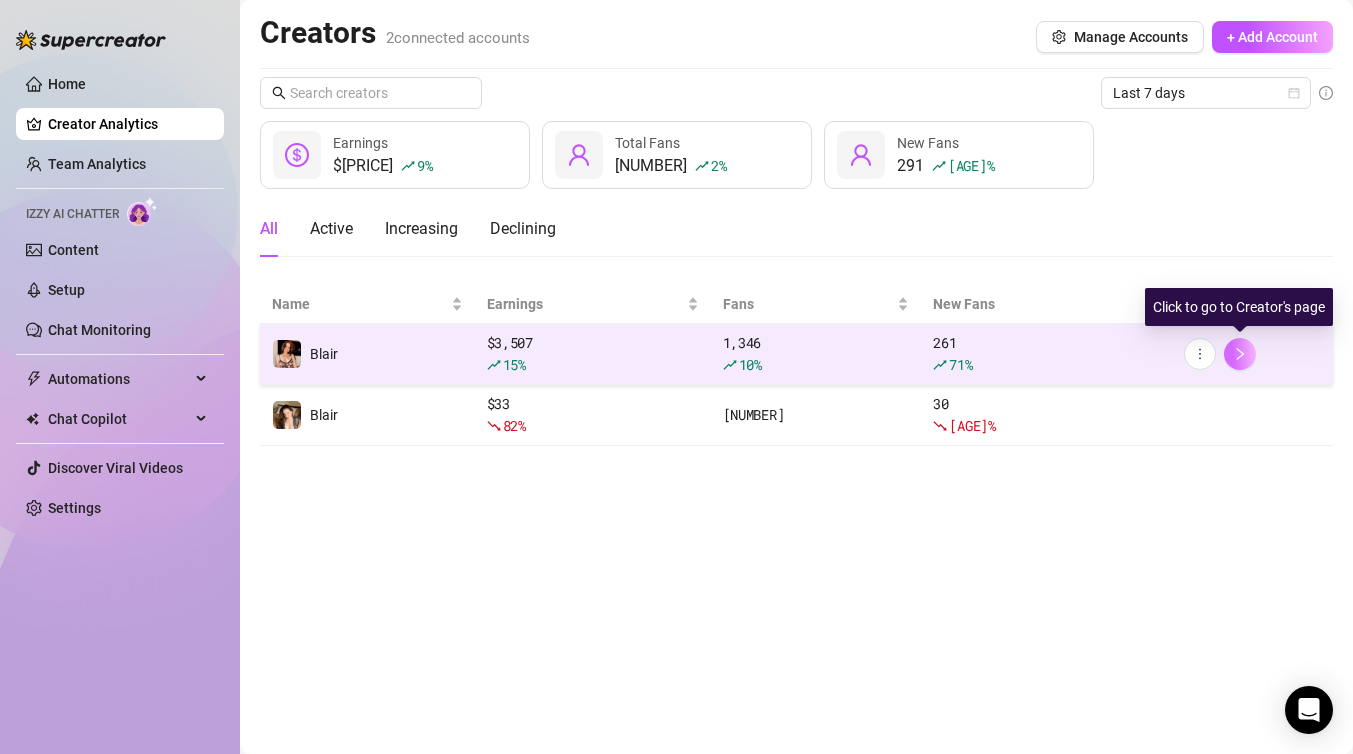 click 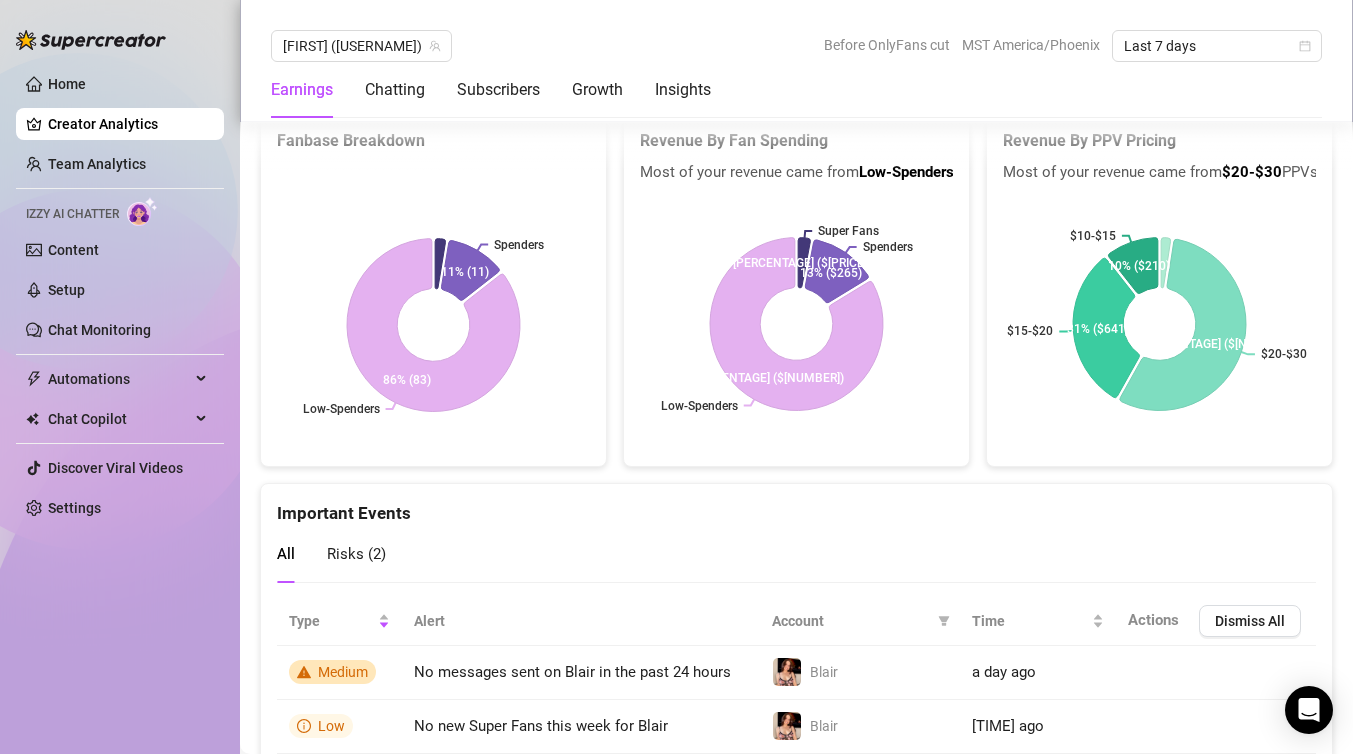 scroll, scrollTop: 3612, scrollLeft: 0, axis: vertical 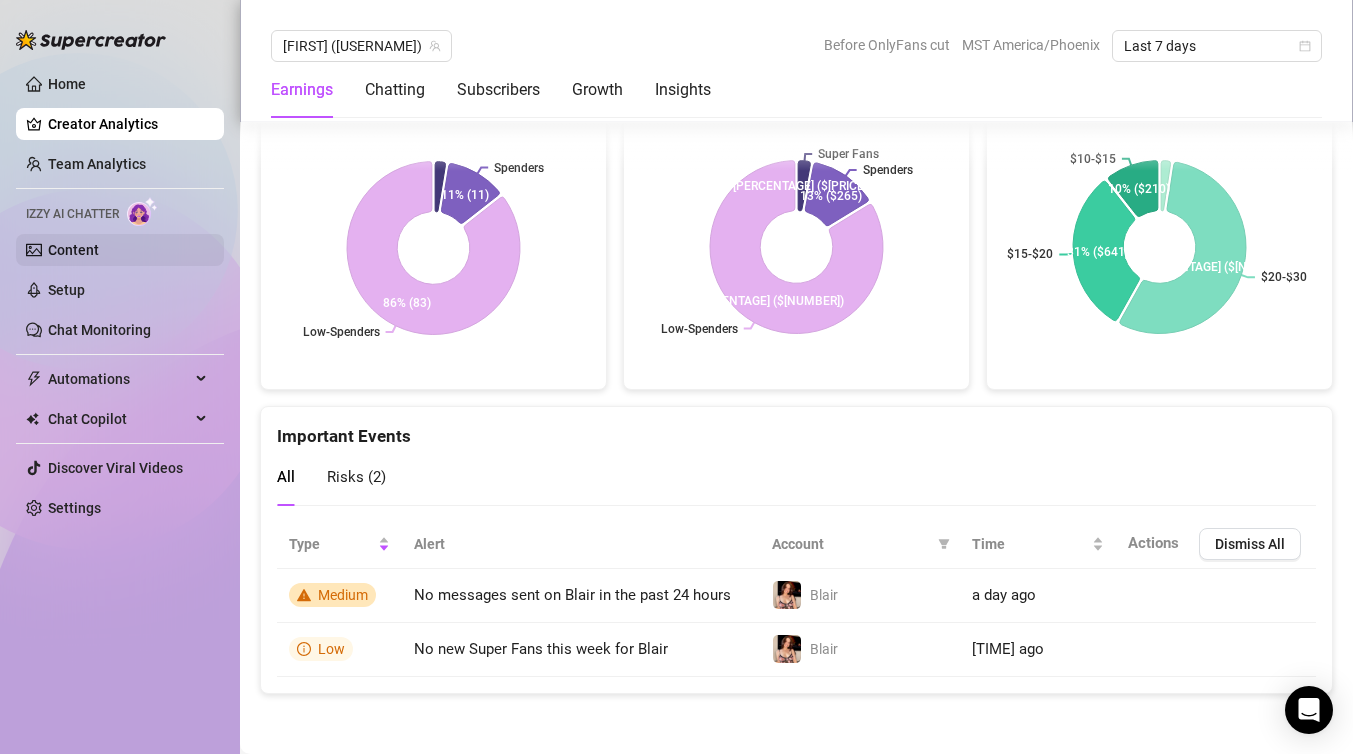 click on "Content" at bounding box center [73, 250] 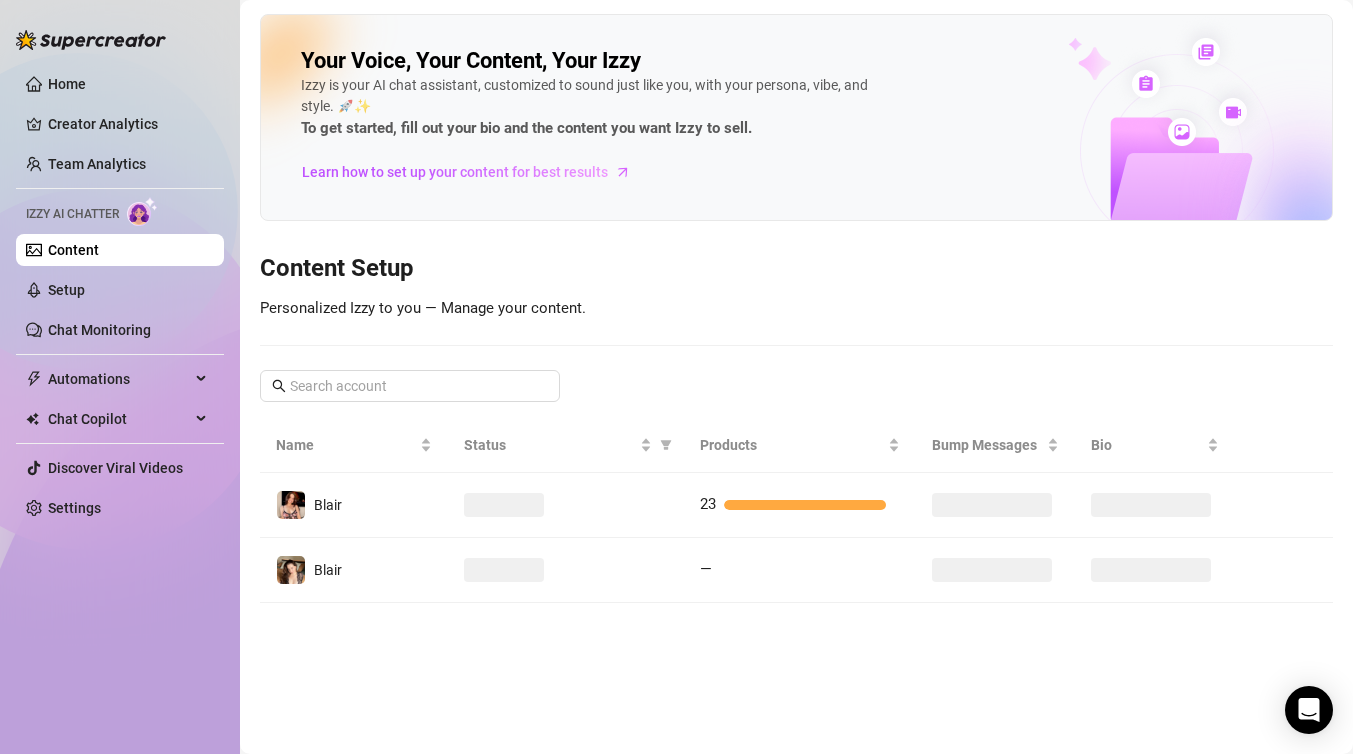 scroll, scrollTop: 0, scrollLeft: 0, axis: both 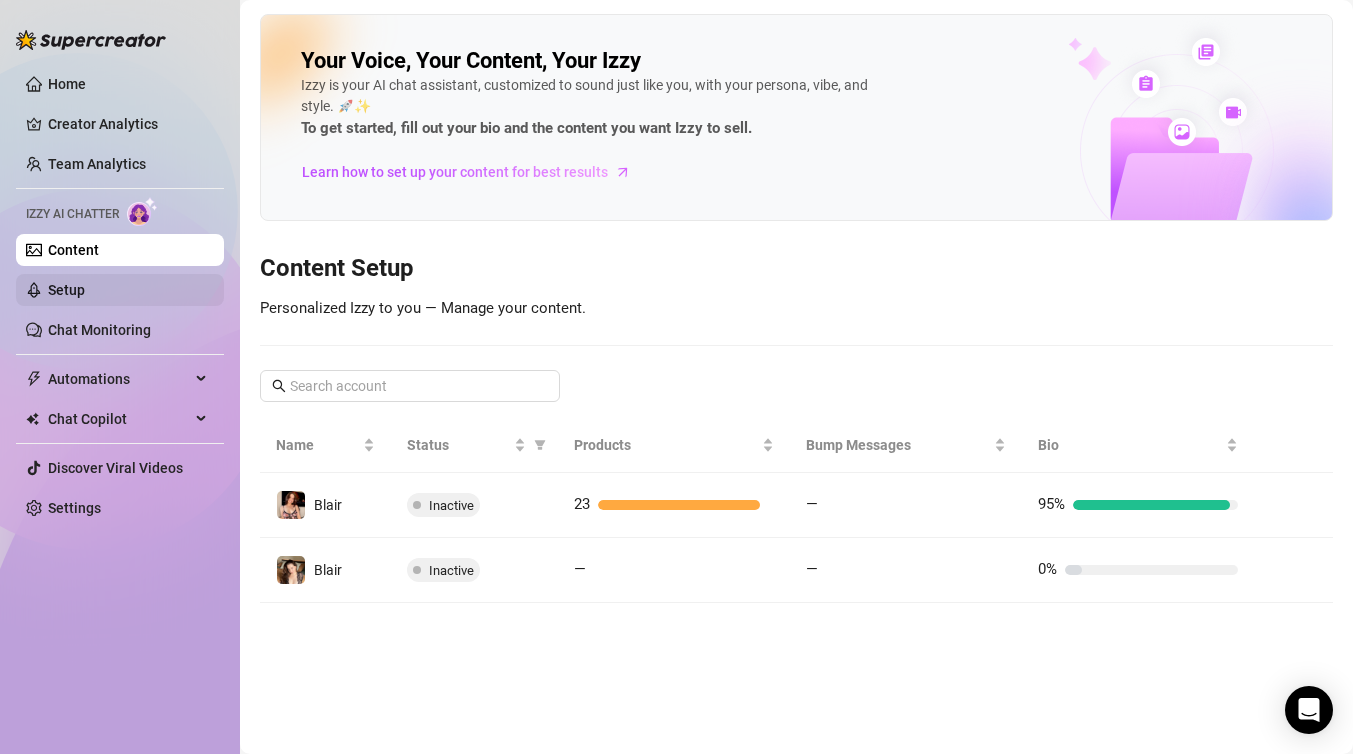 click on "Setup" at bounding box center (66, 290) 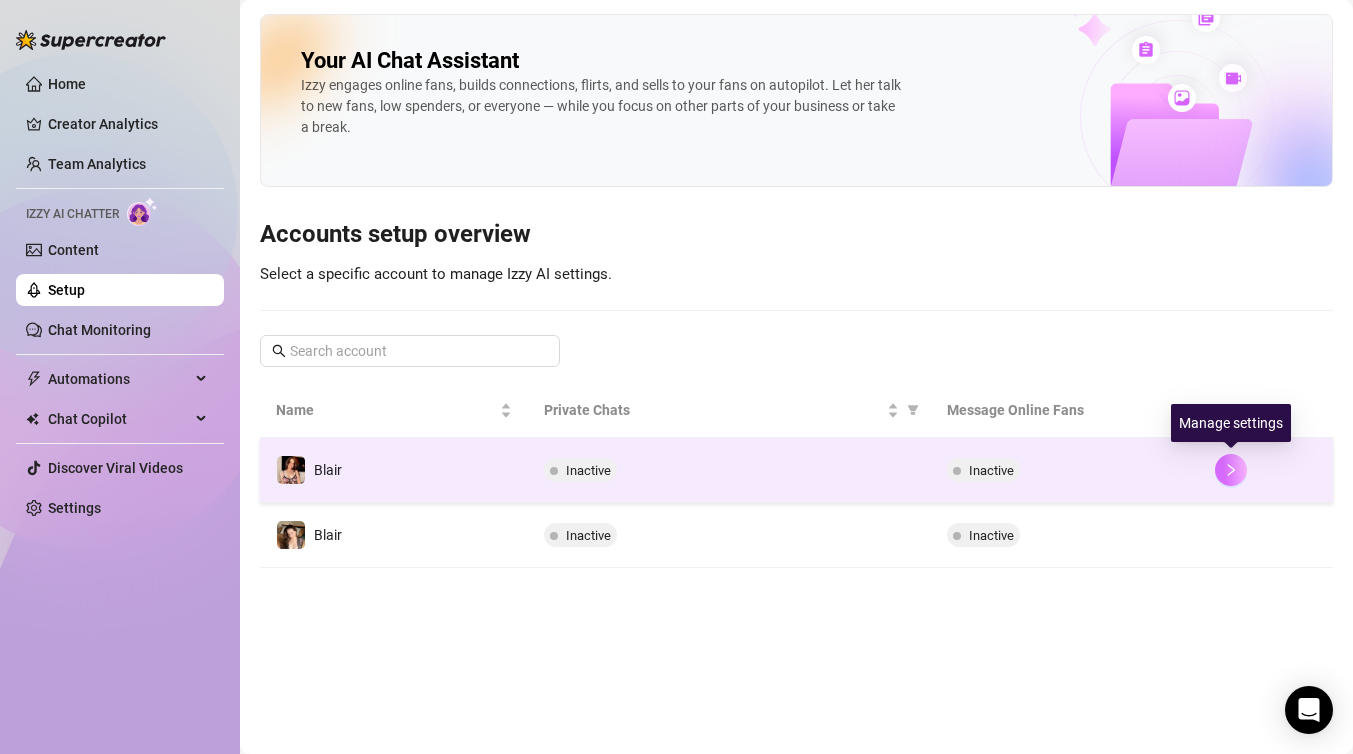 click 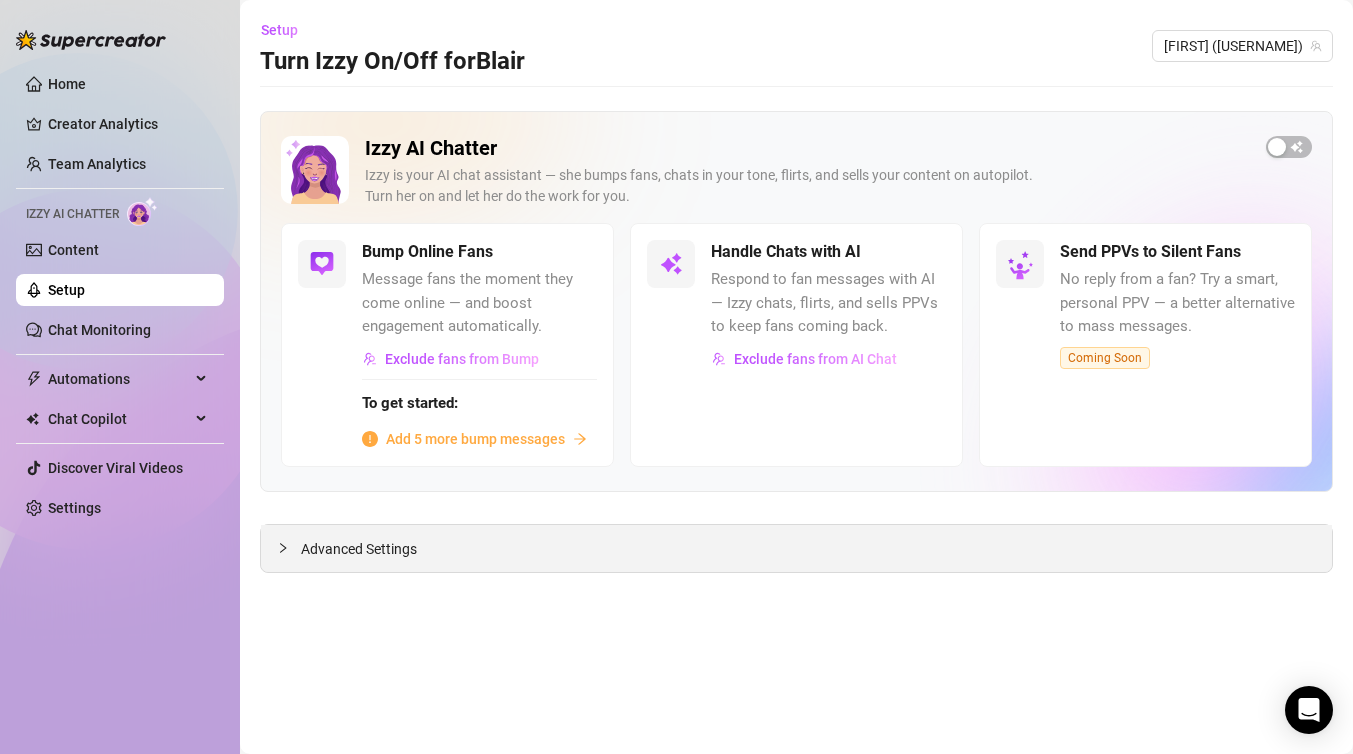 click on "Advanced Settings" at bounding box center (359, 549) 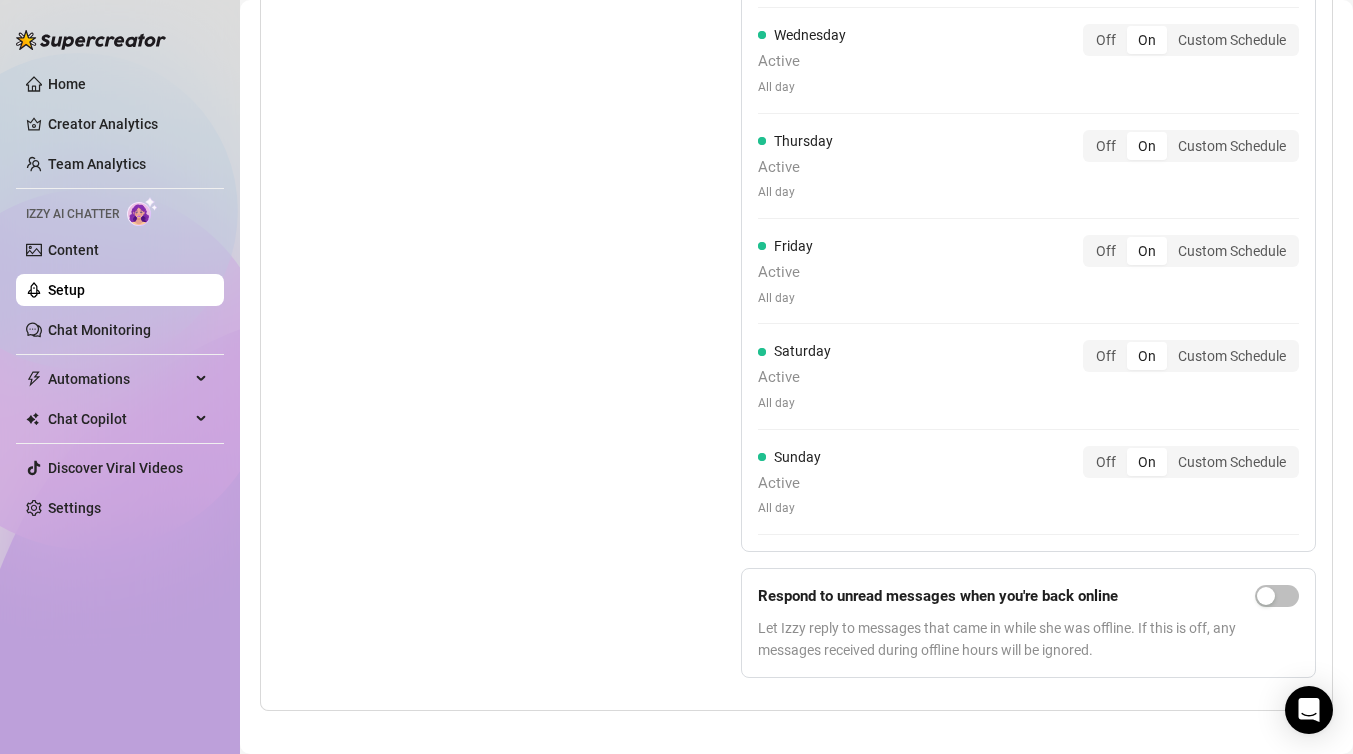 scroll, scrollTop: 1571, scrollLeft: 0, axis: vertical 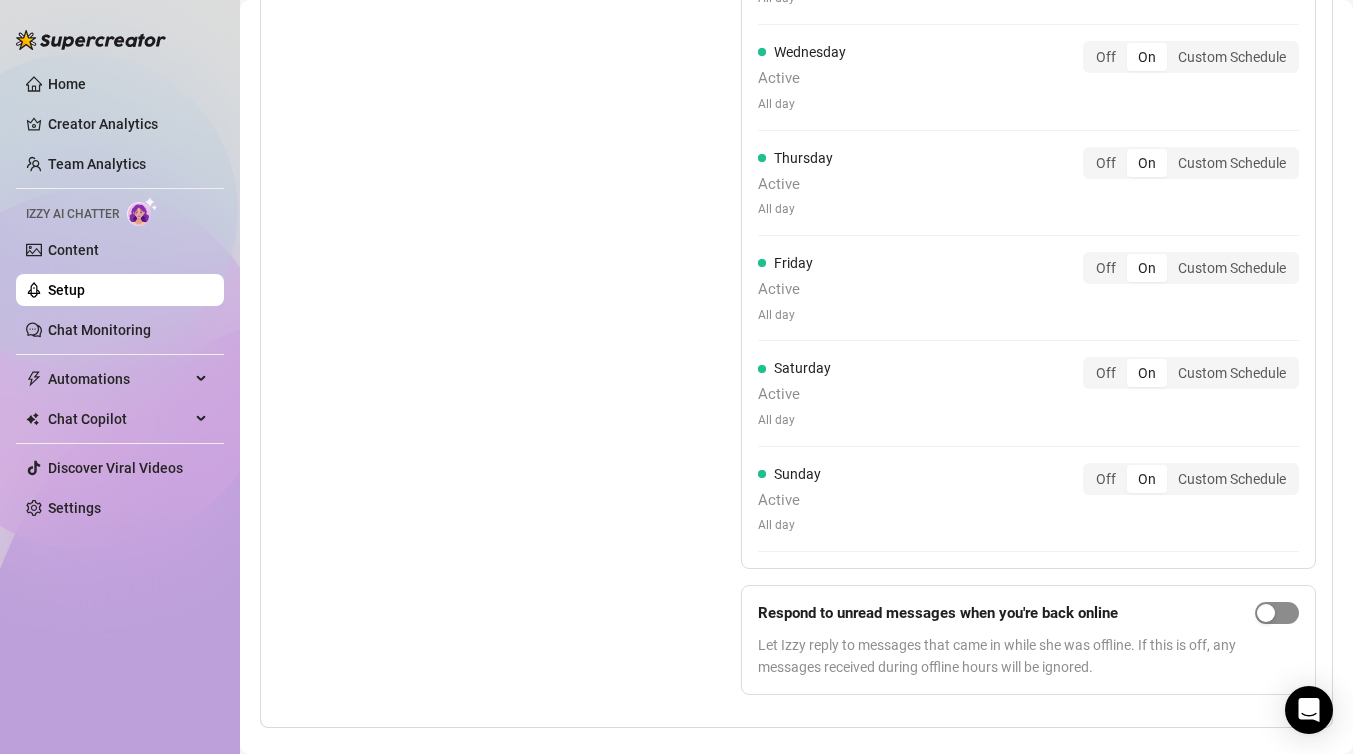 click at bounding box center [1266, 613] 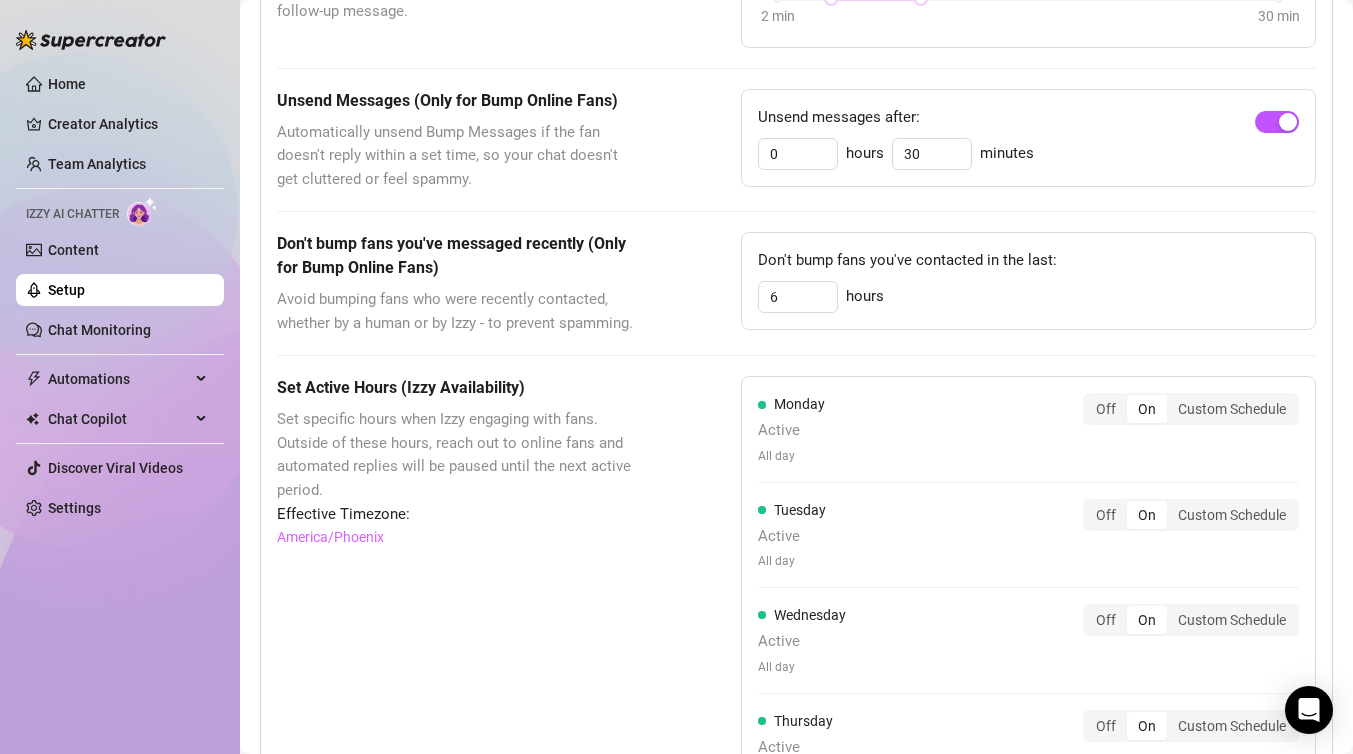 scroll, scrollTop: 1070, scrollLeft: 0, axis: vertical 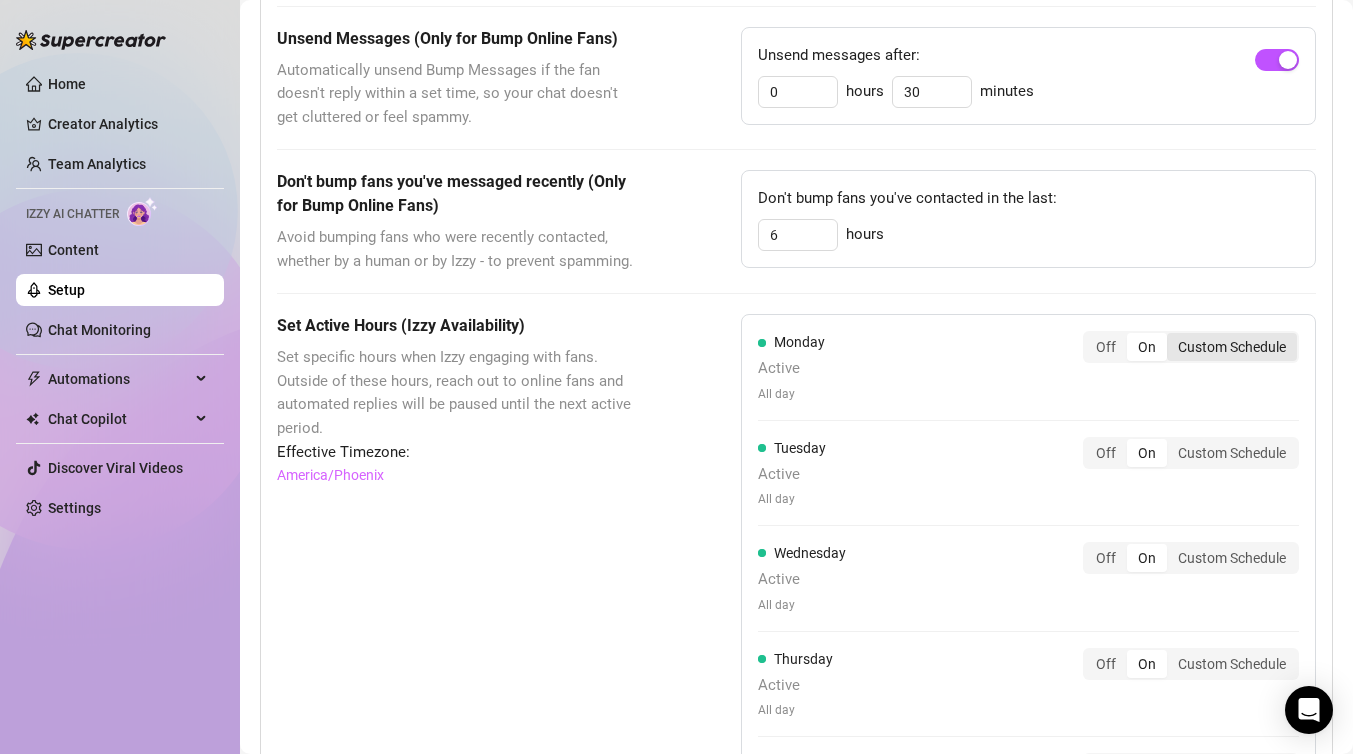 click on "Custom Schedule" at bounding box center [1232, 347] 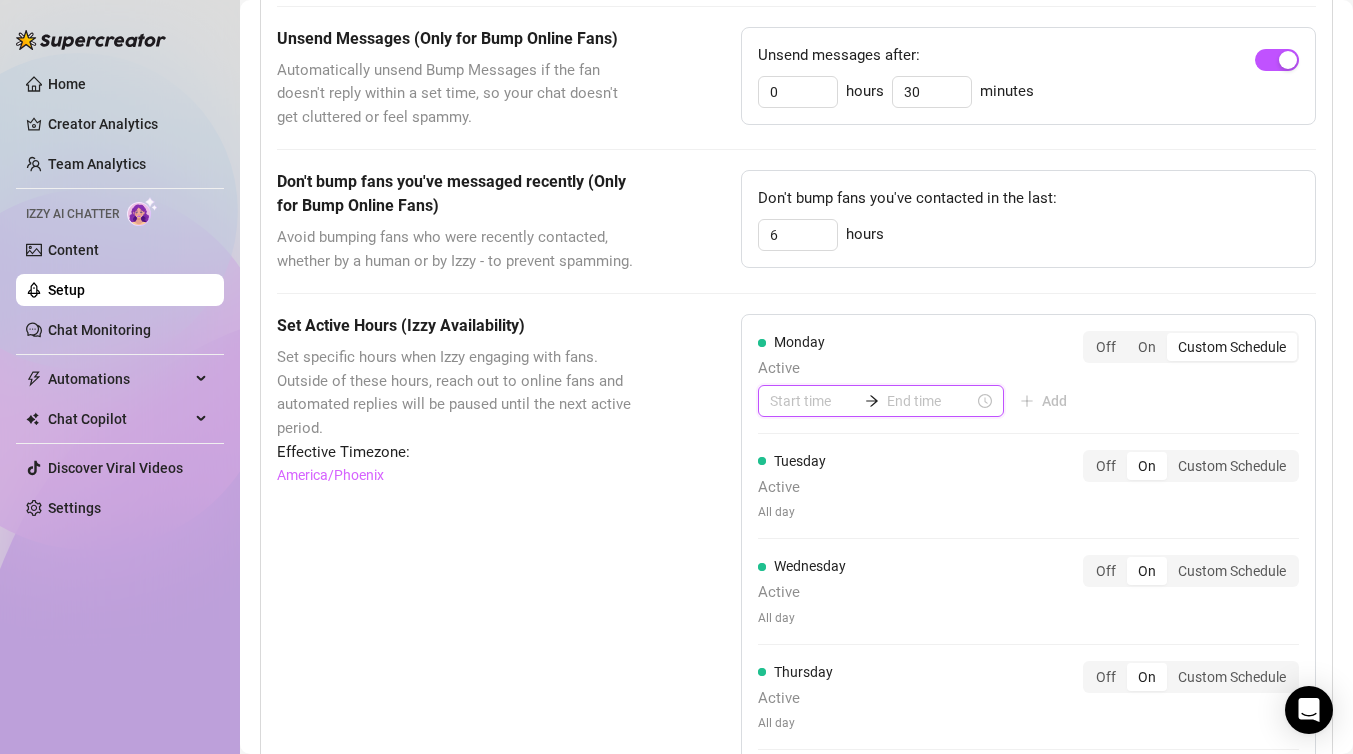 click at bounding box center [813, 401] 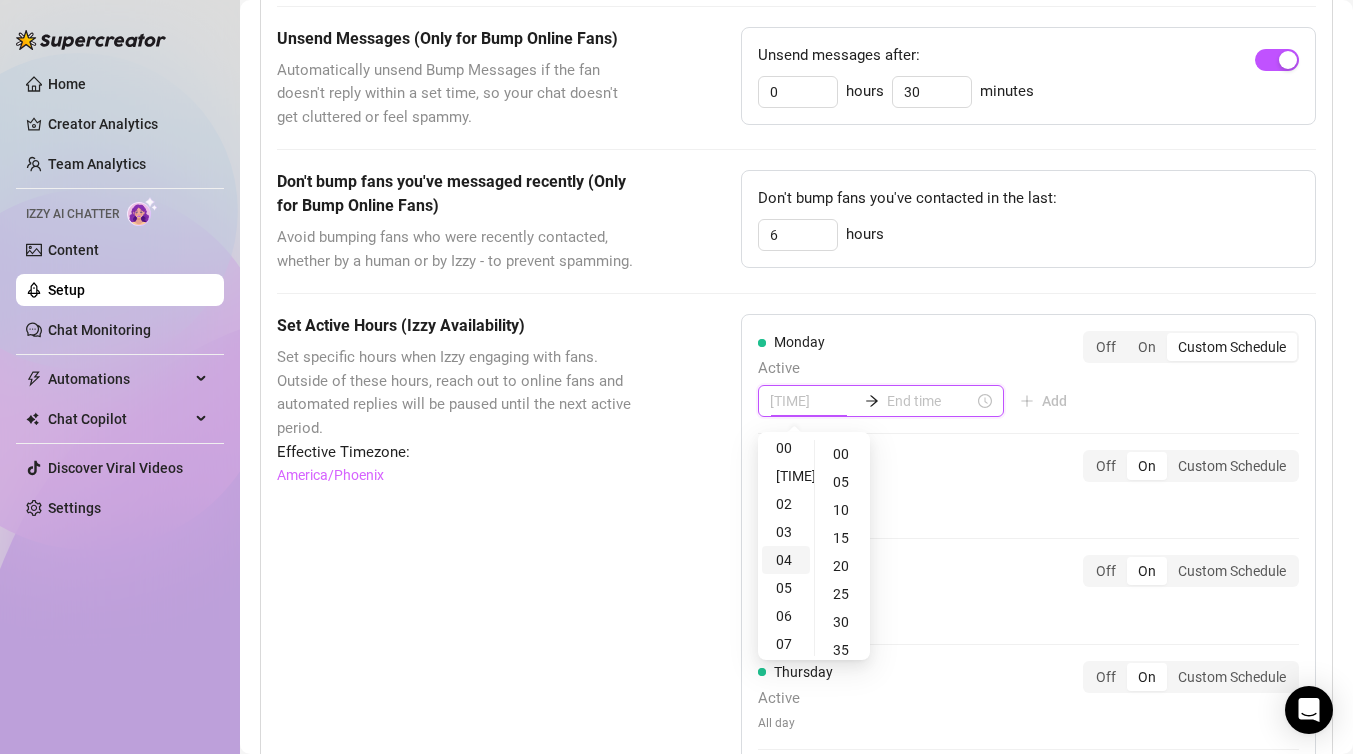 scroll, scrollTop: 0, scrollLeft: 0, axis: both 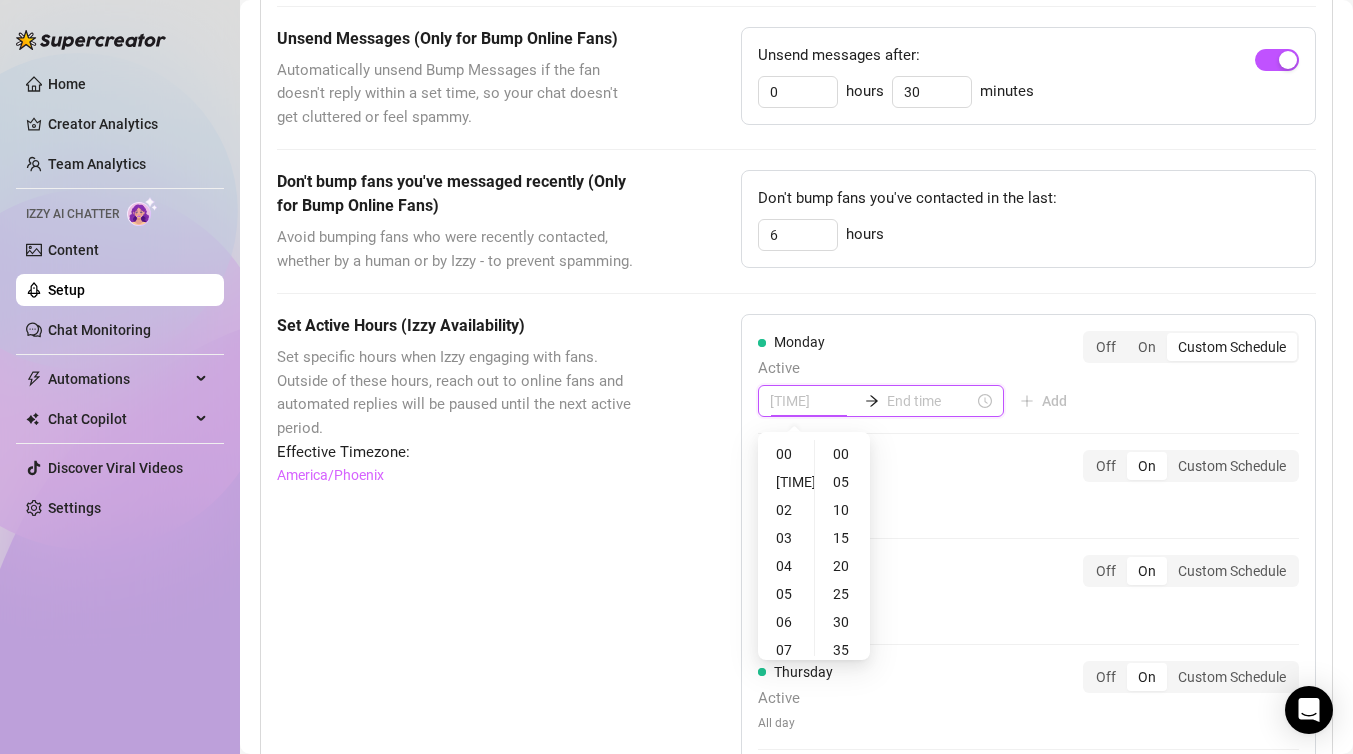 type on "[TIME]" 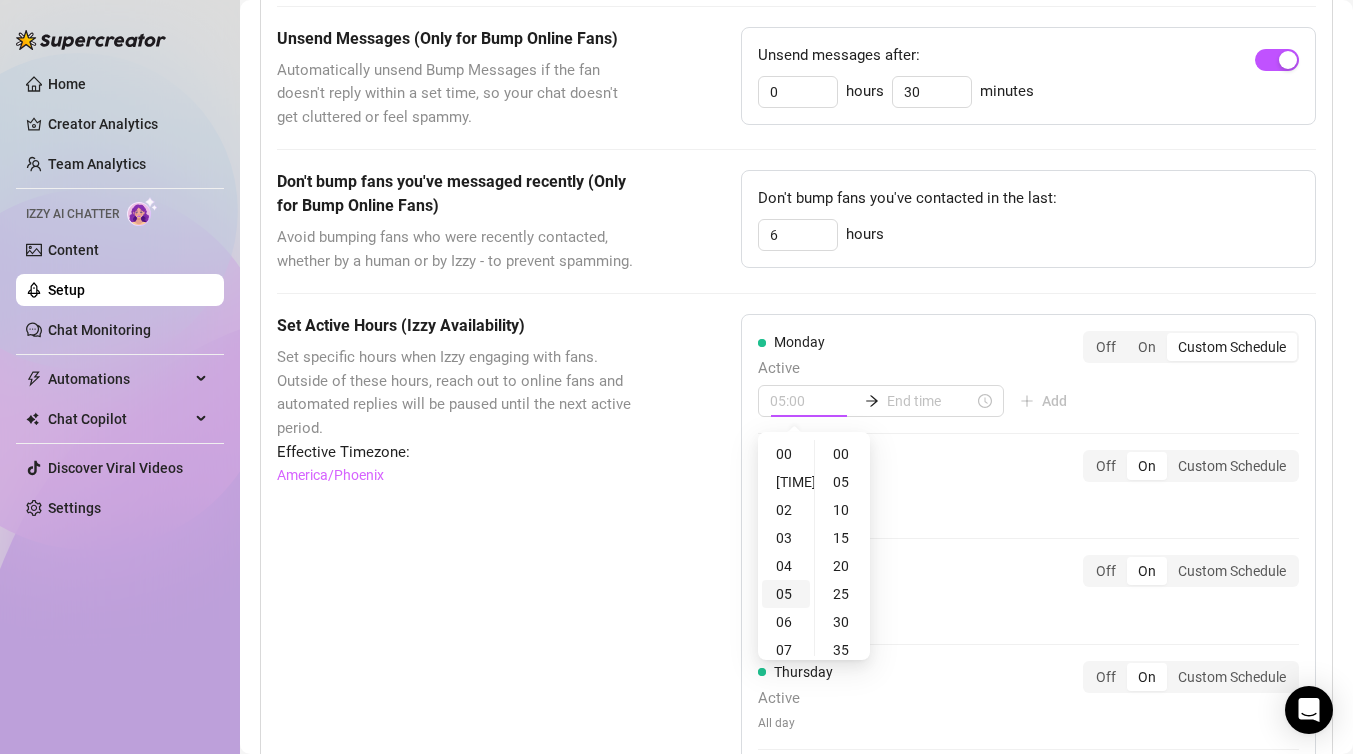 click on "05" at bounding box center (786, 594) 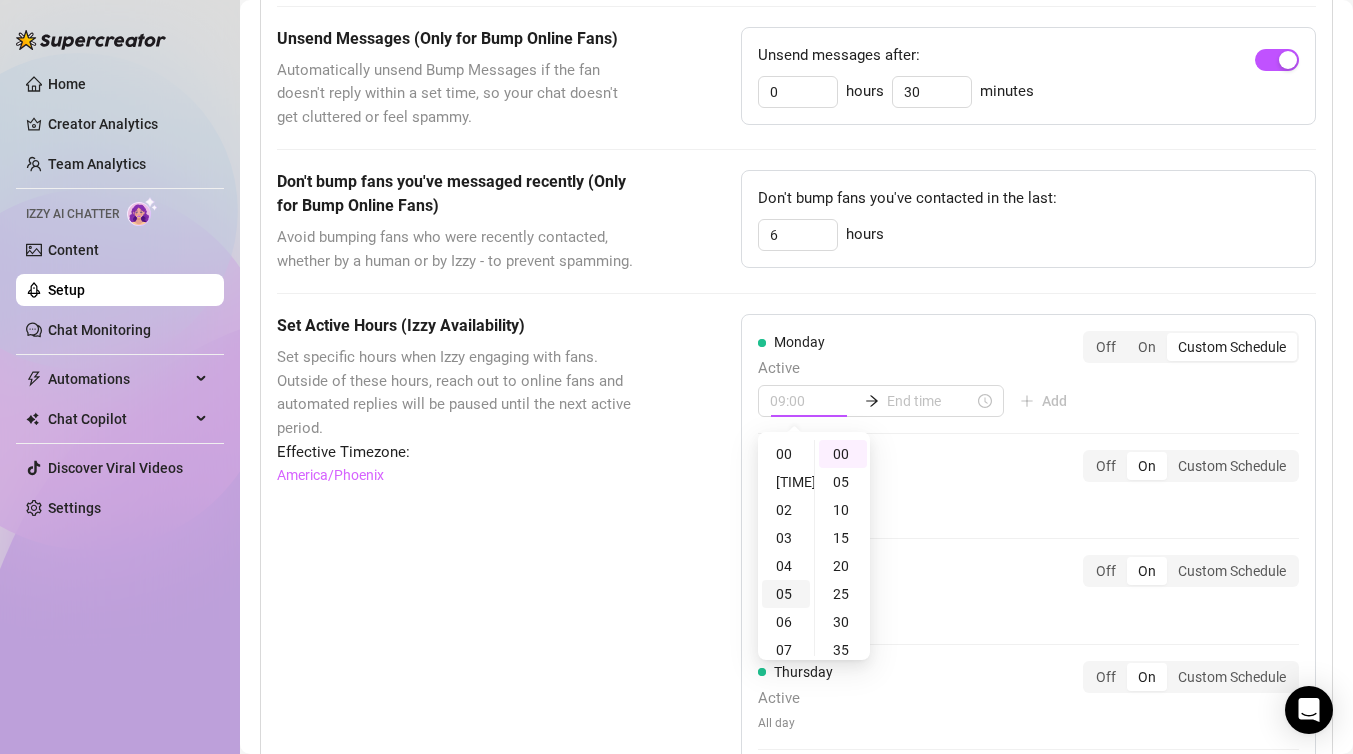 scroll, scrollTop: 140, scrollLeft: 0, axis: vertical 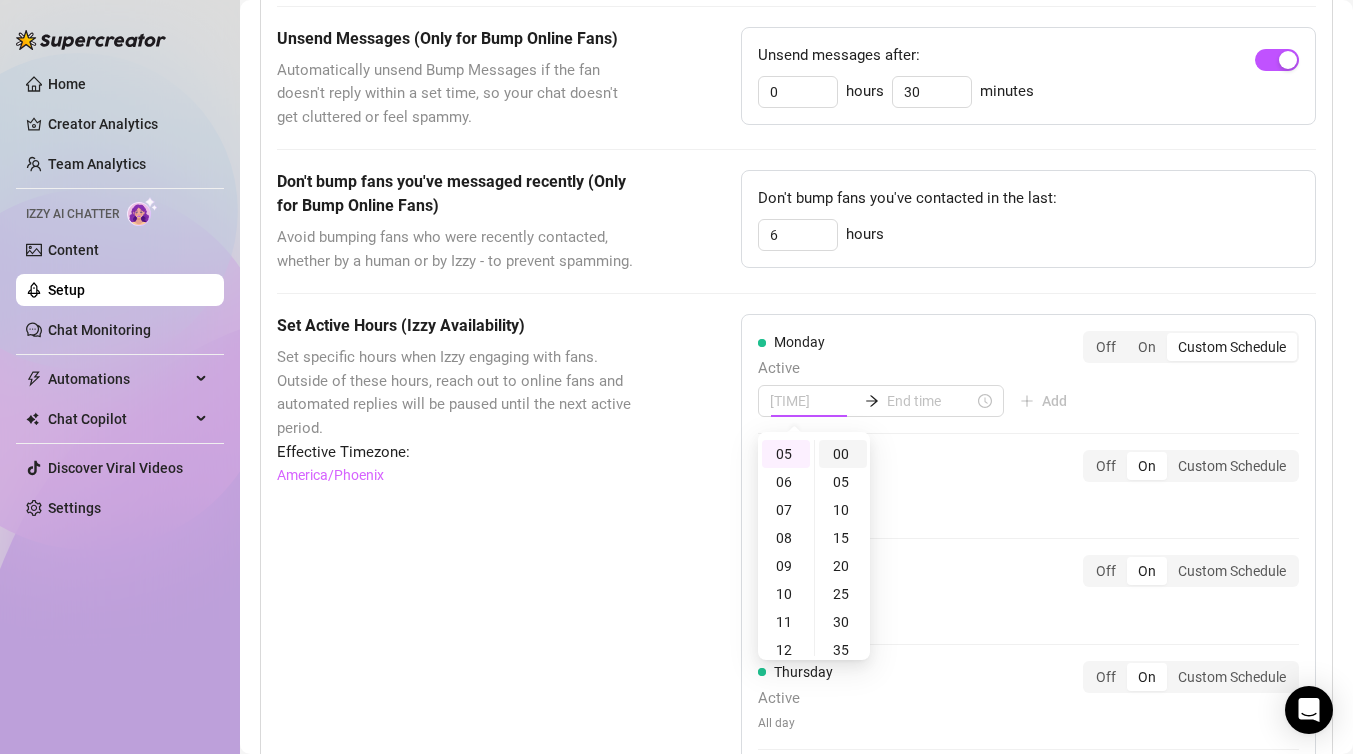 type on "05:00" 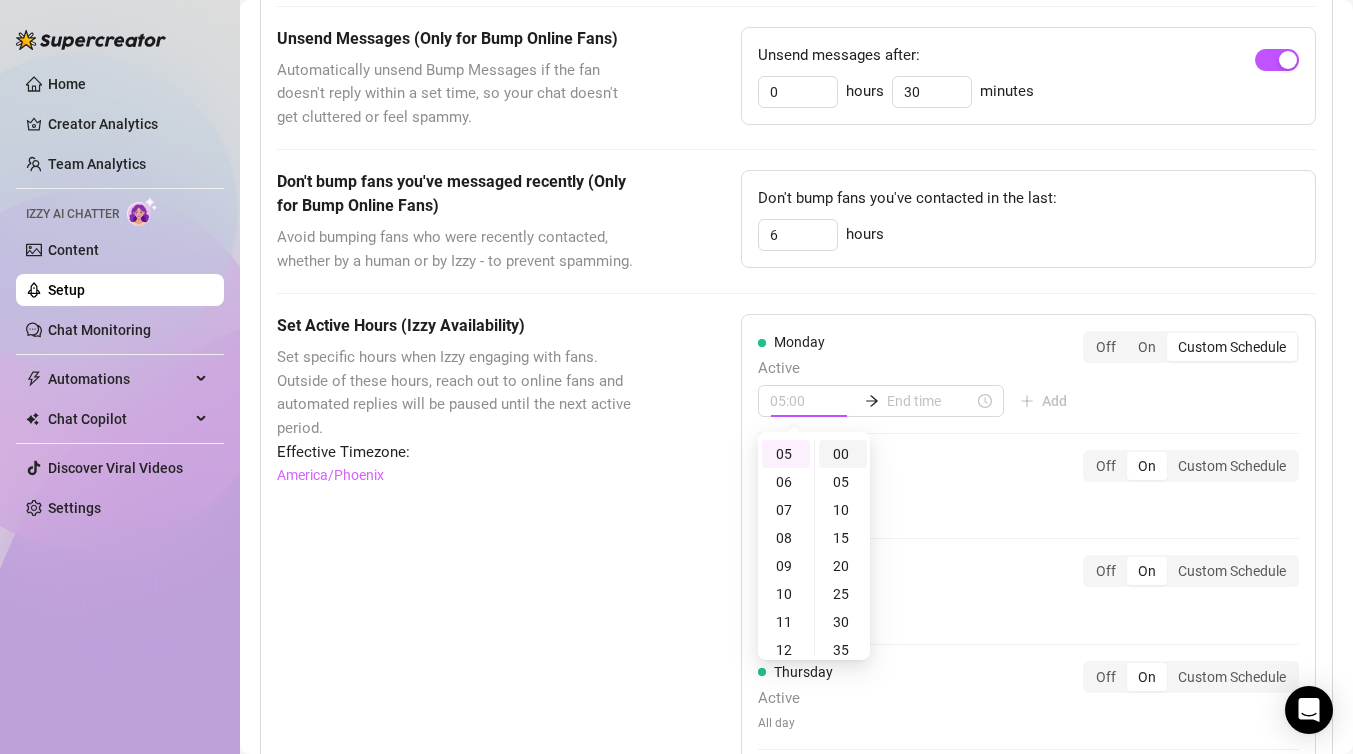 click on "00" at bounding box center (843, 454) 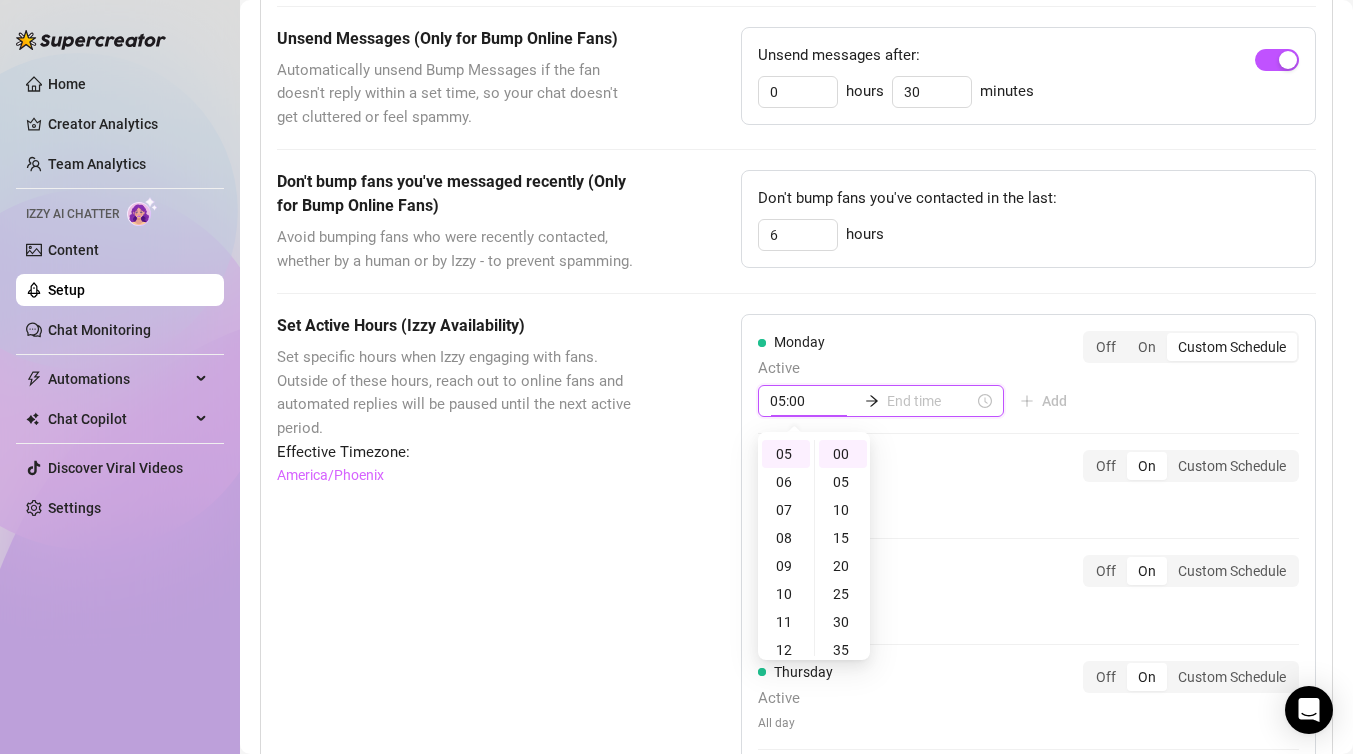 click at bounding box center (930, 401) 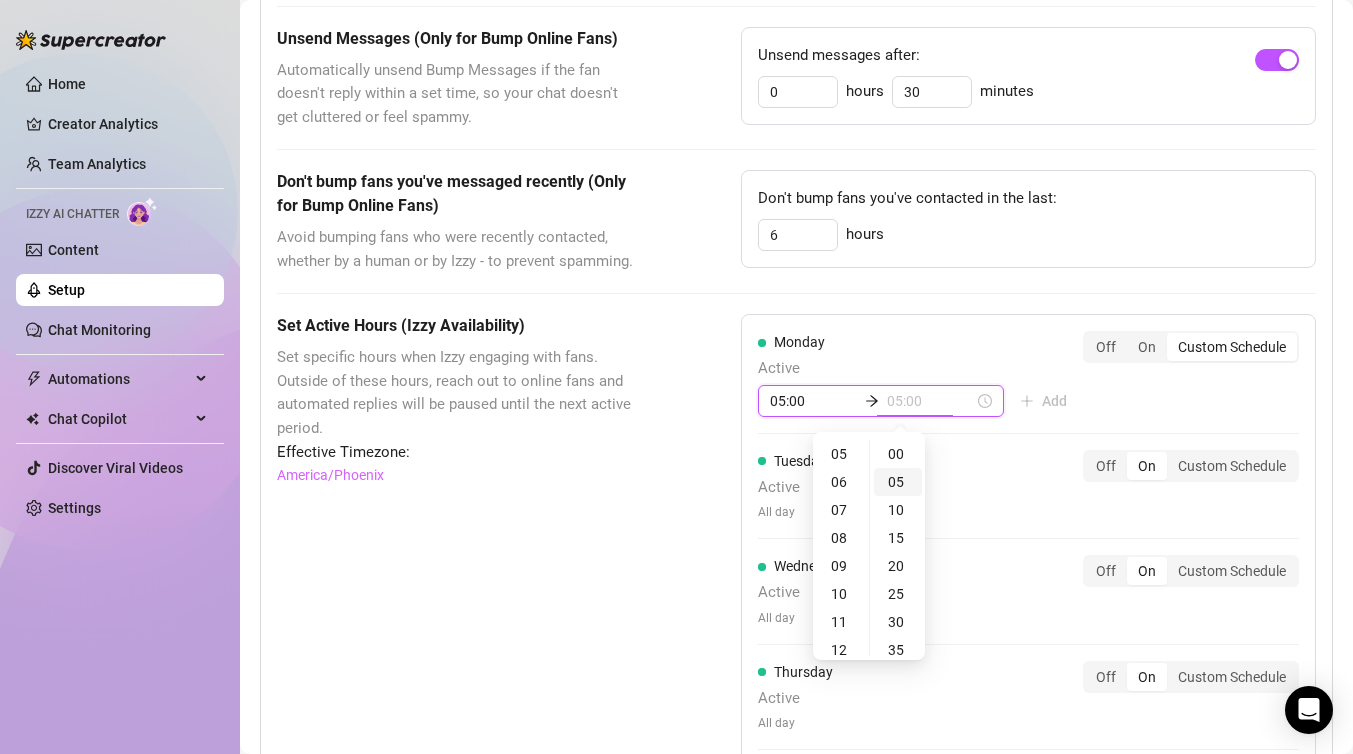 type on "[TIME]" 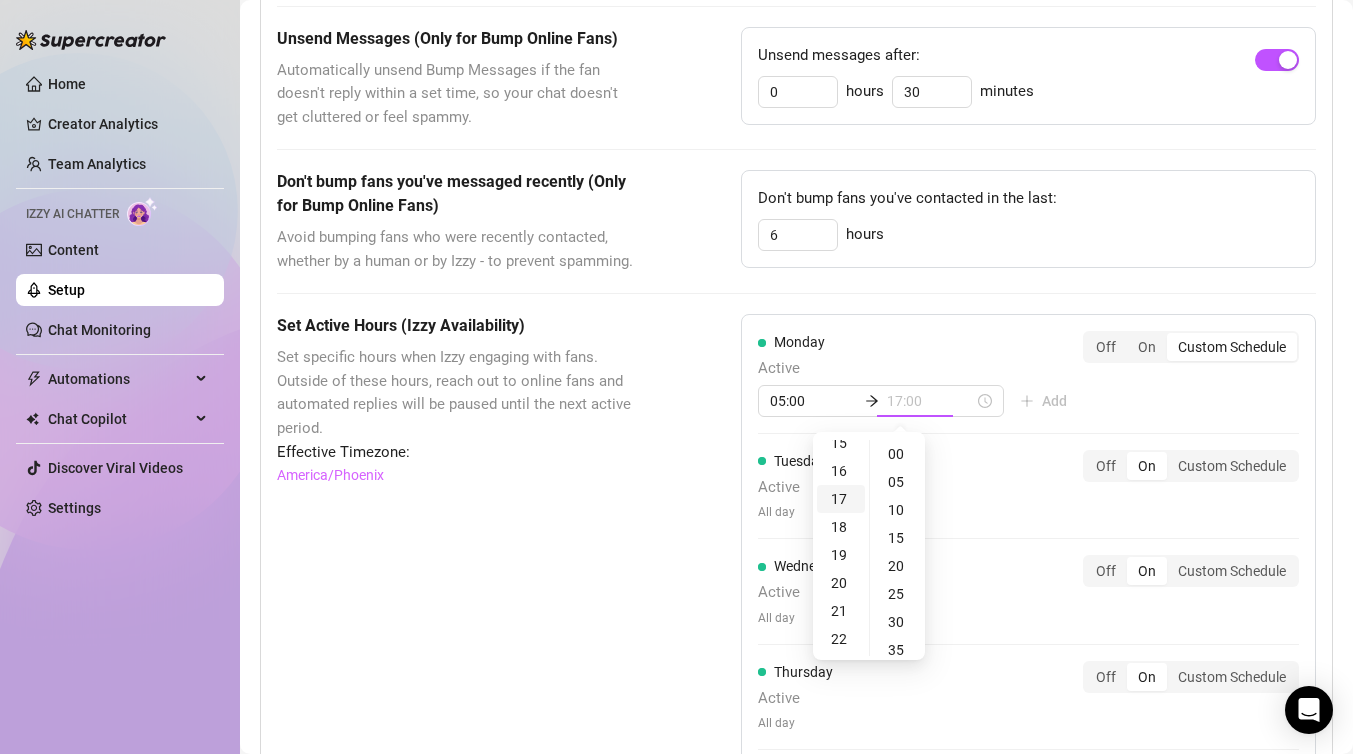 click on "17" at bounding box center [841, 499] 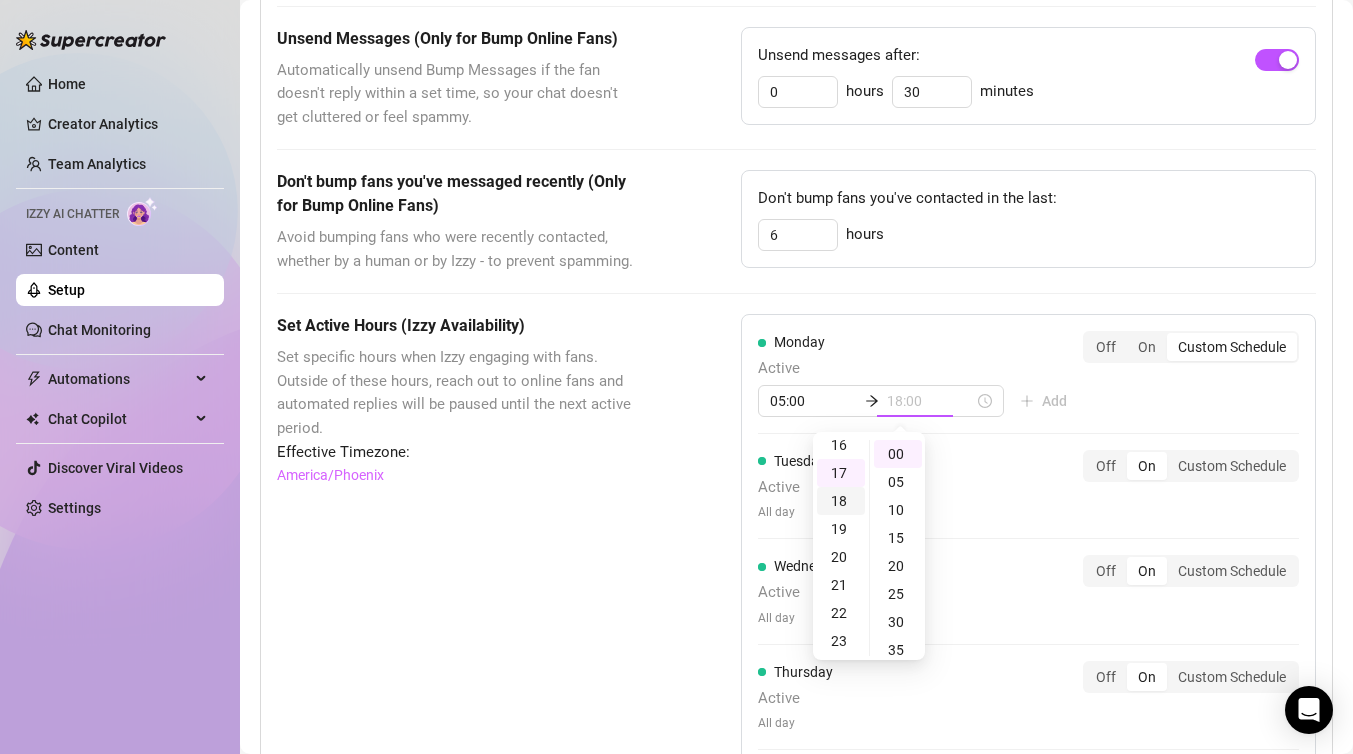 scroll, scrollTop: 453, scrollLeft: 0, axis: vertical 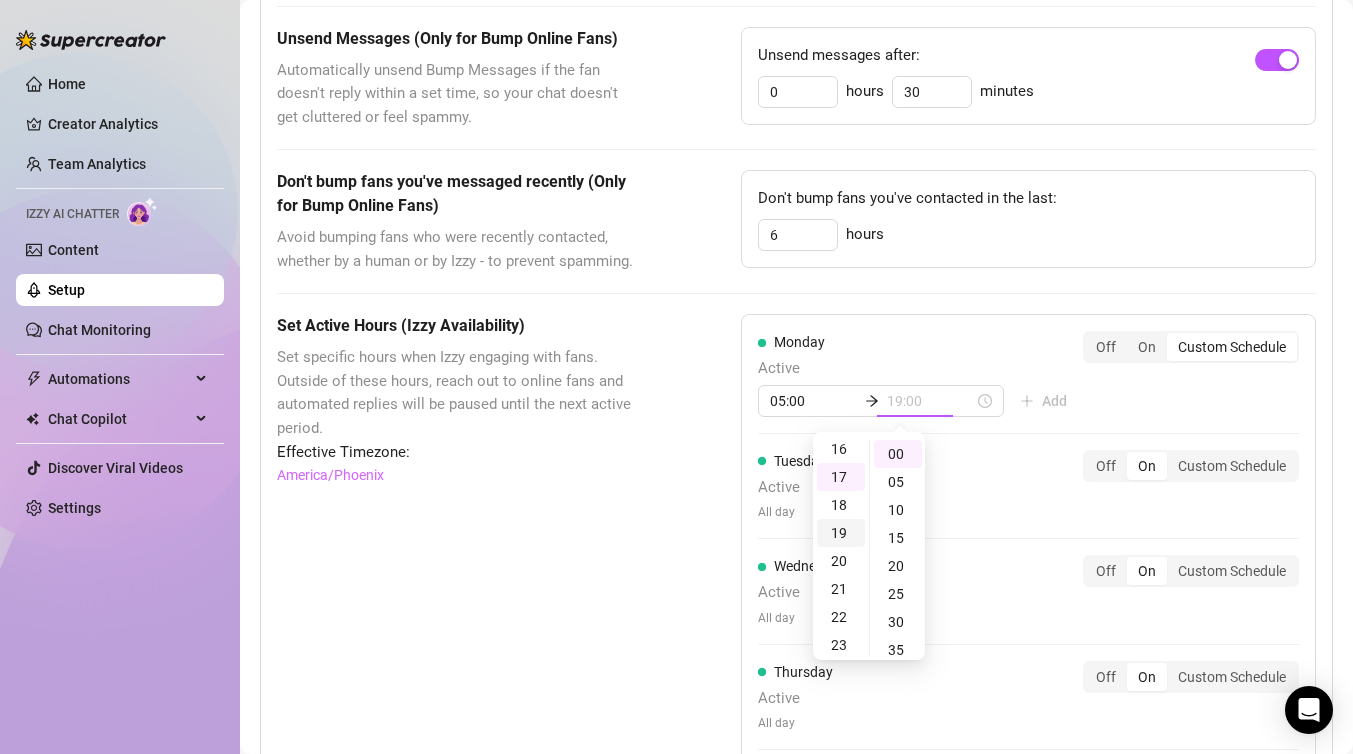 click on "19" at bounding box center (841, 533) 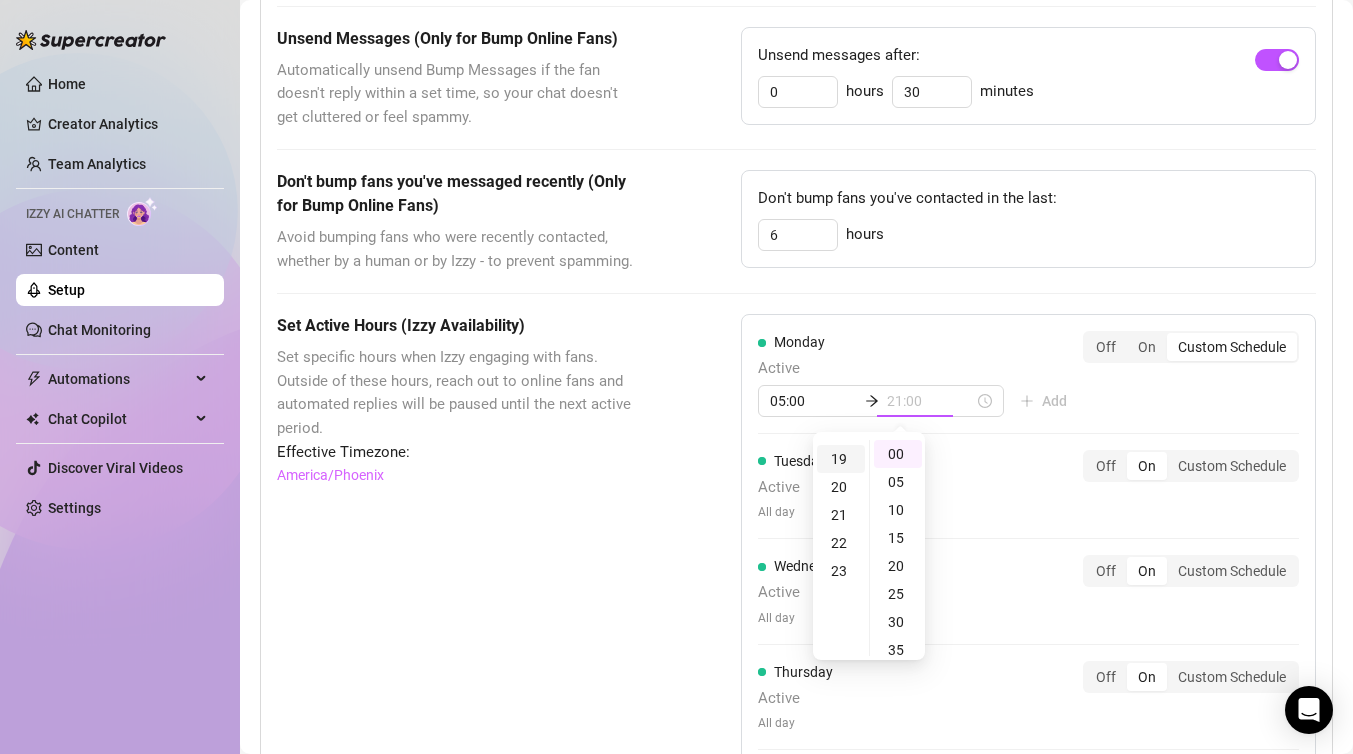 scroll, scrollTop: 532, scrollLeft: 0, axis: vertical 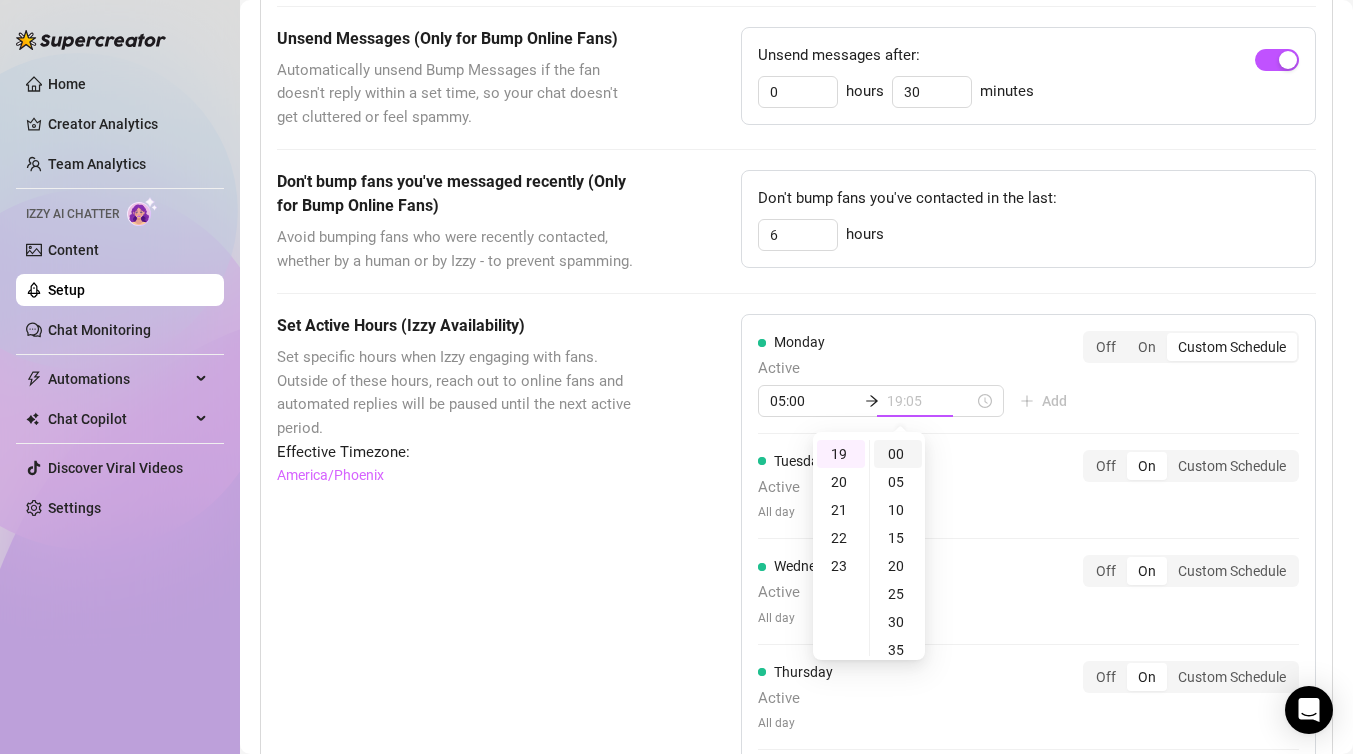 type on "19:00" 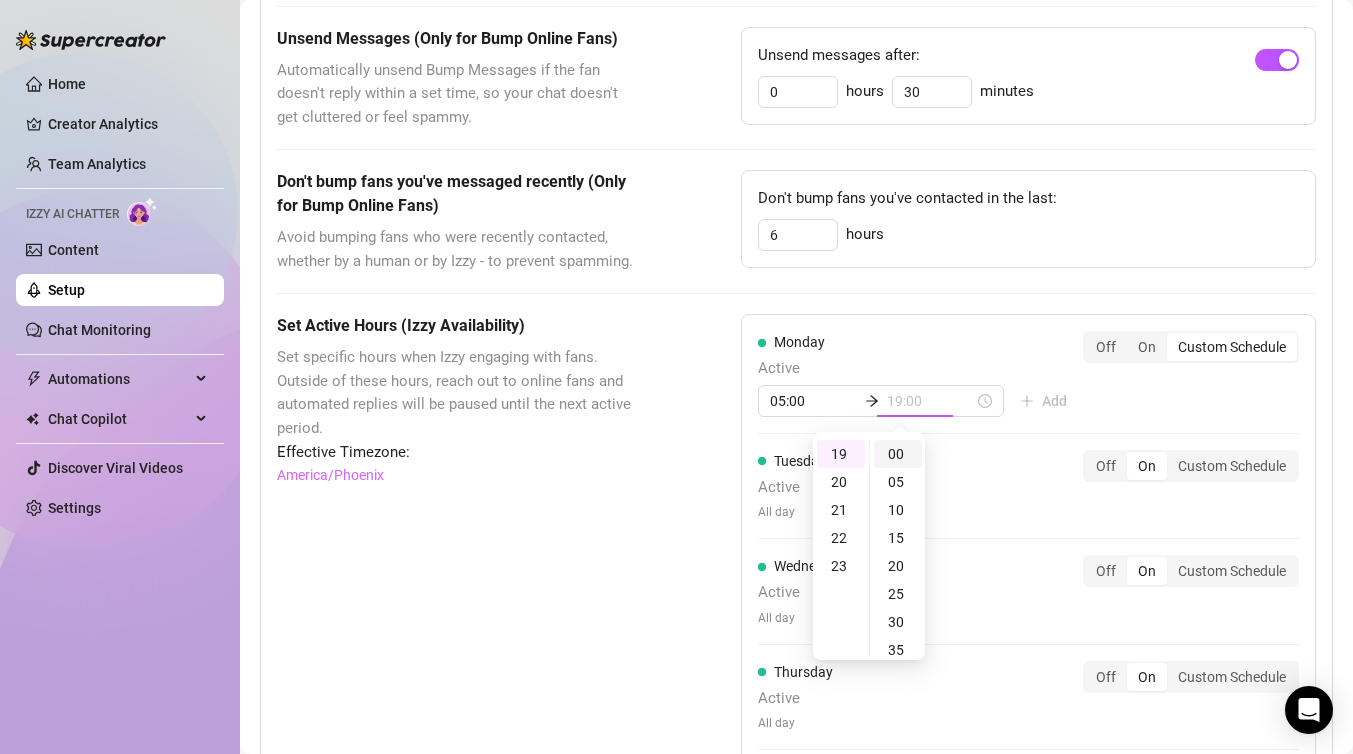 click on "00" at bounding box center [898, 454] 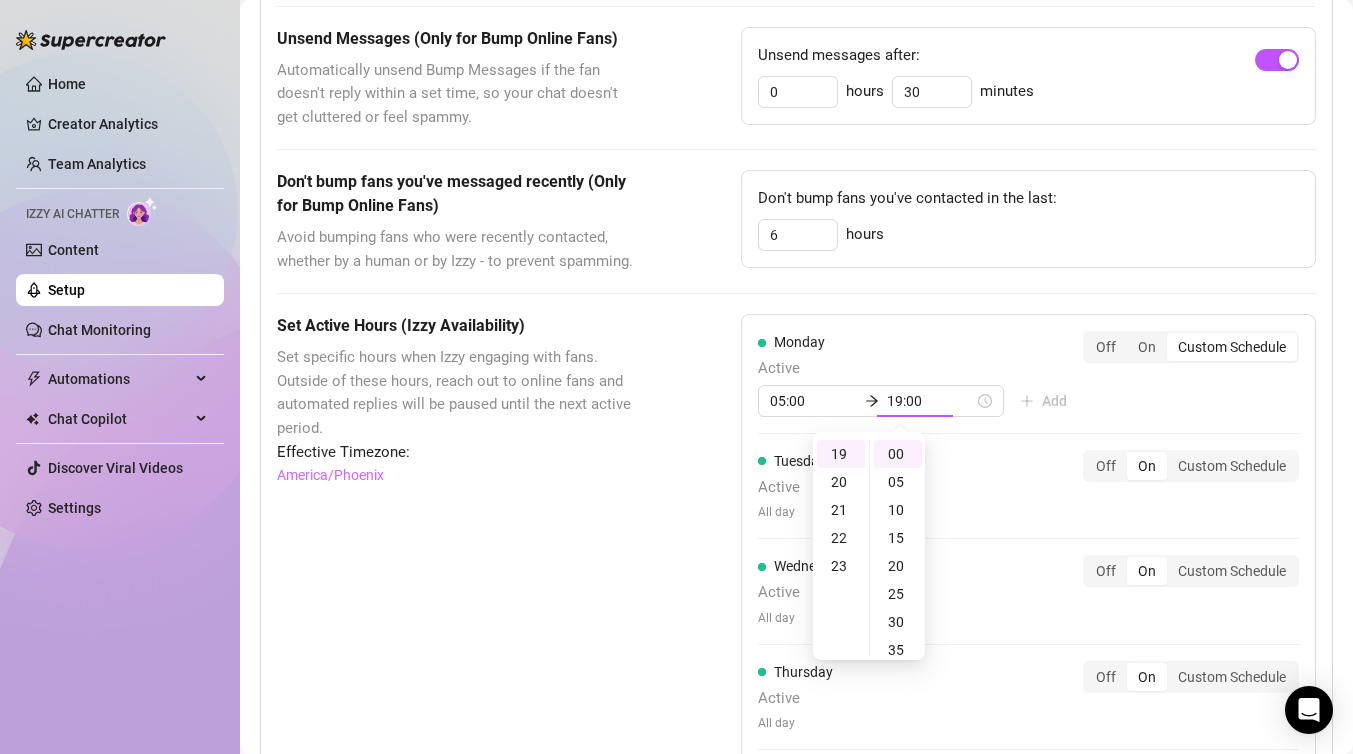 click on "Monday Active 05:00 19:00 Add Off On Custom Schedule" at bounding box center (1028, 374) 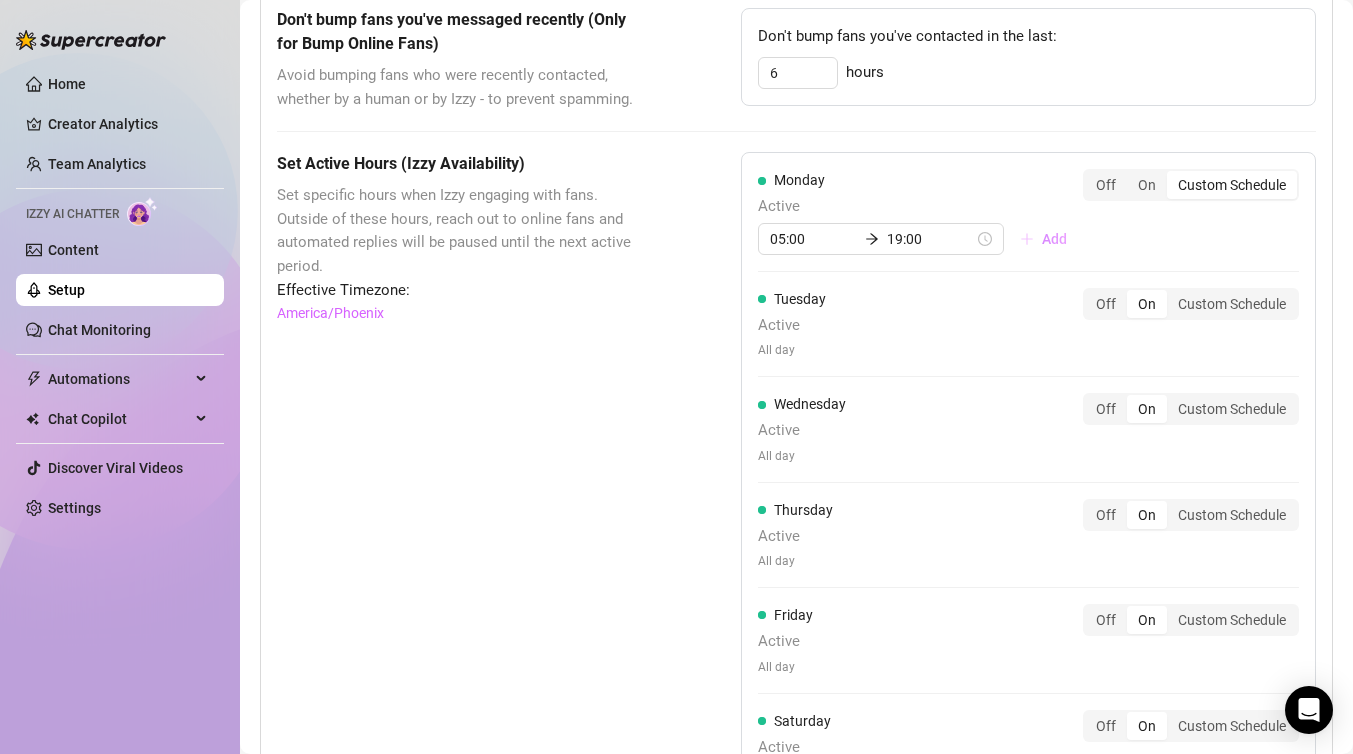 scroll, scrollTop: 1243, scrollLeft: 0, axis: vertical 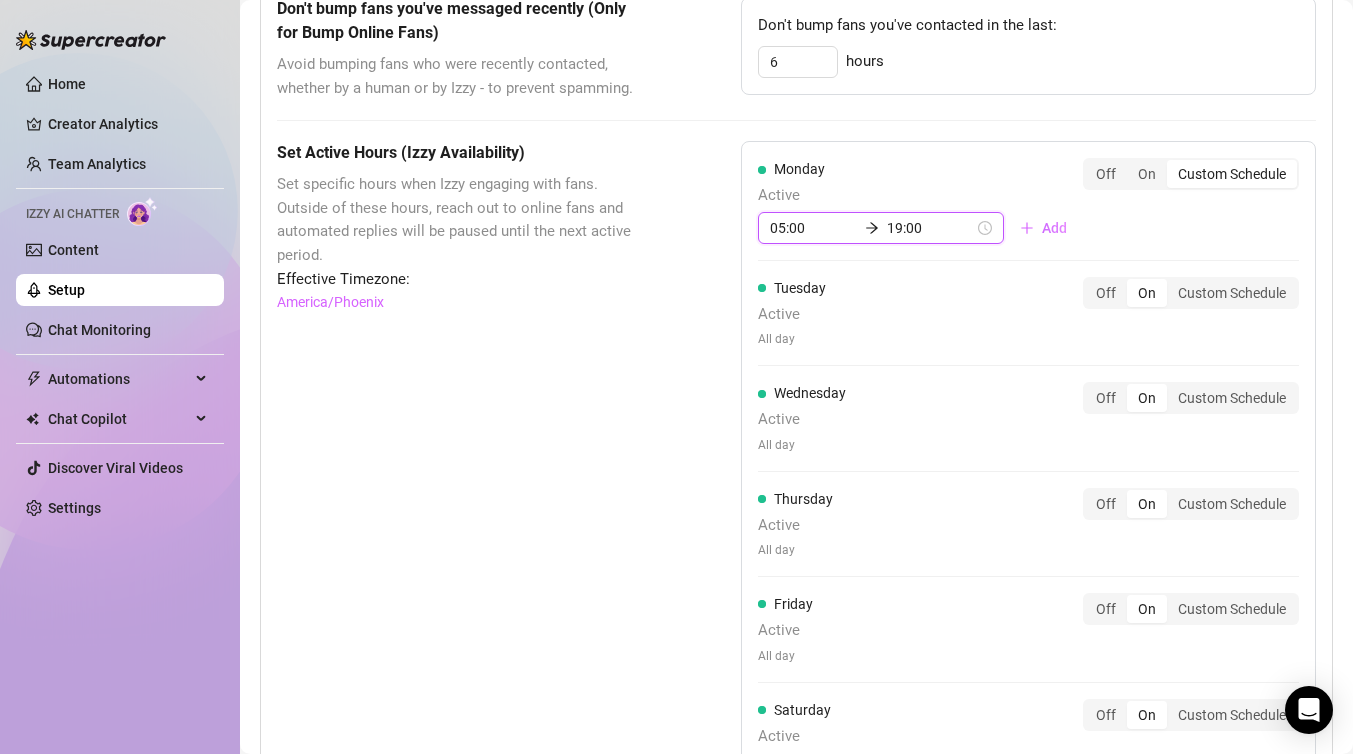click on "19:00" at bounding box center (930, 228) 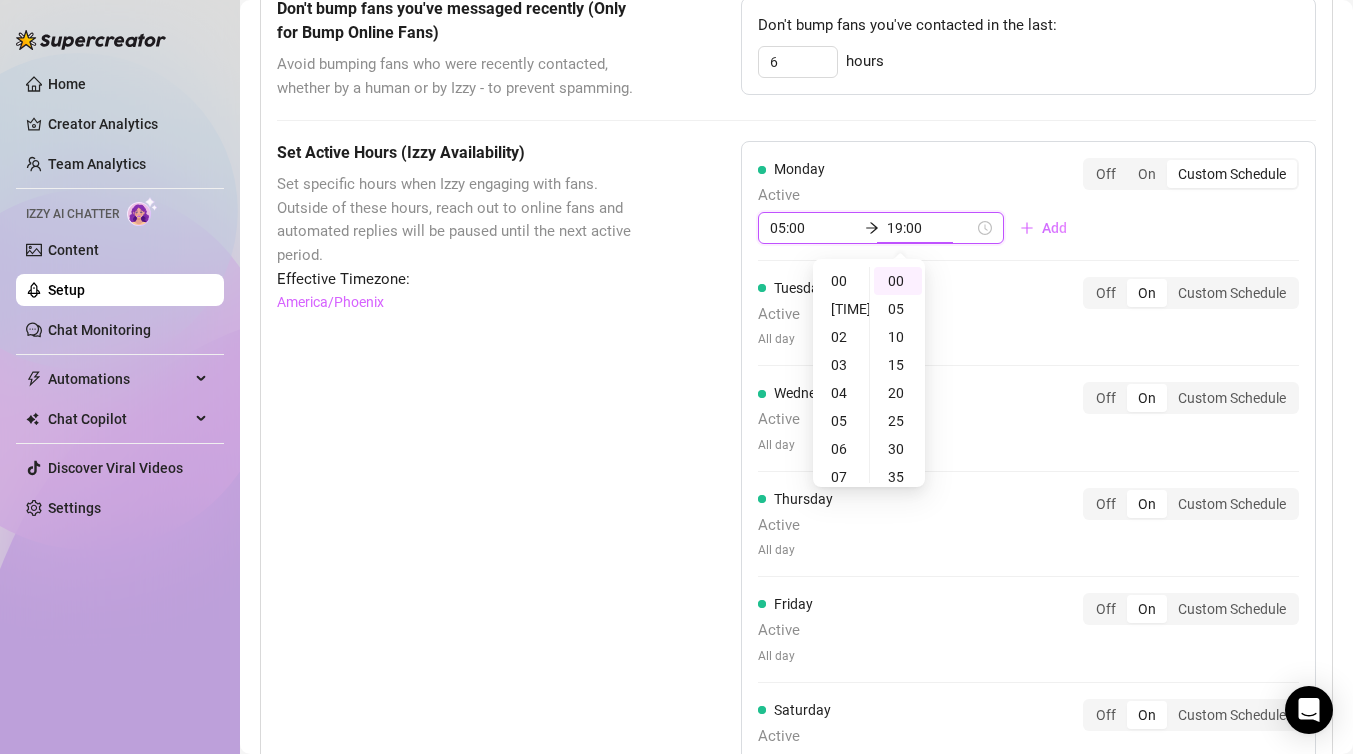 scroll, scrollTop: 532, scrollLeft: 0, axis: vertical 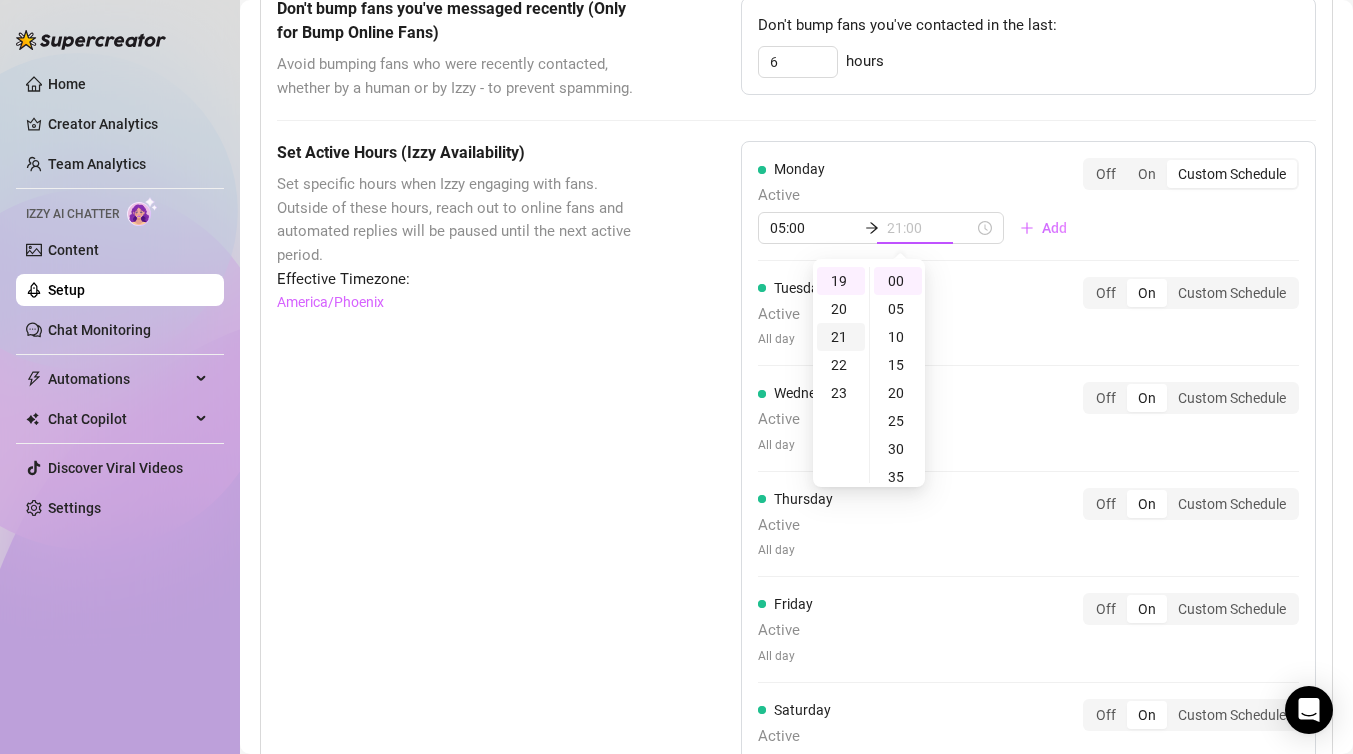click on "21" at bounding box center (841, 337) 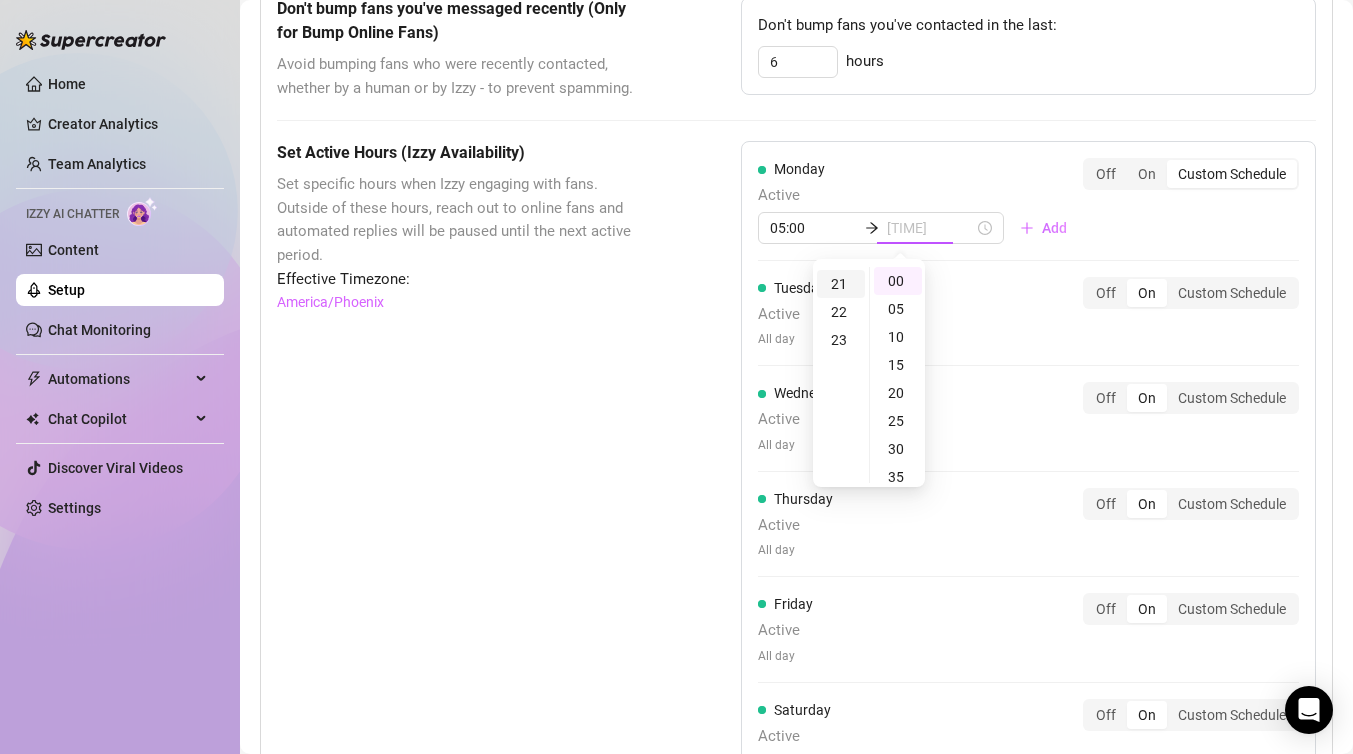 scroll, scrollTop: 588, scrollLeft: 0, axis: vertical 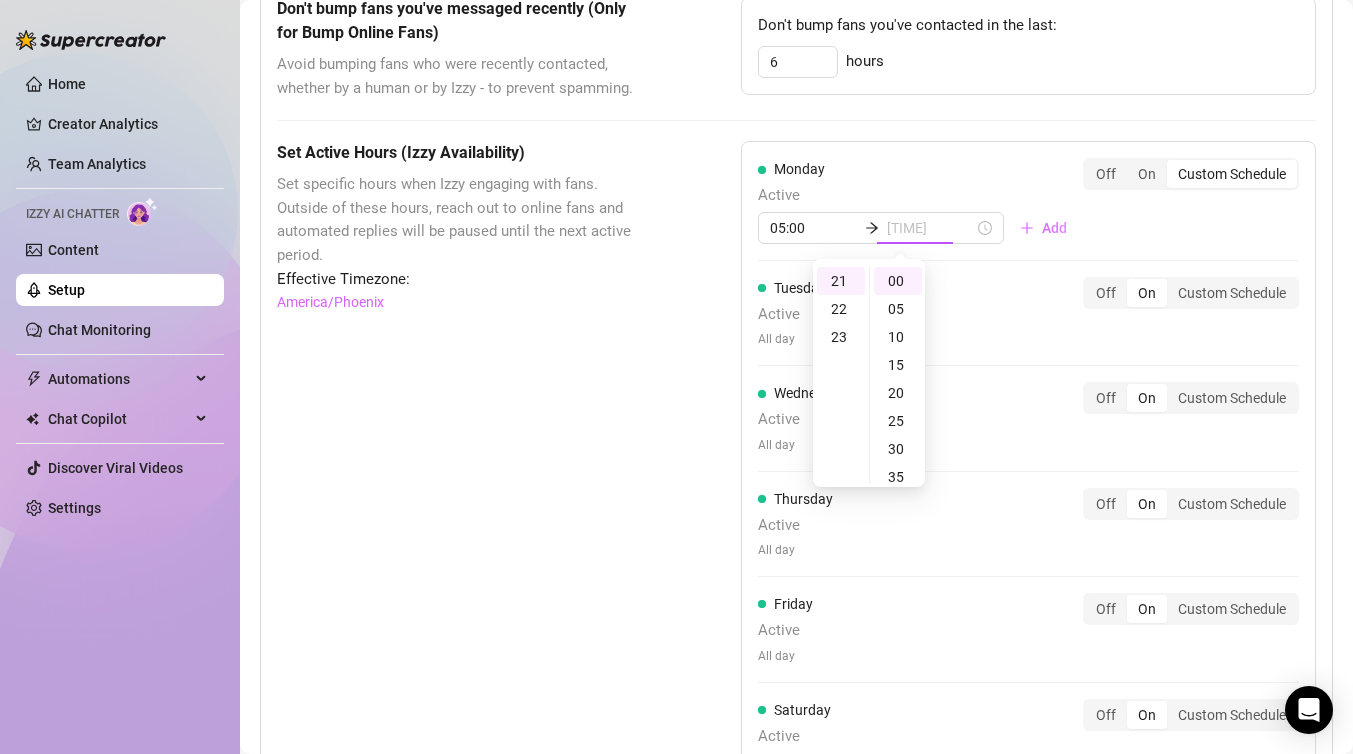 type on "21:00" 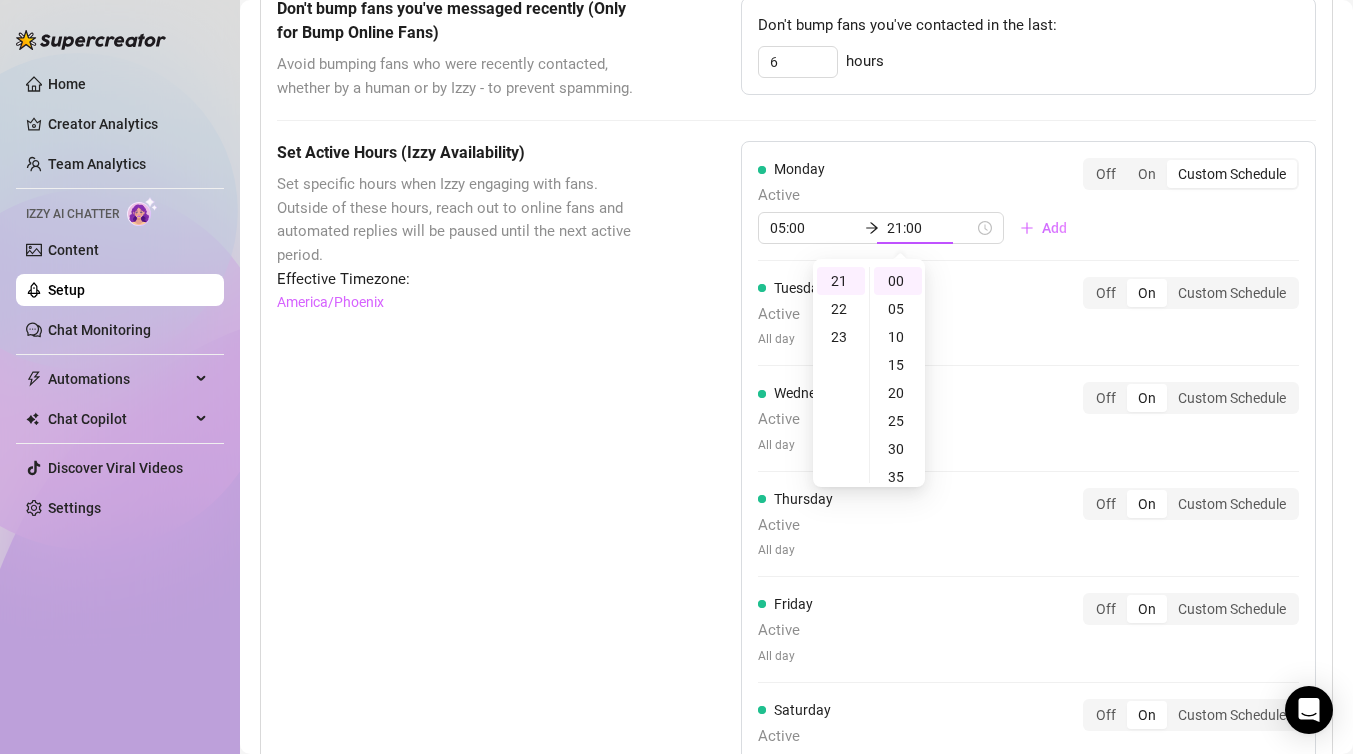 click on "Monday Active [TIME] [TIME] Add Off On Custom Schedule" at bounding box center (1028, 209) 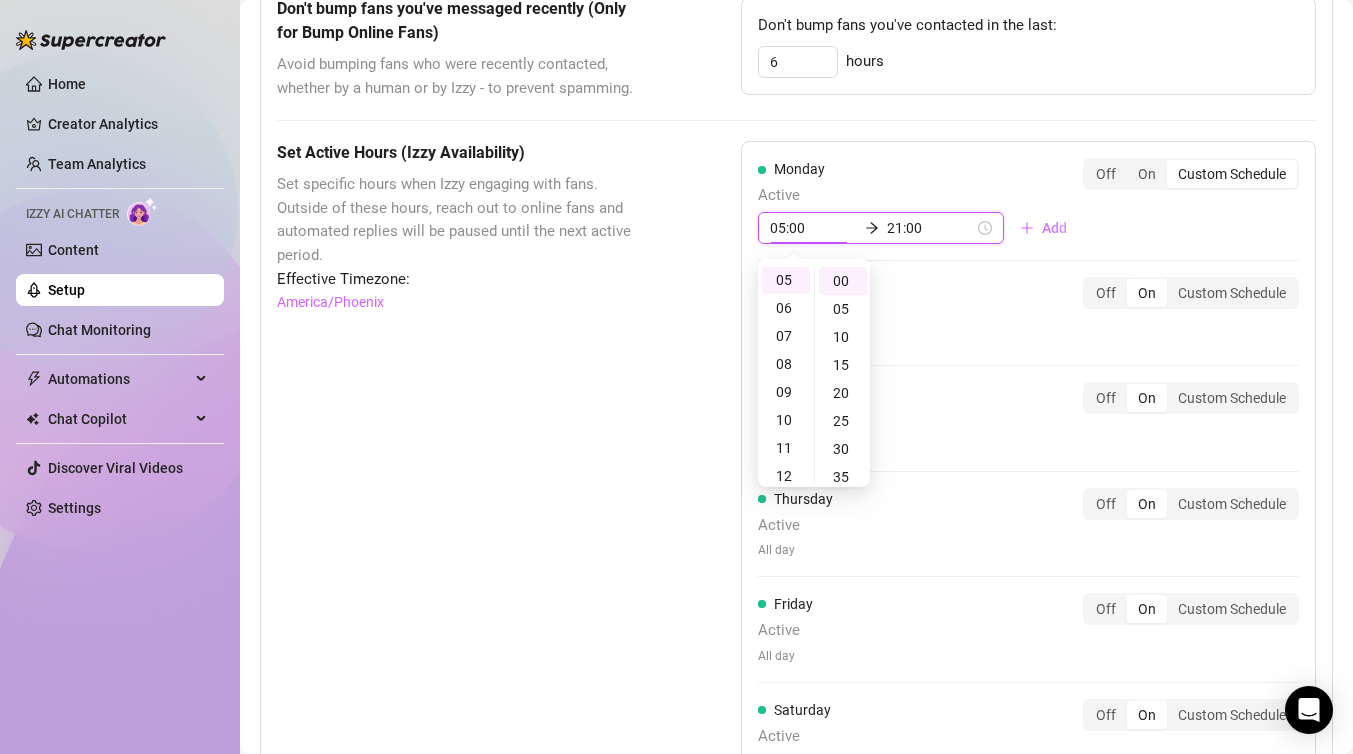 scroll, scrollTop: 140, scrollLeft: 0, axis: vertical 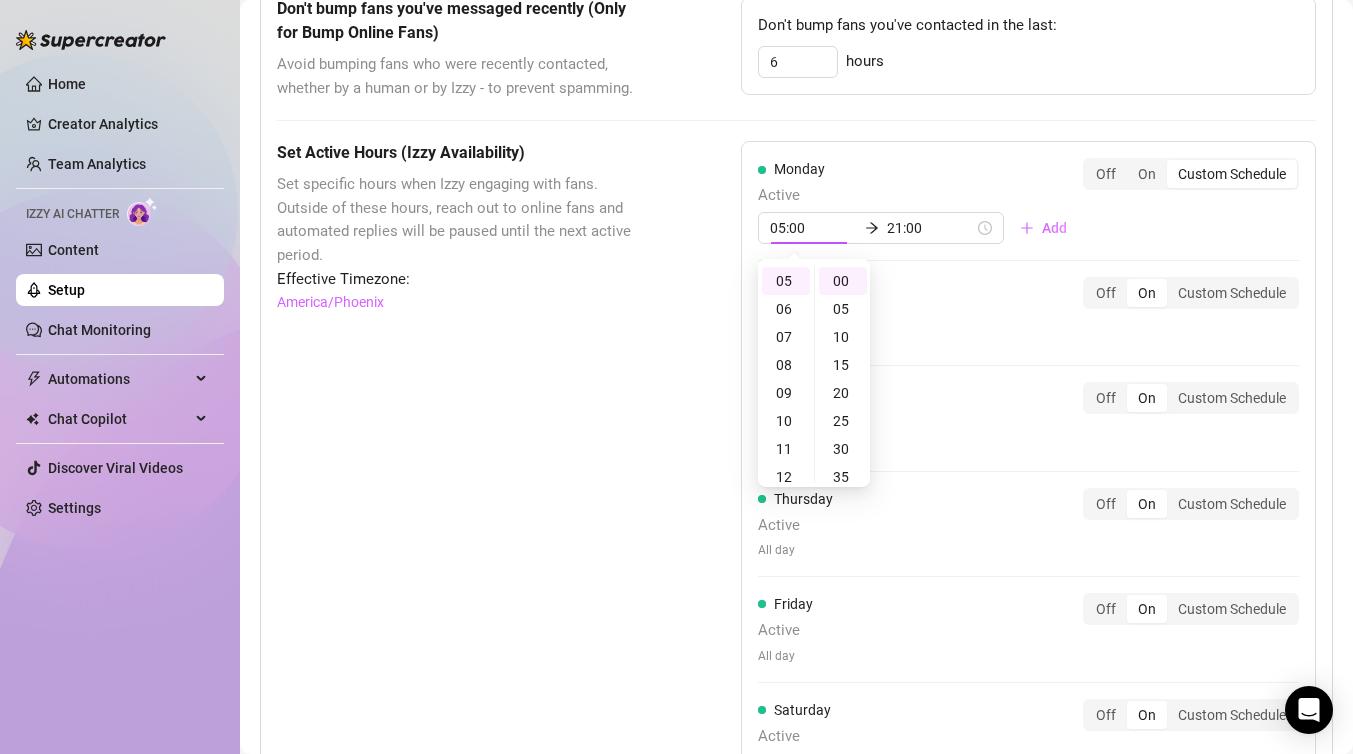 click on "Monday Active [TIME] [TIME] Add Off On Custom Schedule" at bounding box center (1028, 201) 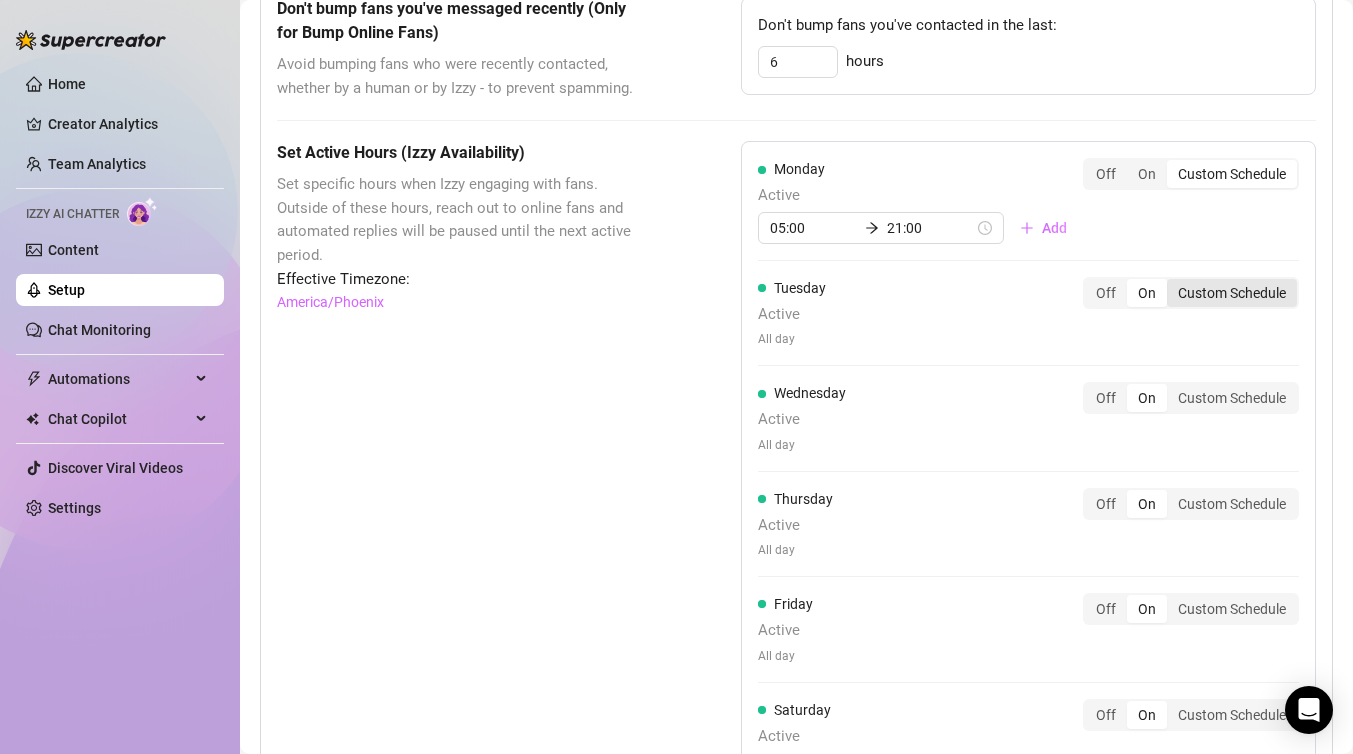 click on "Custom Schedule" at bounding box center [1232, 293] 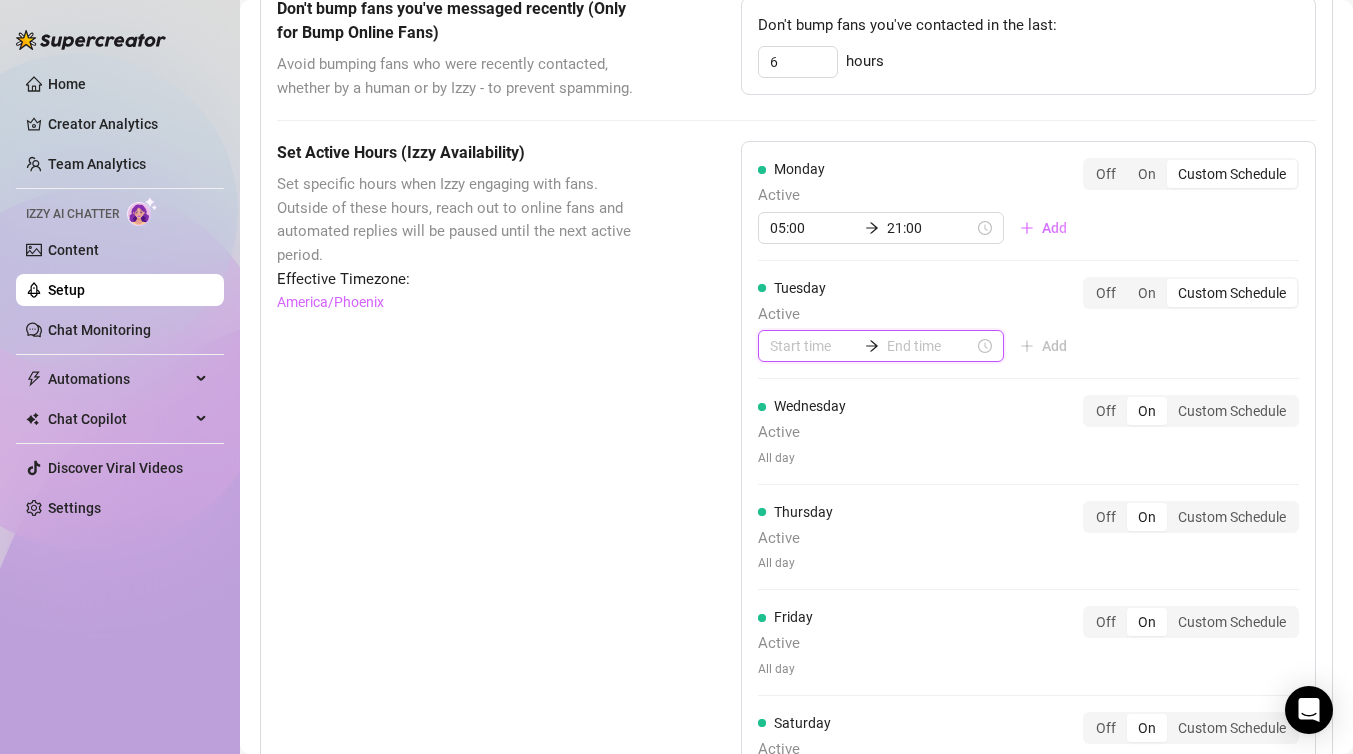 click at bounding box center [813, 346] 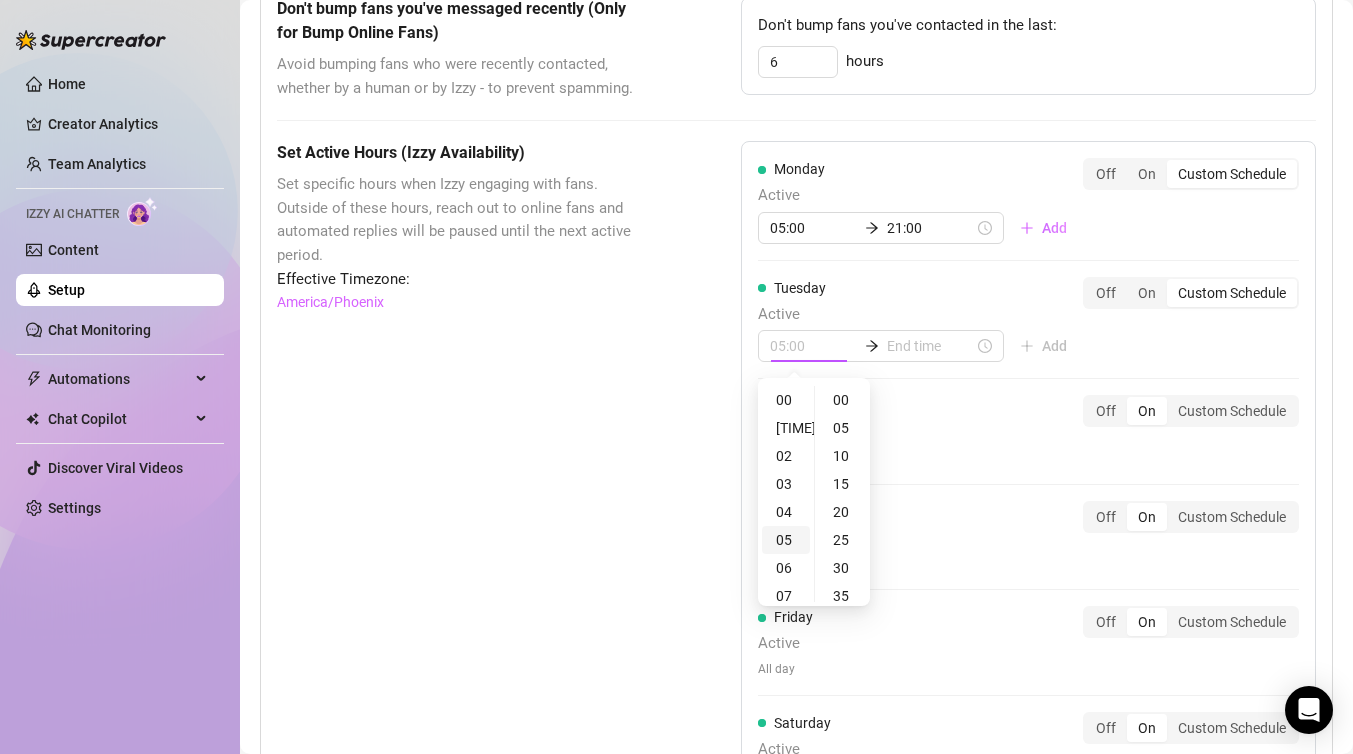 click on "05" at bounding box center (786, 540) 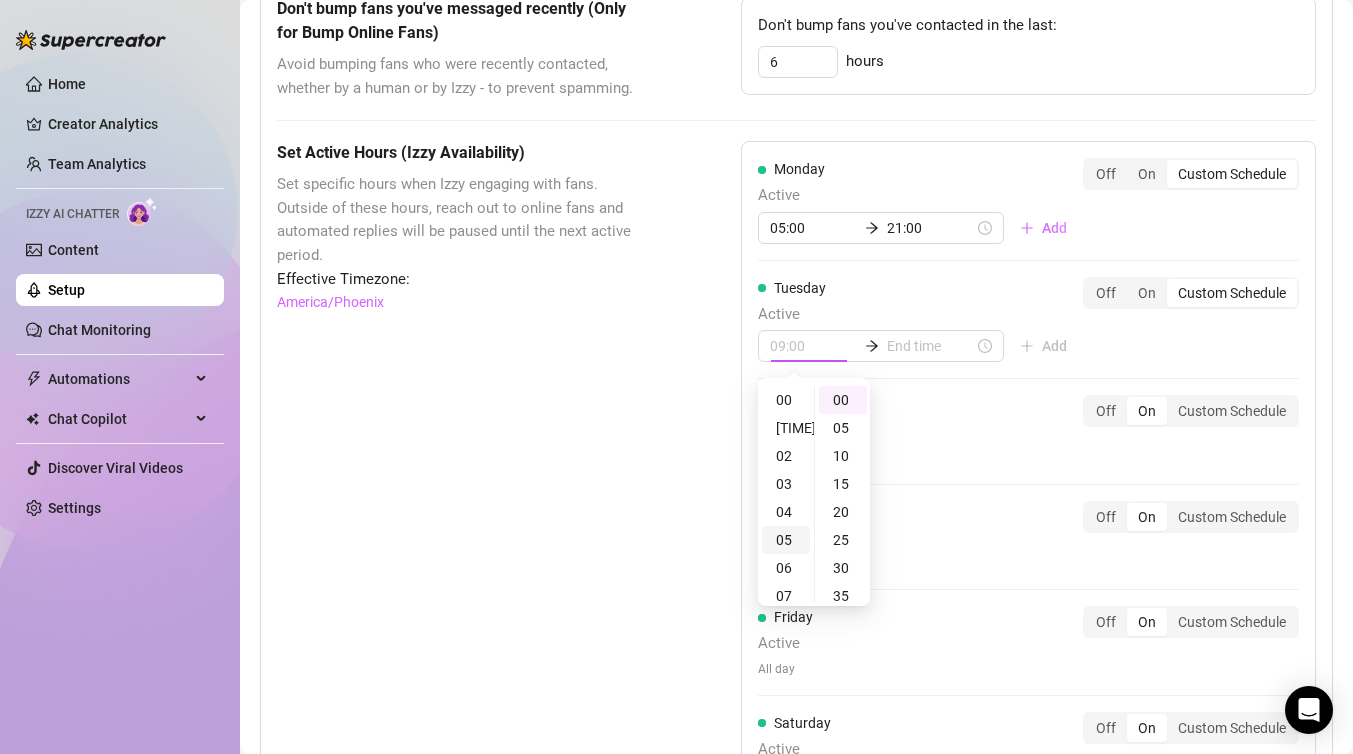 scroll, scrollTop: 140, scrollLeft: 0, axis: vertical 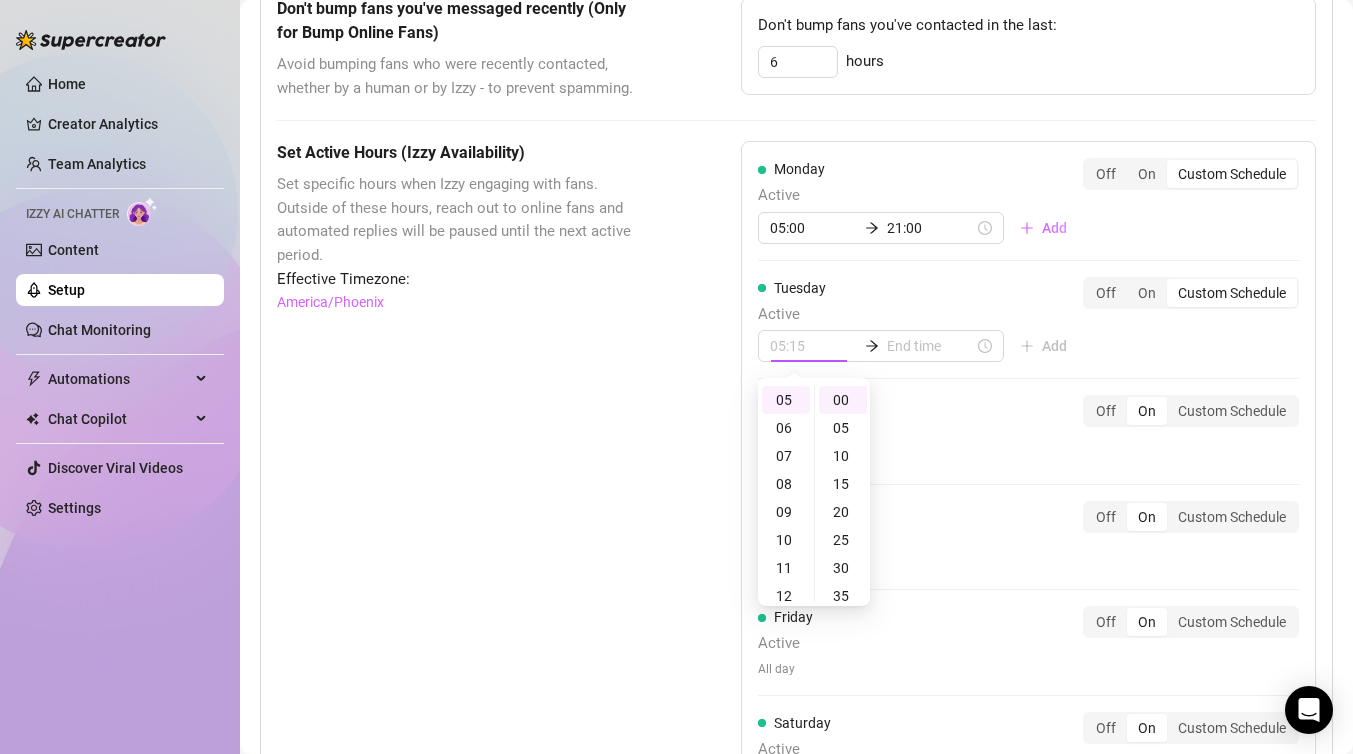 type on "05:00" 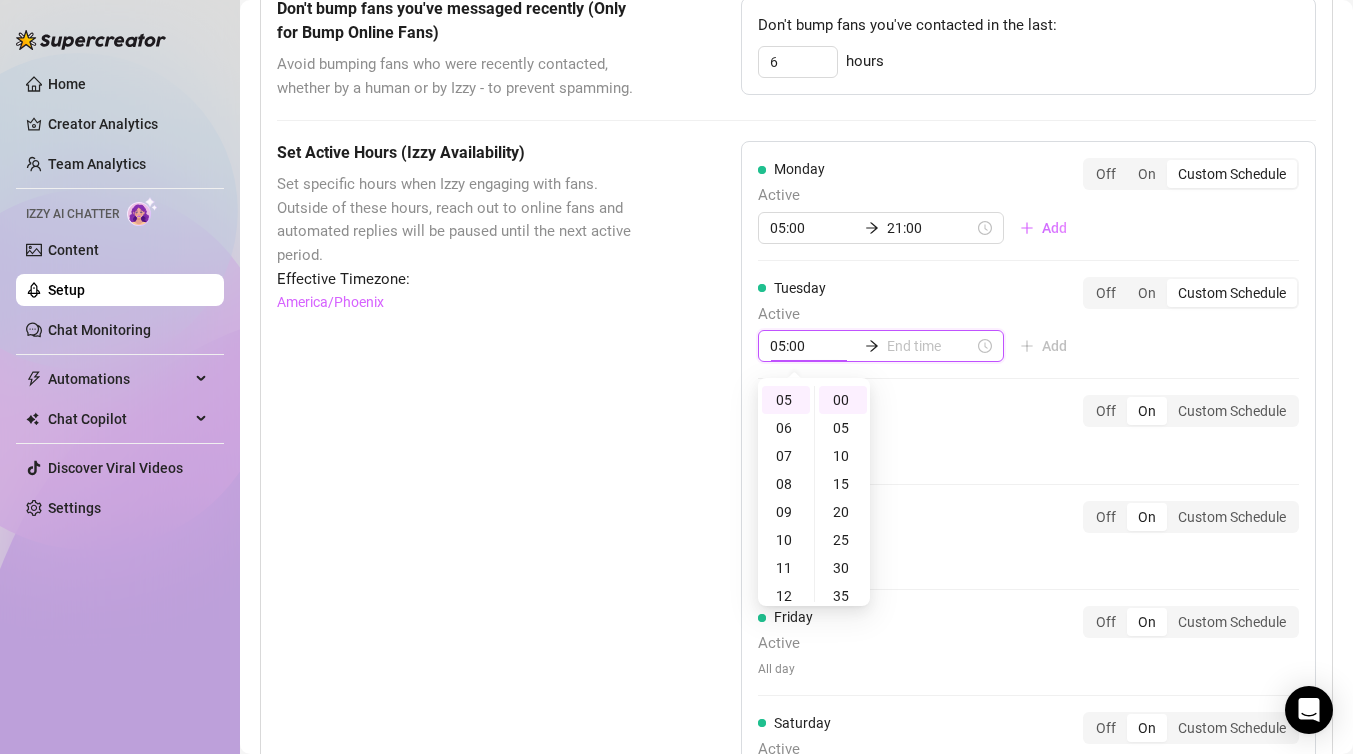 click at bounding box center [930, 346] 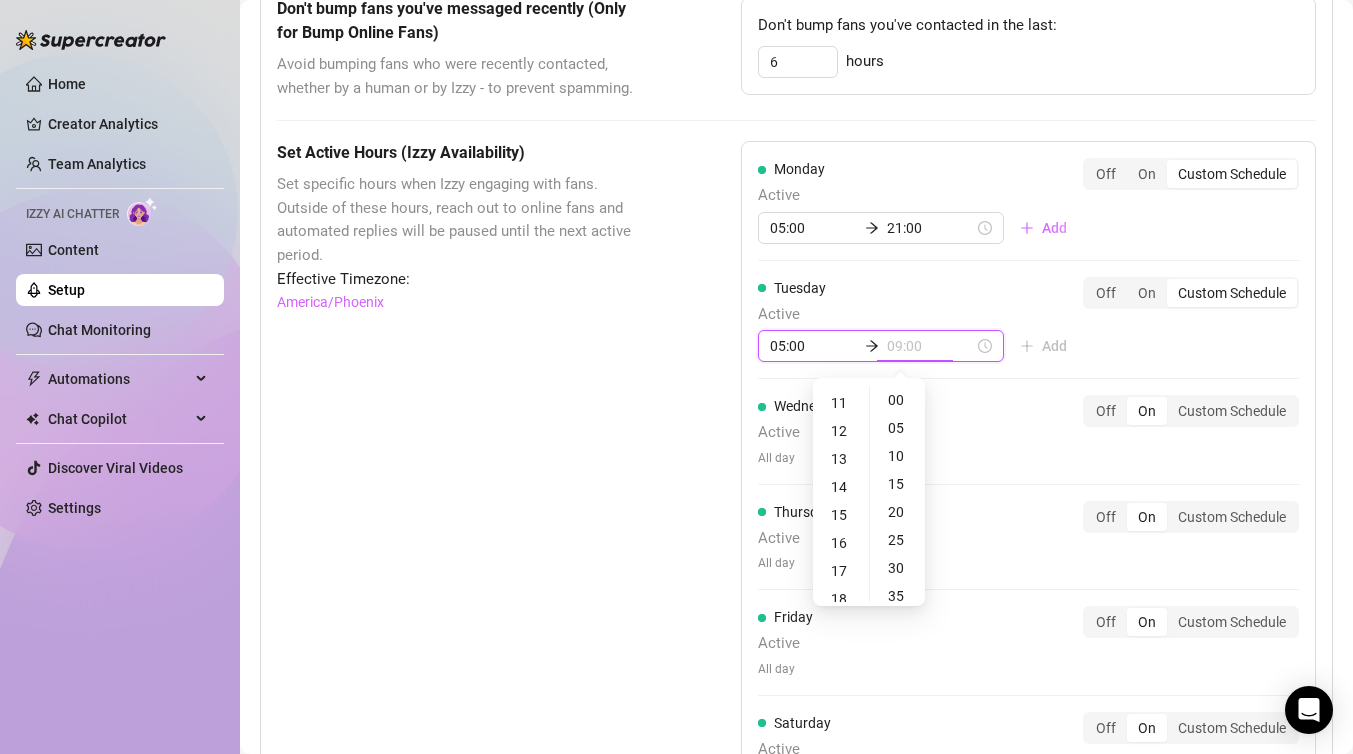 type on "18:00" 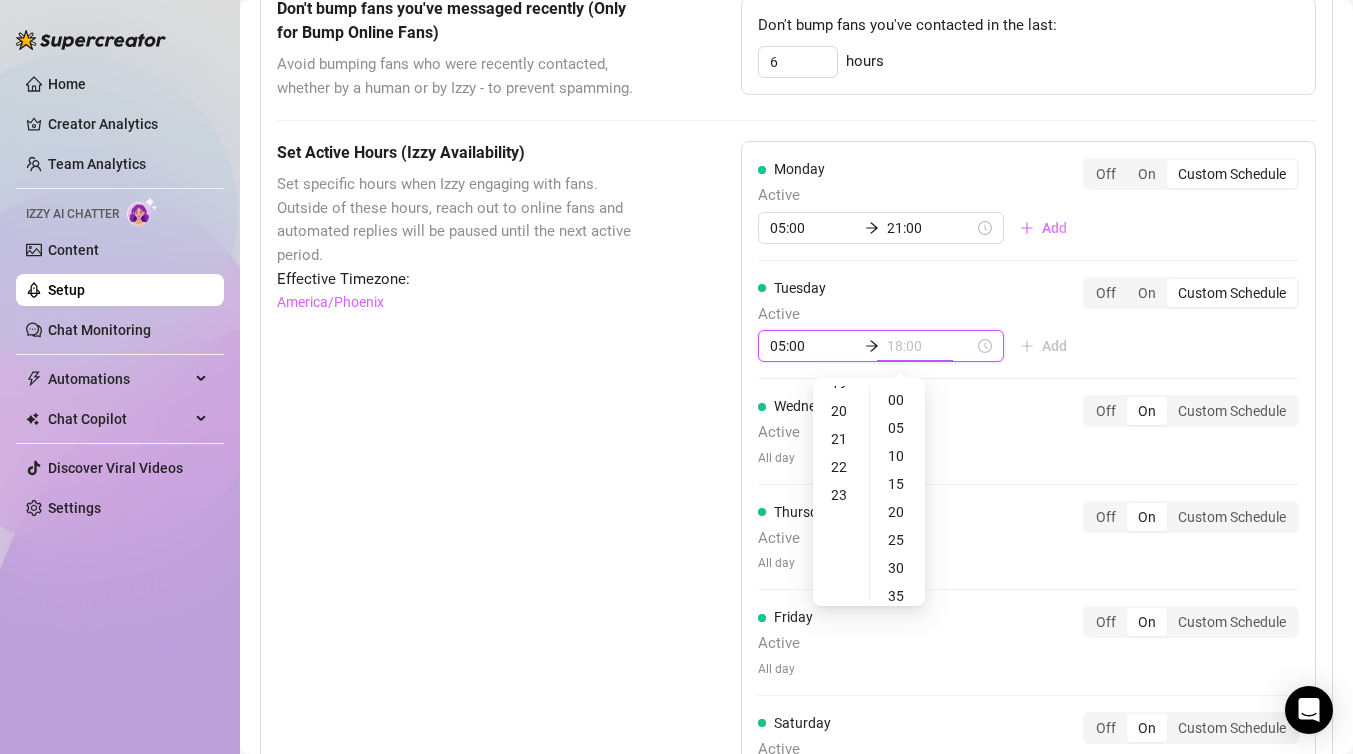 scroll, scrollTop: 550, scrollLeft: 0, axis: vertical 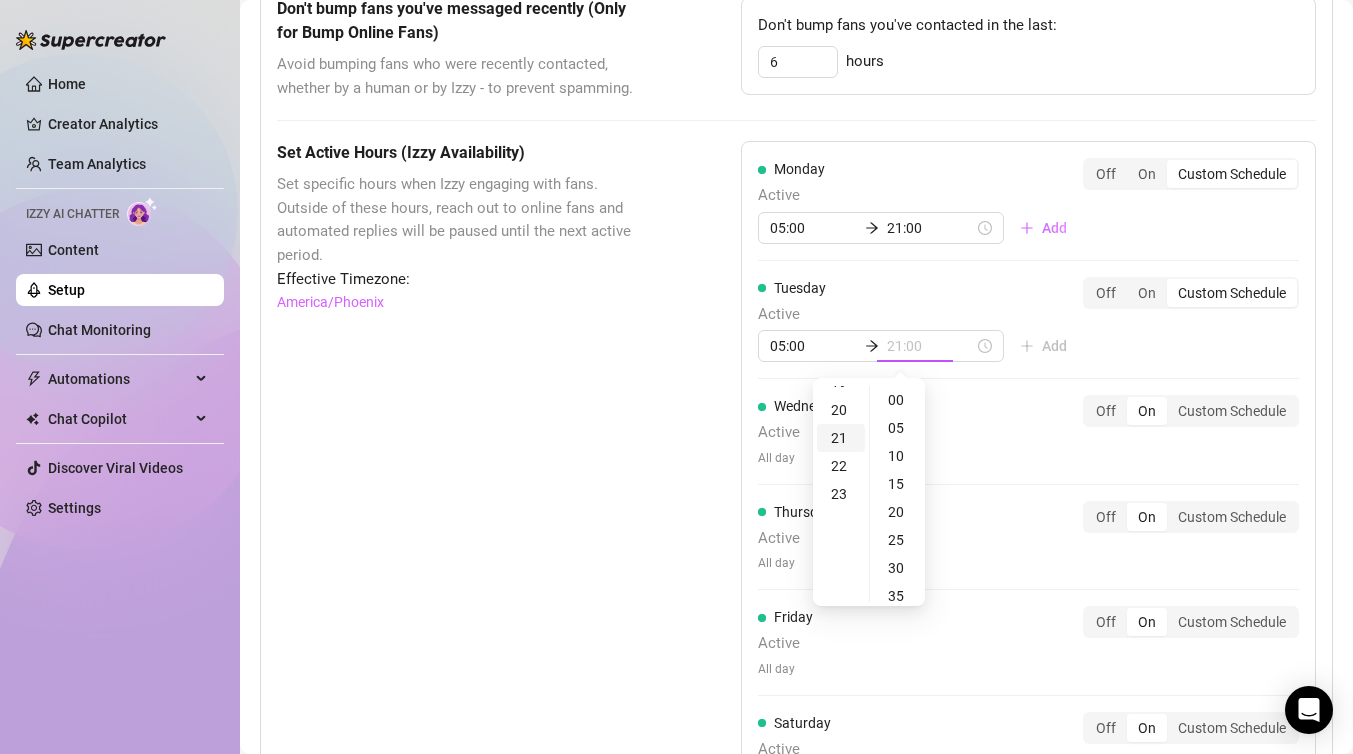 click on "21" at bounding box center [841, 438] 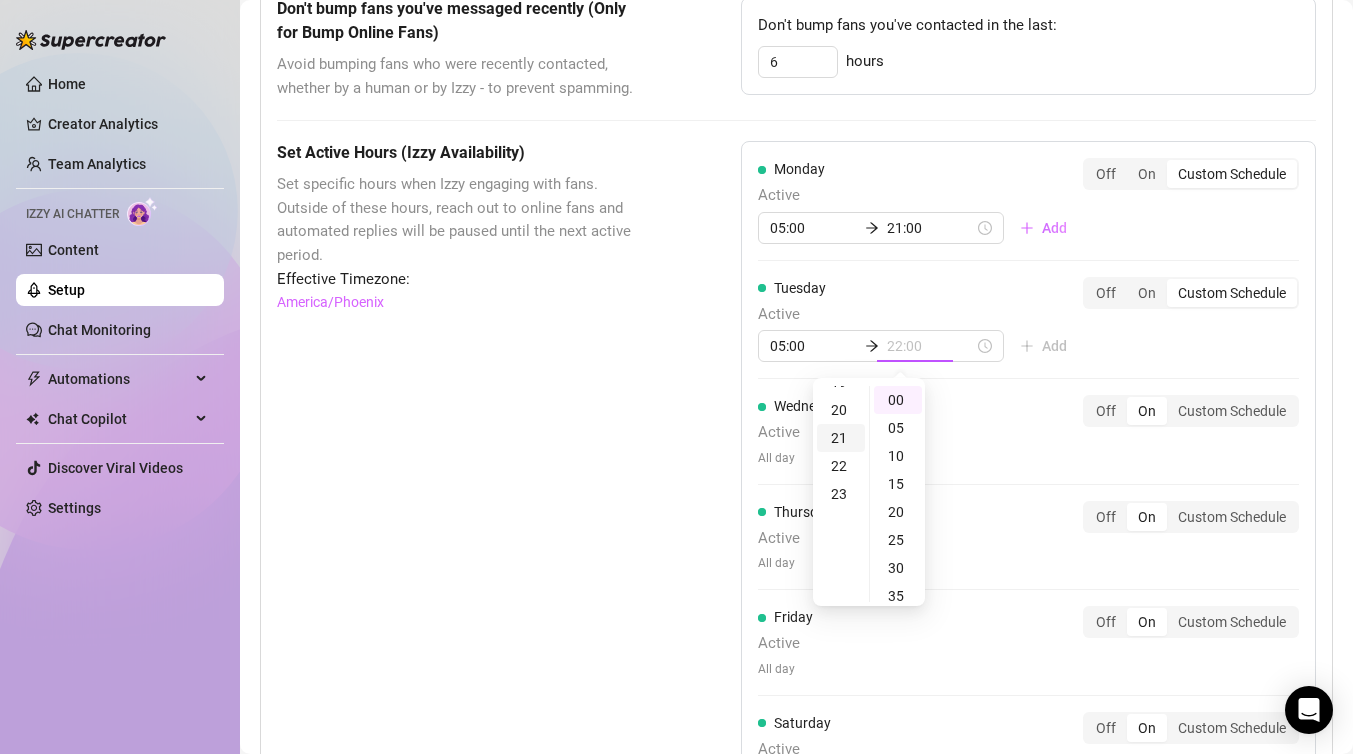 scroll, scrollTop: 588, scrollLeft: 0, axis: vertical 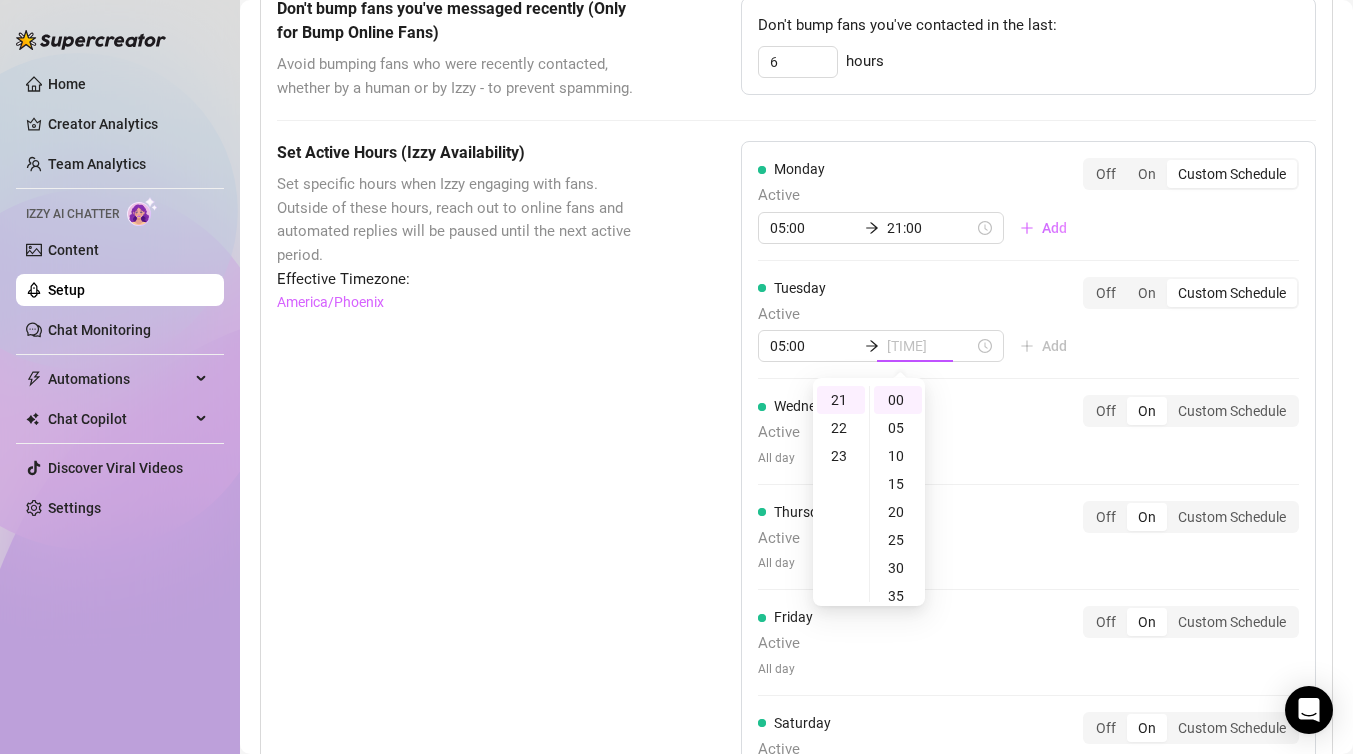 type on "21:00" 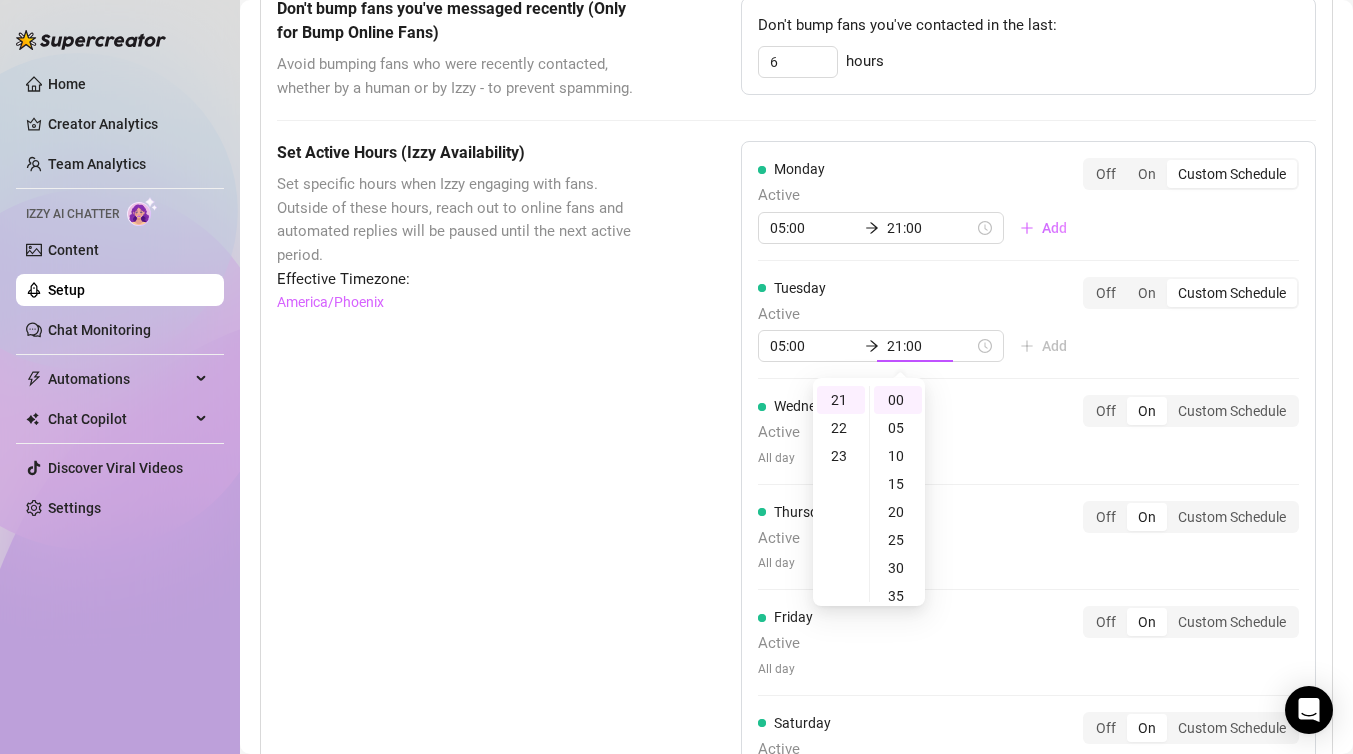click on "Tuesday Active 05:00 21:00 Add Off On Custom Schedule" at bounding box center [1028, 320] 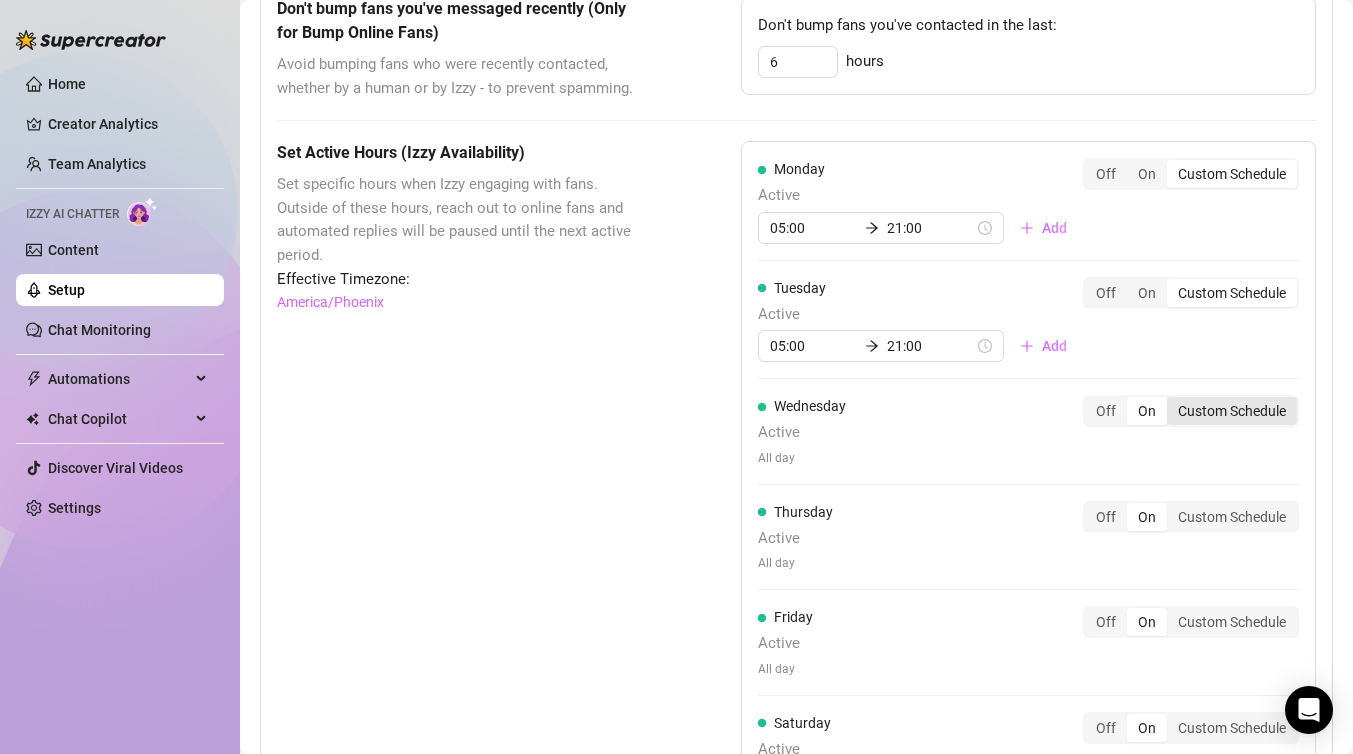 click on "Custom Schedule" at bounding box center [1232, 411] 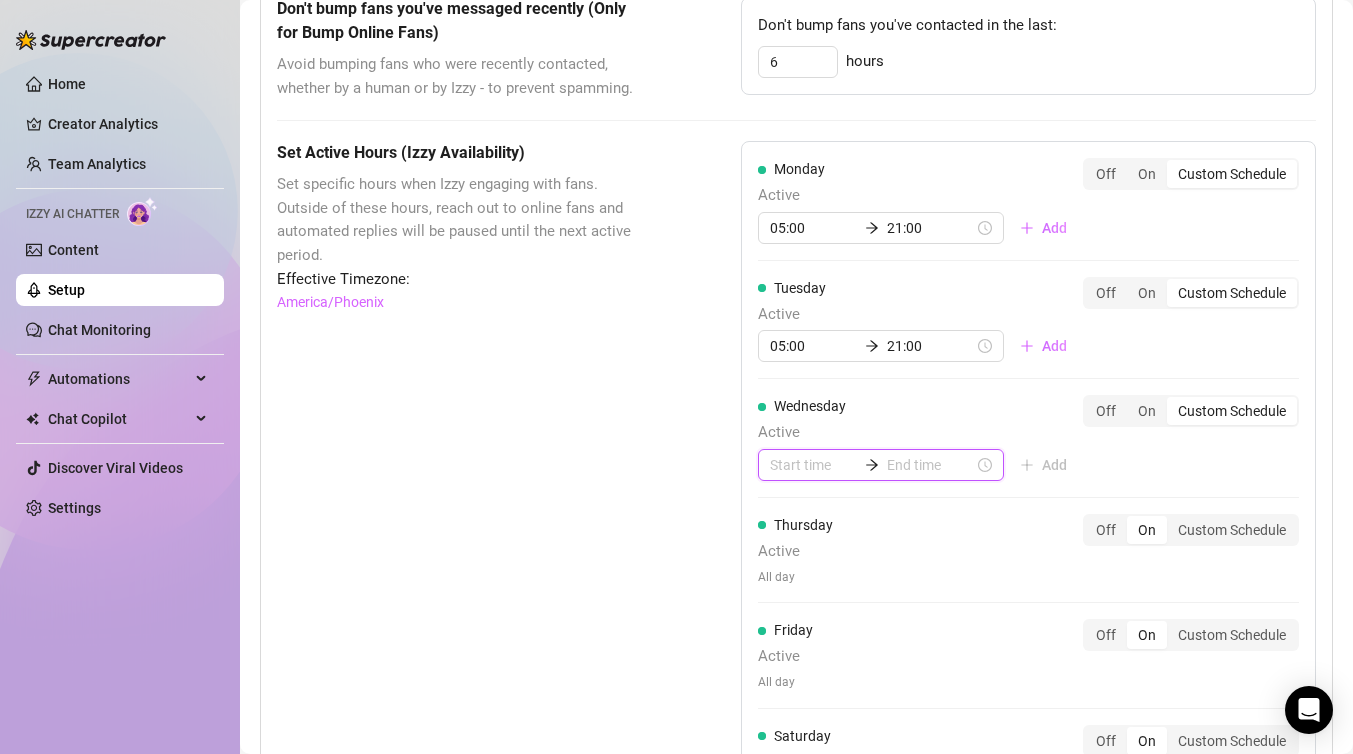 click at bounding box center (813, 465) 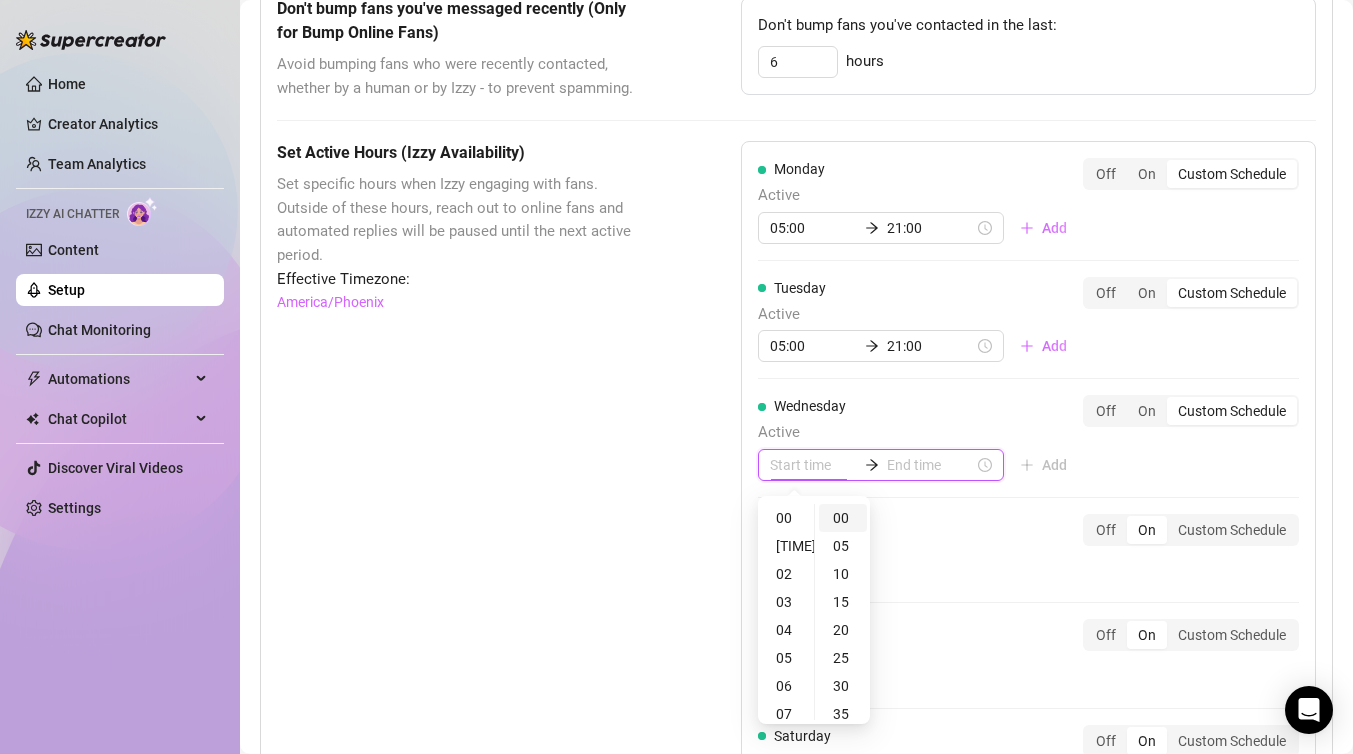 type on "00:00" 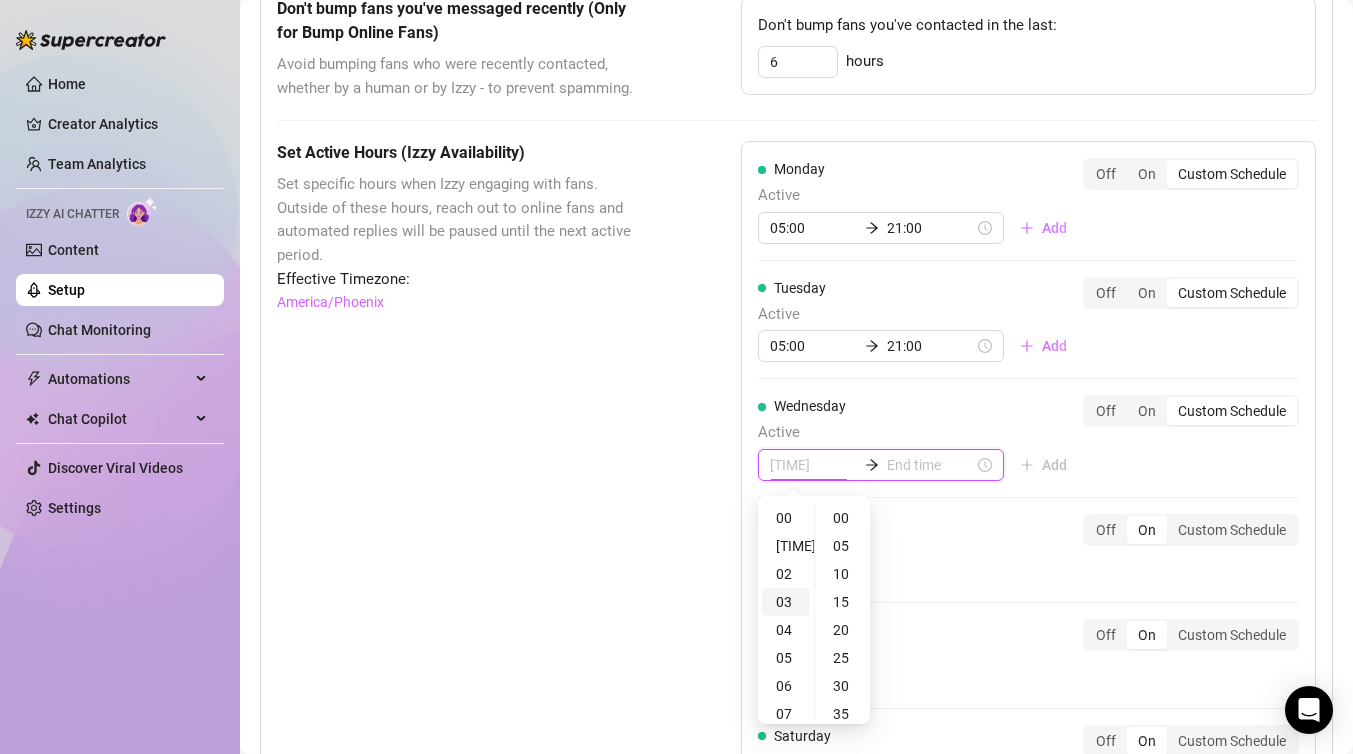 type on "[TIME]" 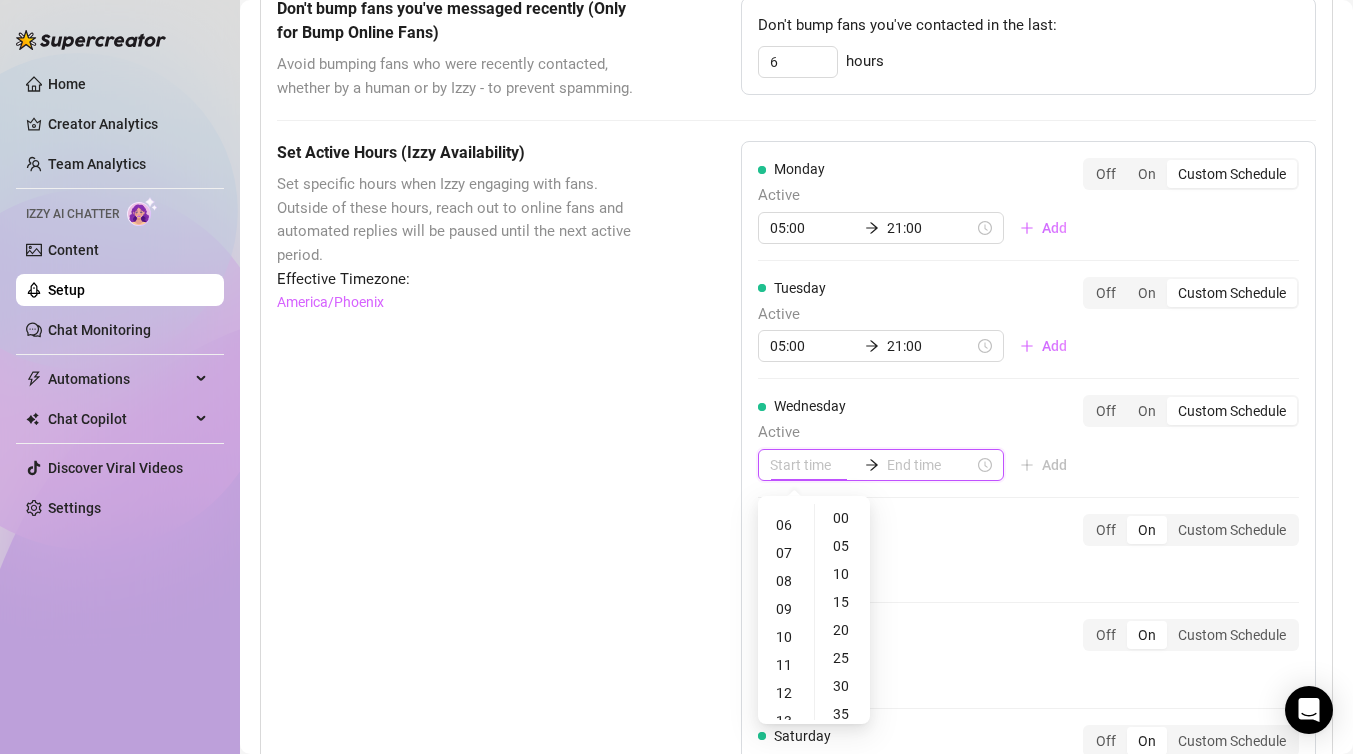 scroll, scrollTop: 201, scrollLeft: 0, axis: vertical 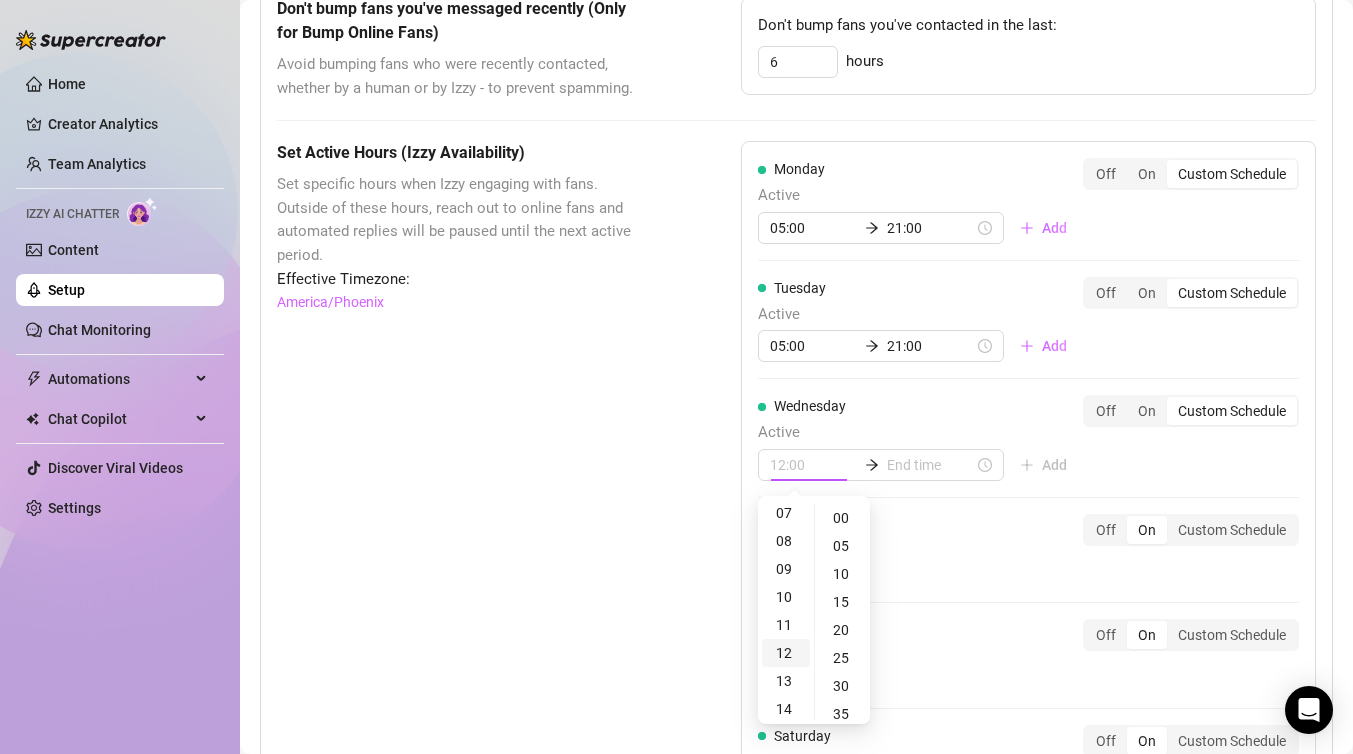 click on "12" at bounding box center (786, 653) 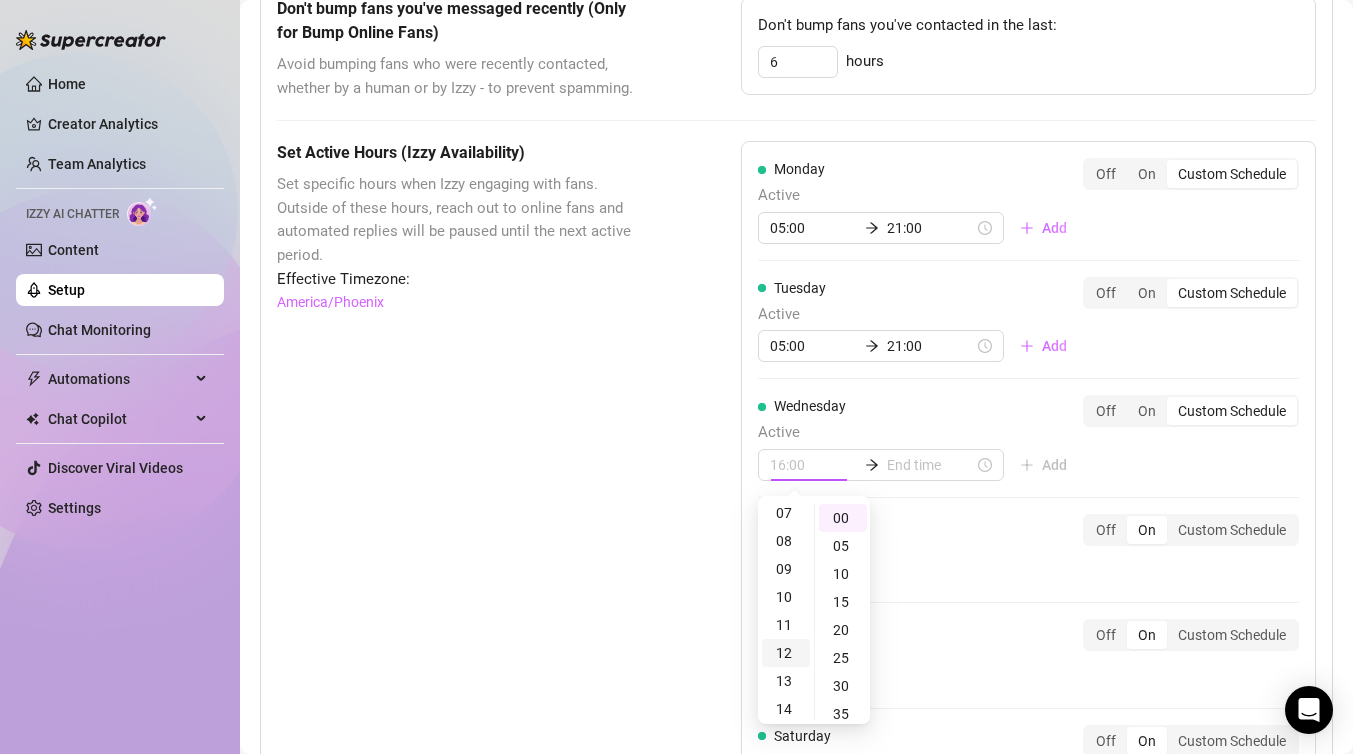 scroll, scrollTop: 336, scrollLeft: 0, axis: vertical 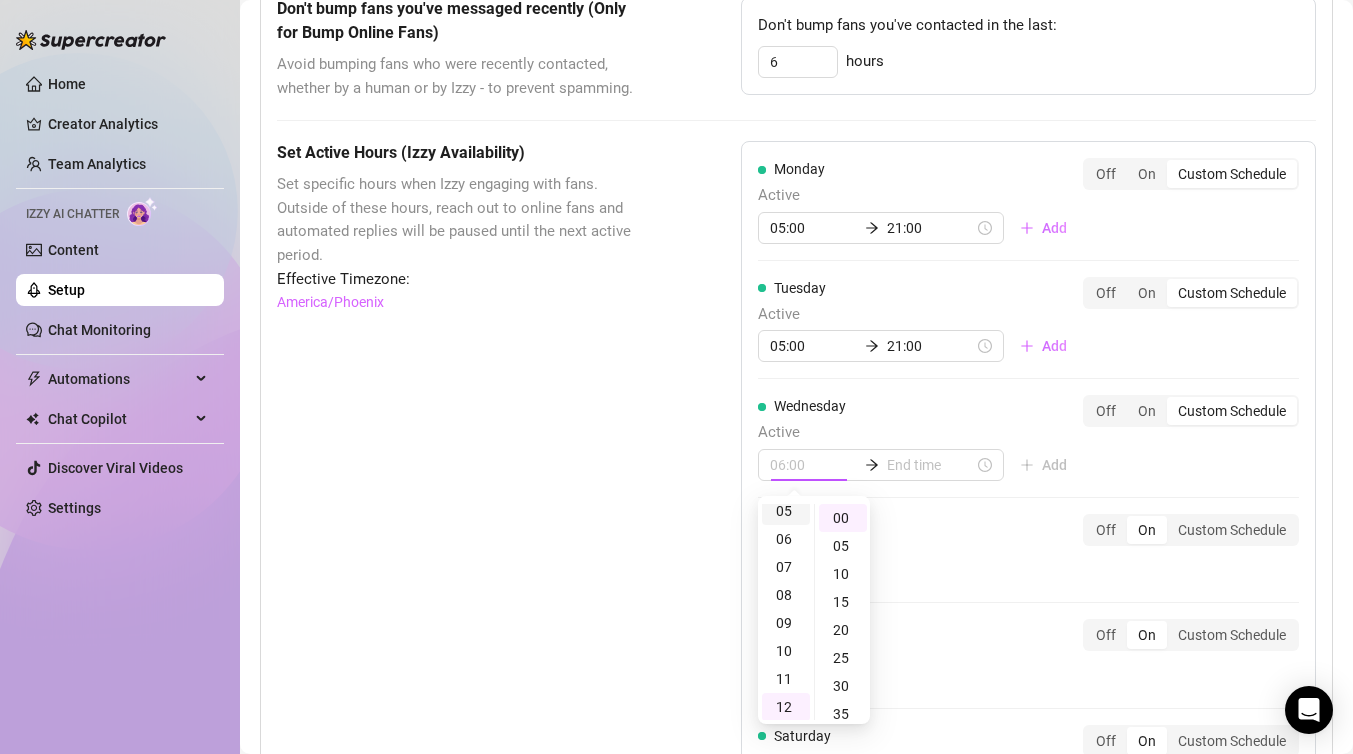 type on "05:00" 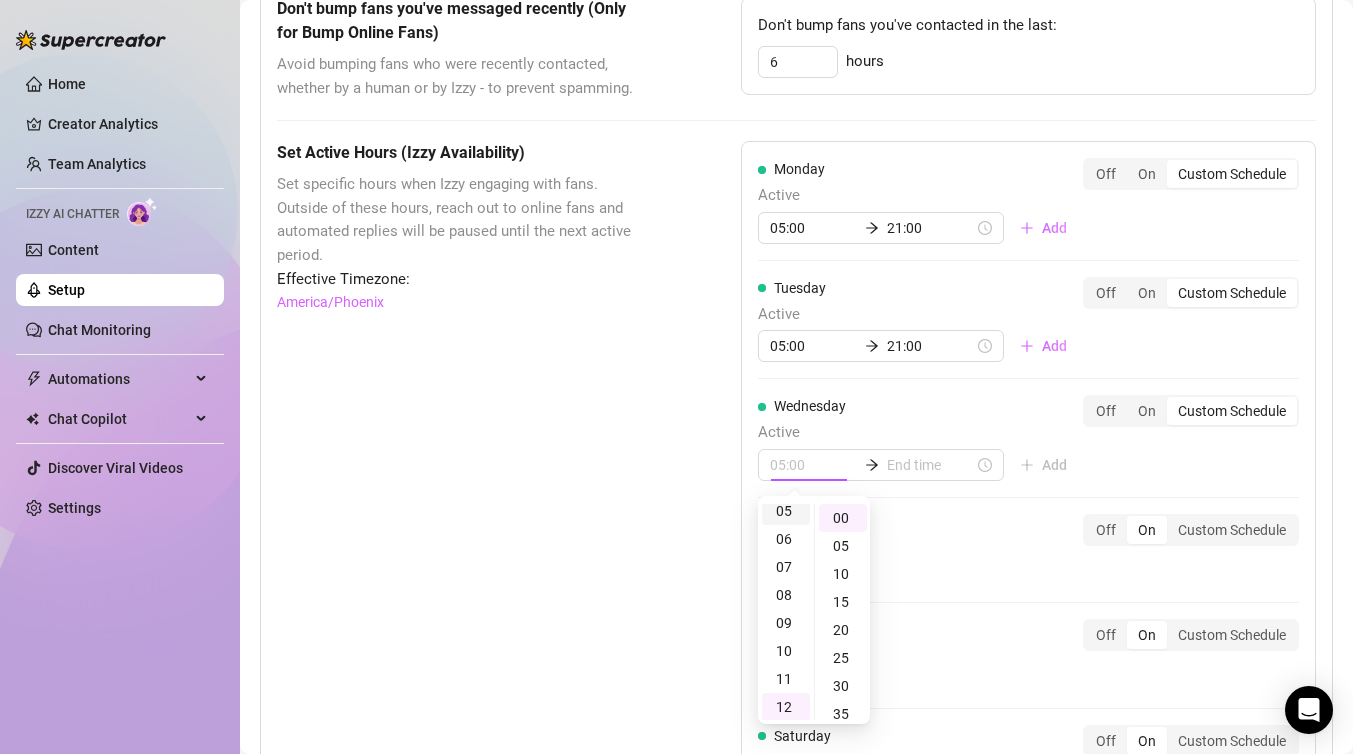 click on "05" at bounding box center (786, 511) 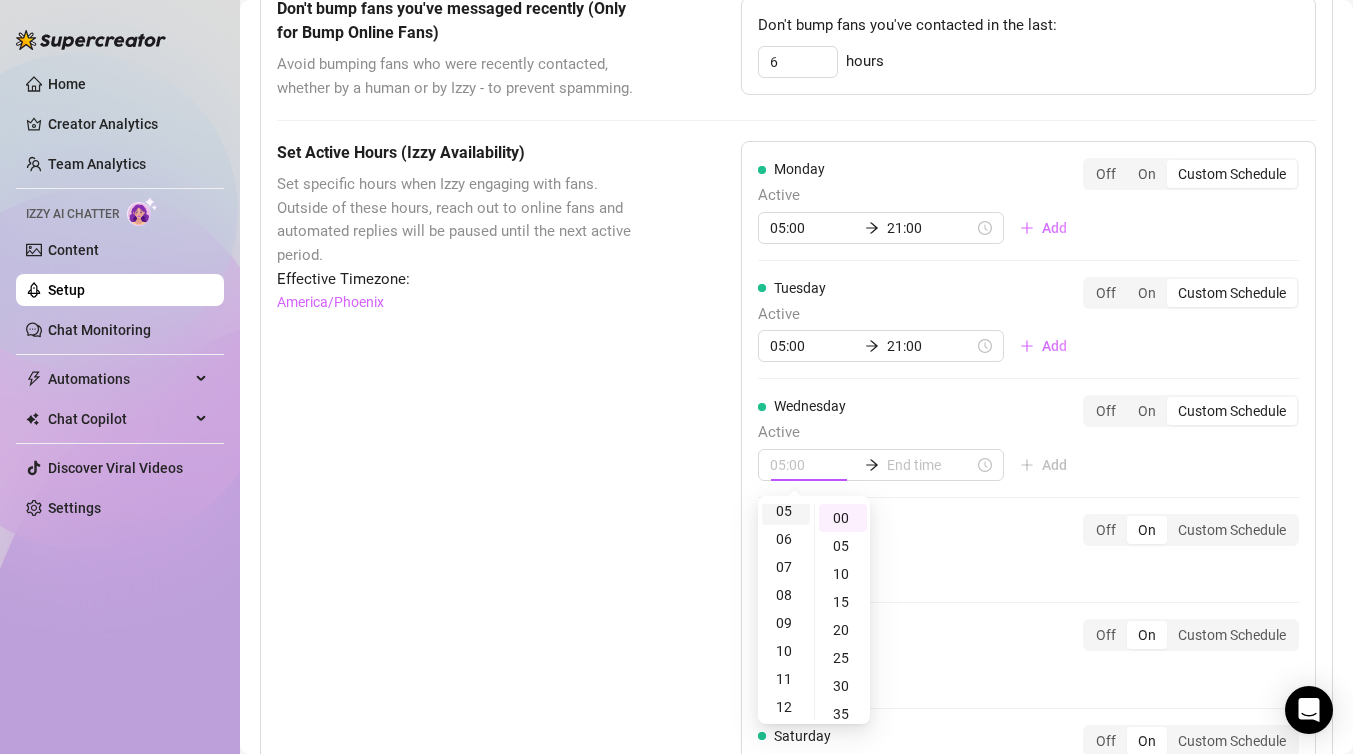 scroll, scrollTop: 140, scrollLeft: 0, axis: vertical 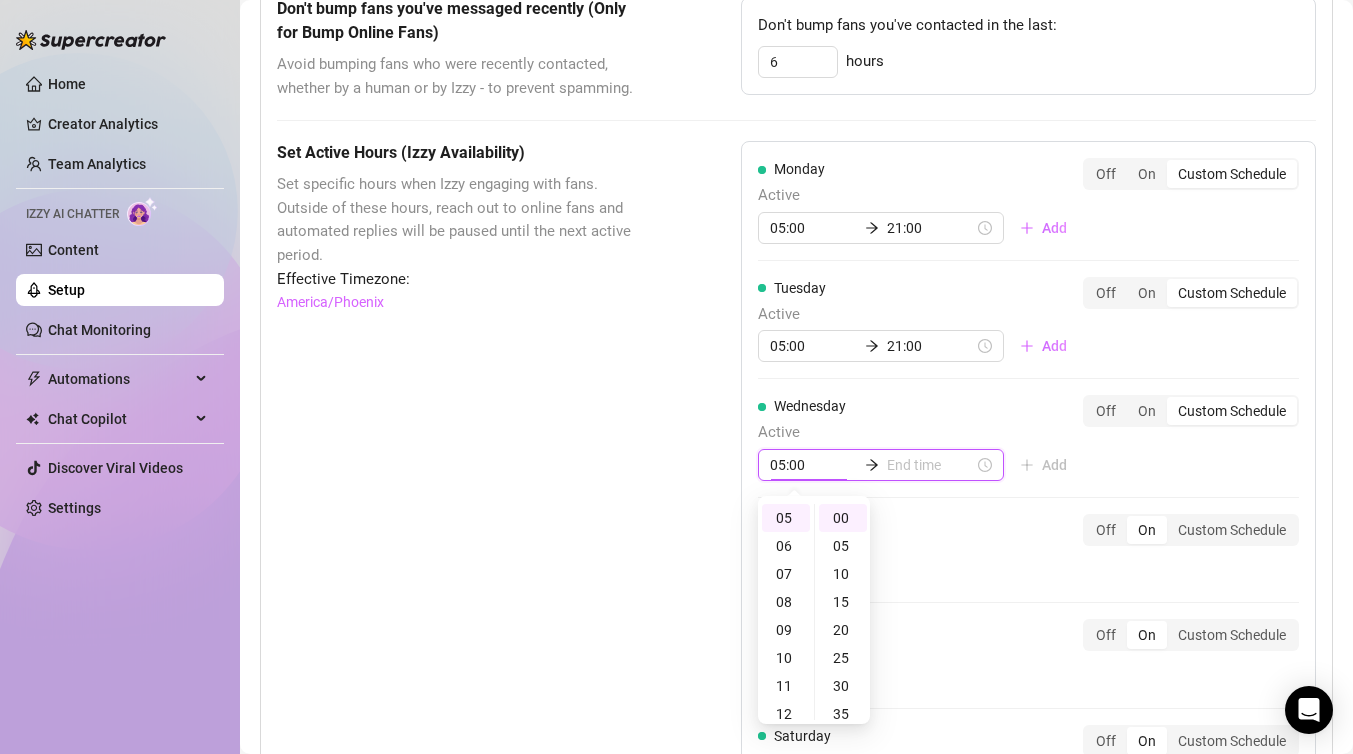 click at bounding box center [930, 465] 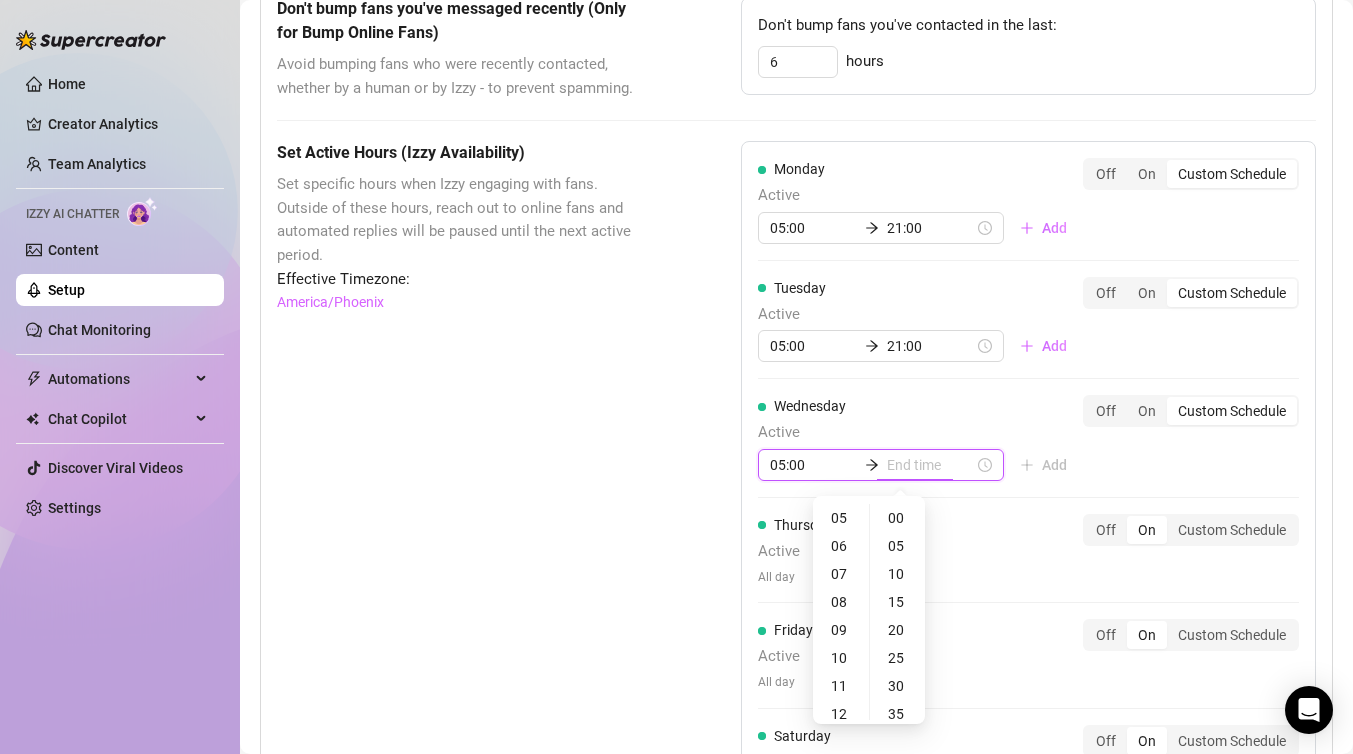 type on "05:00" 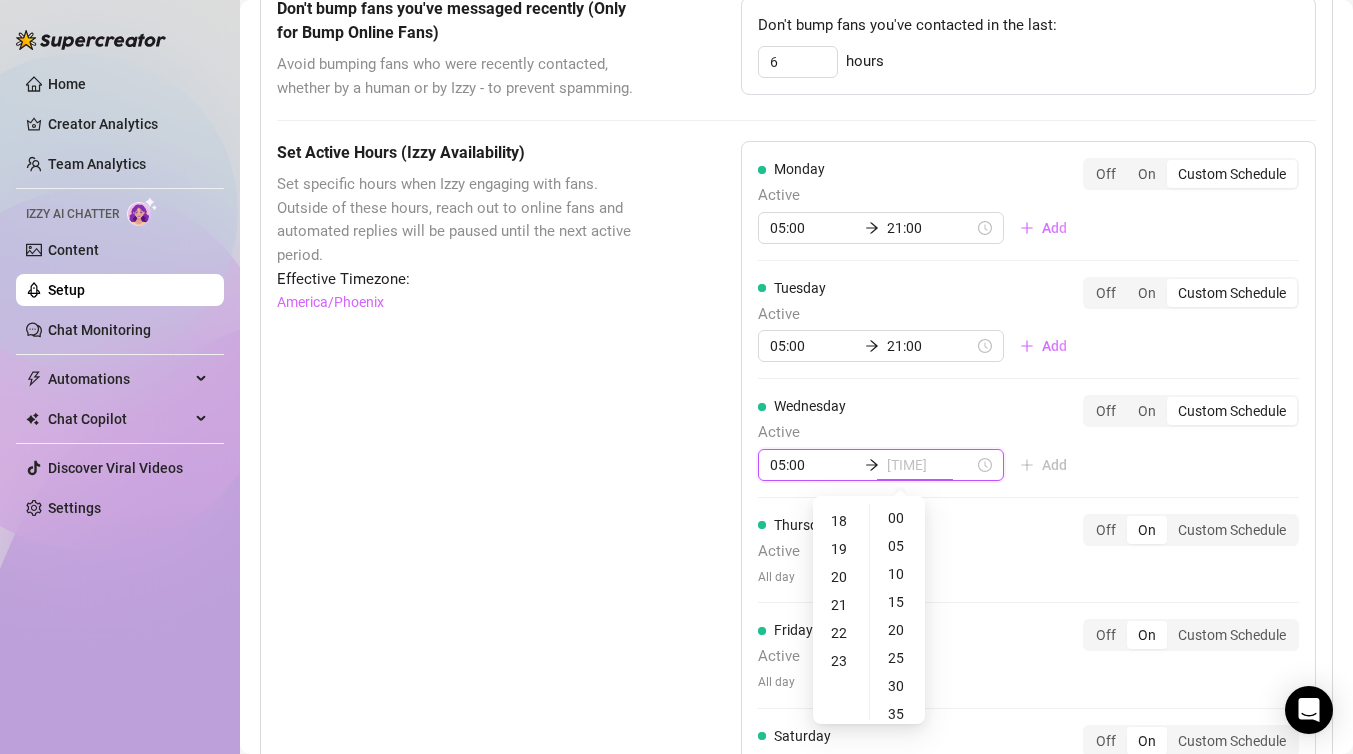 scroll, scrollTop: 514, scrollLeft: 0, axis: vertical 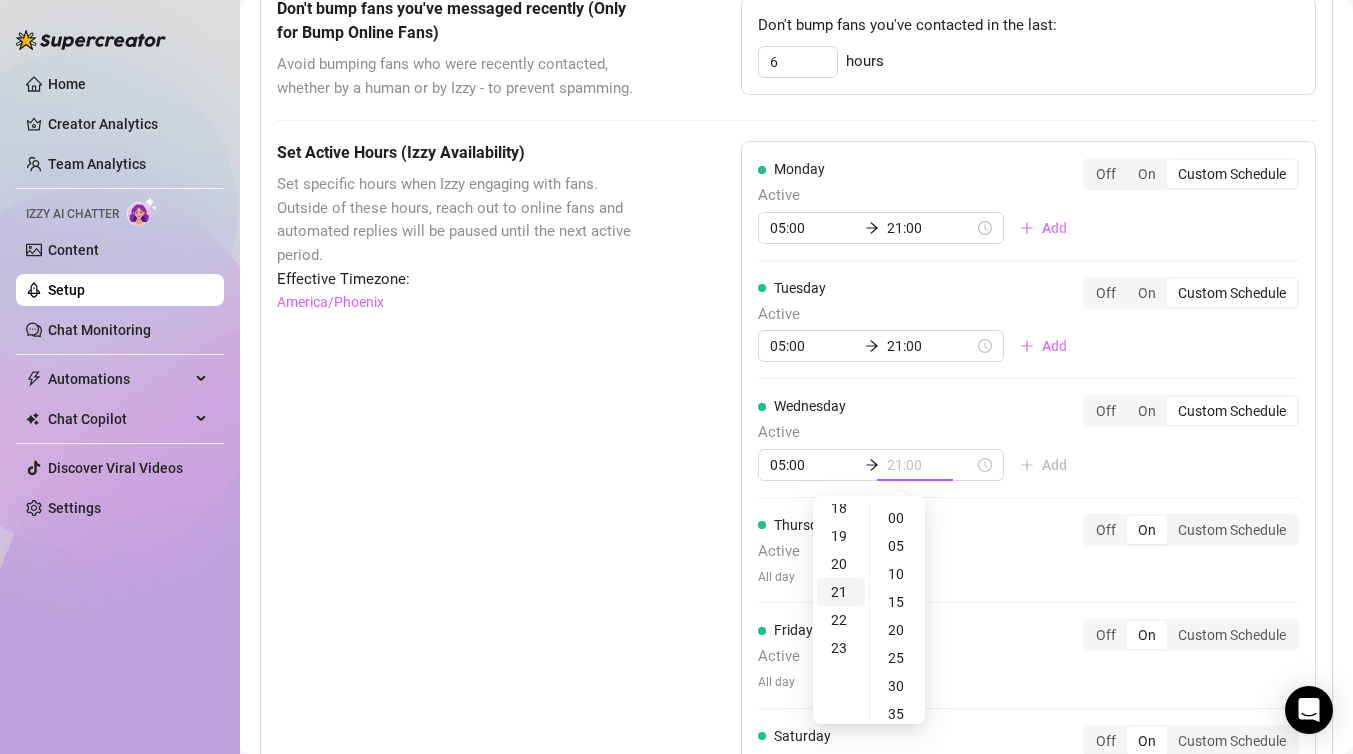 click on "21" at bounding box center [841, 592] 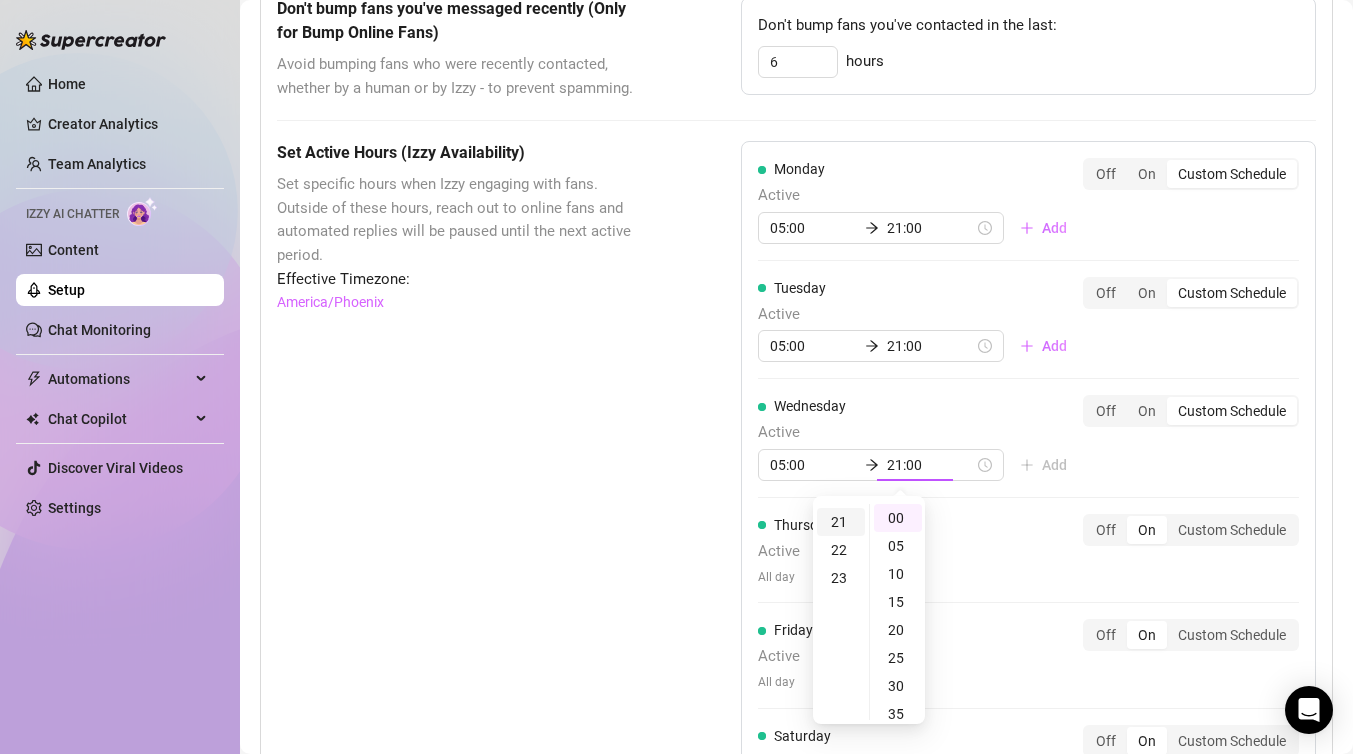 scroll, scrollTop: 588, scrollLeft: 0, axis: vertical 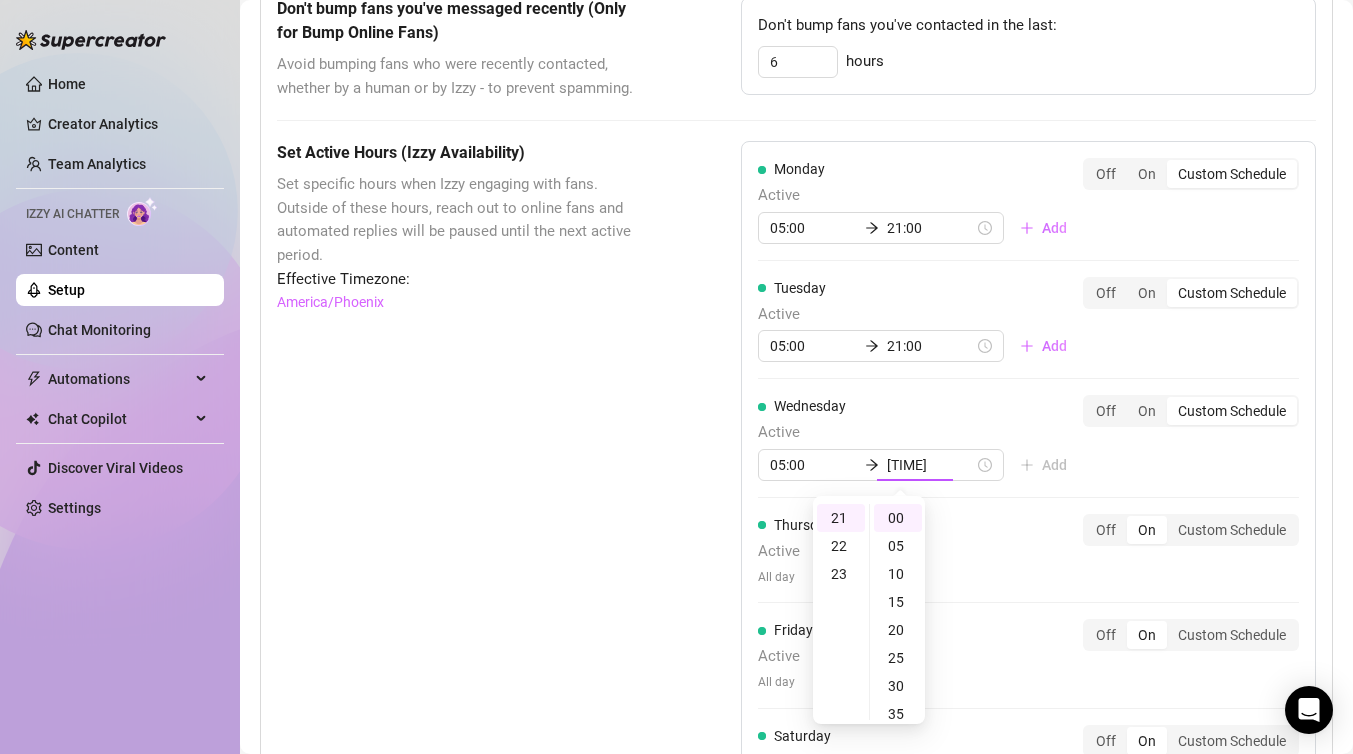 type on "21:00" 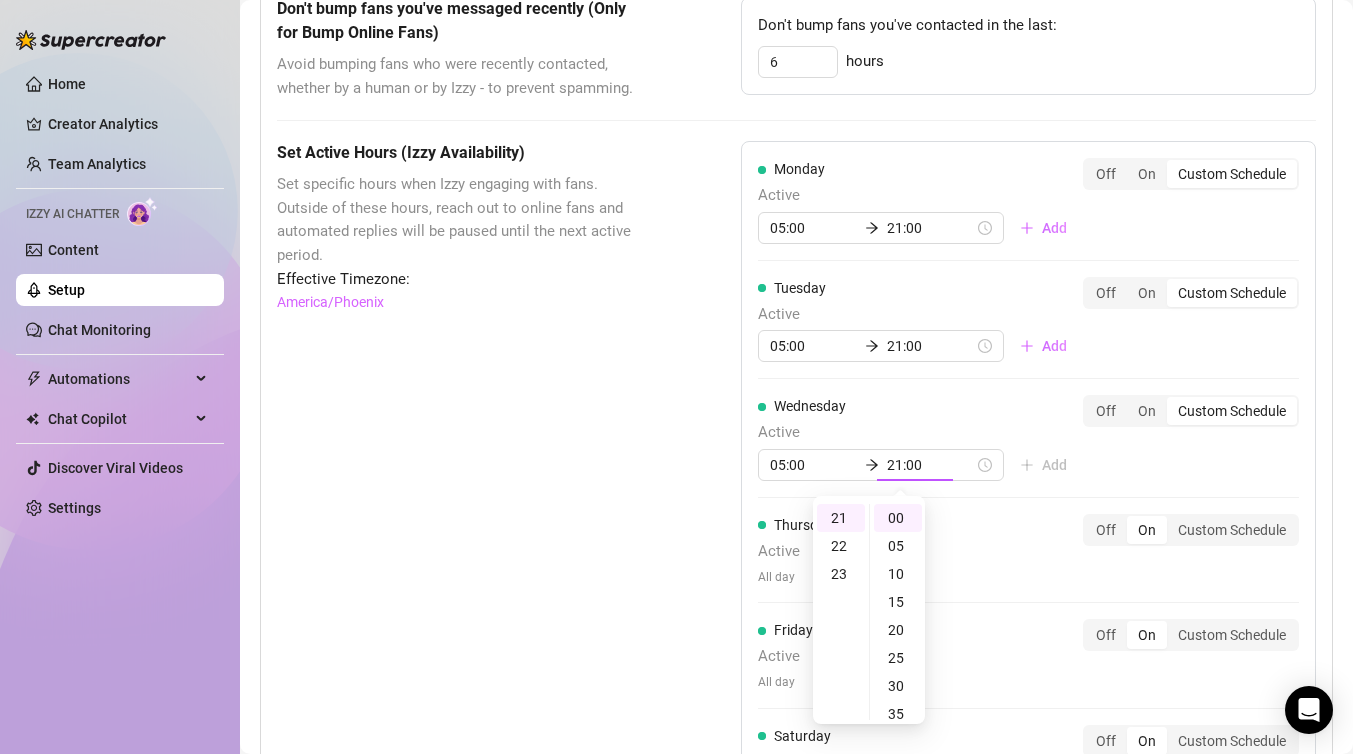 click on "Wednesday Active 05:00 21:00 Add Off On Custom Schedule" at bounding box center (1028, 438) 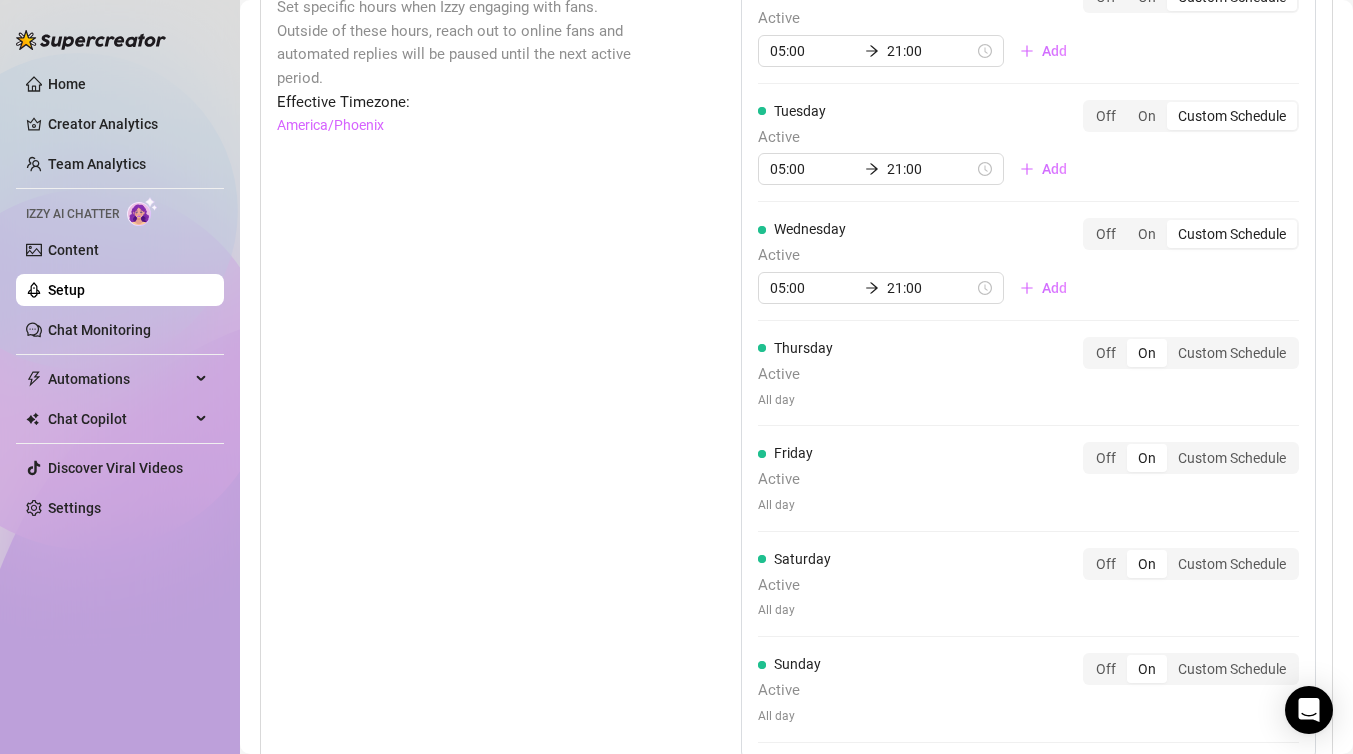 scroll, scrollTop: 1422, scrollLeft: 0, axis: vertical 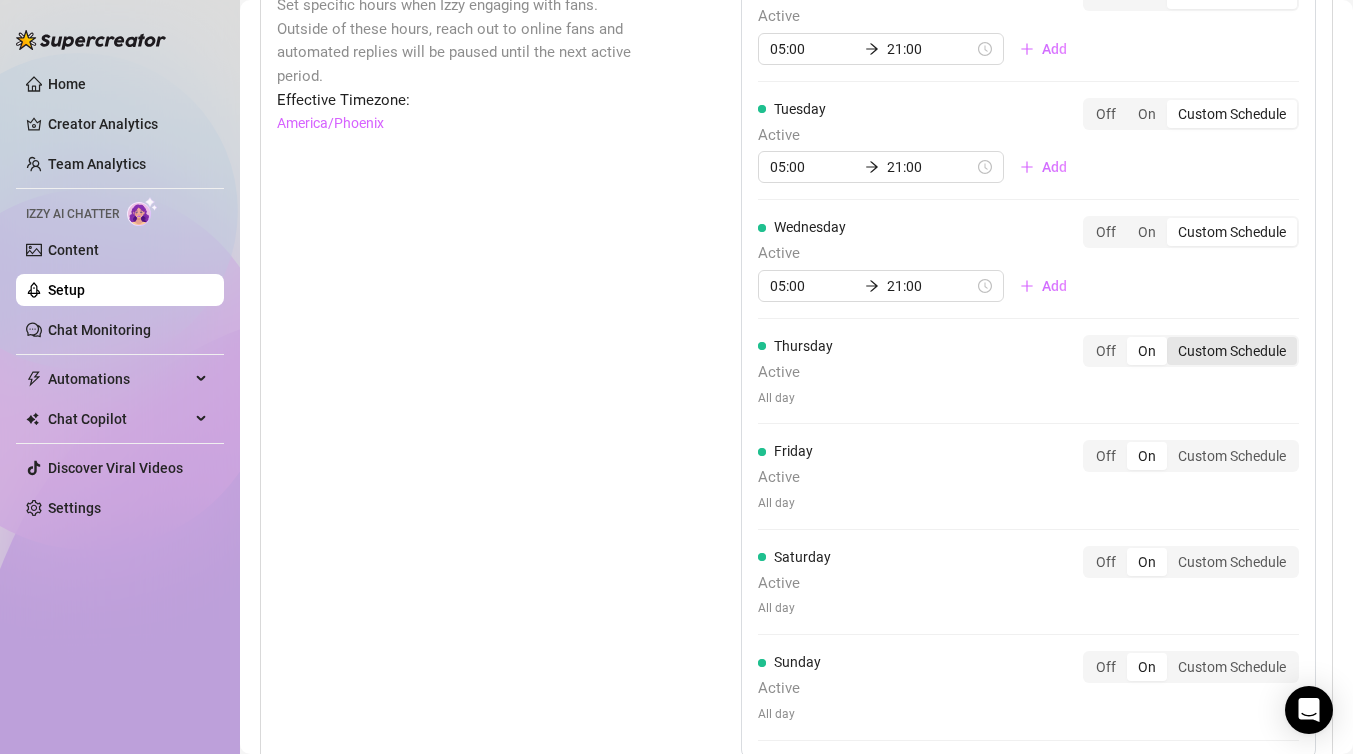 click on "Custom Schedule" at bounding box center [1232, 351] 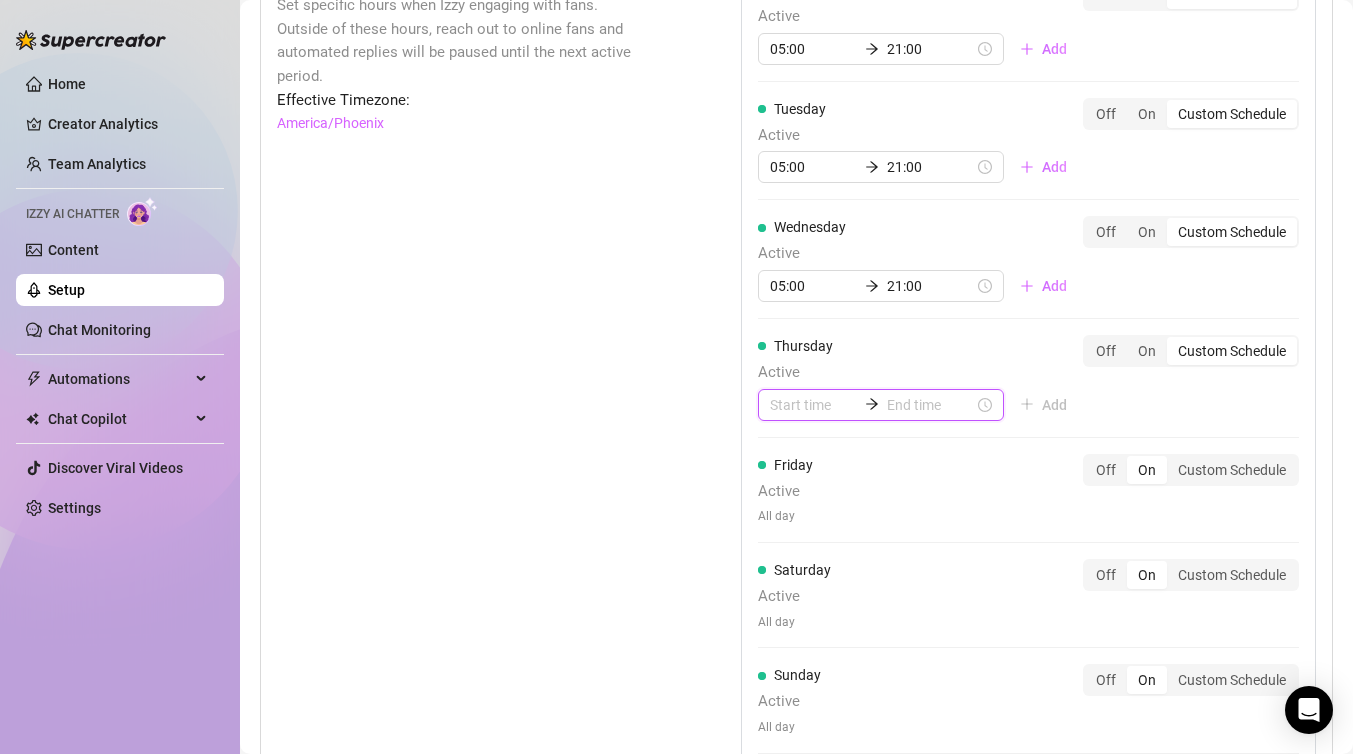 click at bounding box center [813, 405] 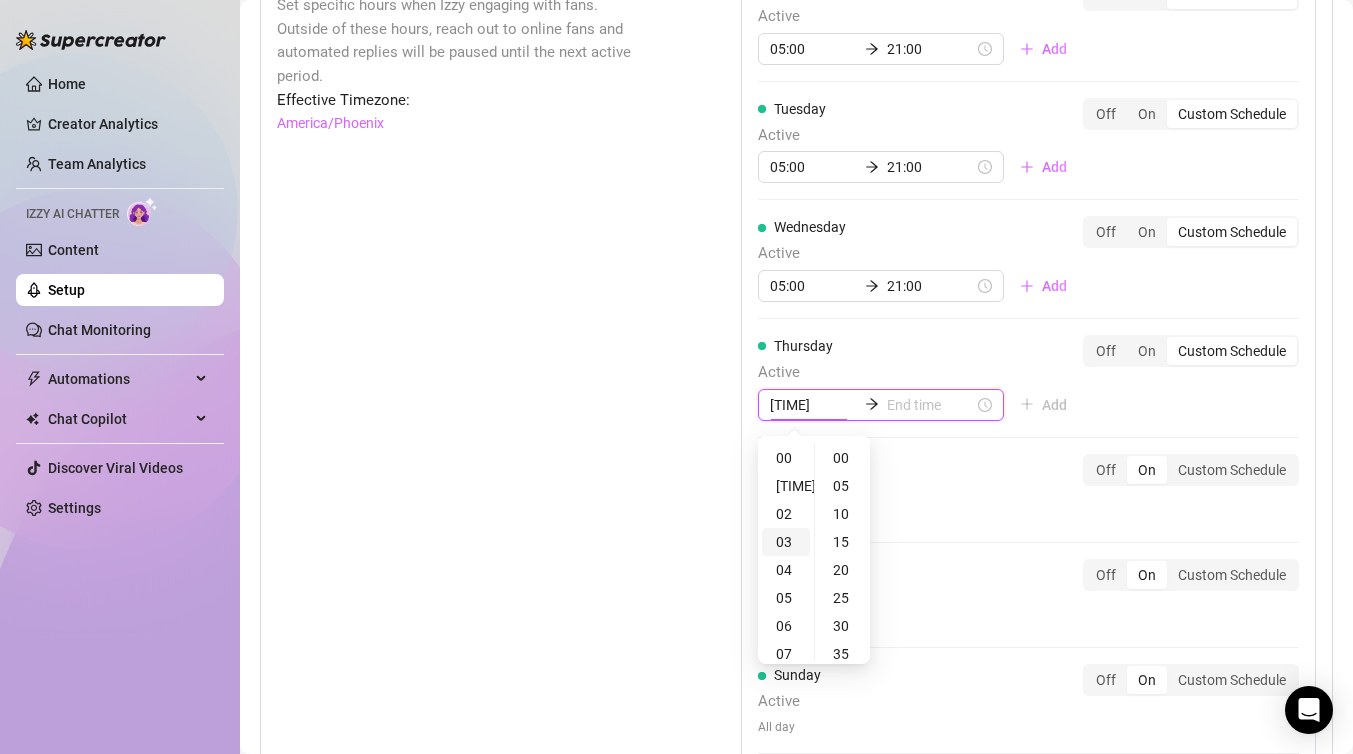 type on "[TIME]" 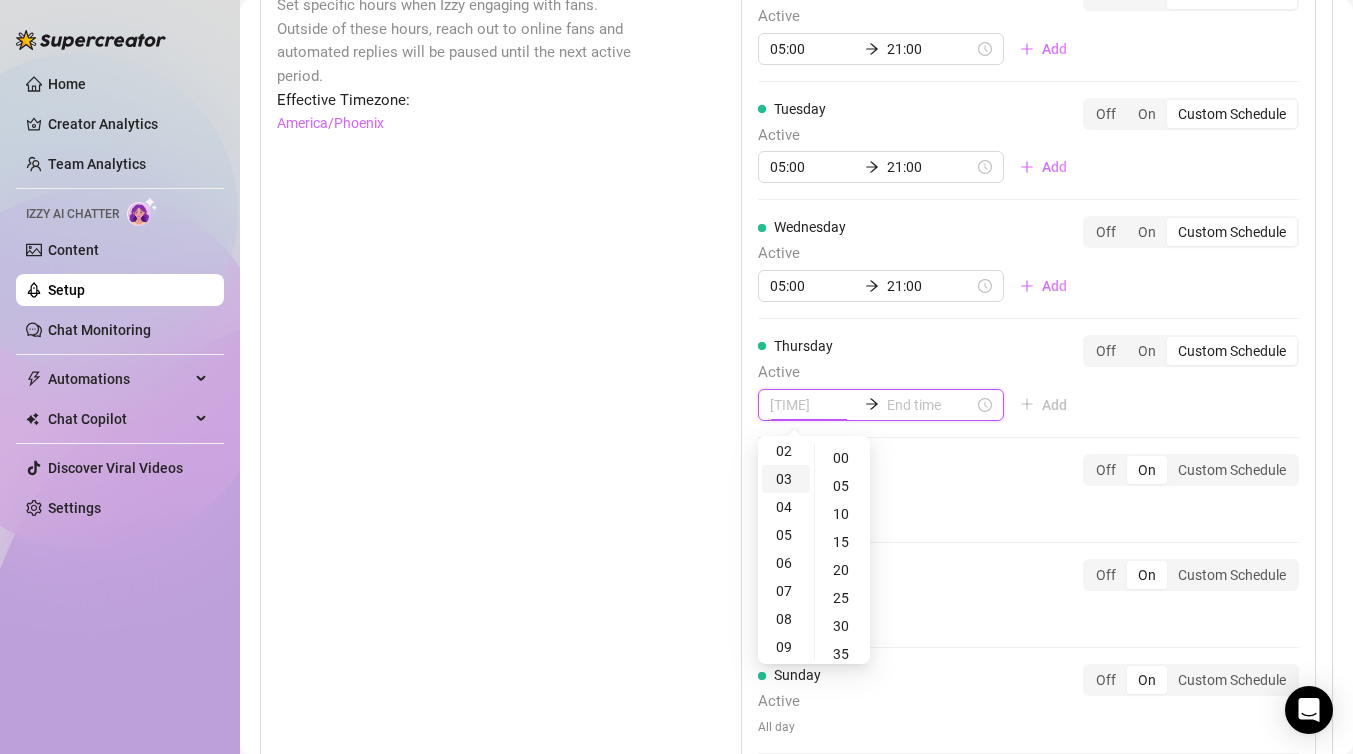 scroll, scrollTop: 0, scrollLeft: 0, axis: both 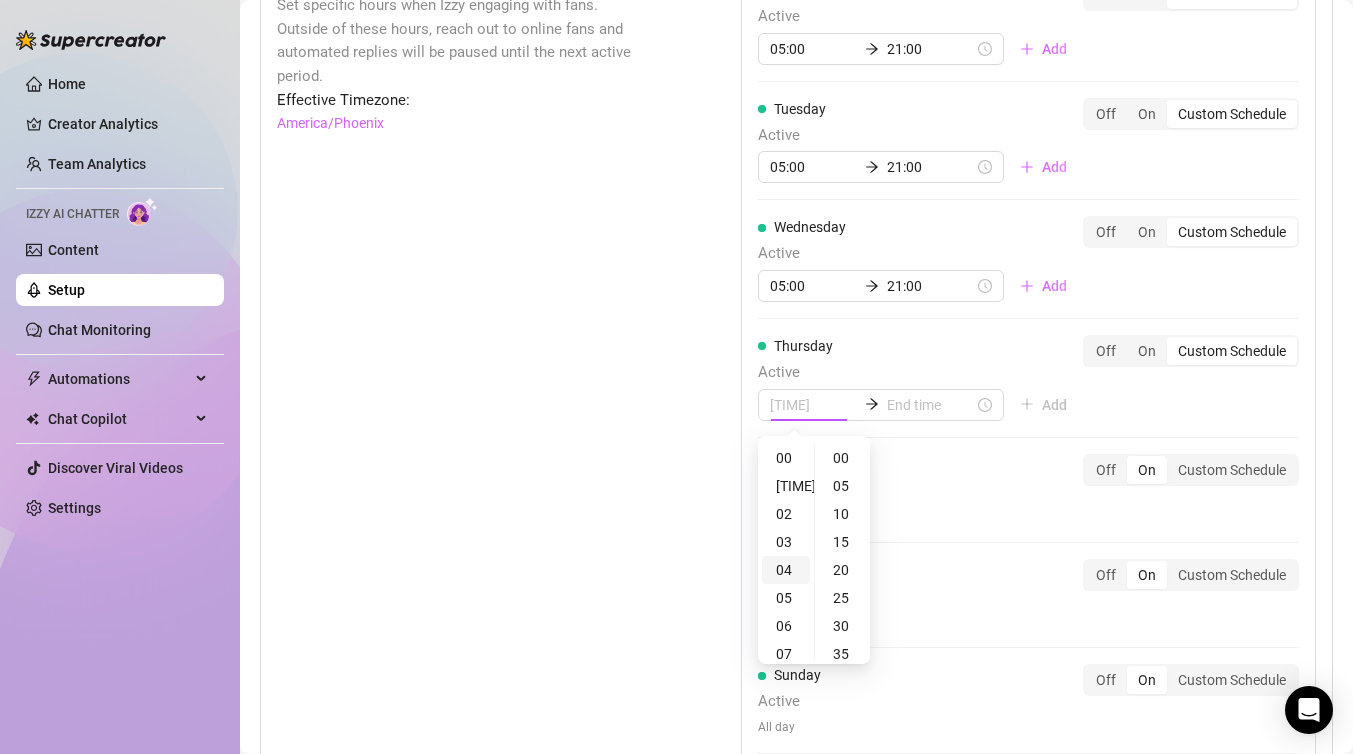 click on "04" at bounding box center (786, 570) 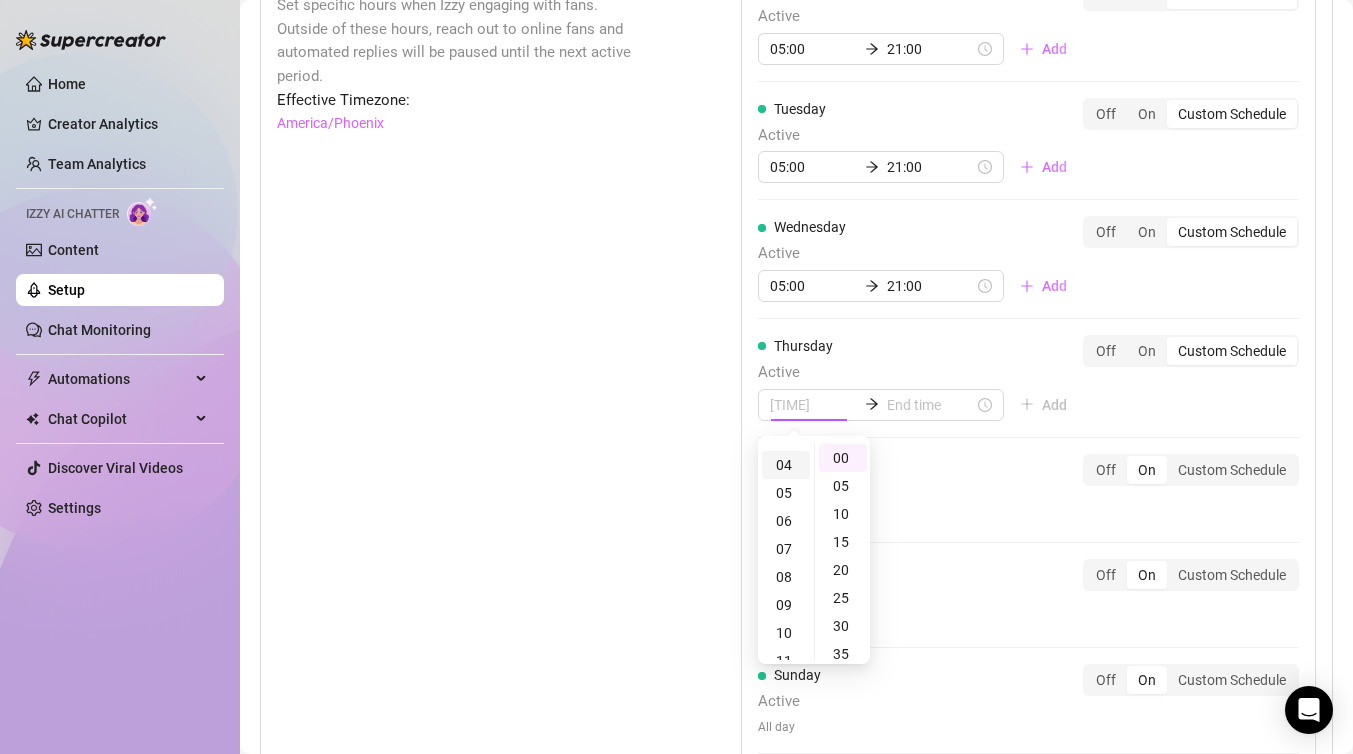 scroll, scrollTop: 112, scrollLeft: 0, axis: vertical 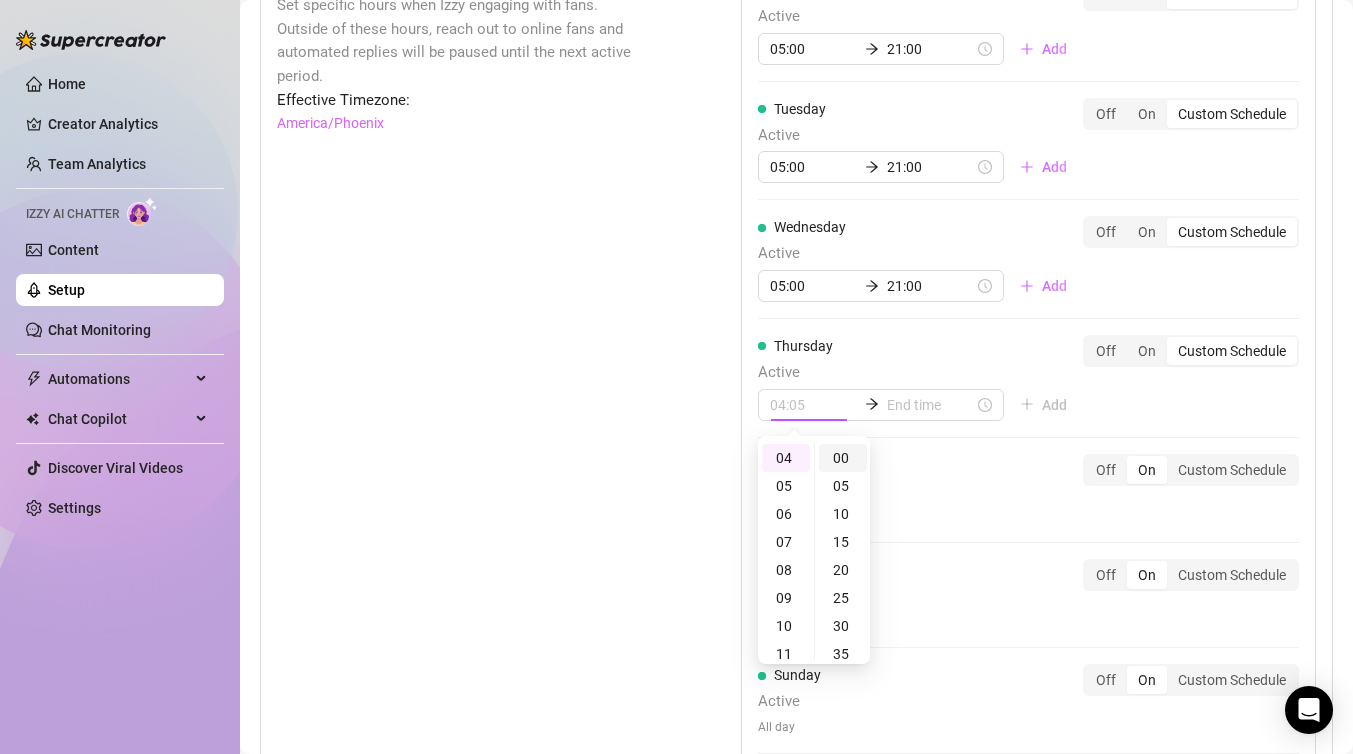 type on "[TIME]" 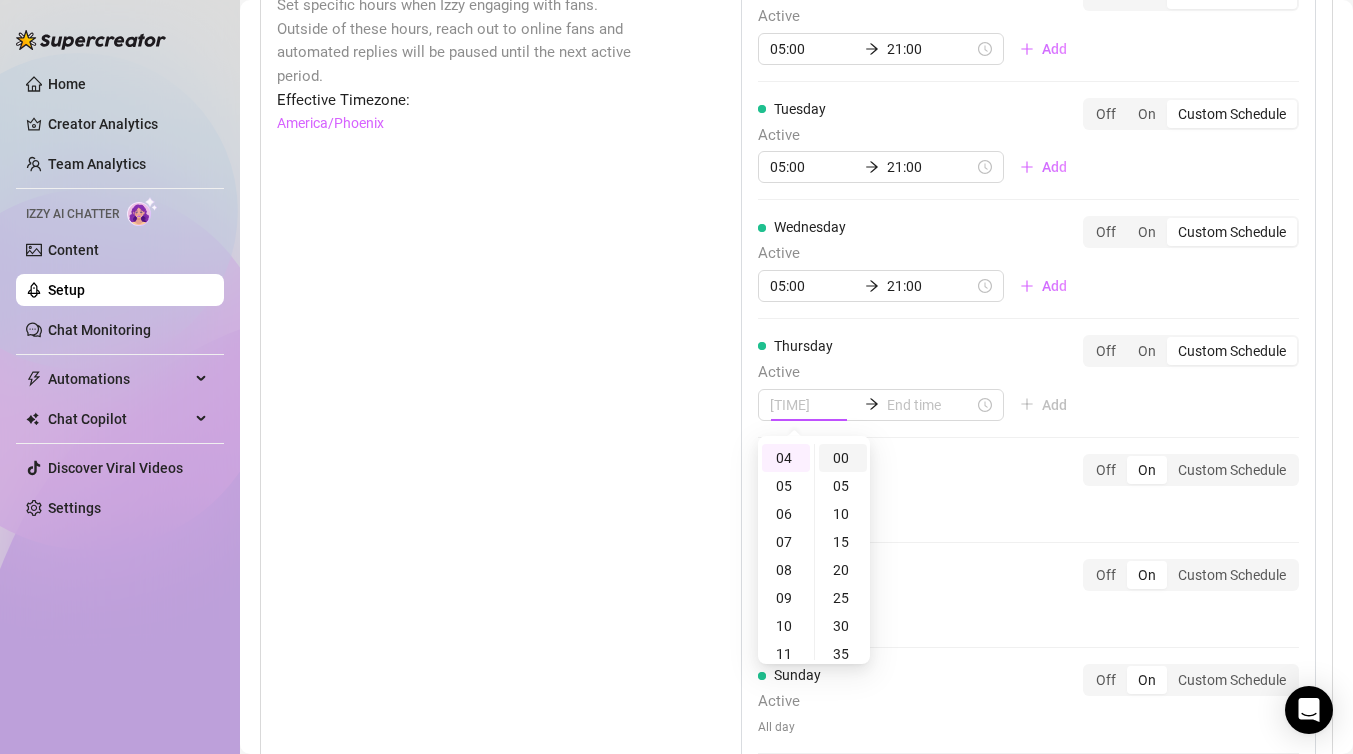 click on "00" at bounding box center (843, 458) 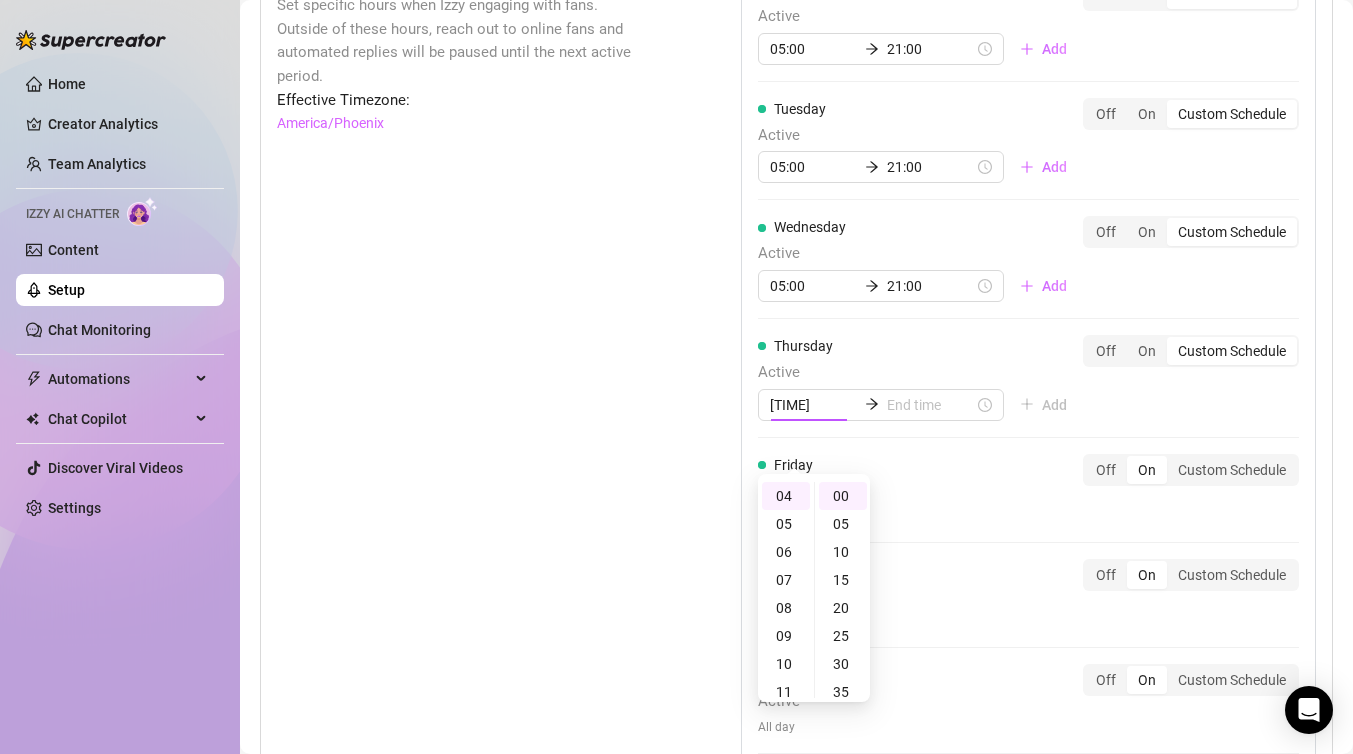 scroll, scrollTop: 1346, scrollLeft: 0, axis: vertical 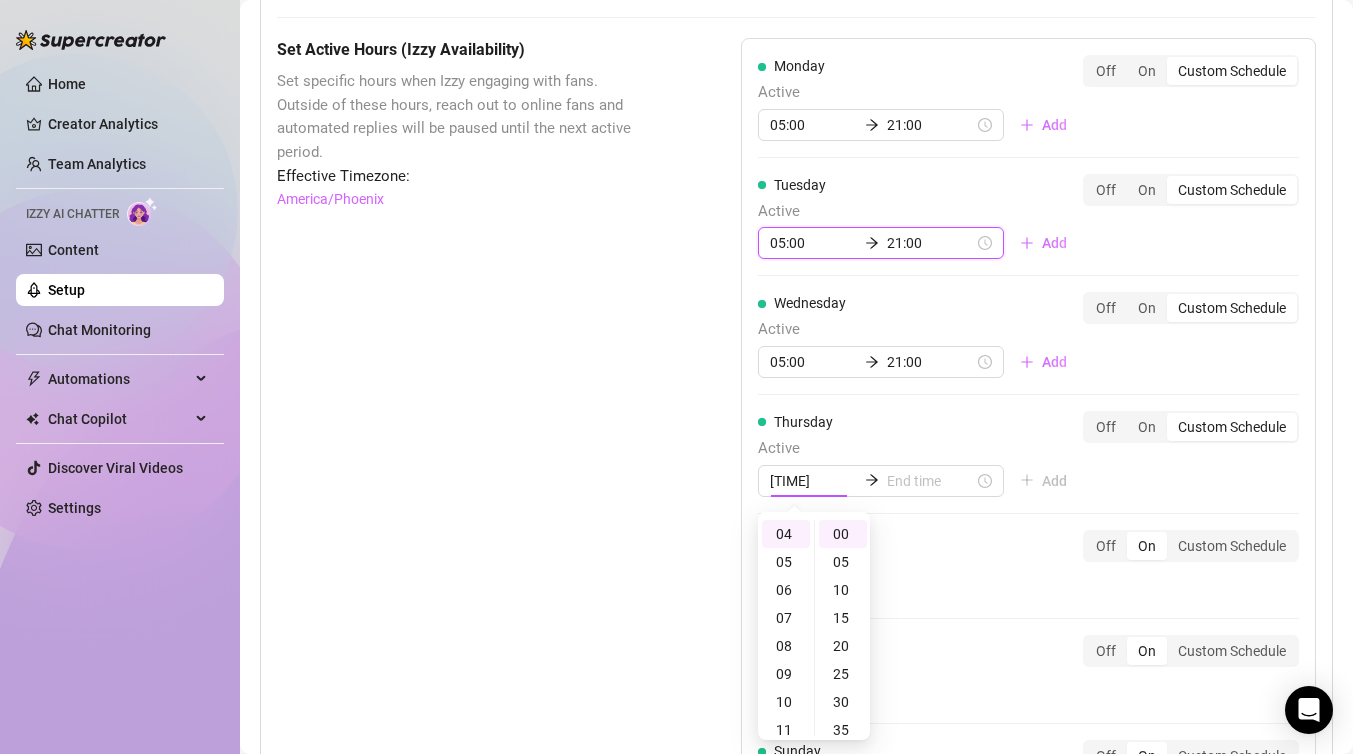 click on "05:00" at bounding box center [813, 243] 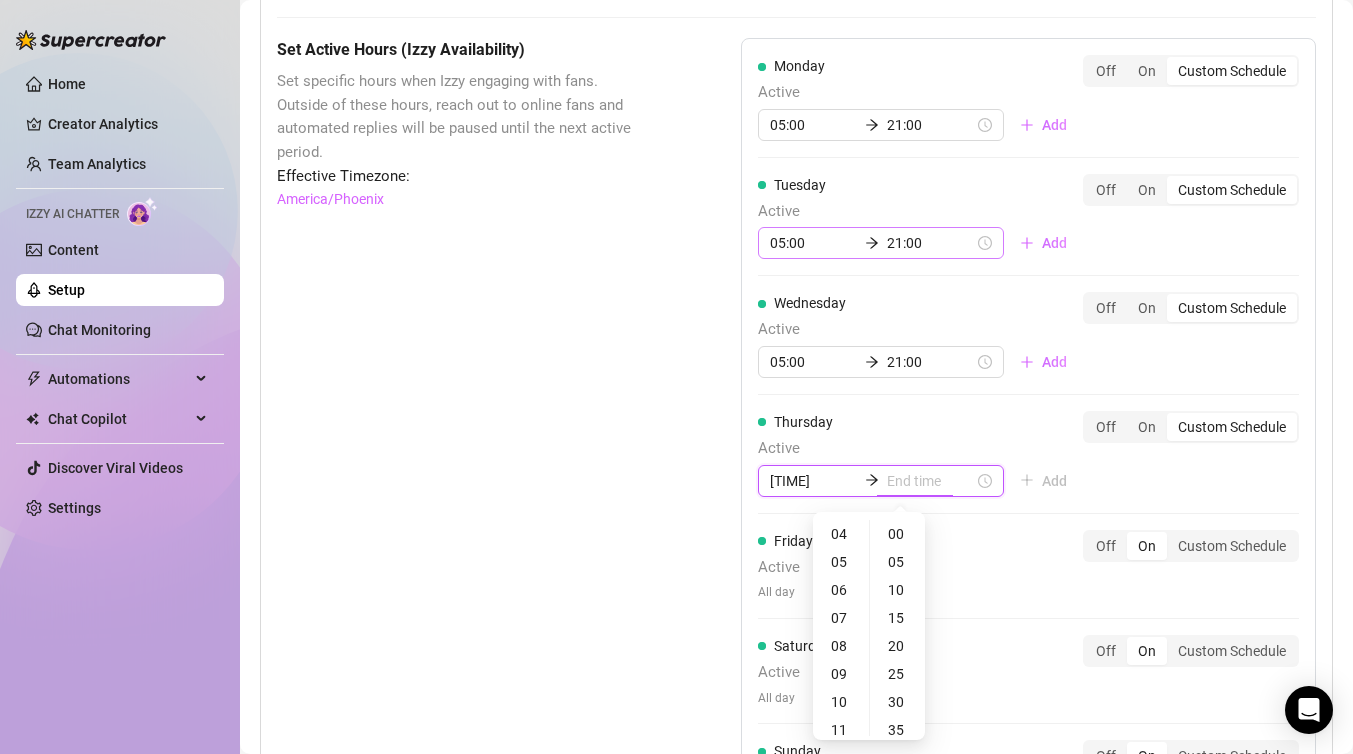 scroll, scrollTop: 0, scrollLeft: 0, axis: both 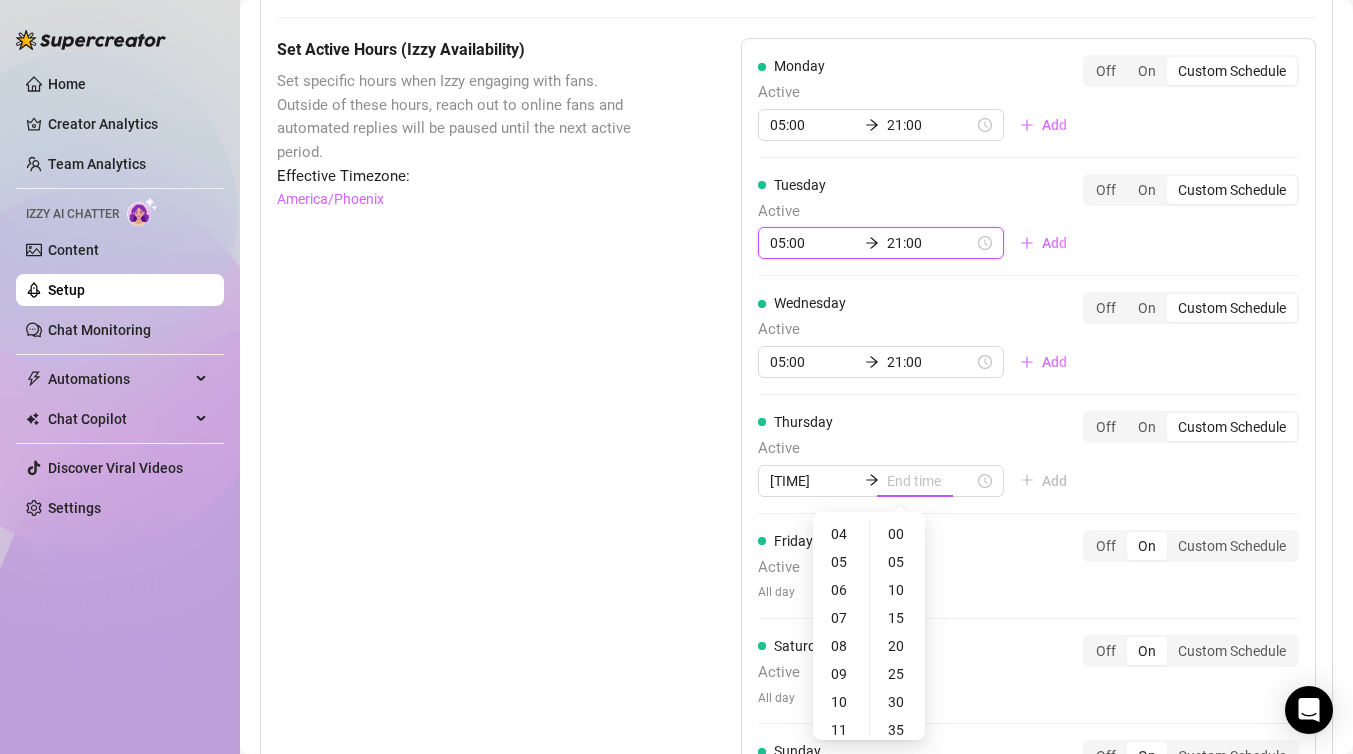 click on "05:00" at bounding box center (813, 243) 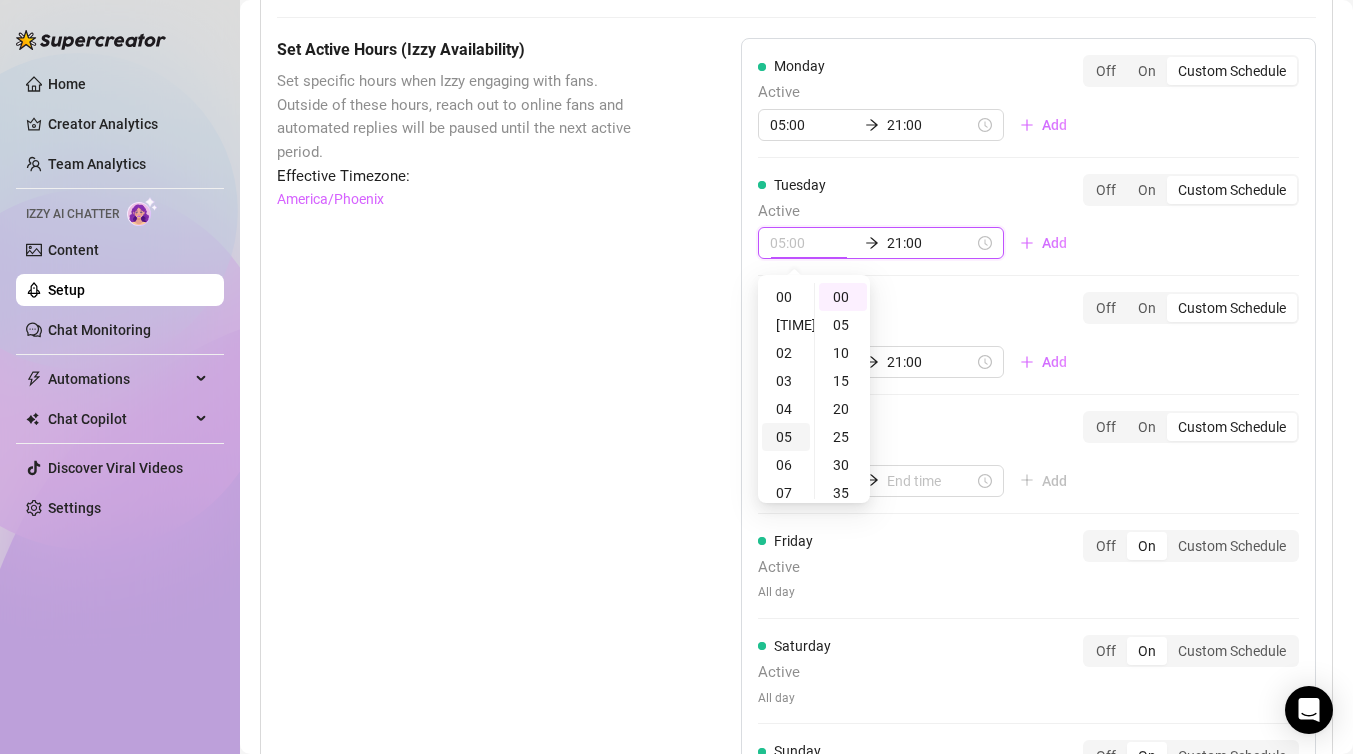 scroll, scrollTop: 74, scrollLeft: 0, axis: vertical 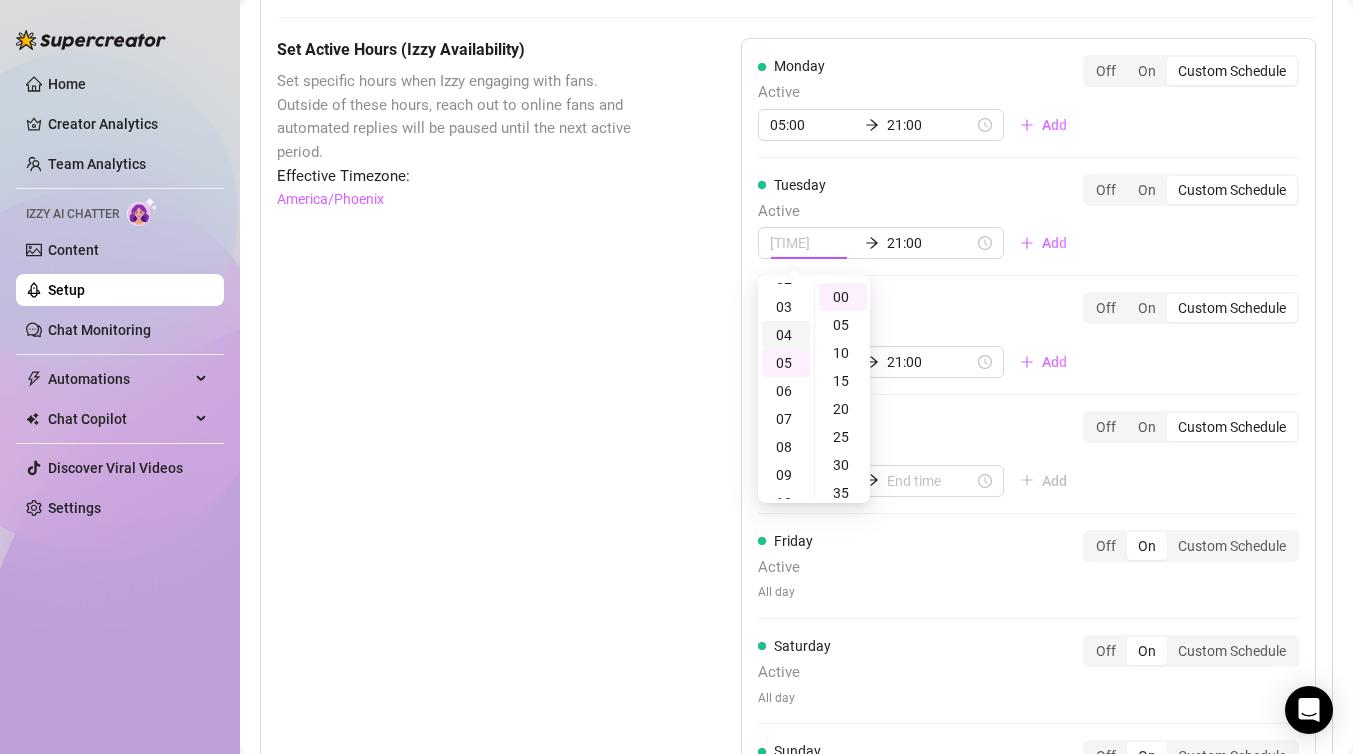 click on "04" at bounding box center (786, 335) 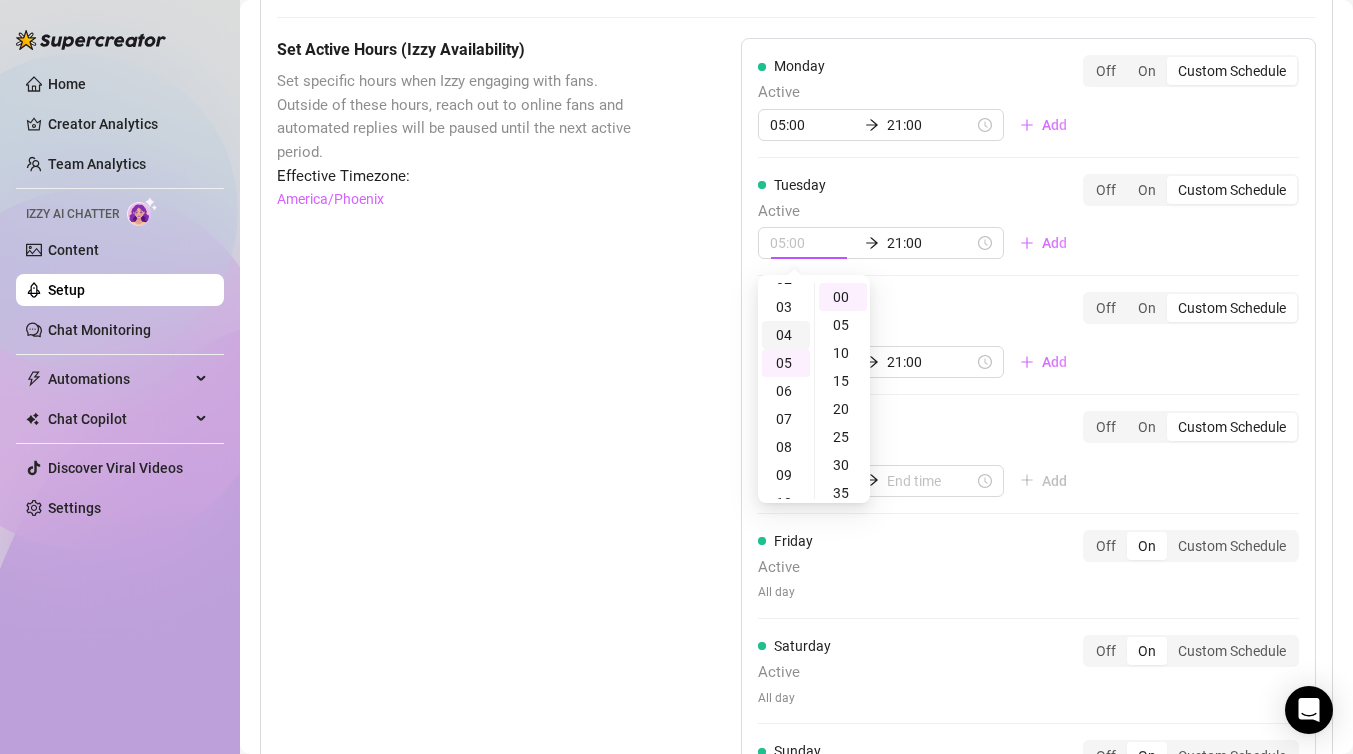 scroll, scrollTop: 112, scrollLeft: 0, axis: vertical 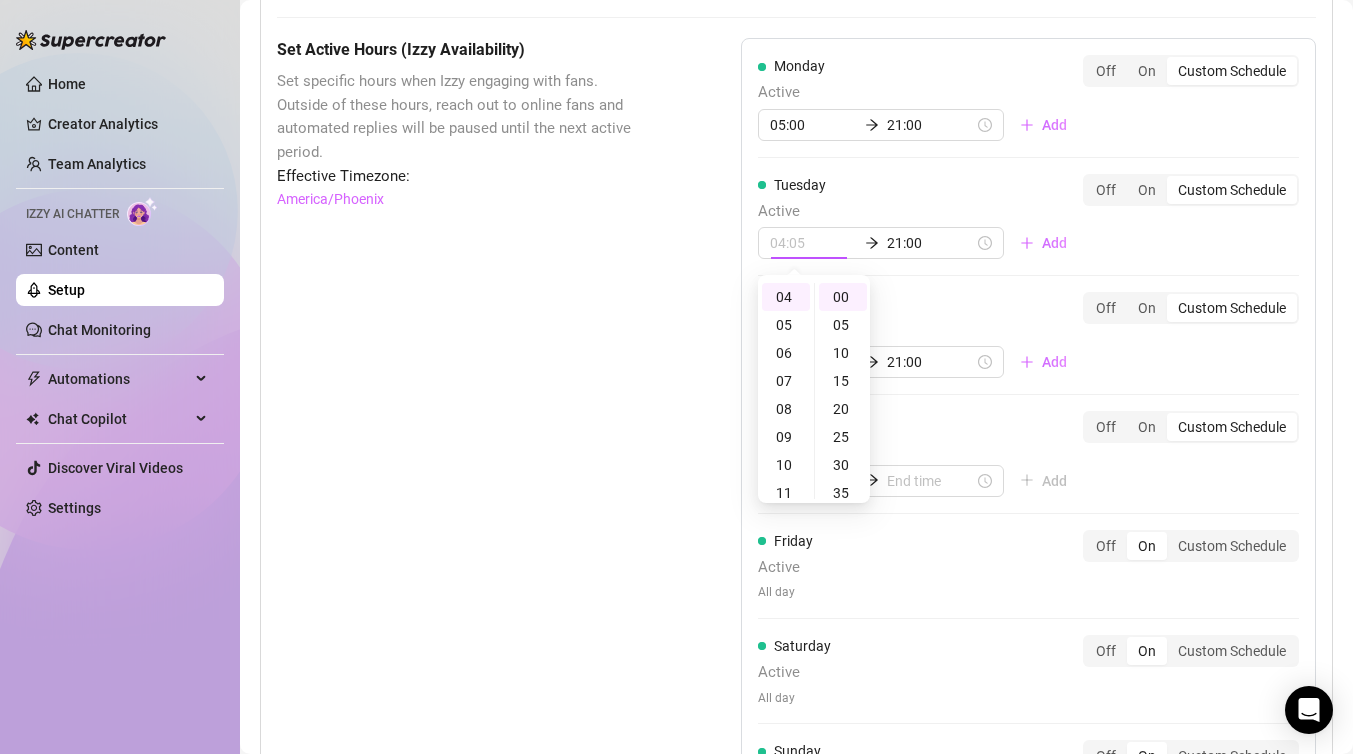 type on "[TIME]" 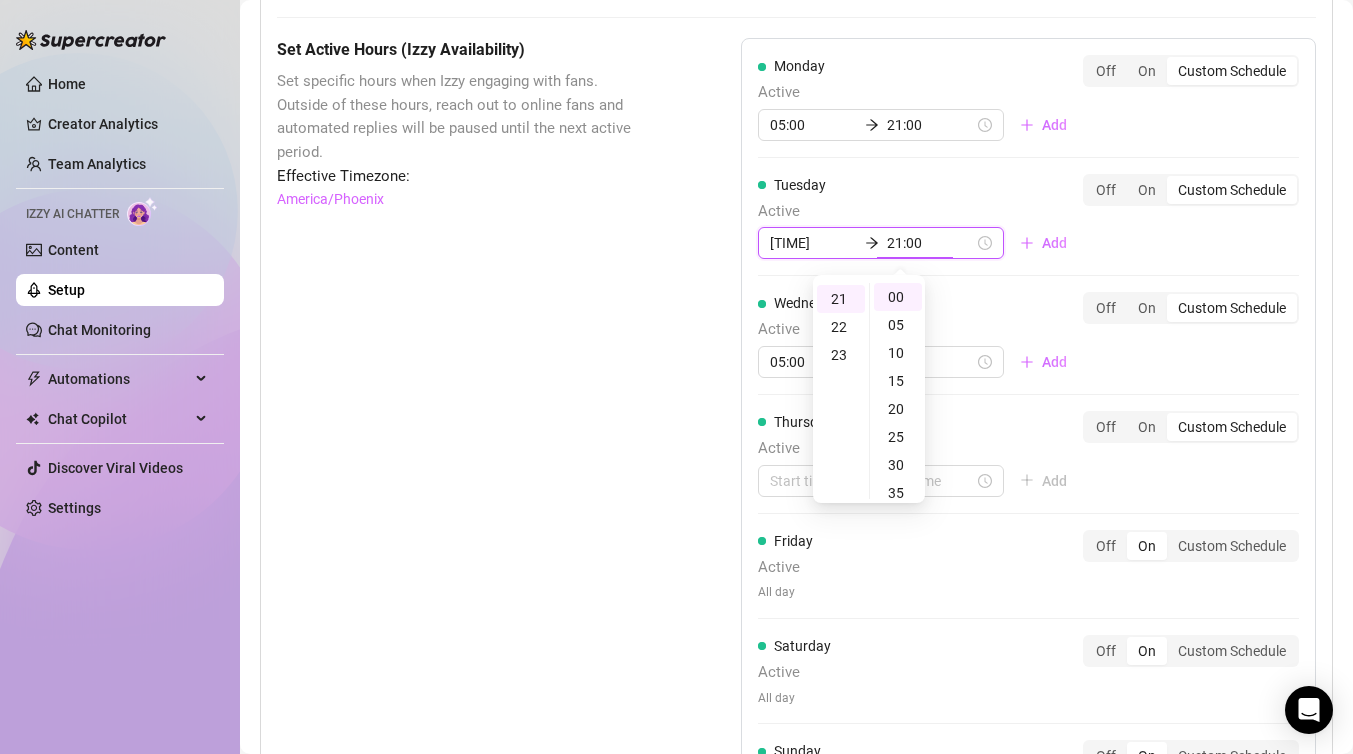 scroll, scrollTop: 588, scrollLeft: 0, axis: vertical 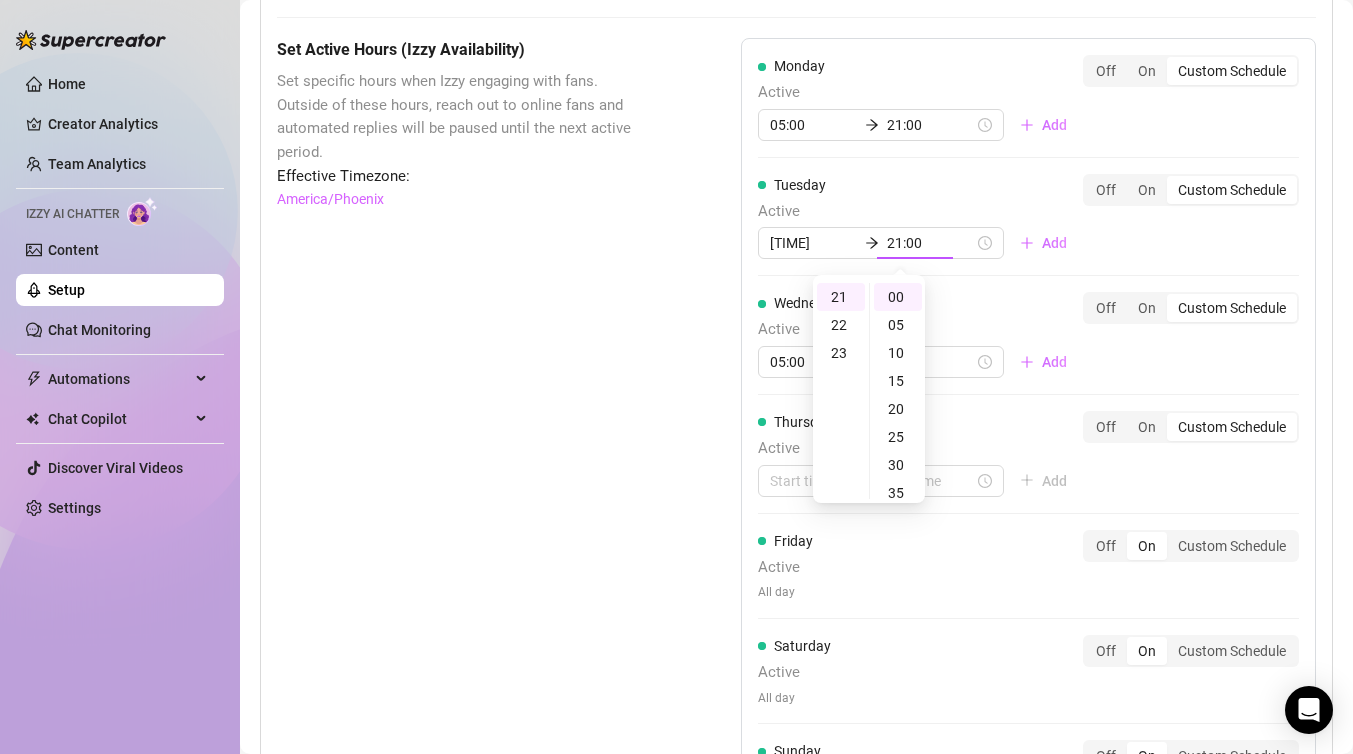 click at bounding box center [1028, 275] 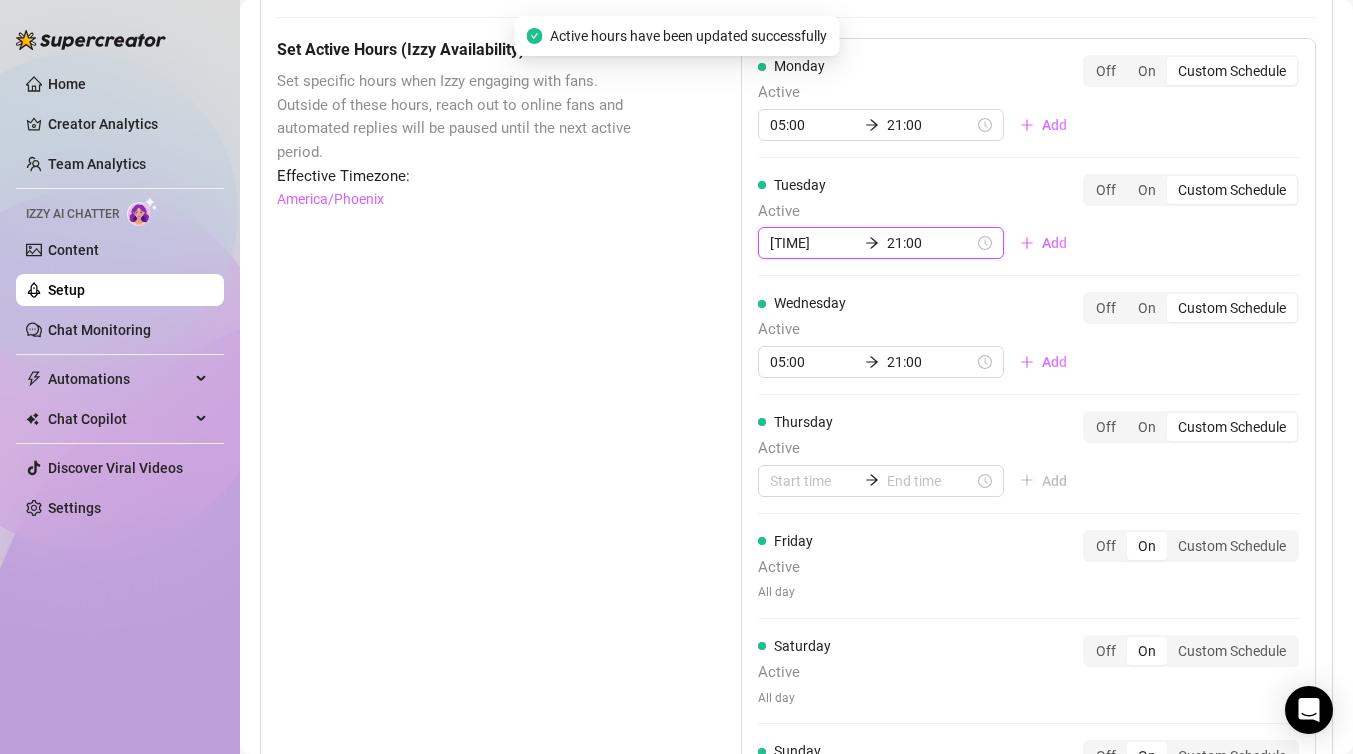 click on "21:00" at bounding box center [930, 243] 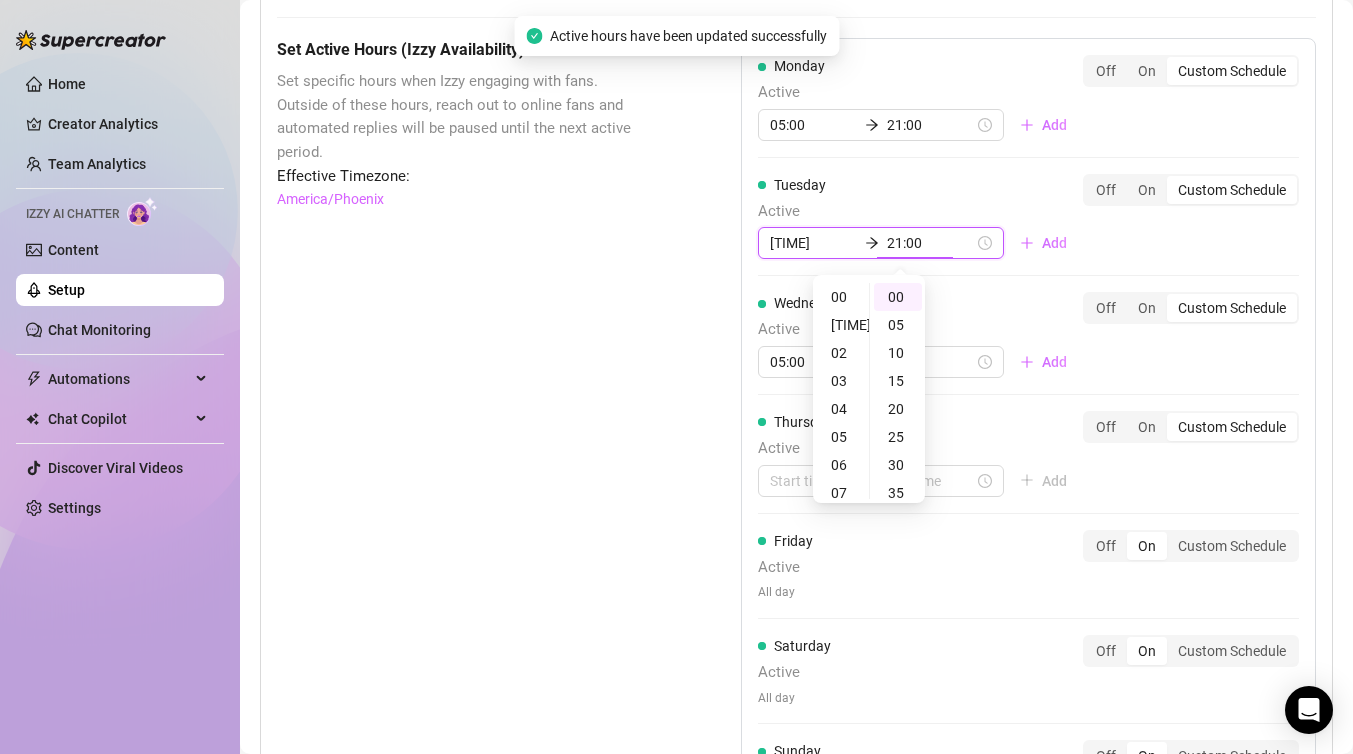 scroll, scrollTop: 588, scrollLeft: 0, axis: vertical 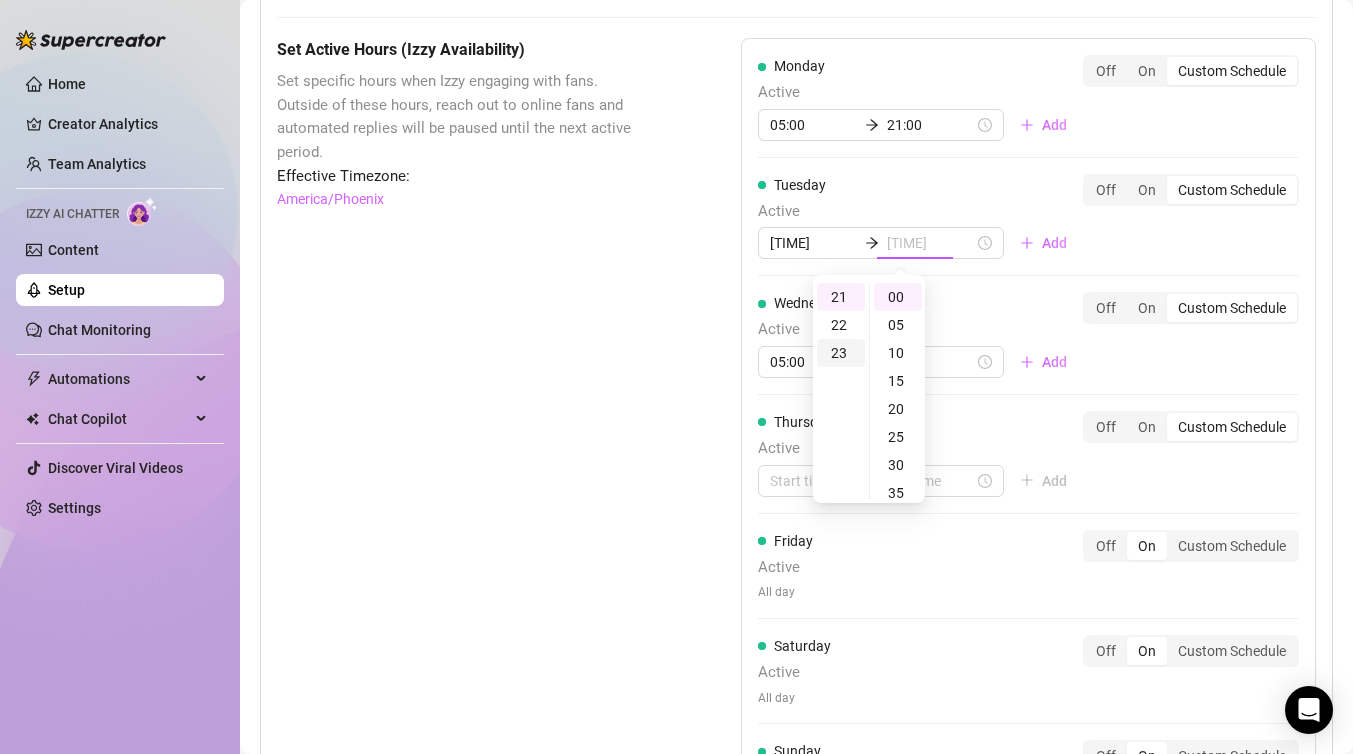 click on "23" at bounding box center [841, 353] 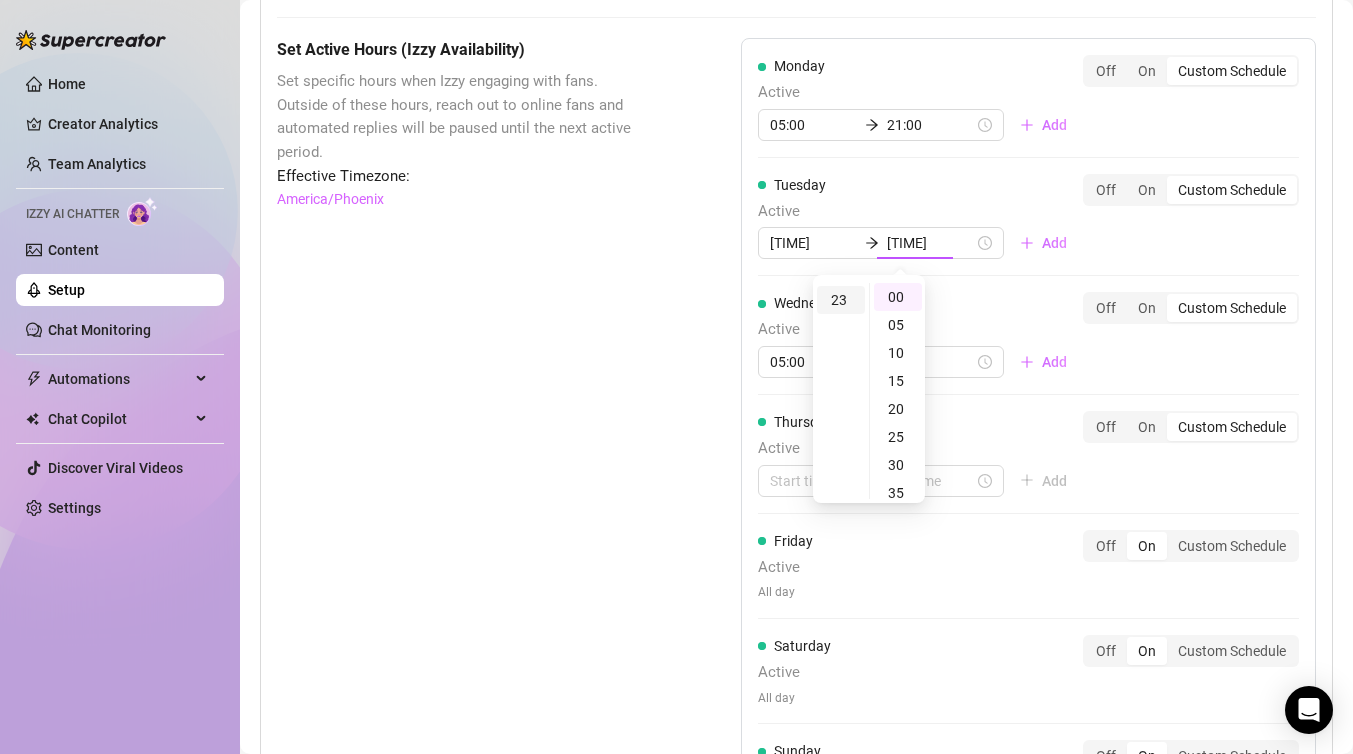scroll, scrollTop: 644, scrollLeft: 0, axis: vertical 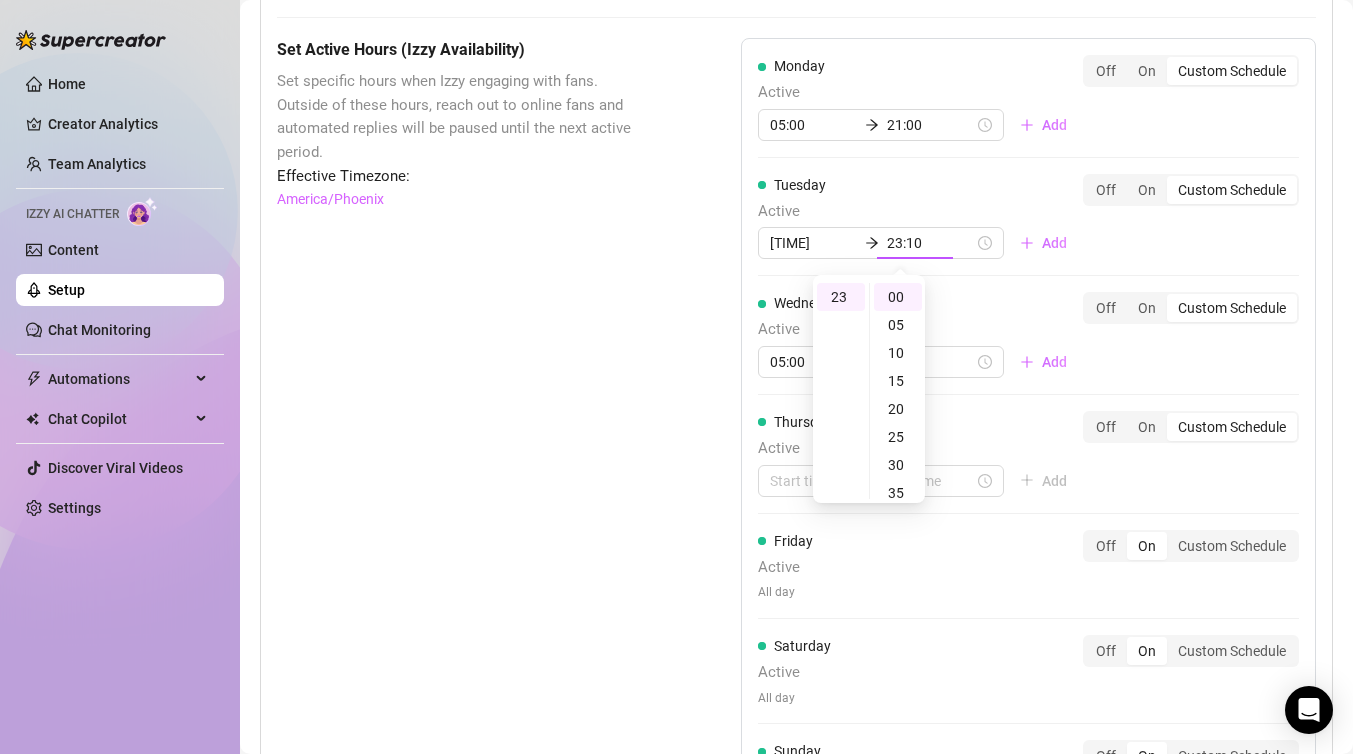 type on "[TIME]" 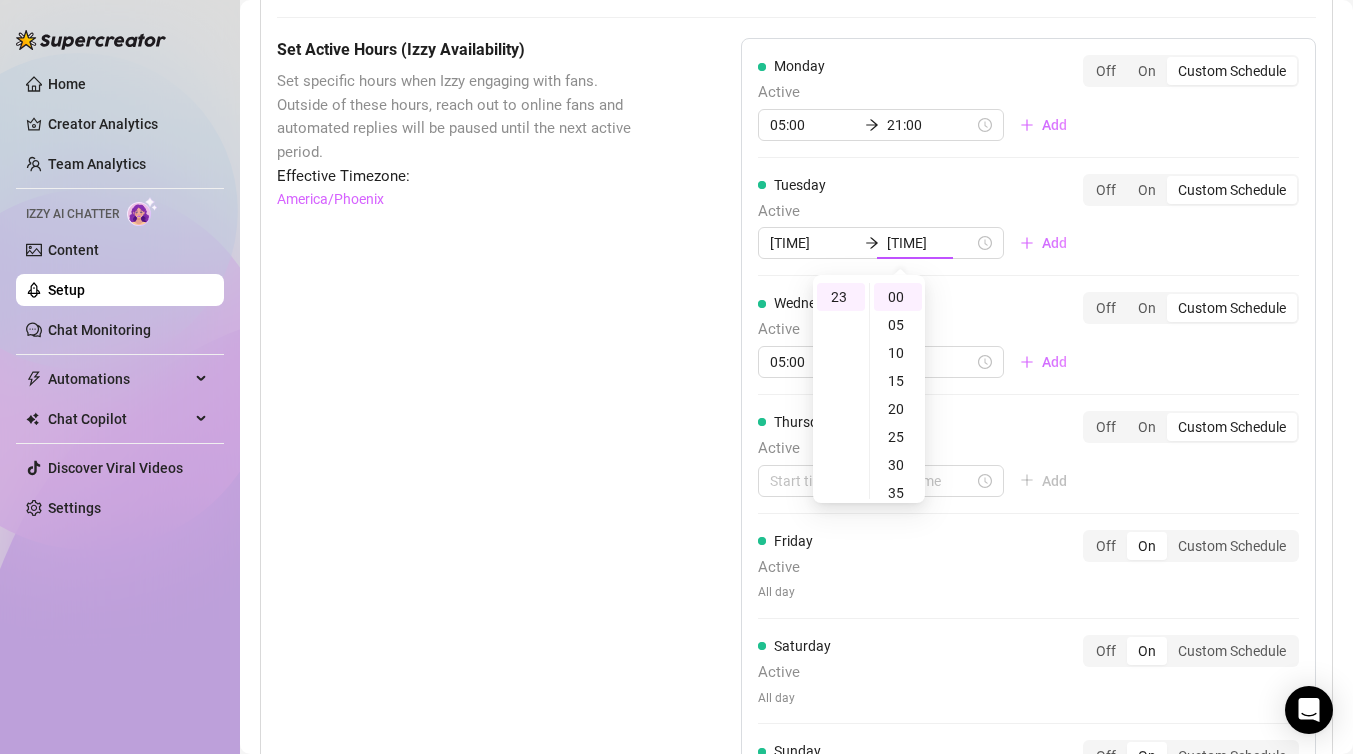 click on "Tuesday Active 04:00 23:00 Add Off On Custom Schedule" at bounding box center [1028, 225] 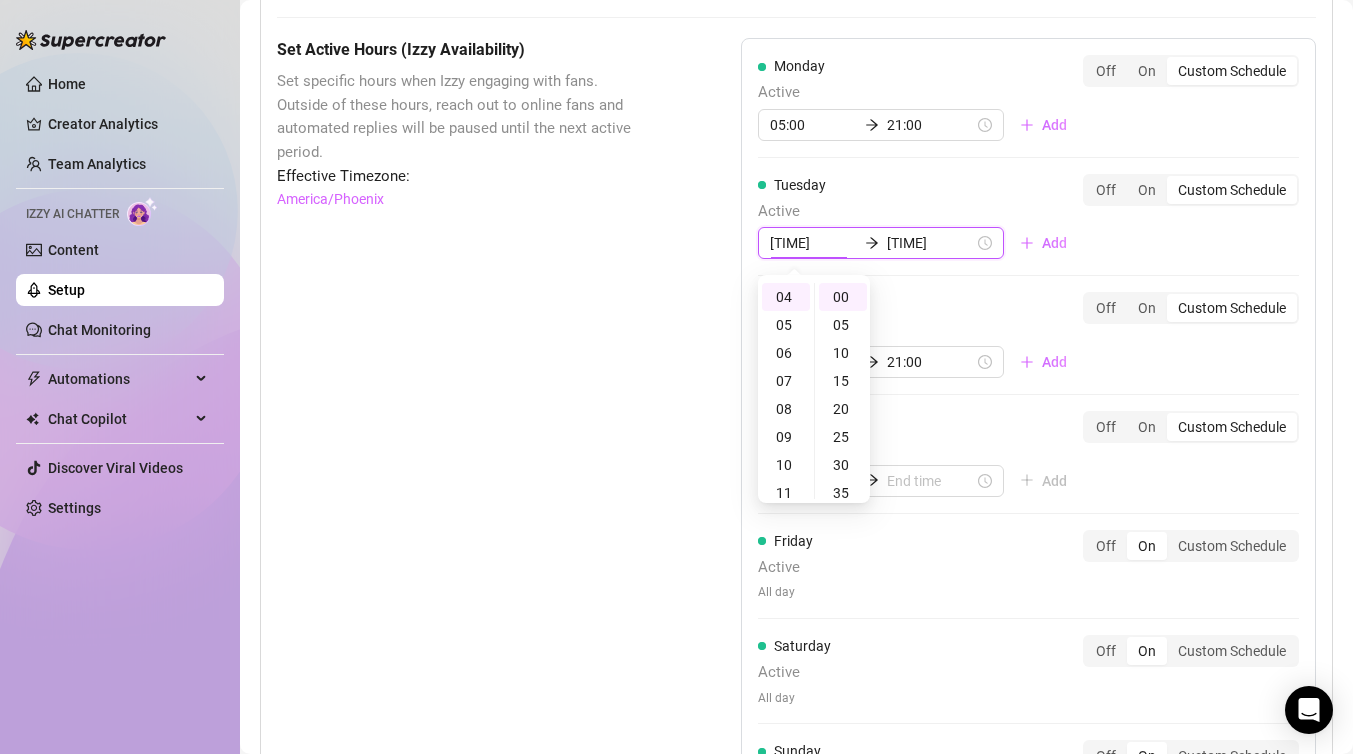 scroll, scrollTop: 112, scrollLeft: 0, axis: vertical 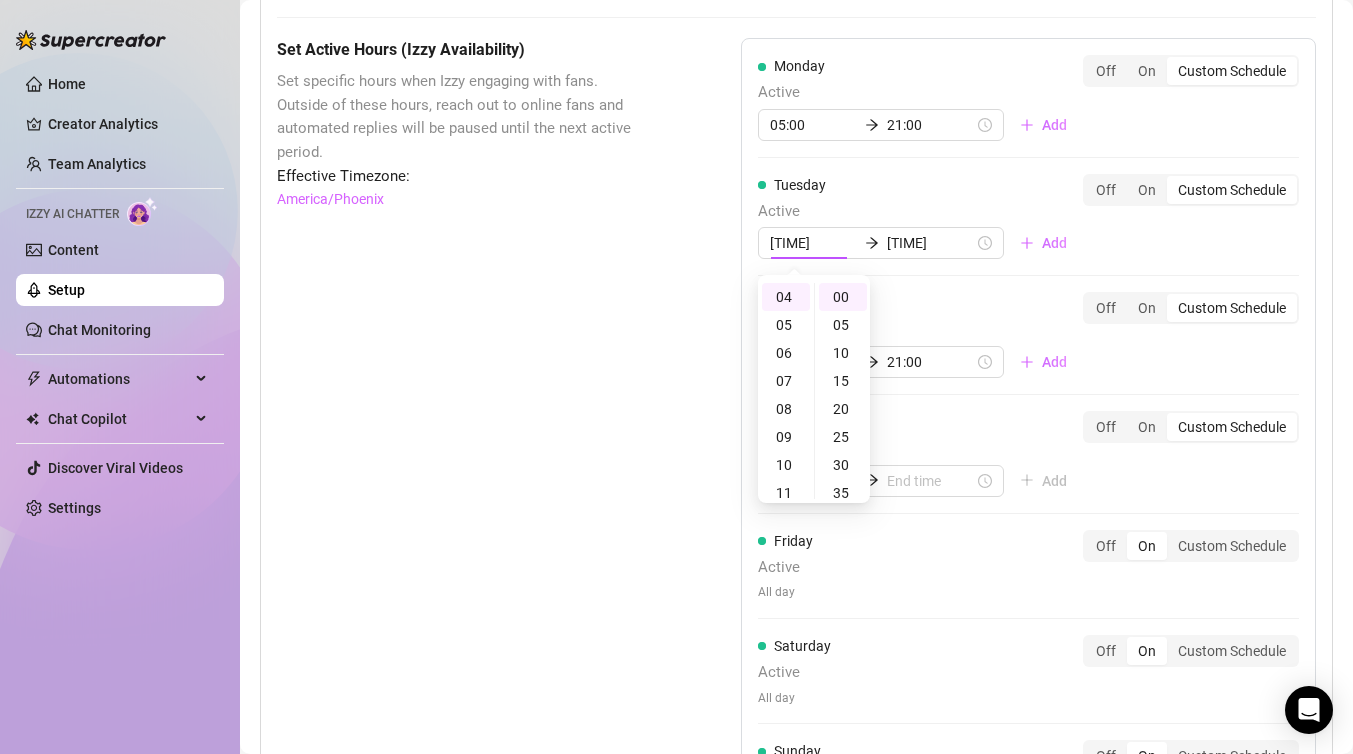 click on "Tuesday Active 04:00 23:00 Add Off On Custom Schedule" at bounding box center [1028, 217] 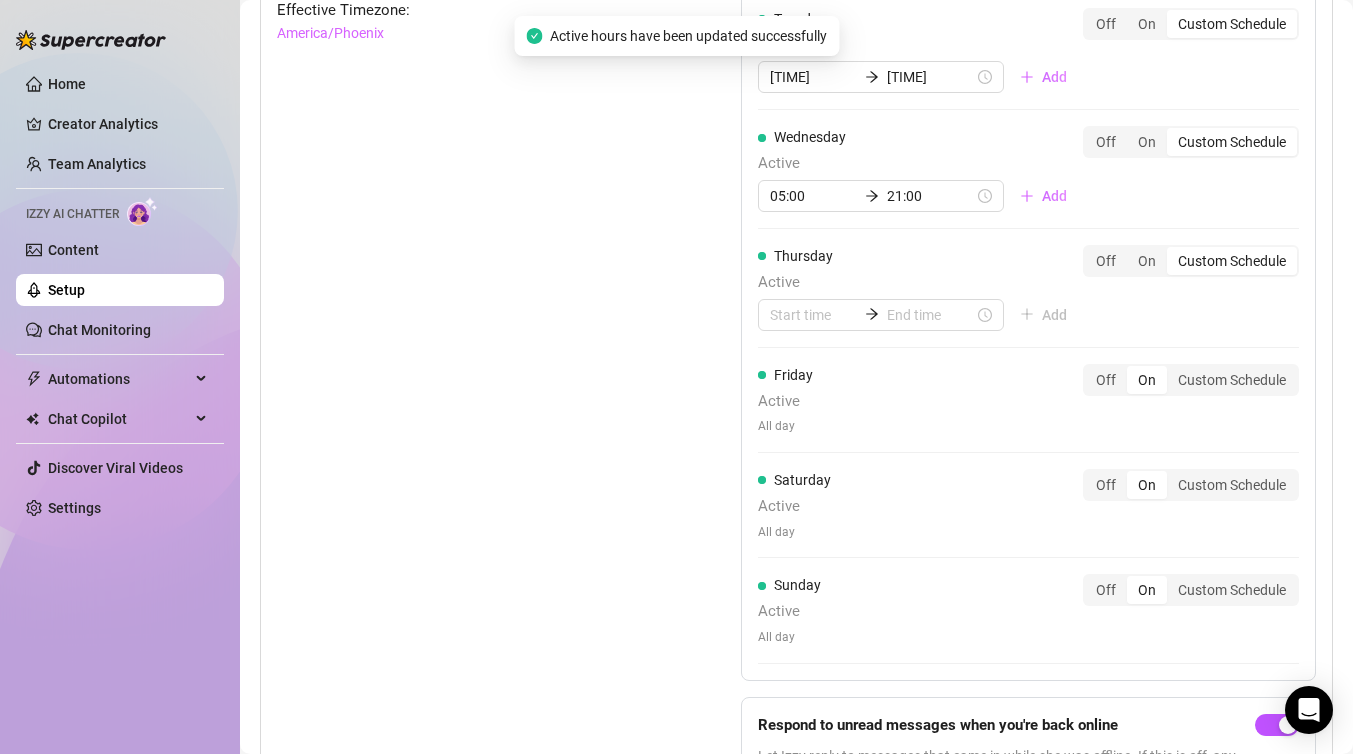 scroll, scrollTop: 1517, scrollLeft: 0, axis: vertical 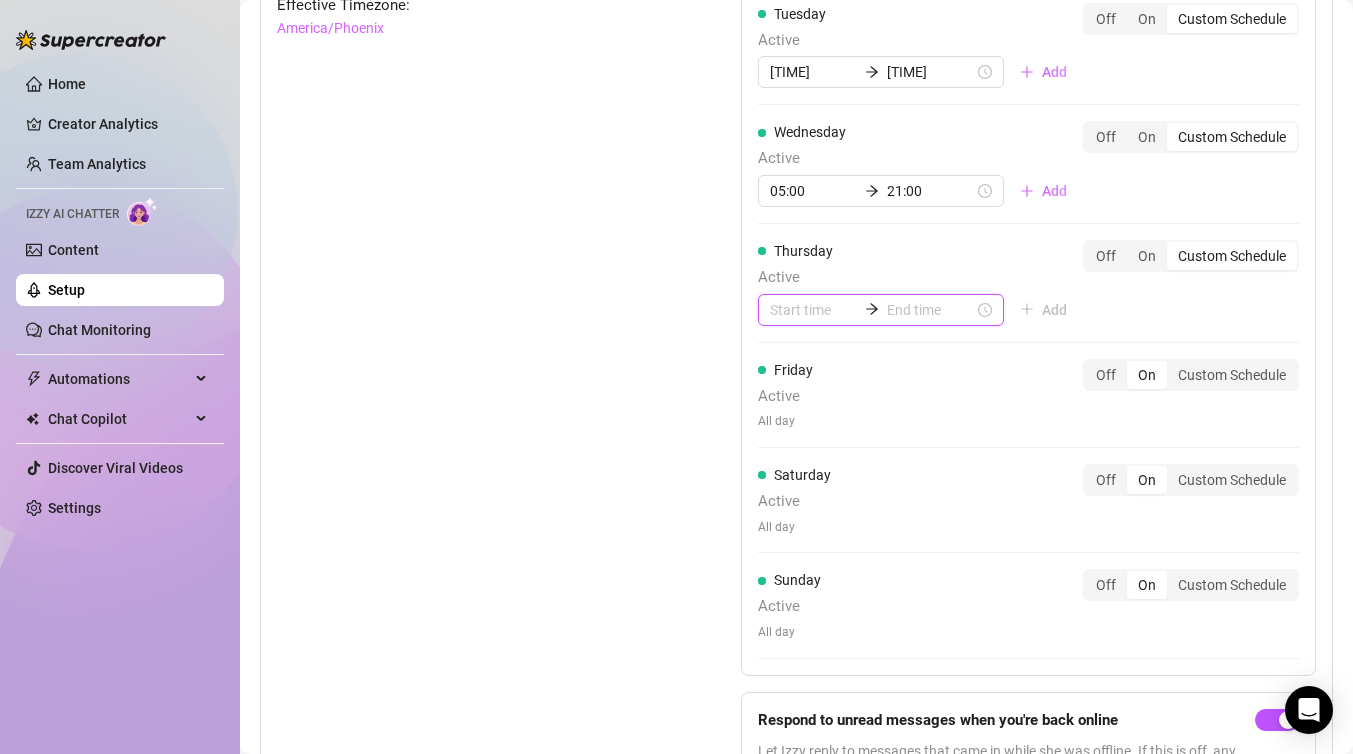click at bounding box center [813, 310] 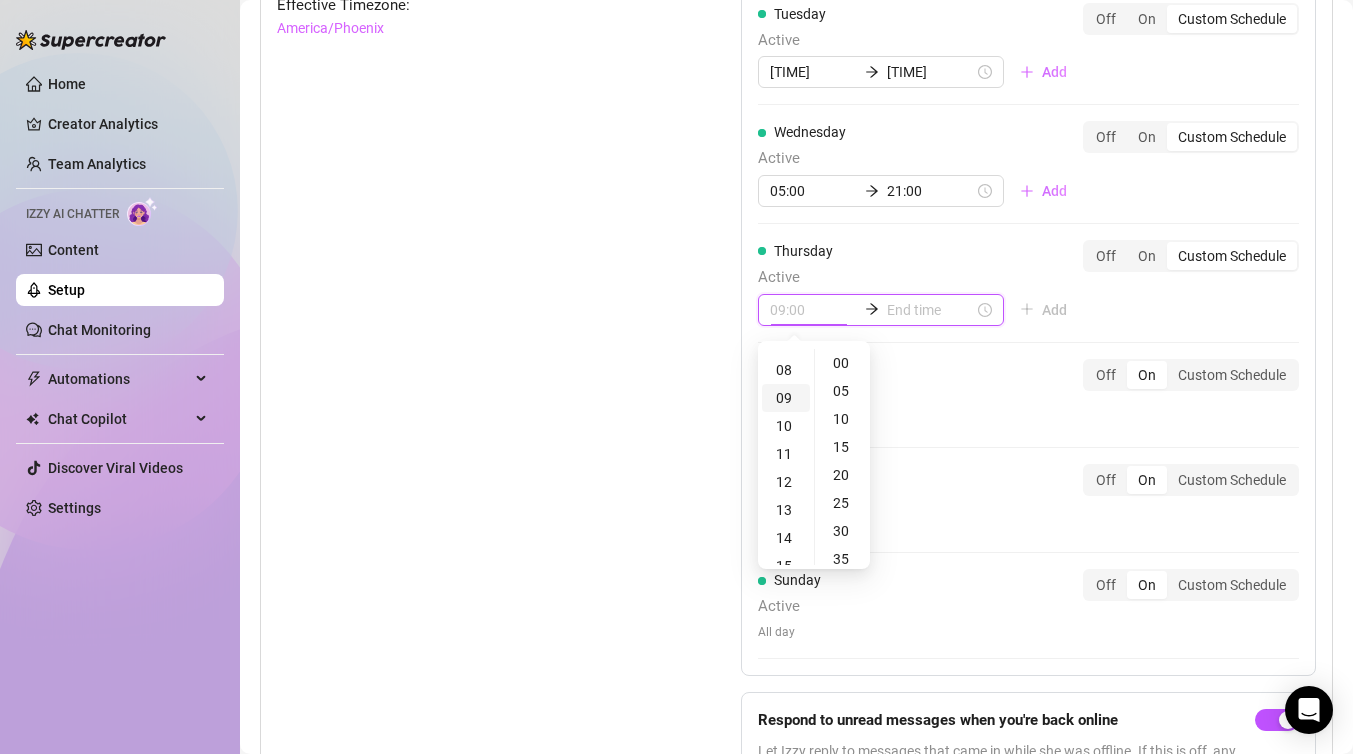 scroll, scrollTop: 0, scrollLeft: 0, axis: both 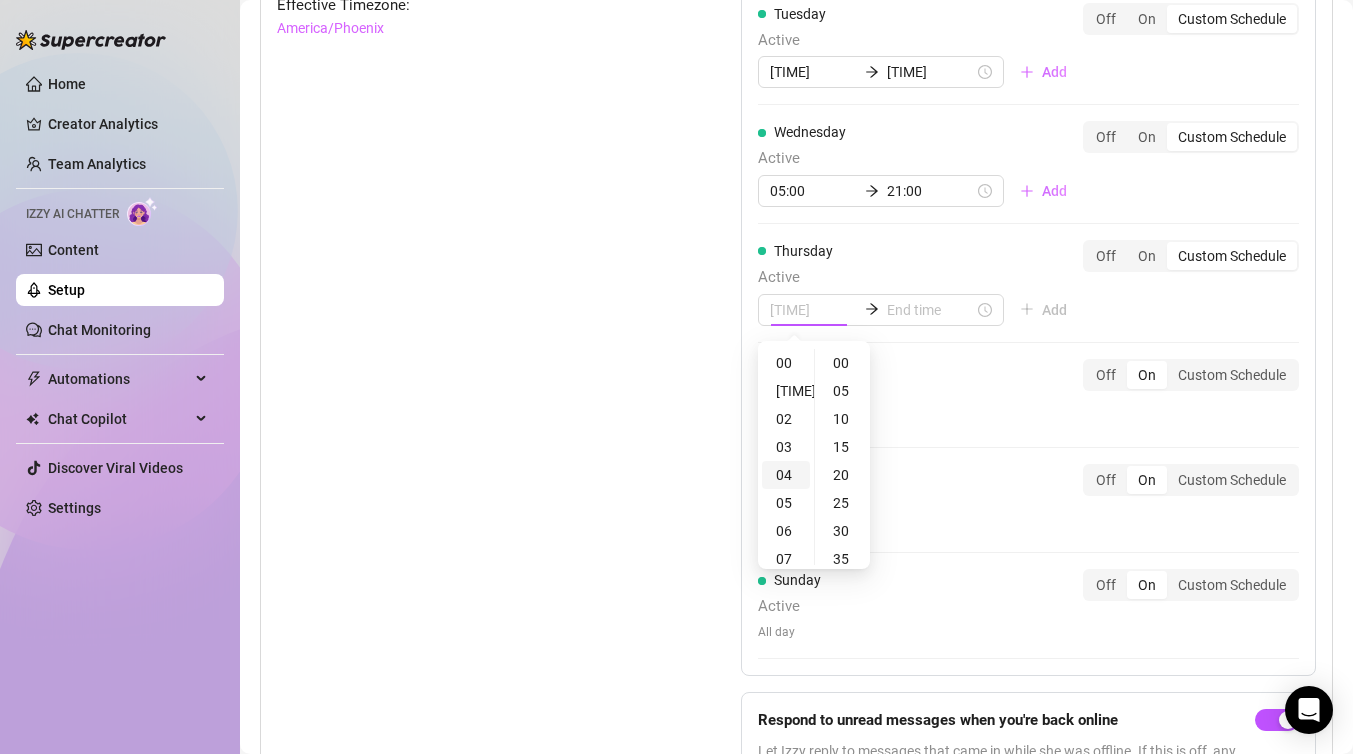 click on "04" at bounding box center [786, 475] 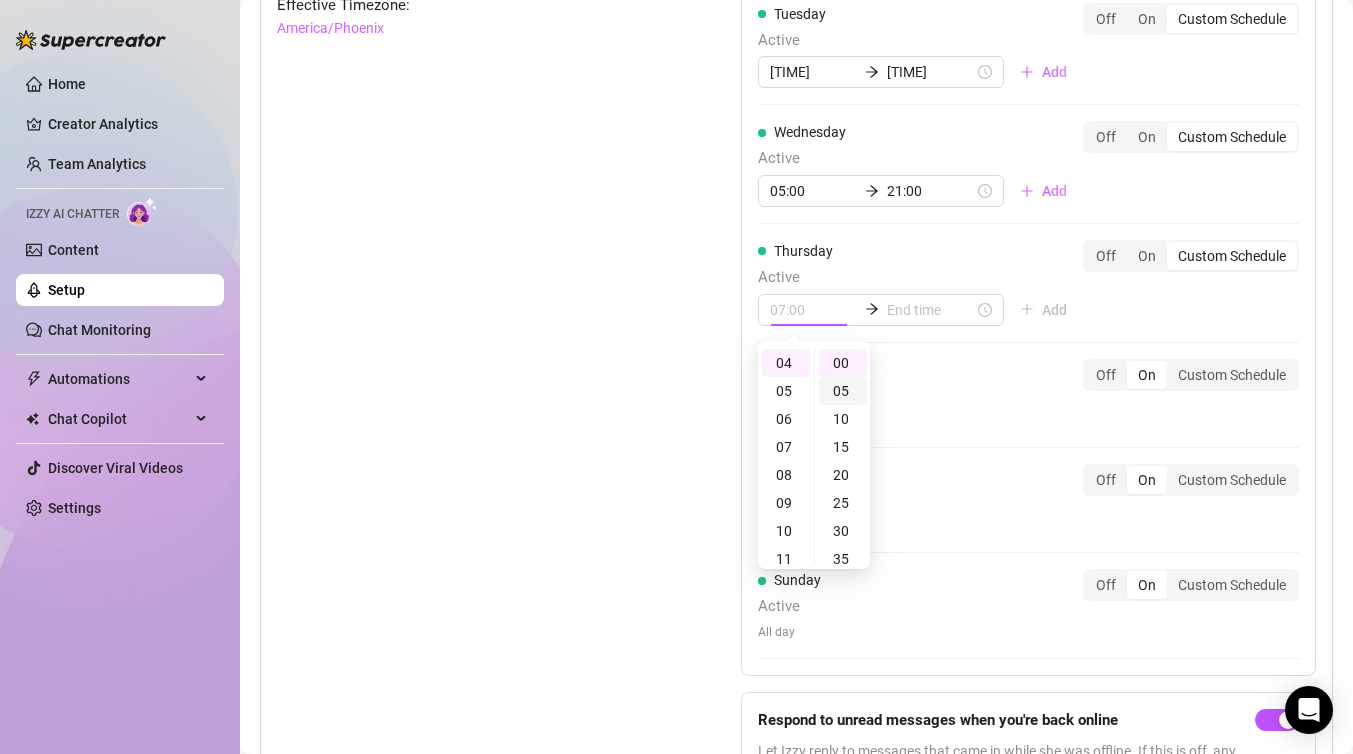 scroll, scrollTop: 112, scrollLeft: 0, axis: vertical 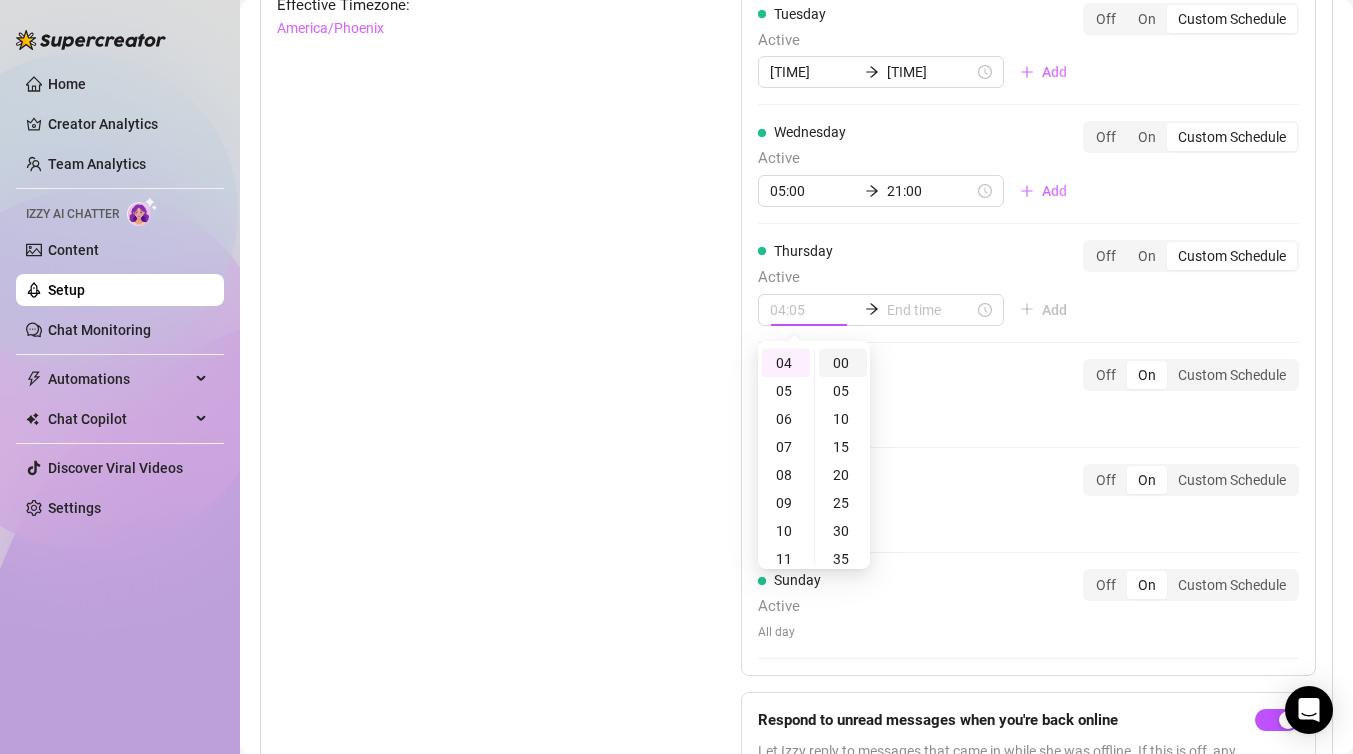 type on "[TIME]" 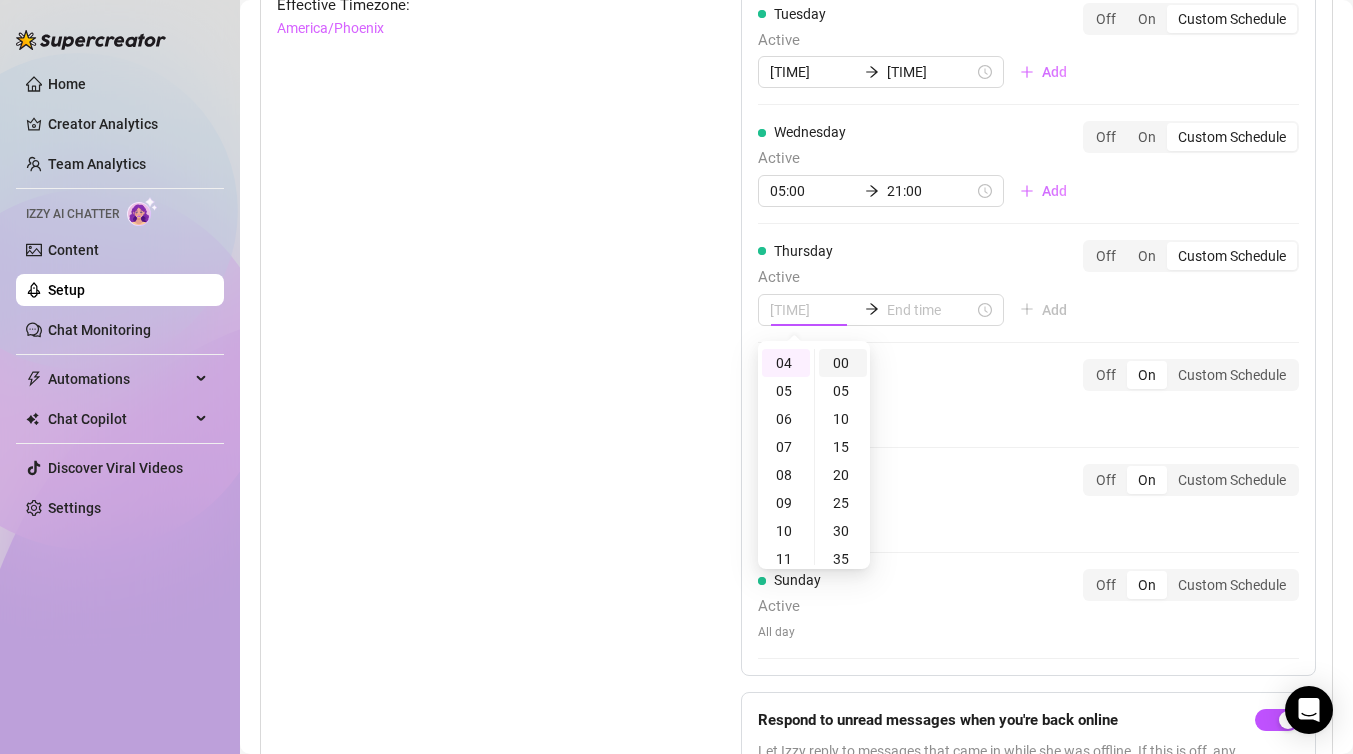 click on "00" at bounding box center [843, 363] 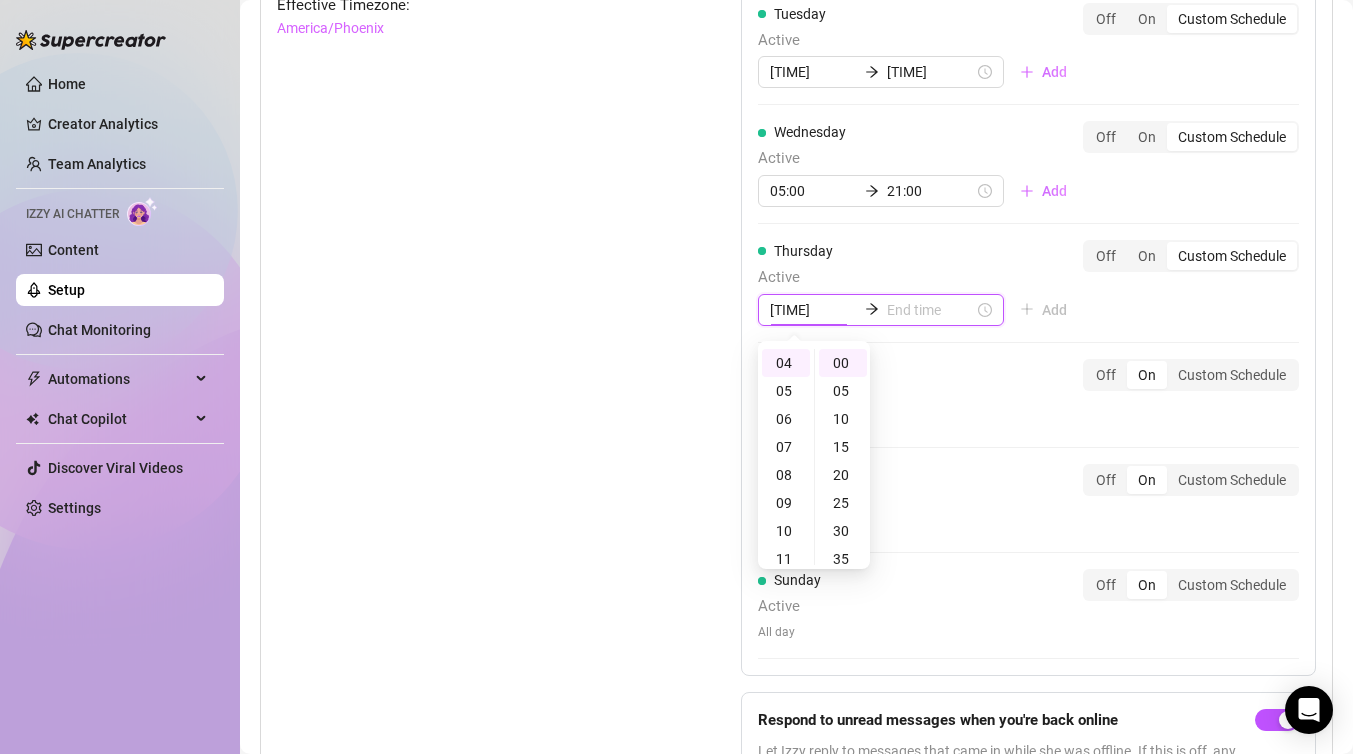 click at bounding box center (930, 310) 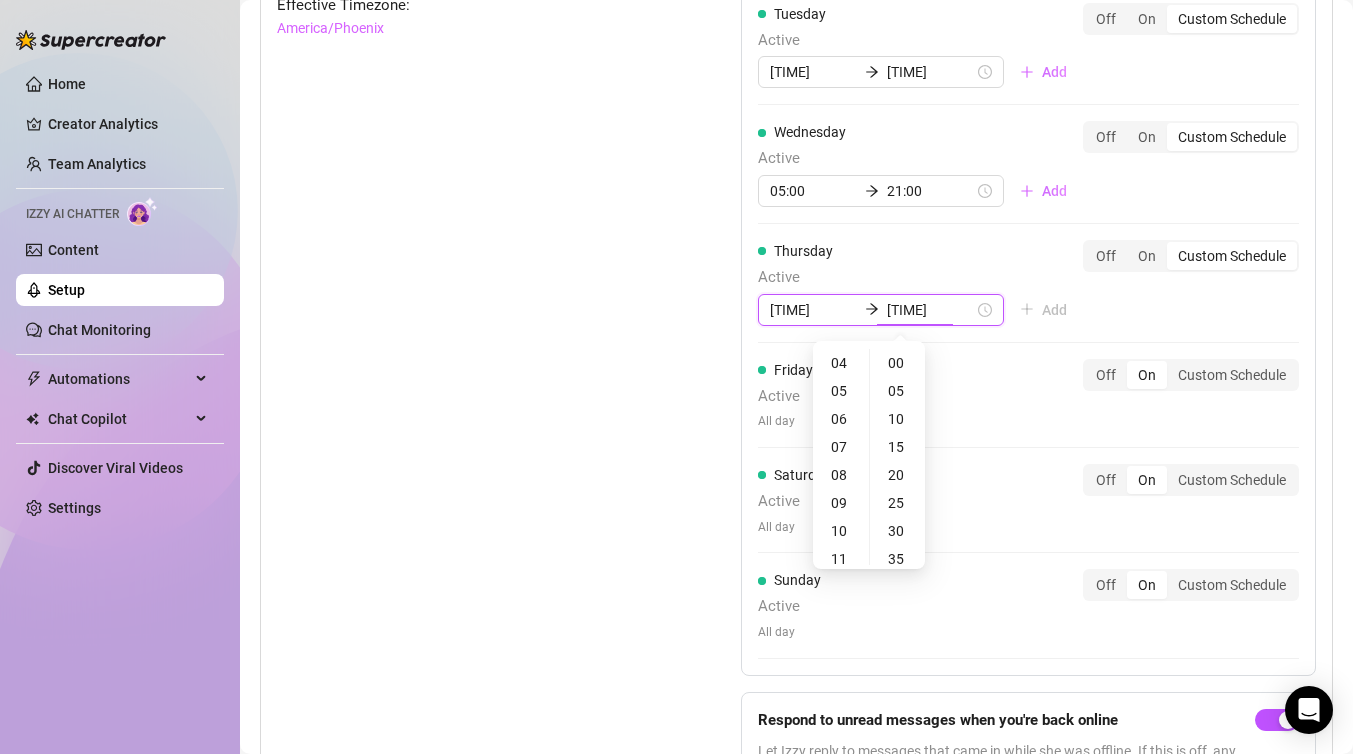 type on "04:05" 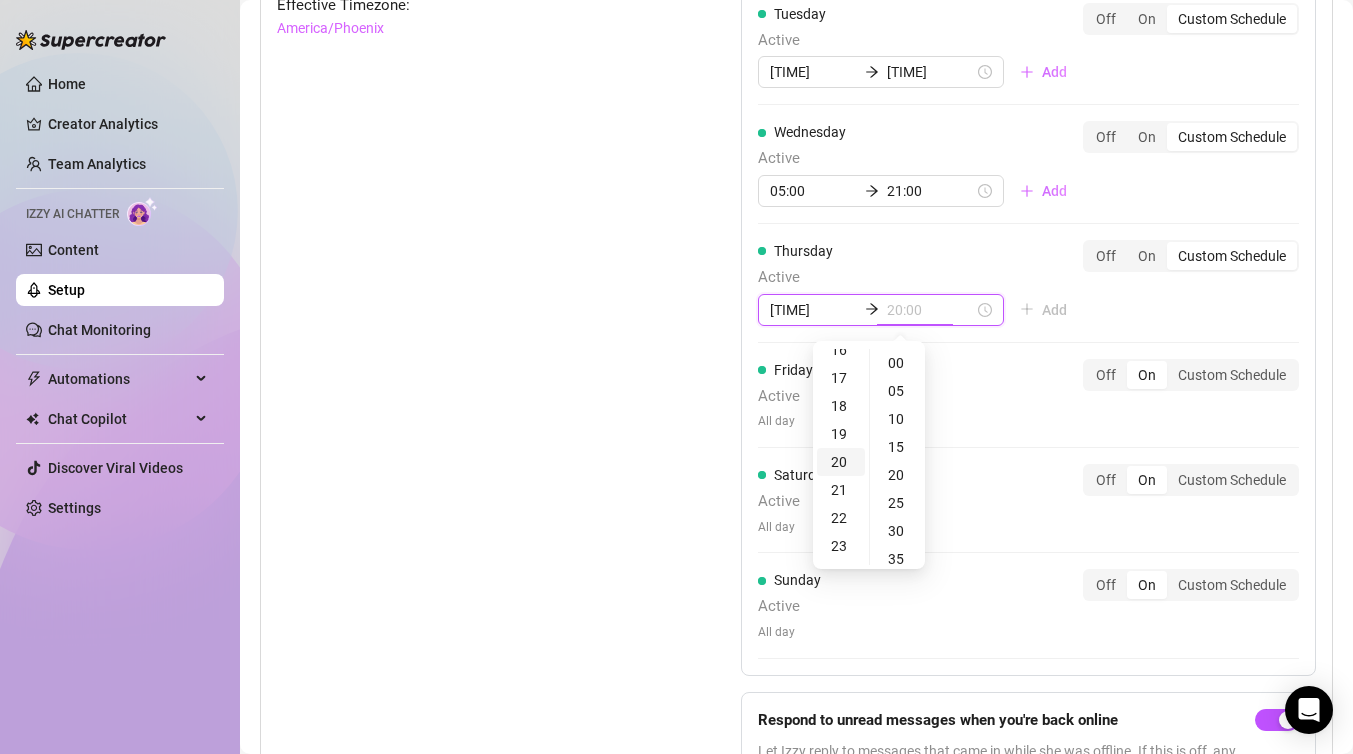 scroll, scrollTop: 463, scrollLeft: 0, axis: vertical 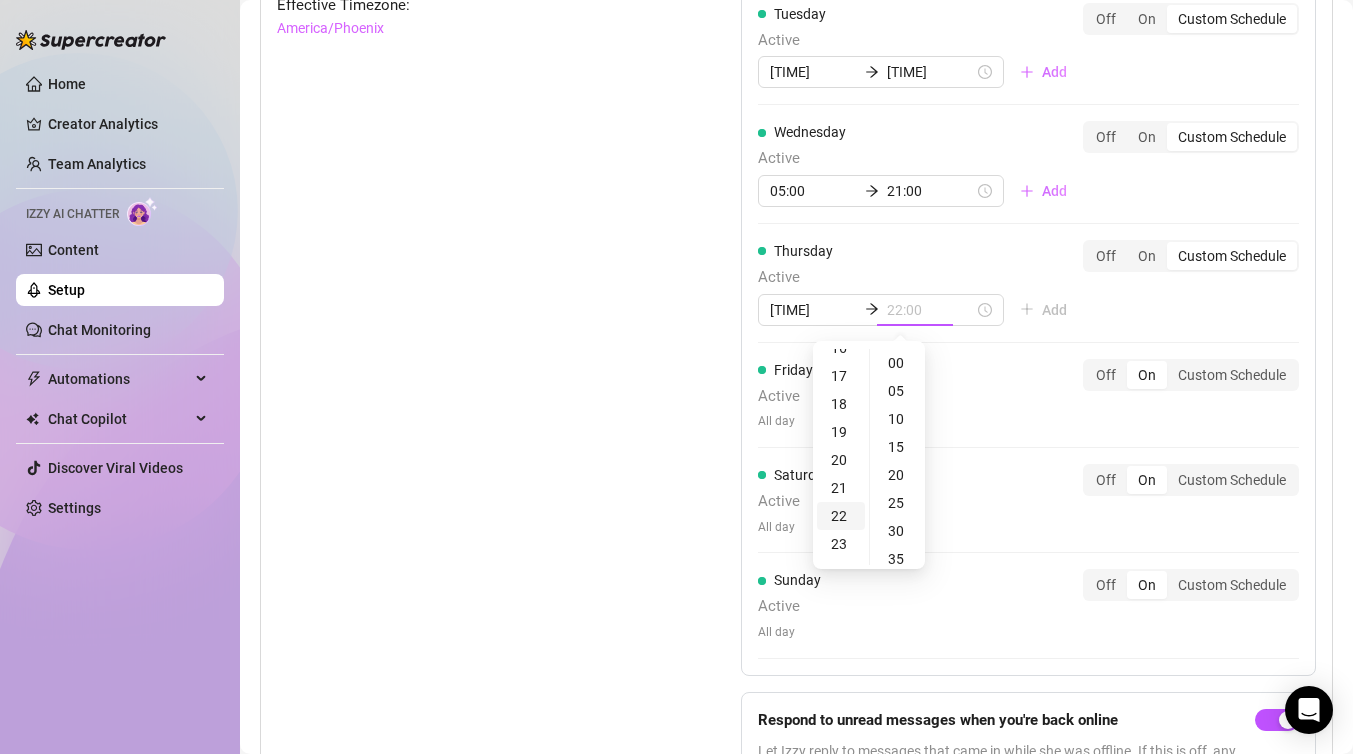 click on "22" at bounding box center (841, 516) 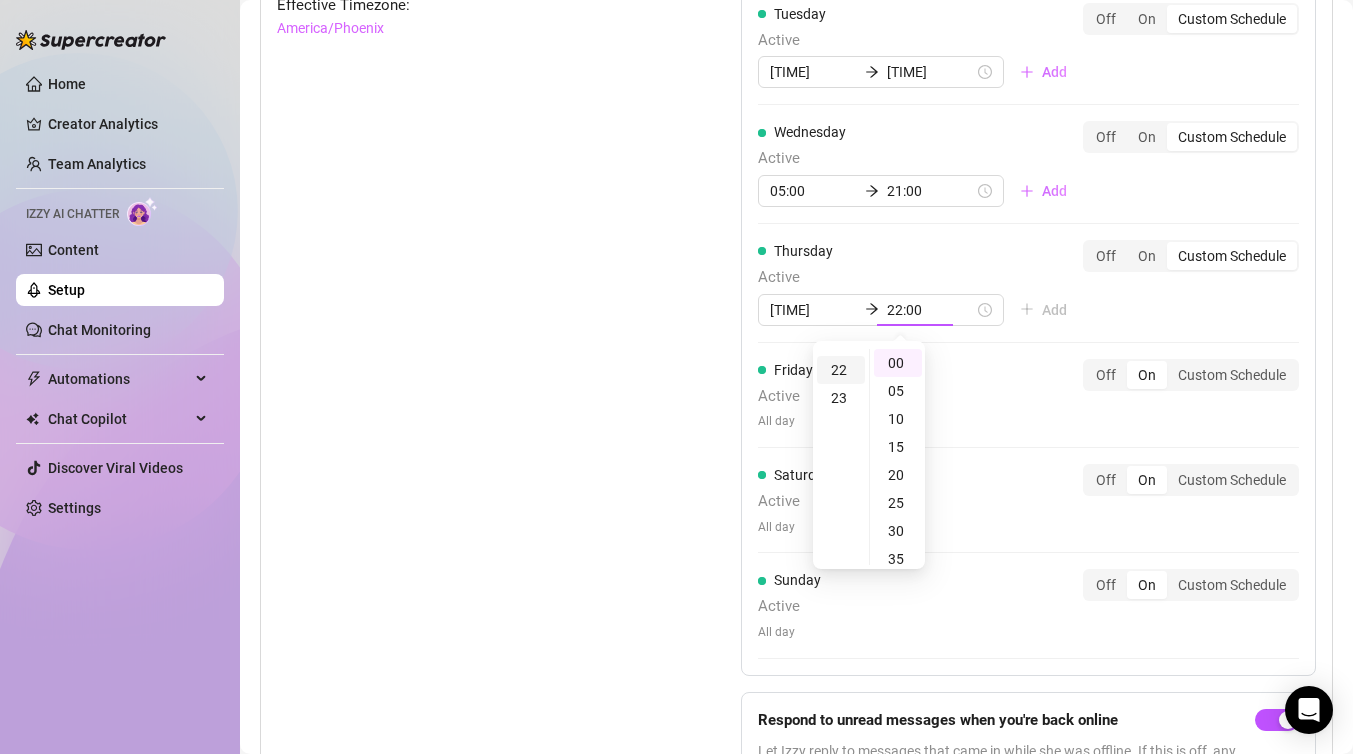 scroll, scrollTop: 616, scrollLeft: 0, axis: vertical 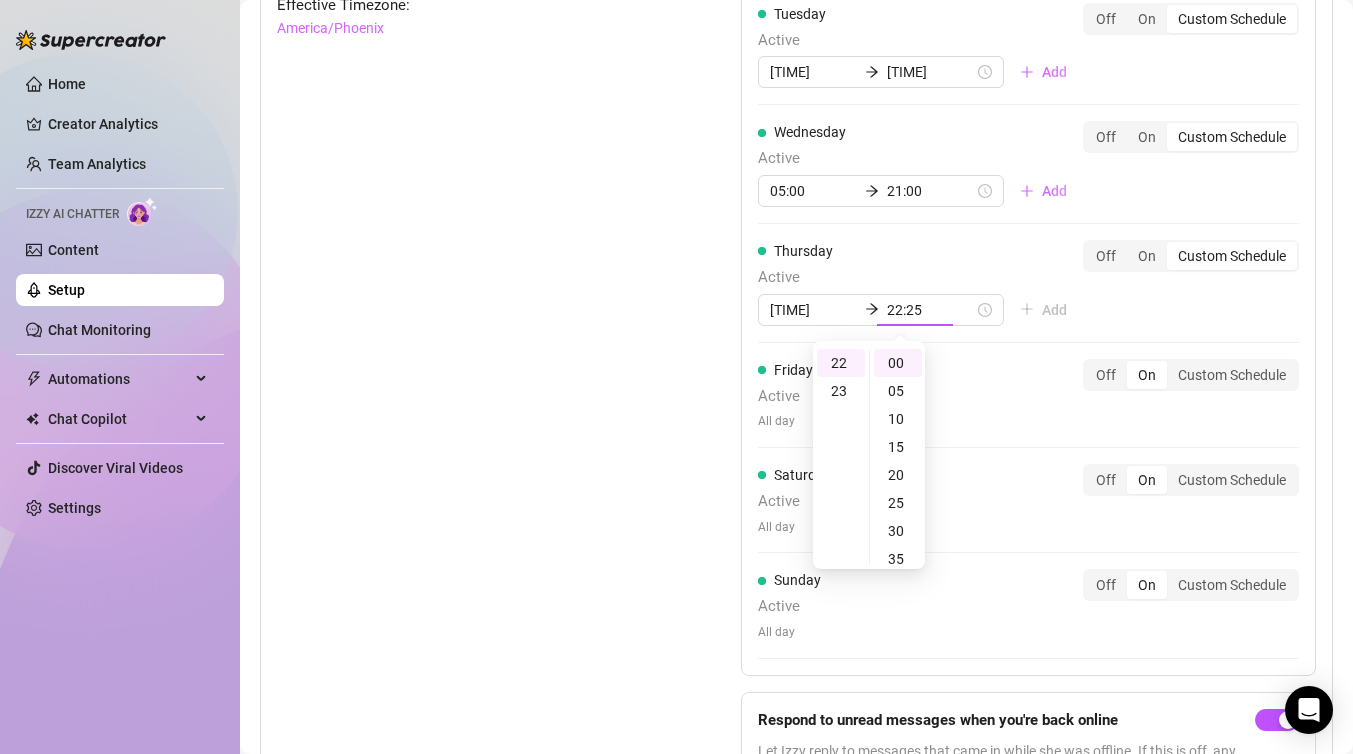 type on "22:00" 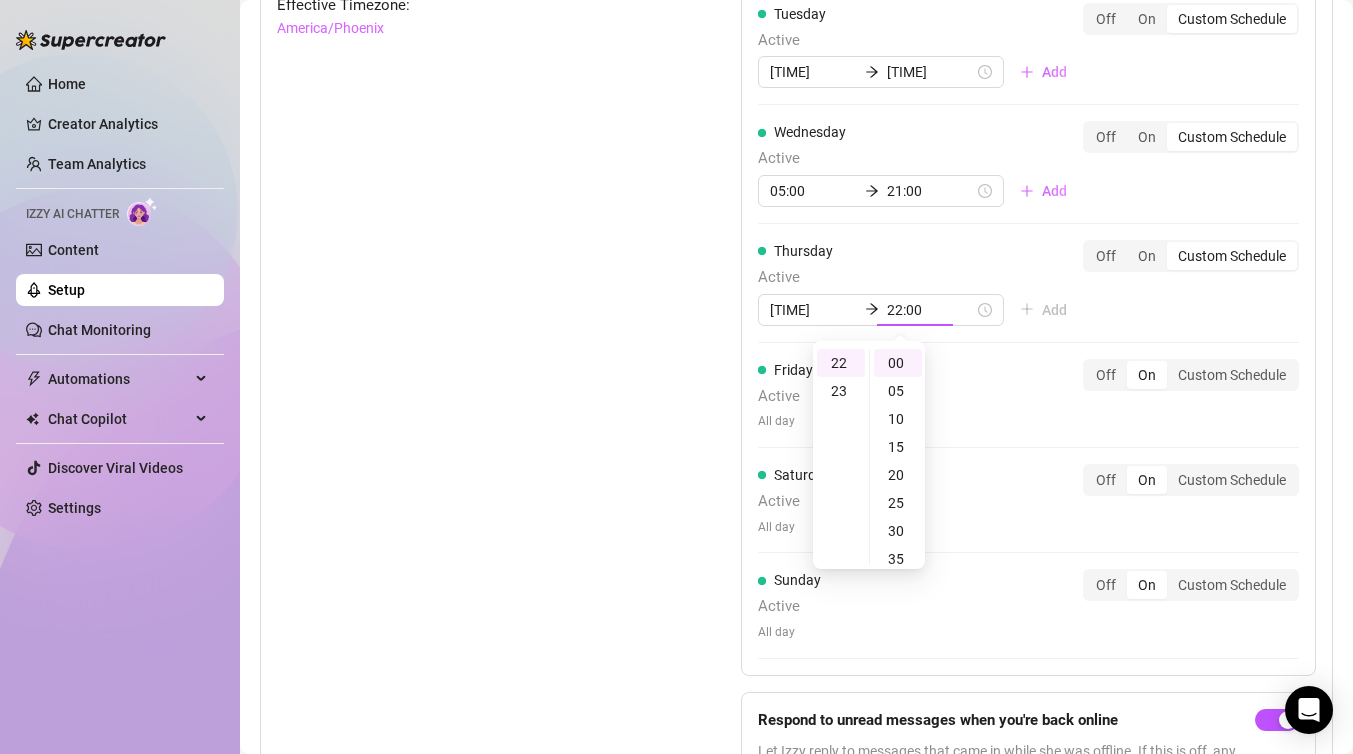 click on "Friday Active All day Off On Custom Schedule" at bounding box center (1028, 395) 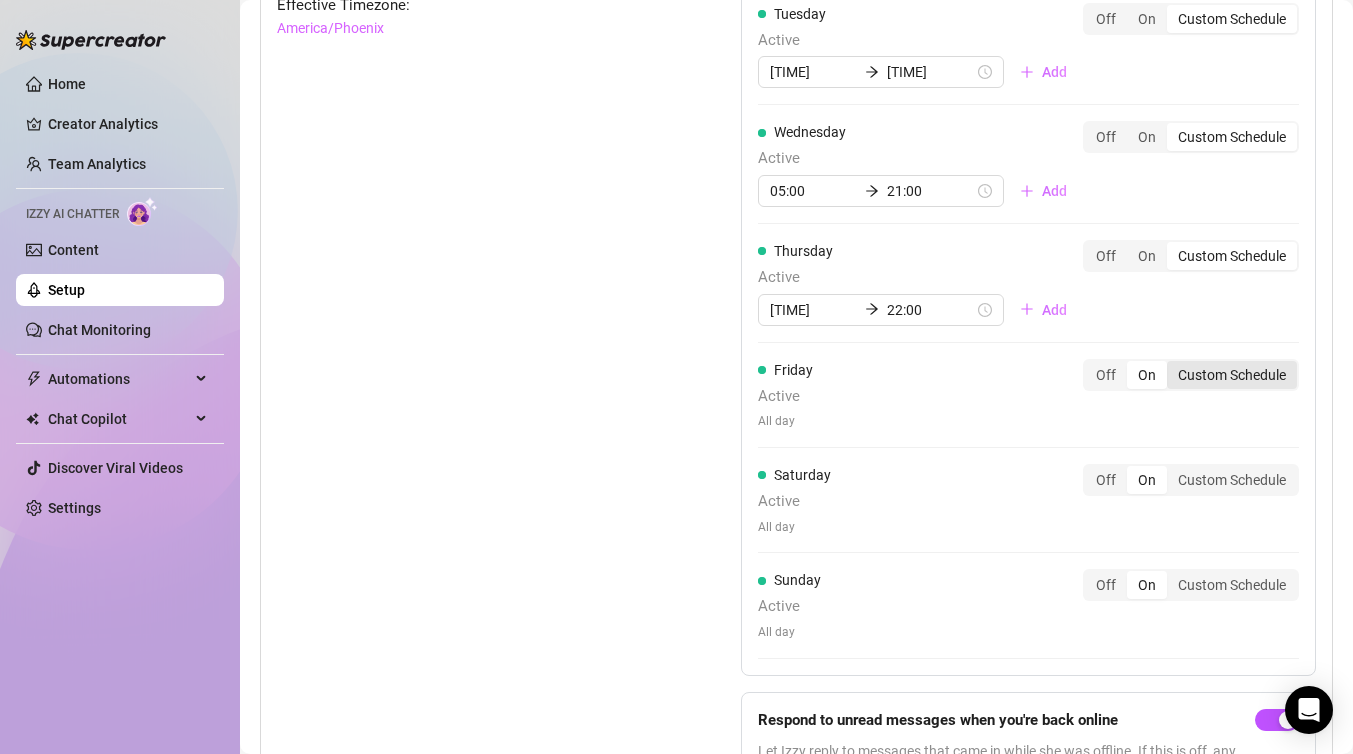 click on "Custom Schedule" at bounding box center (1232, 375) 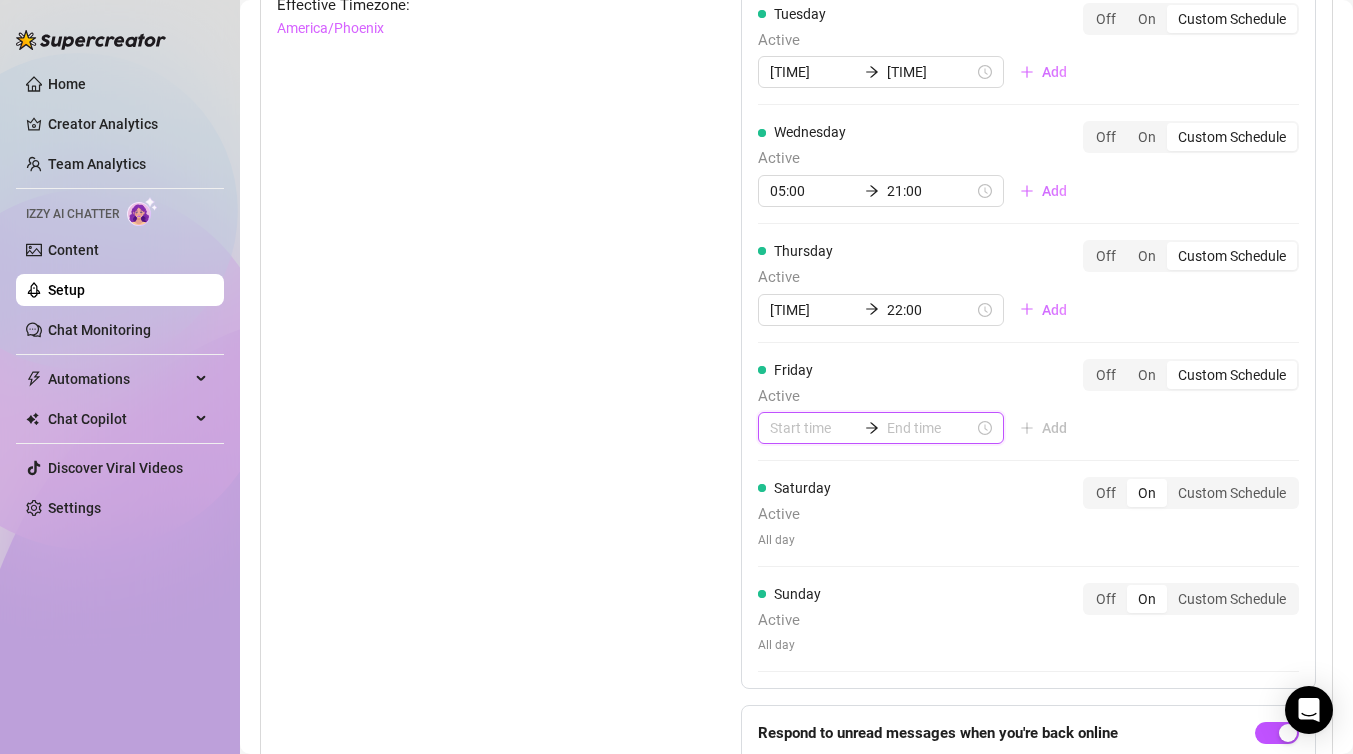 click at bounding box center (813, 428) 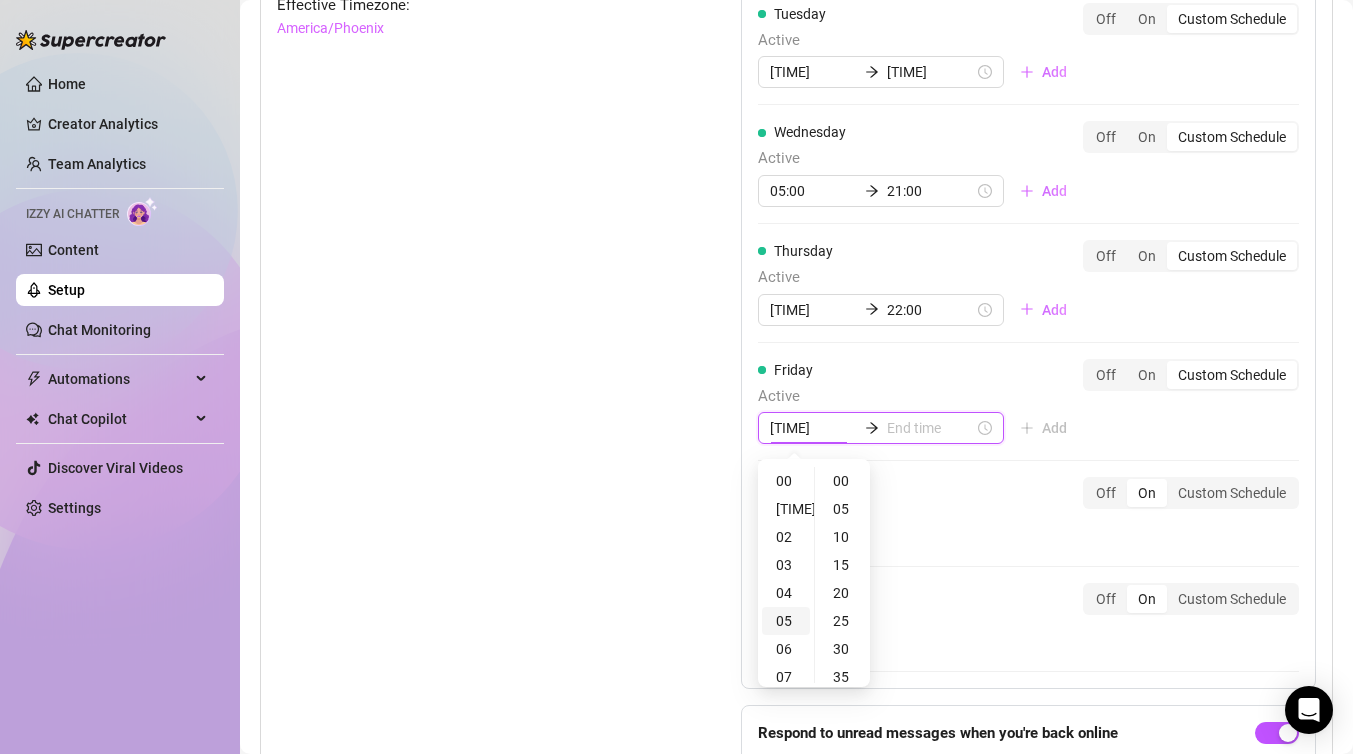 type on "05:00" 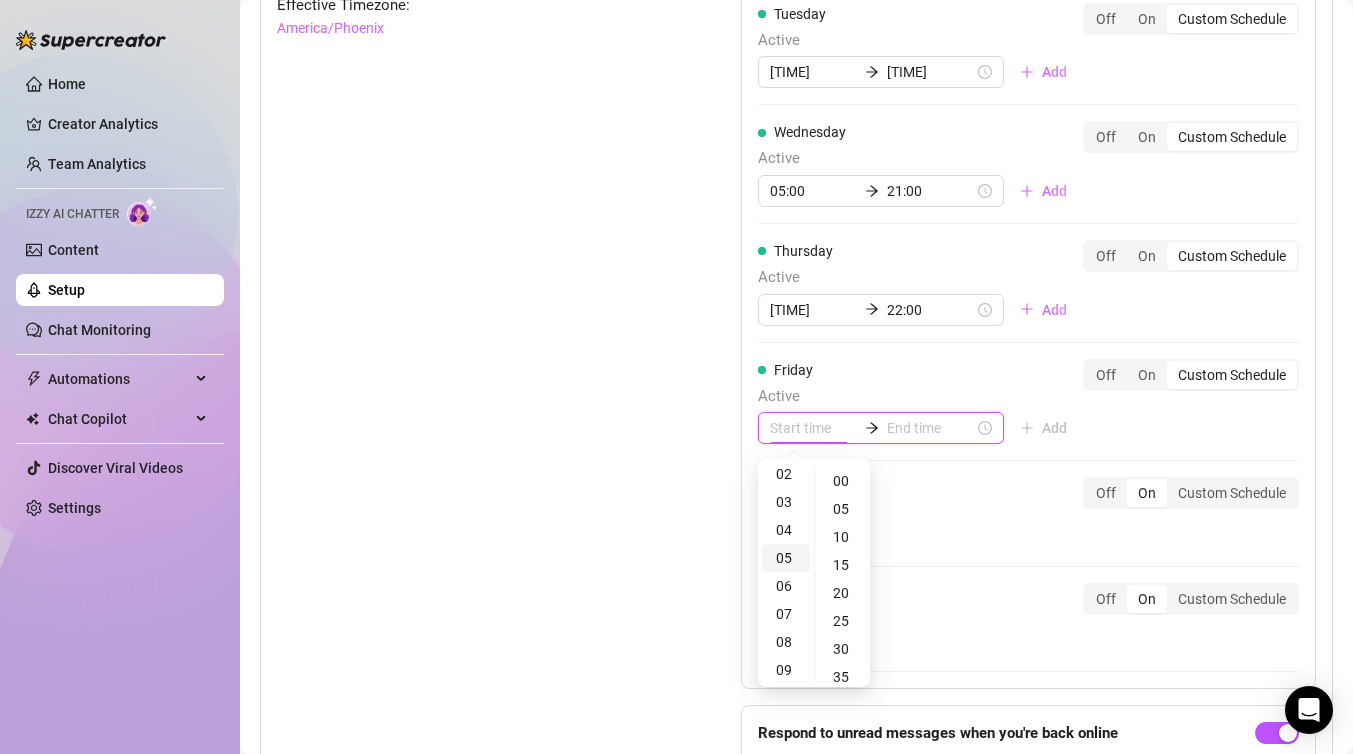 scroll, scrollTop: 0, scrollLeft: 0, axis: both 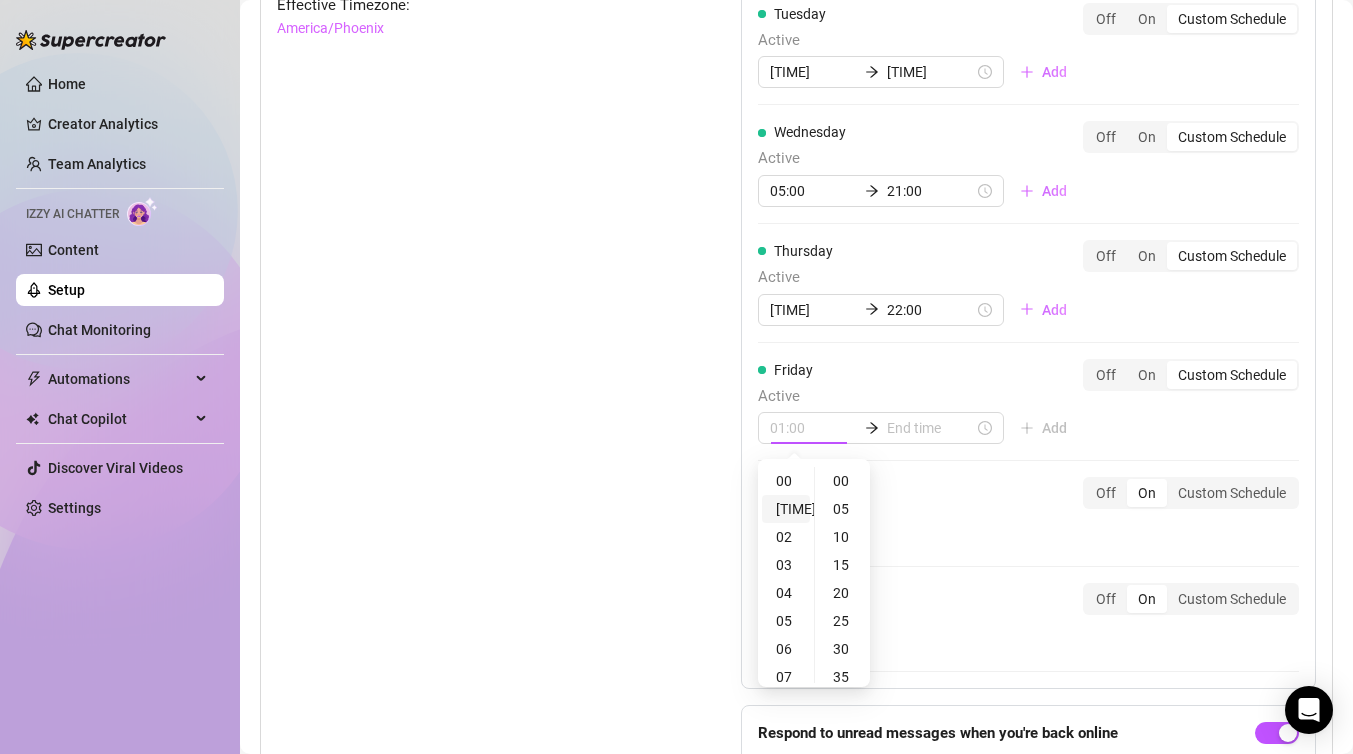 click on "[TIME]" at bounding box center [786, 509] 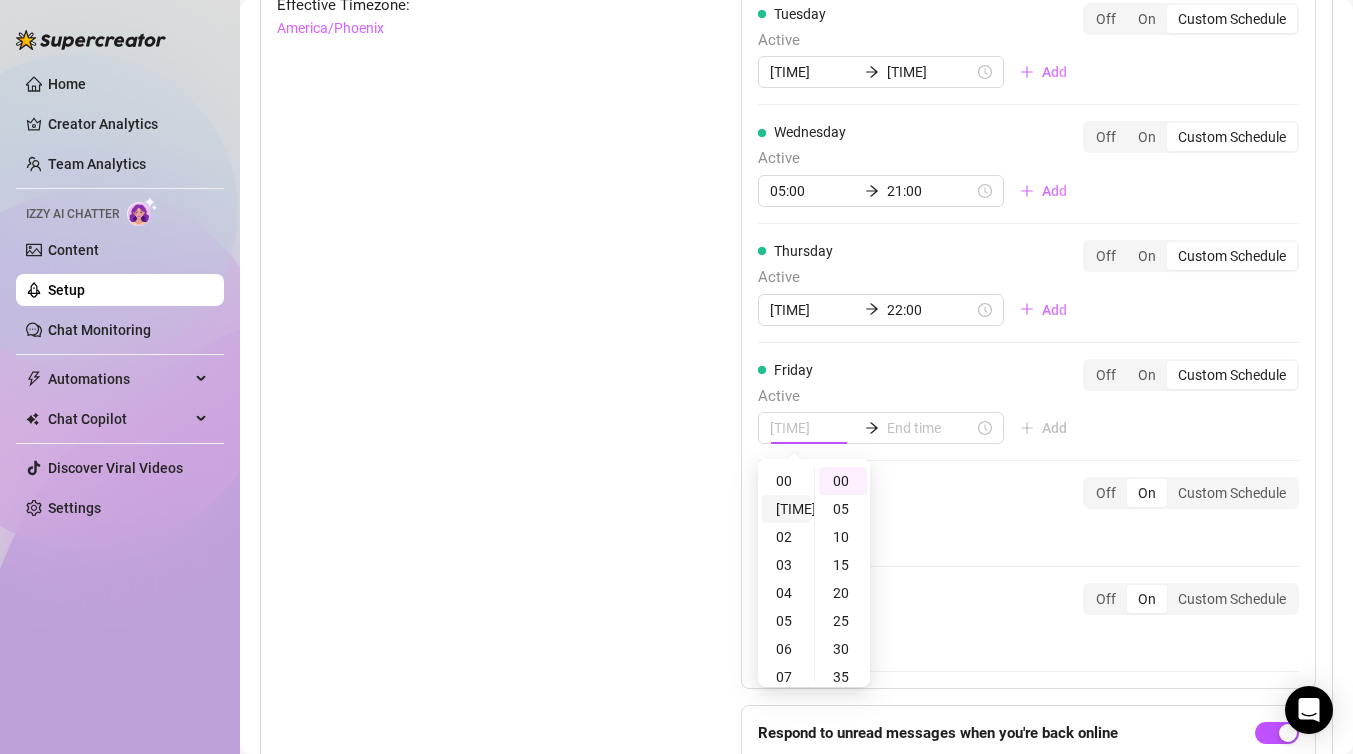scroll, scrollTop: 28, scrollLeft: 0, axis: vertical 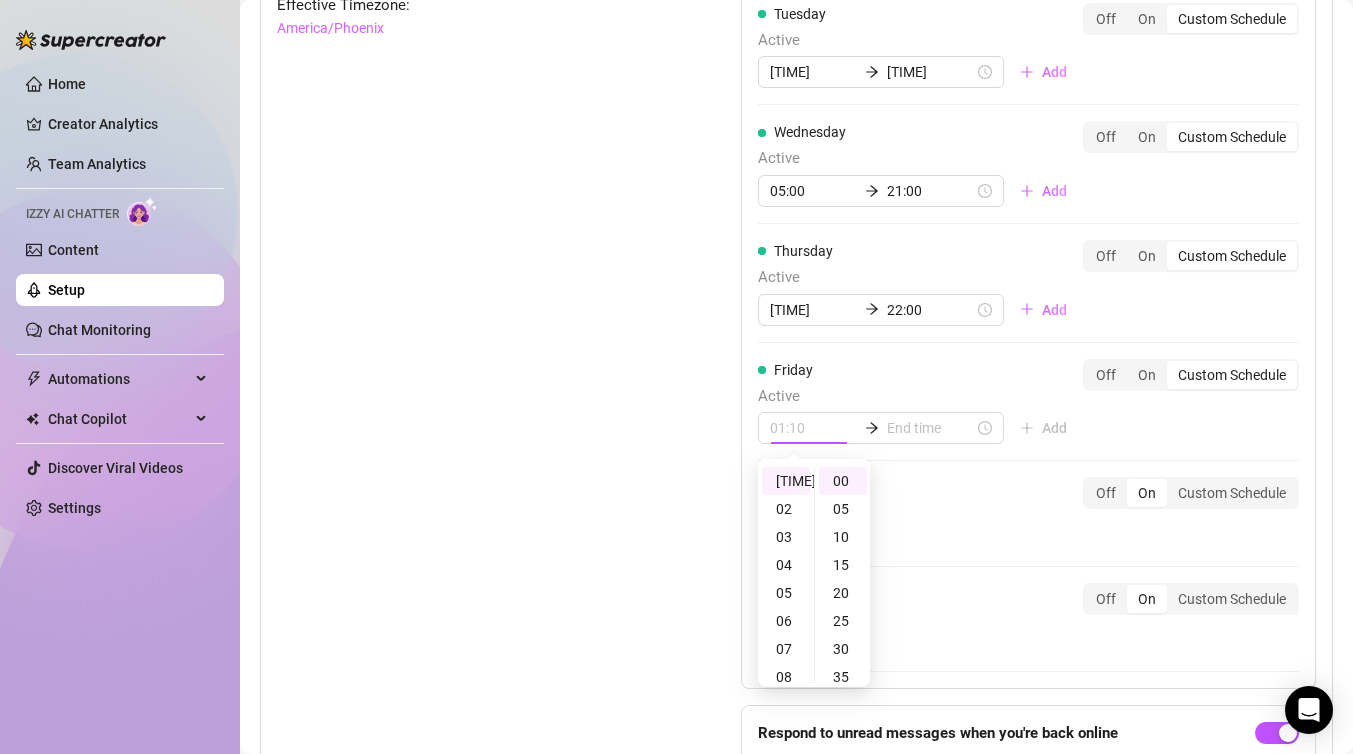 type on "01:00" 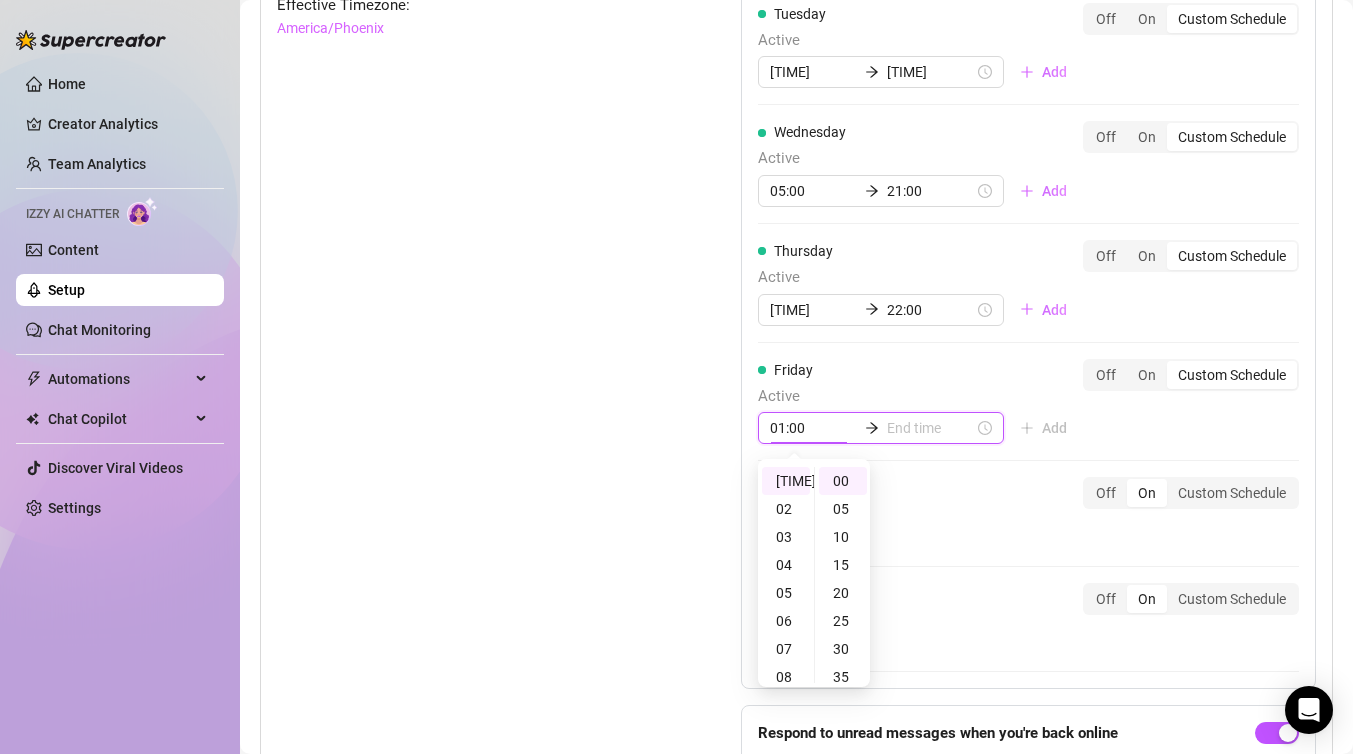 click at bounding box center [930, 428] 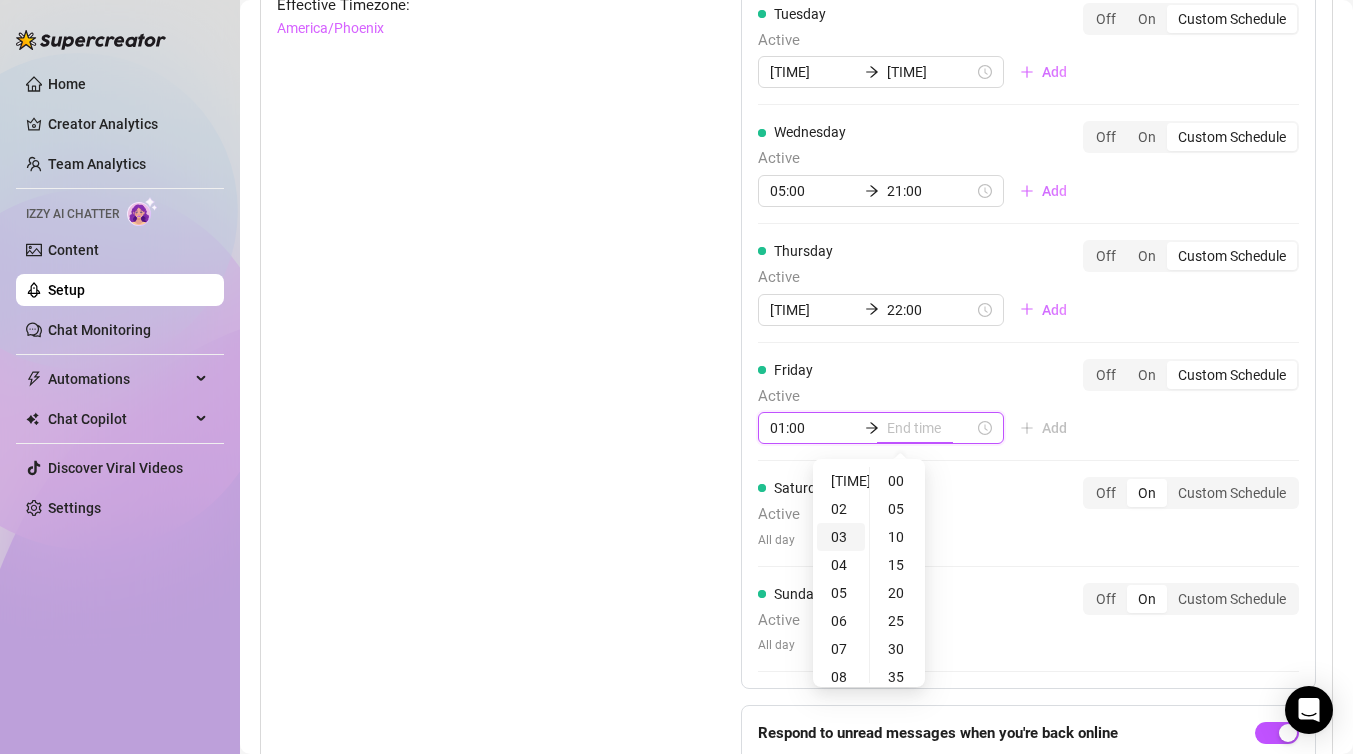 type on "01:00" 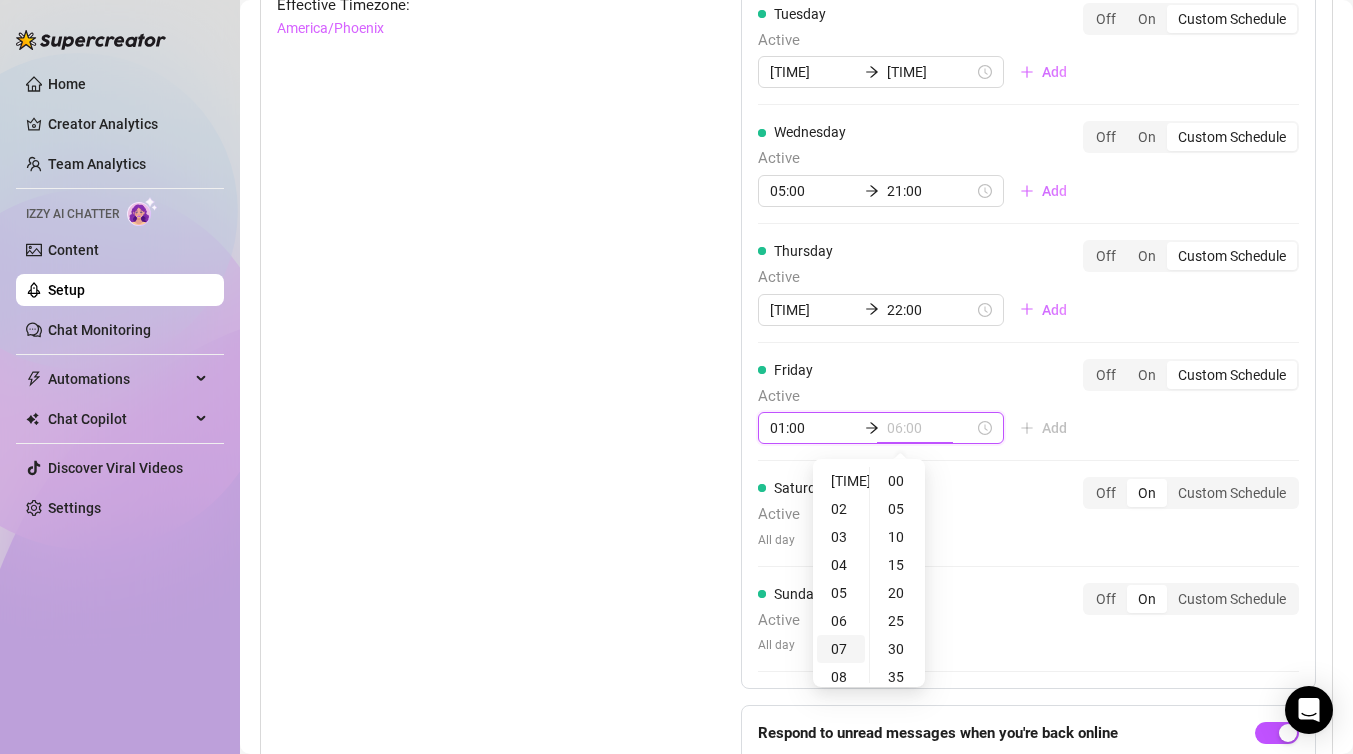type on "07:00" 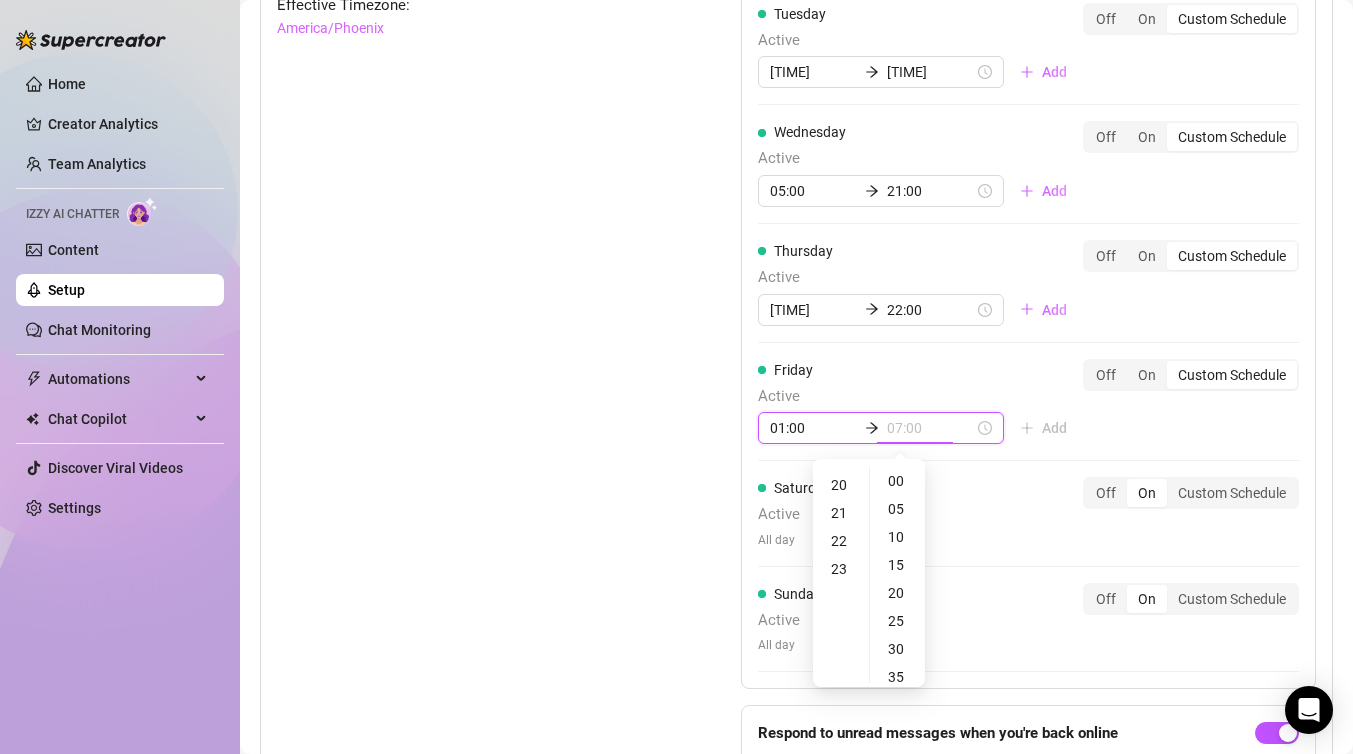 scroll, scrollTop: 644, scrollLeft: 0, axis: vertical 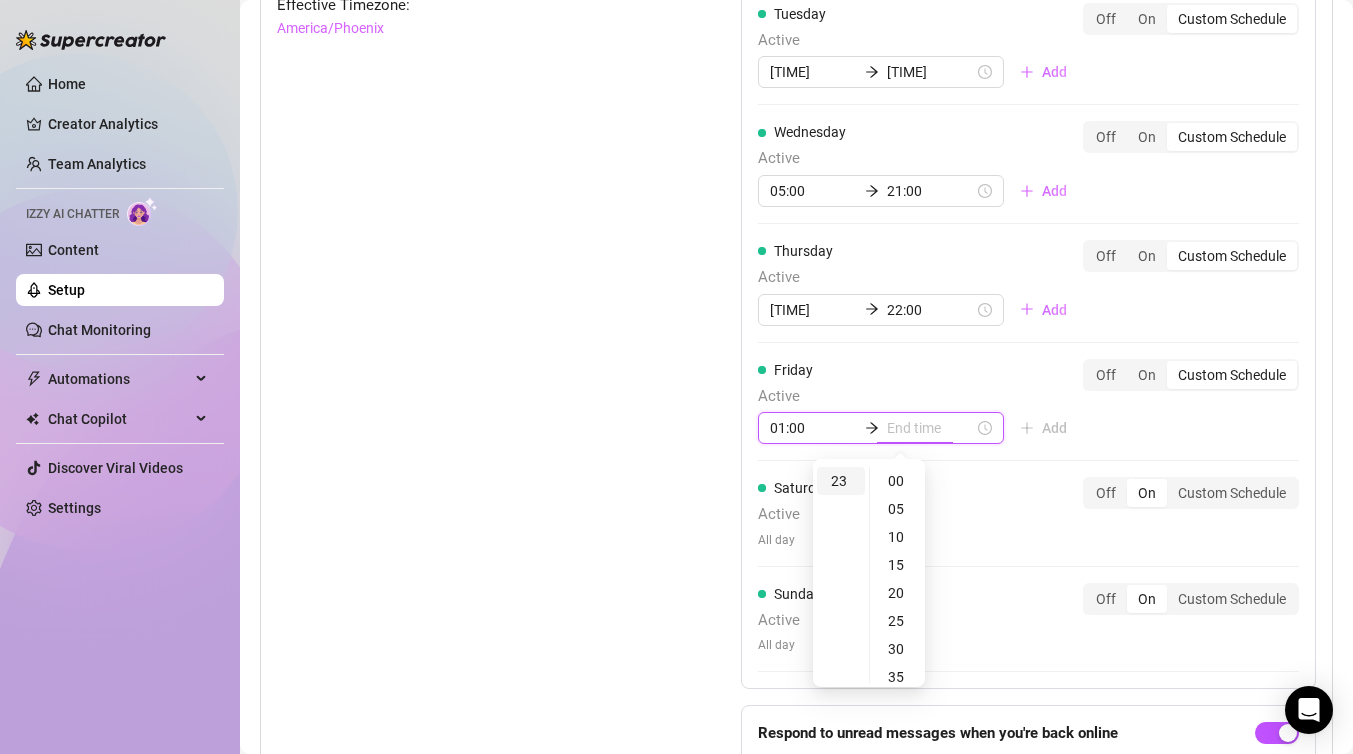 type on "[TIME]" 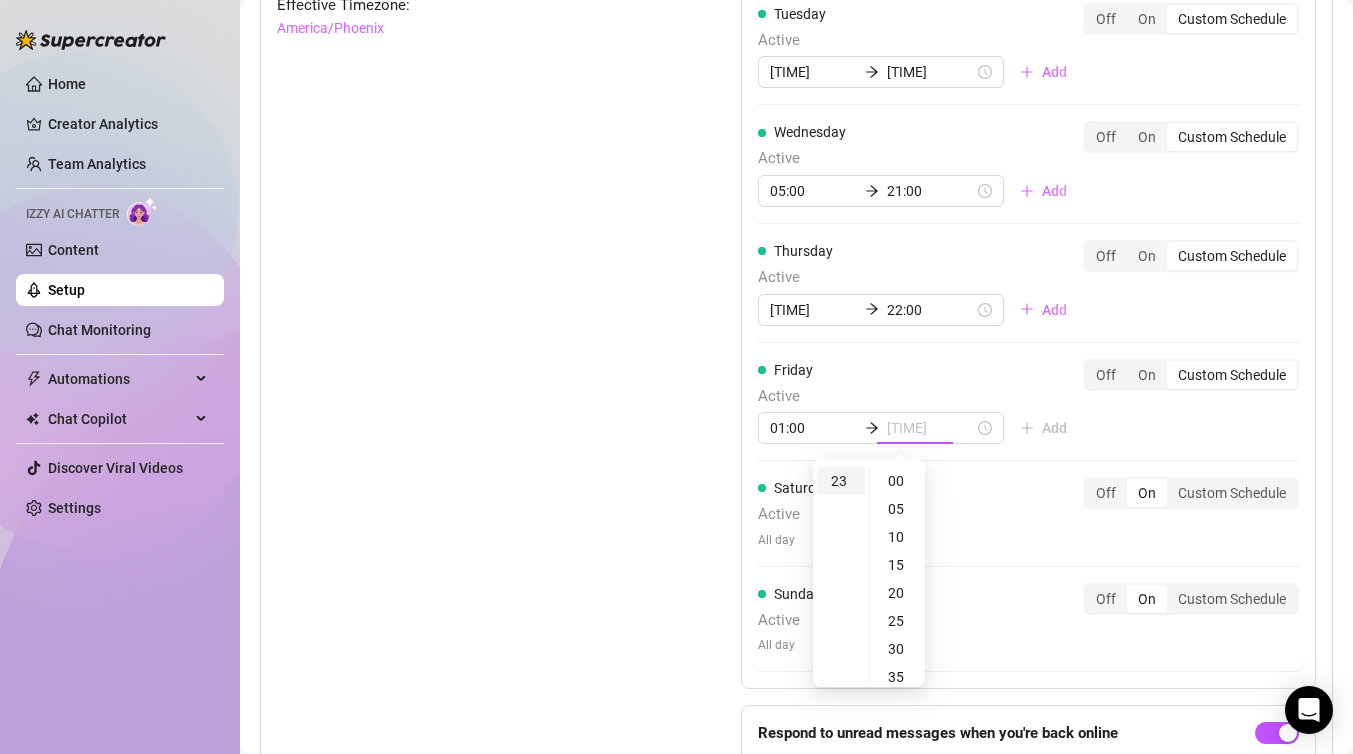 click on "23" at bounding box center (841, 481) 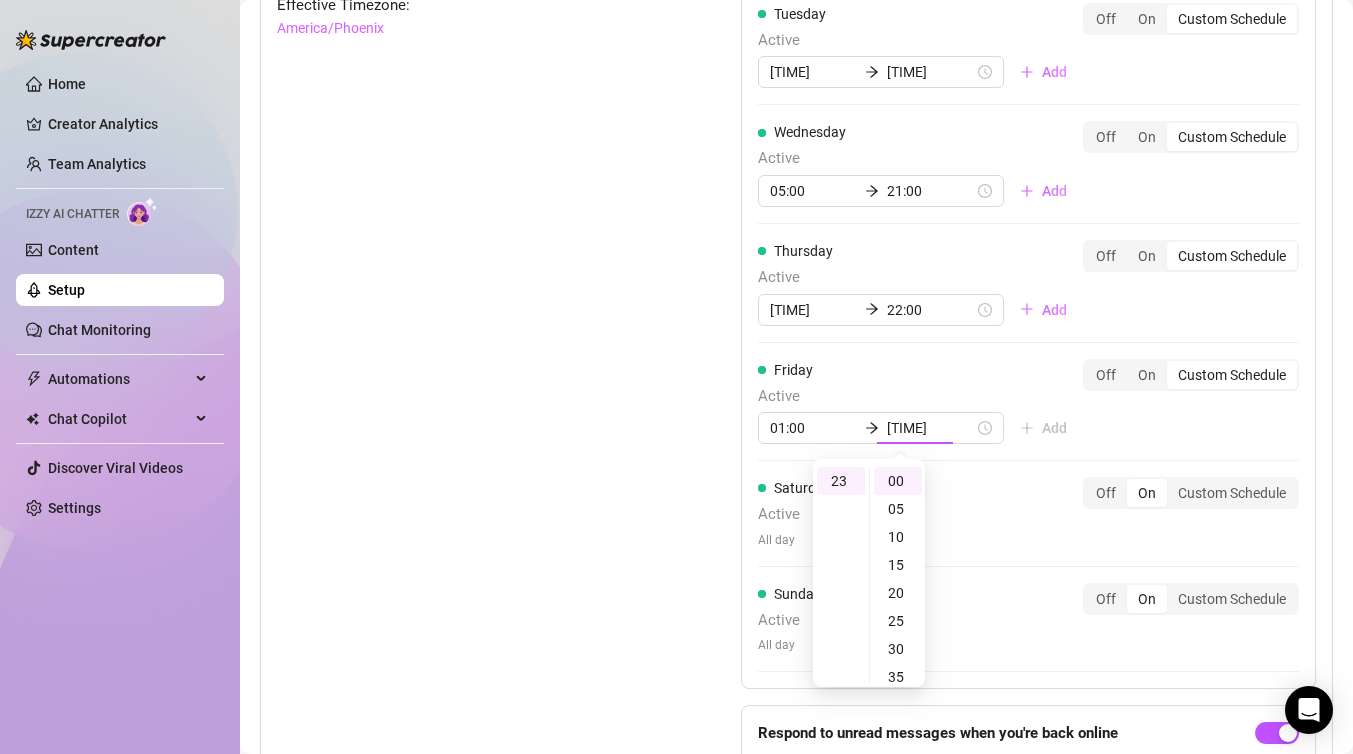 click on "Friday Active 01:00 23:00 Add Off On Custom Schedule" at bounding box center [1028, 402] 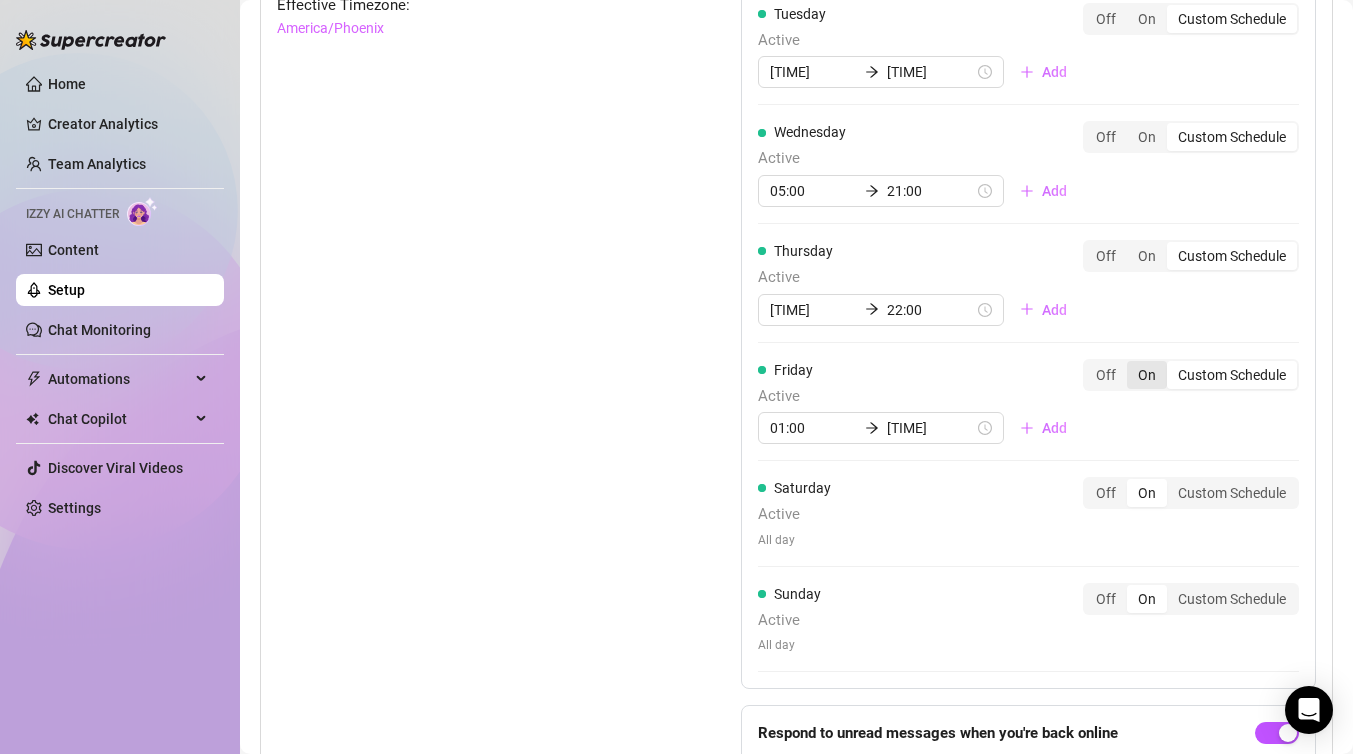 click on "On" at bounding box center [1147, 375] 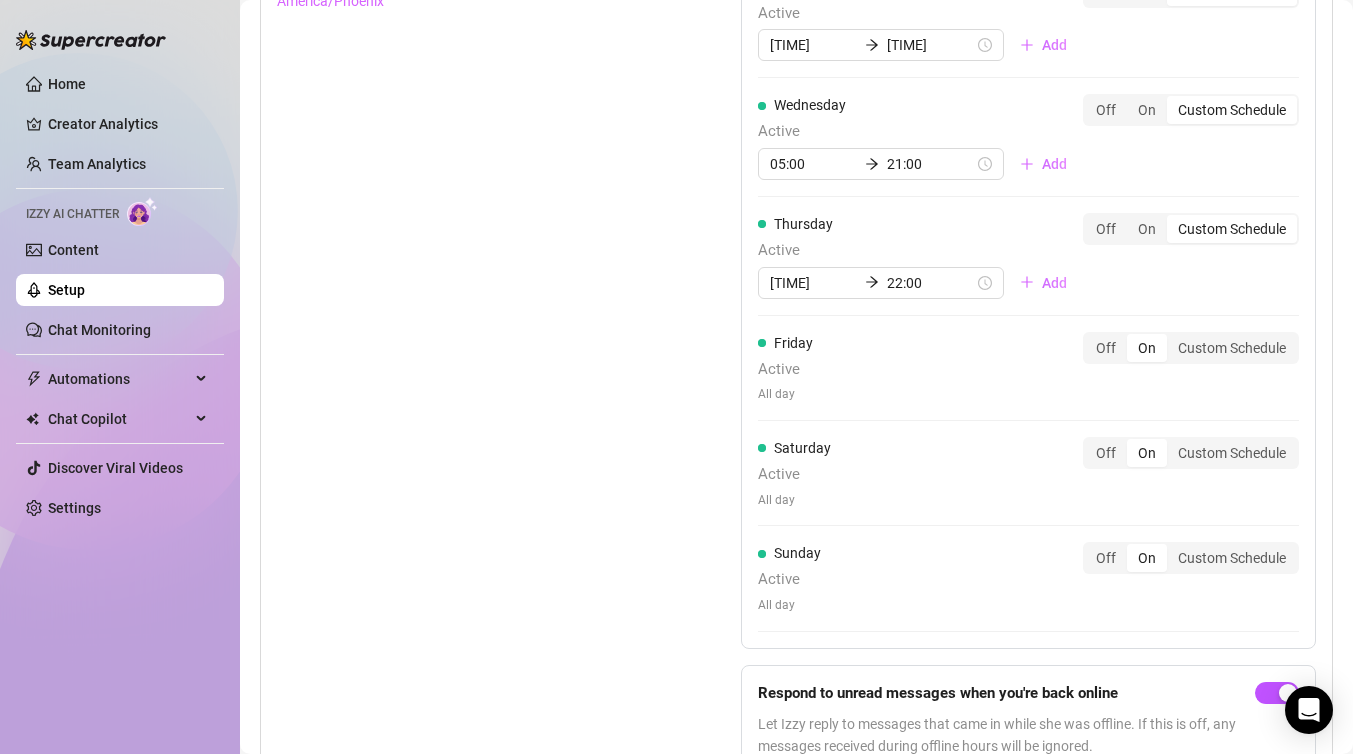 scroll, scrollTop: 1543, scrollLeft: 0, axis: vertical 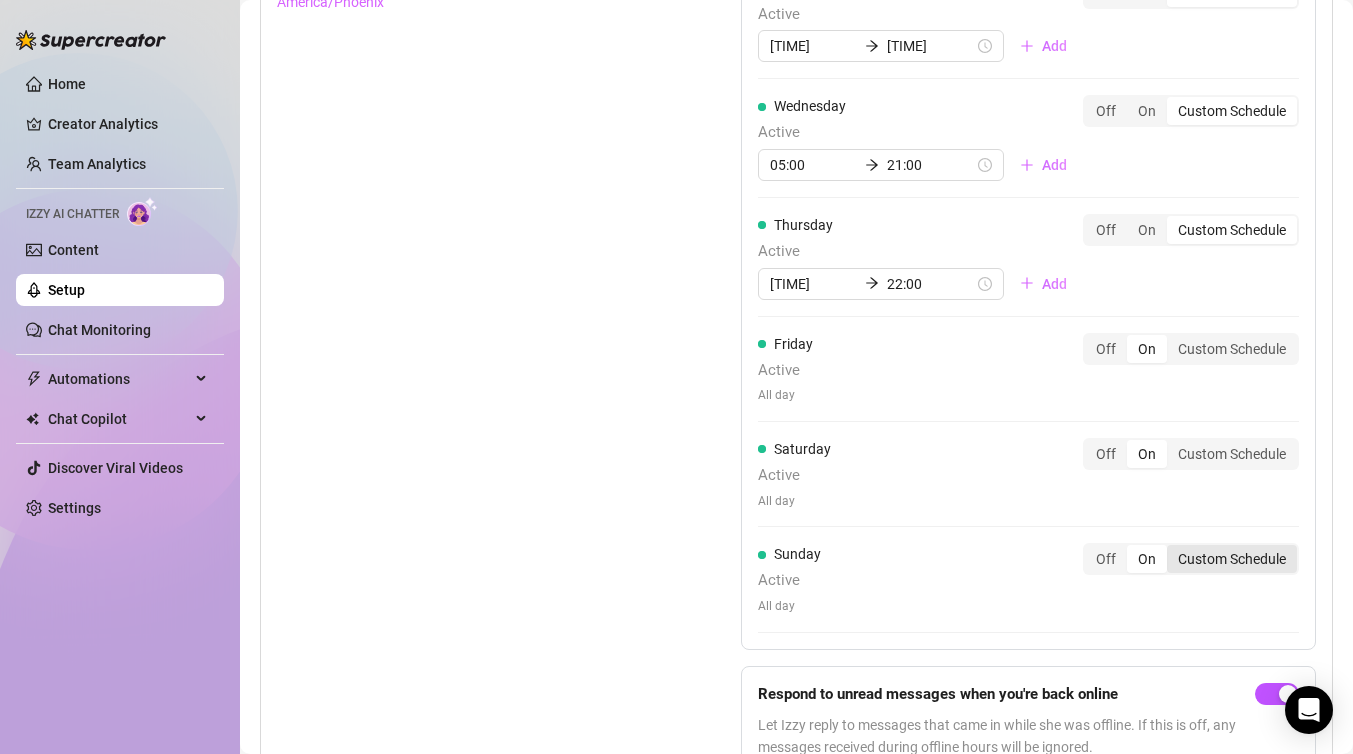 click on "Custom Schedule" at bounding box center (1232, 559) 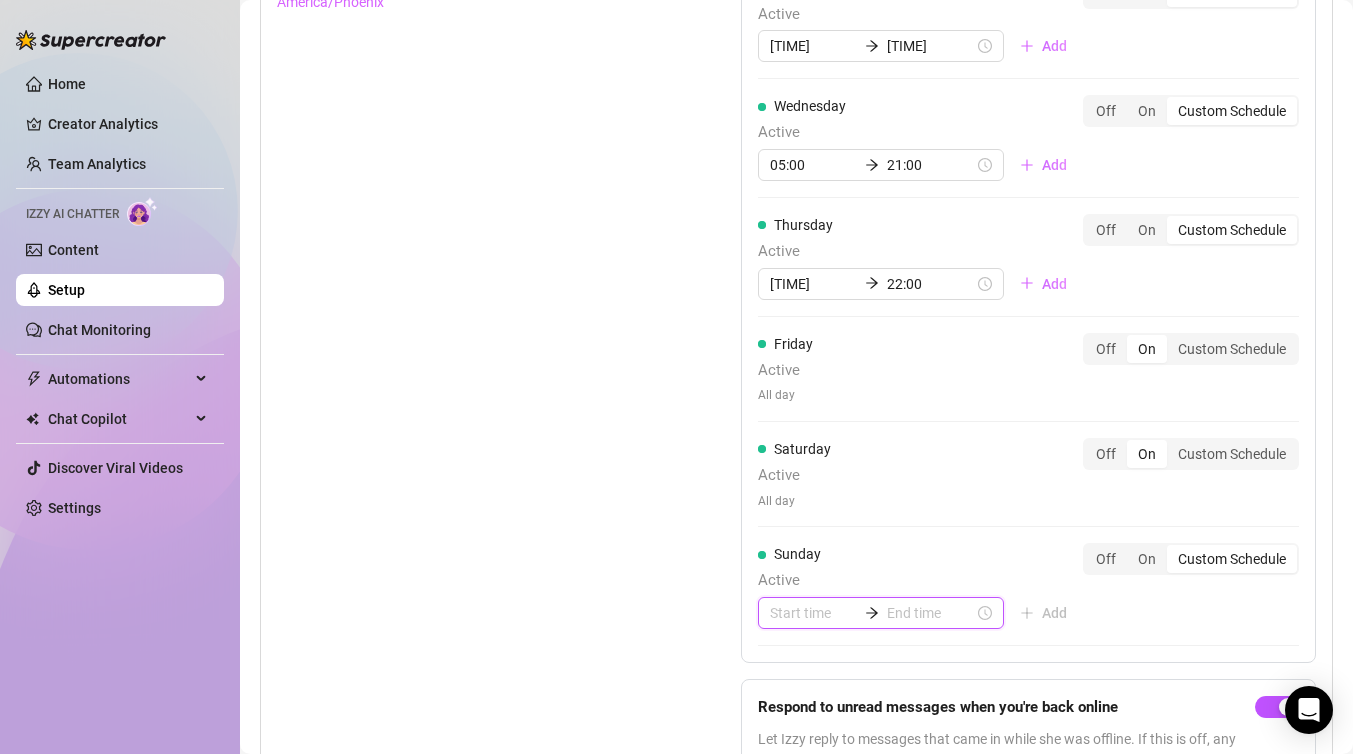 click at bounding box center [813, 613] 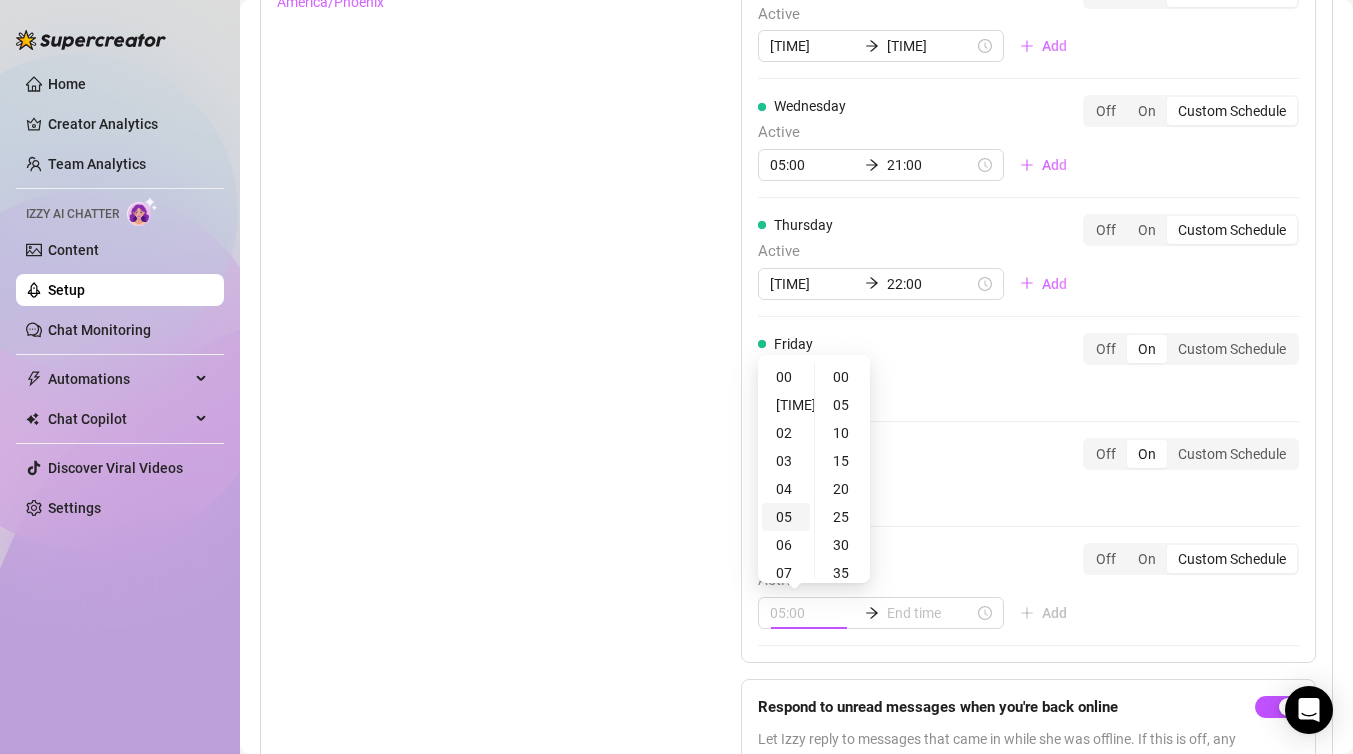 click on "05" at bounding box center (786, 517) 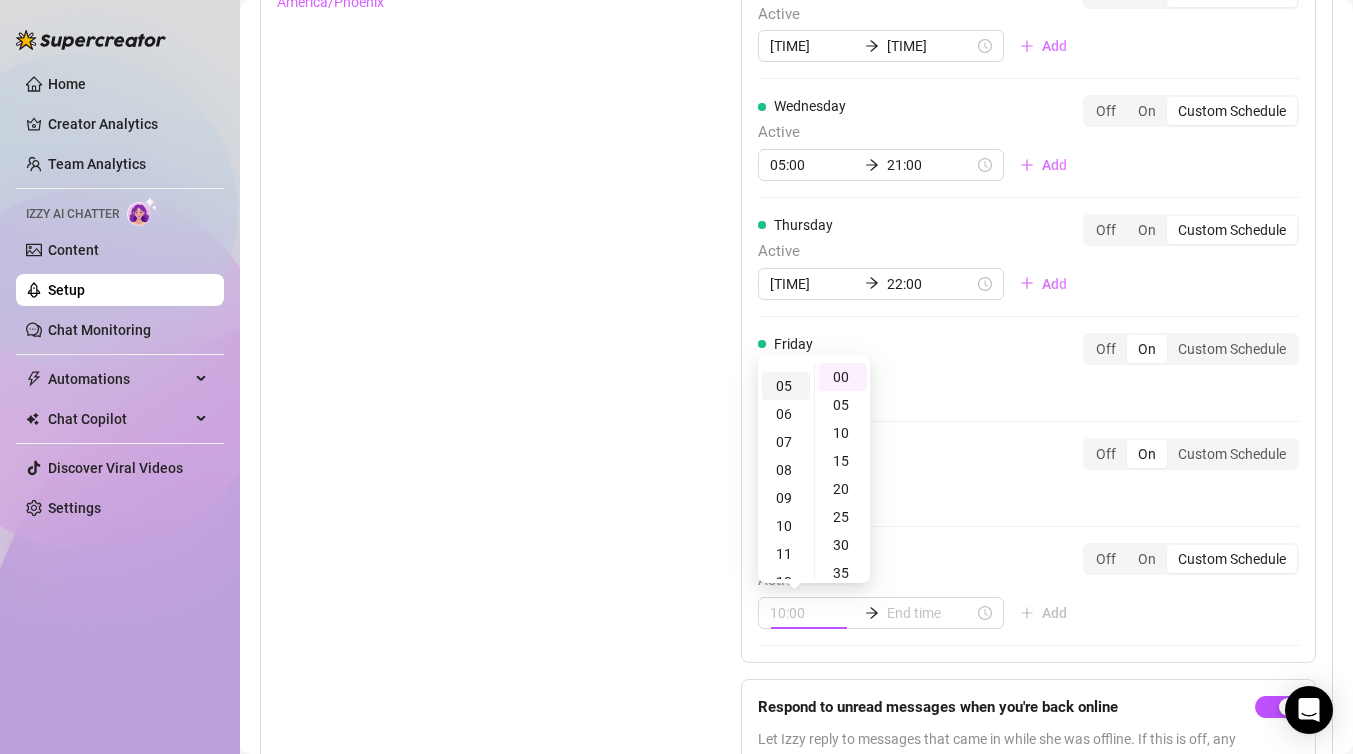 scroll, scrollTop: 140, scrollLeft: 0, axis: vertical 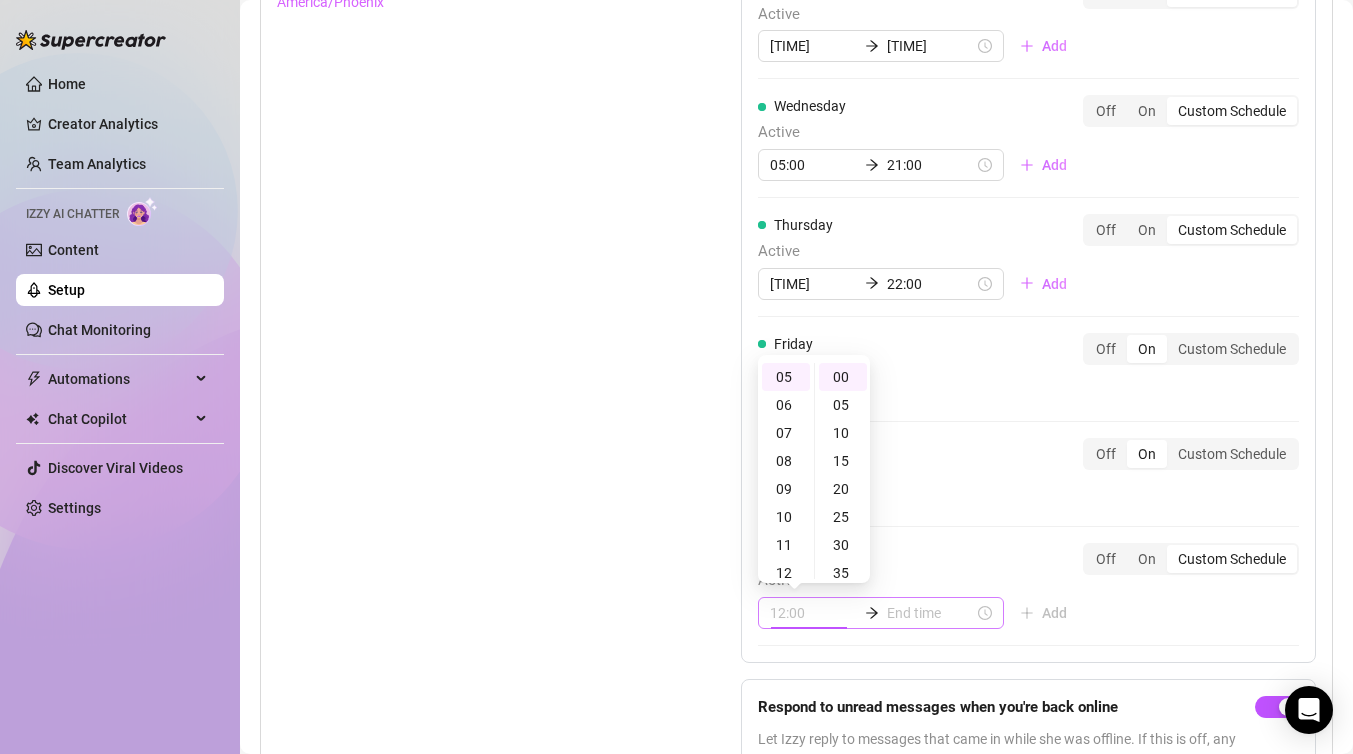 type on "05:00" 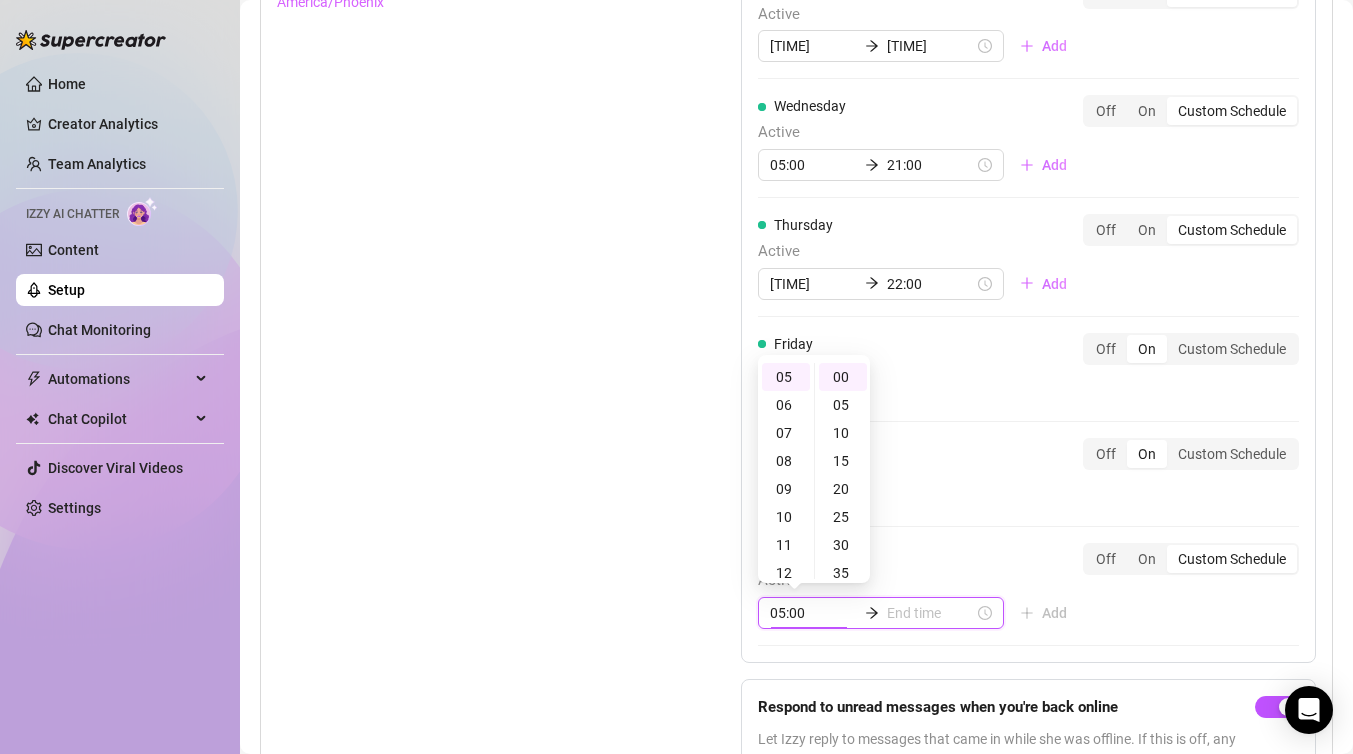click at bounding box center (930, 613) 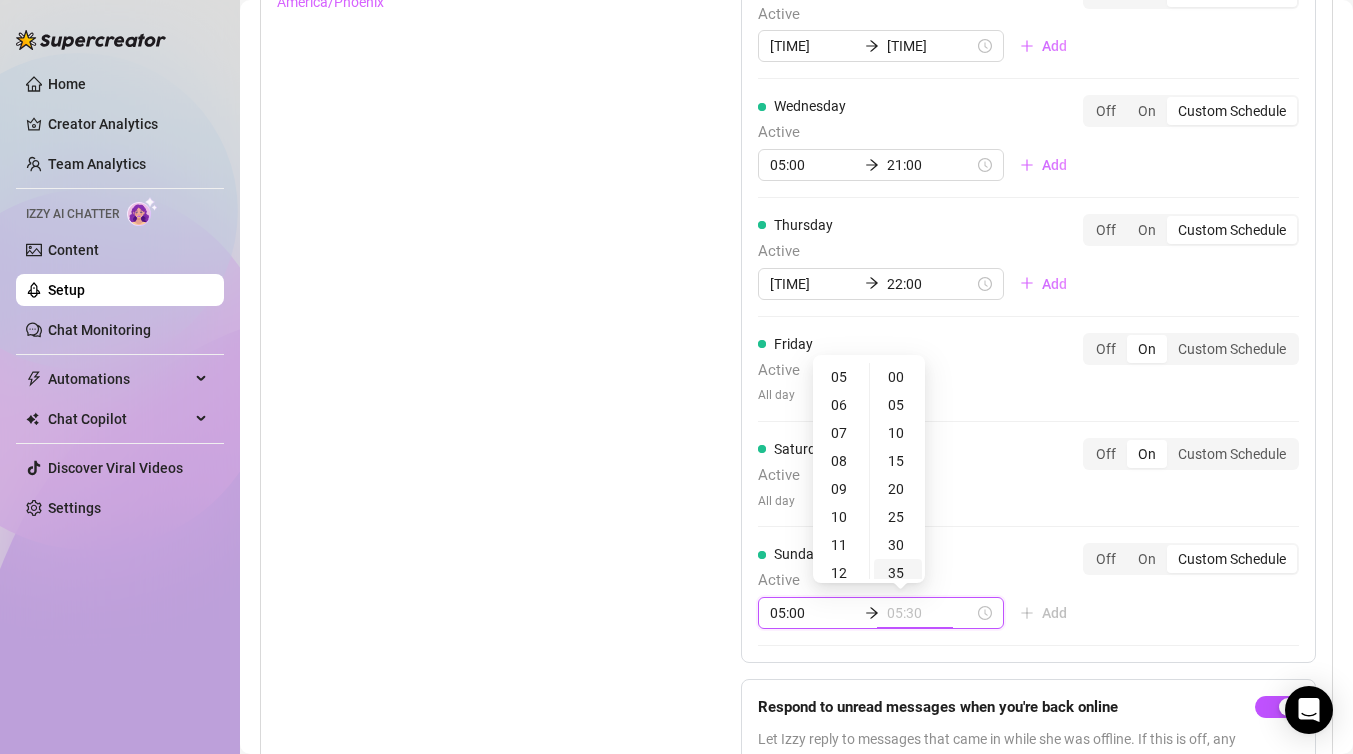 type on "05:35" 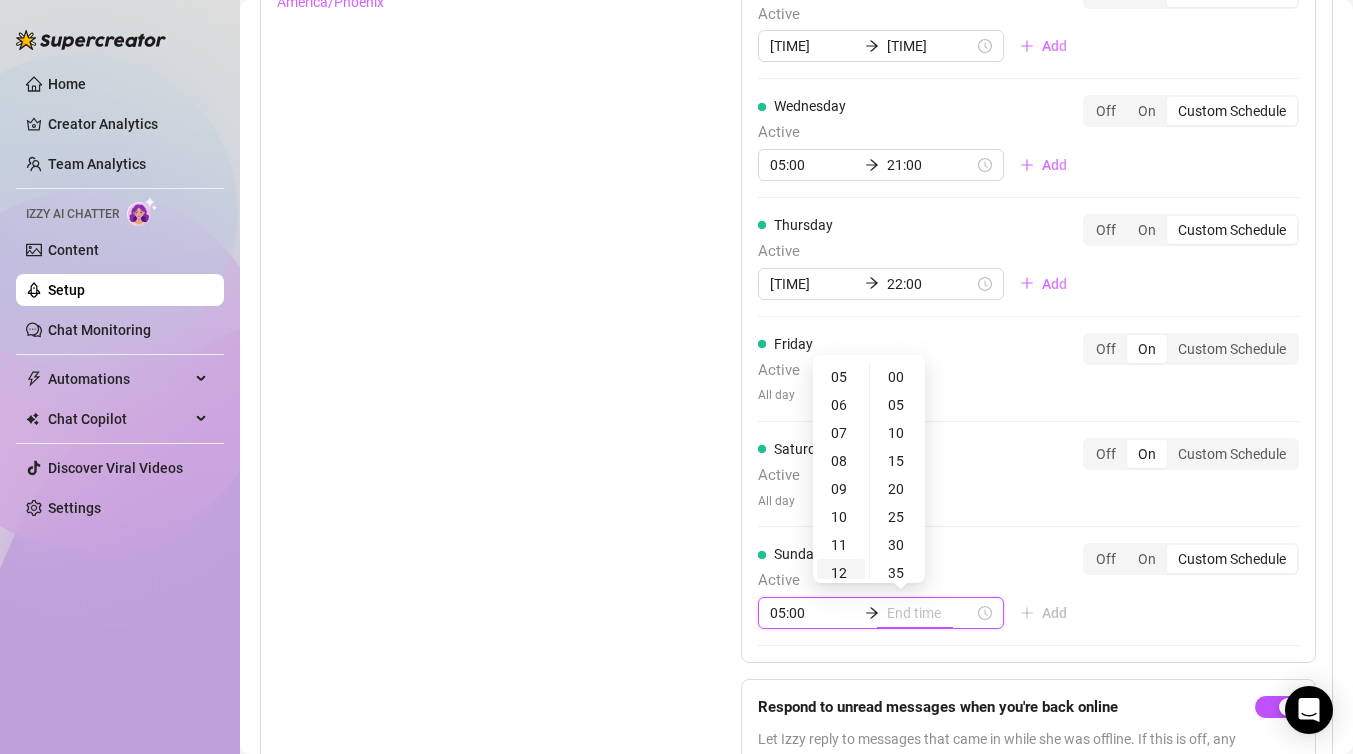 type on "12:00" 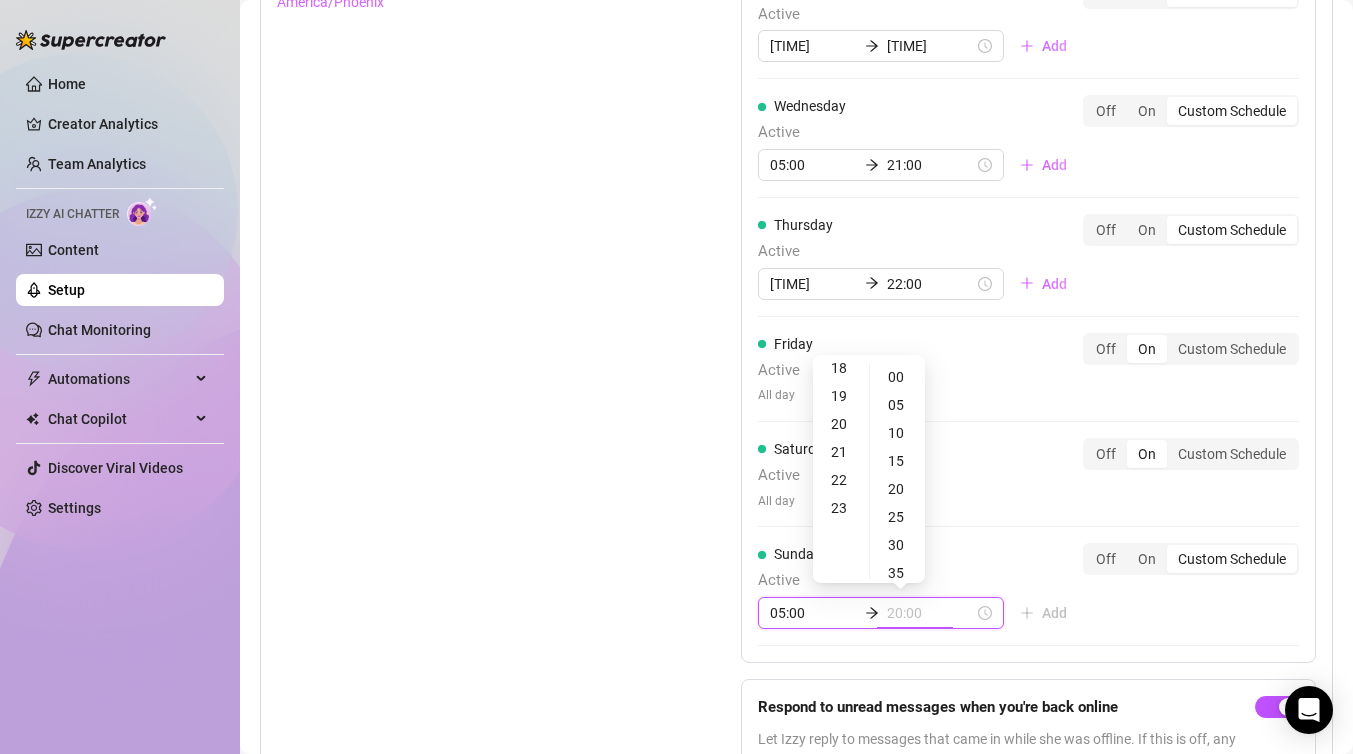 scroll, scrollTop: 511, scrollLeft: 0, axis: vertical 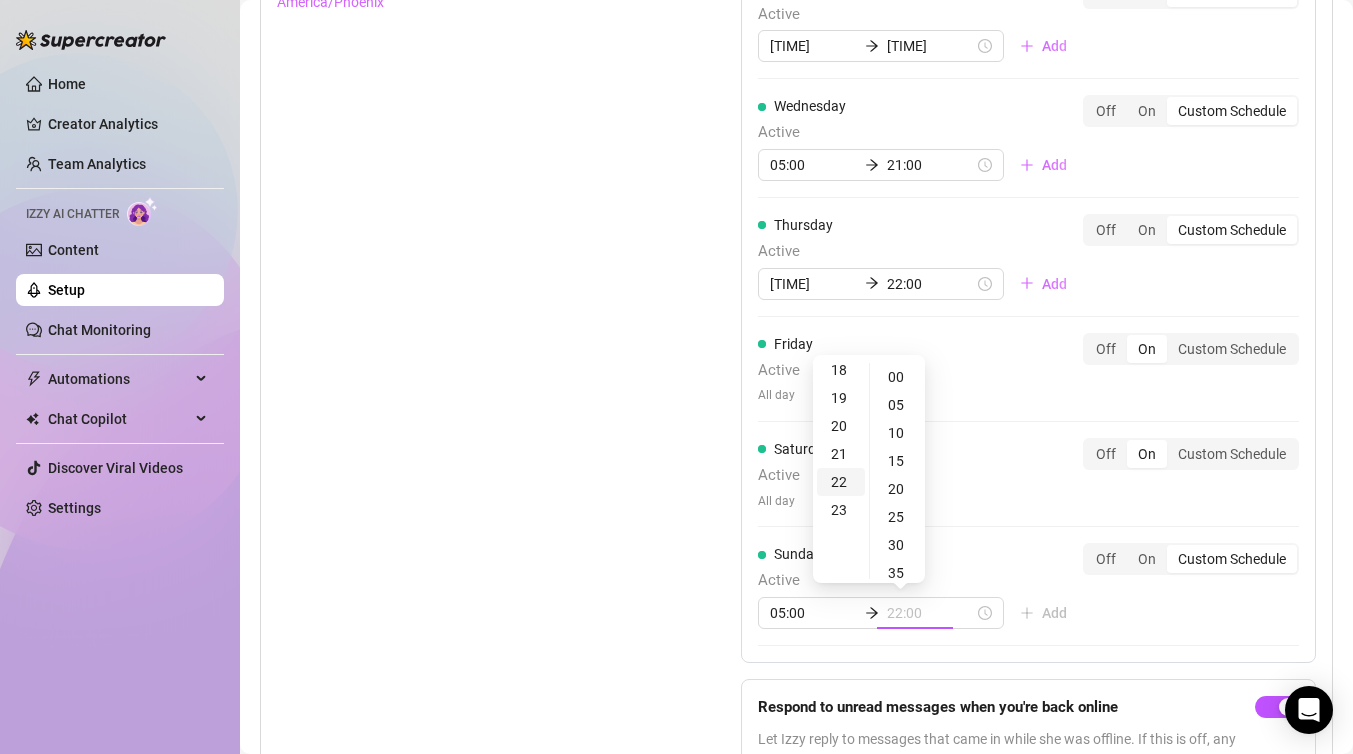 click on "22" at bounding box center [841, 482] 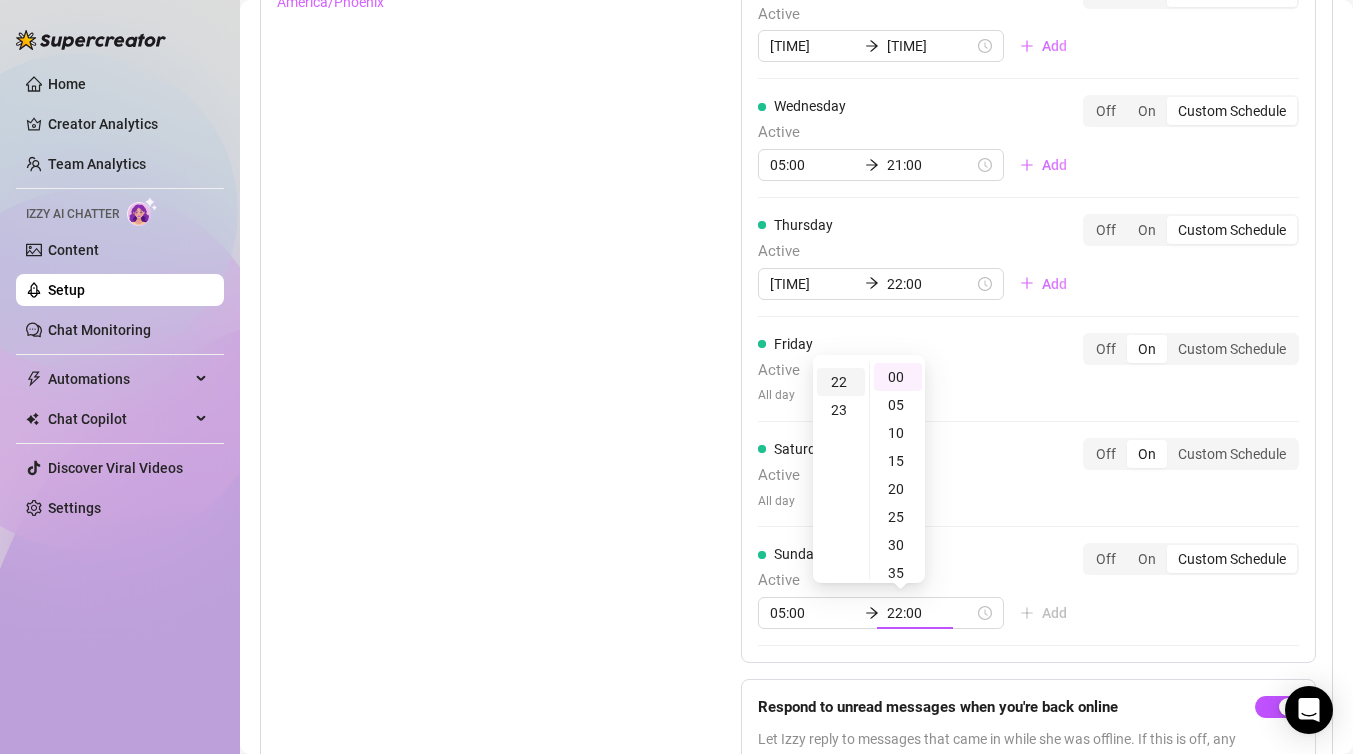 scroll, scrollTop: 616, scrollLeft: 0, axis: vertical 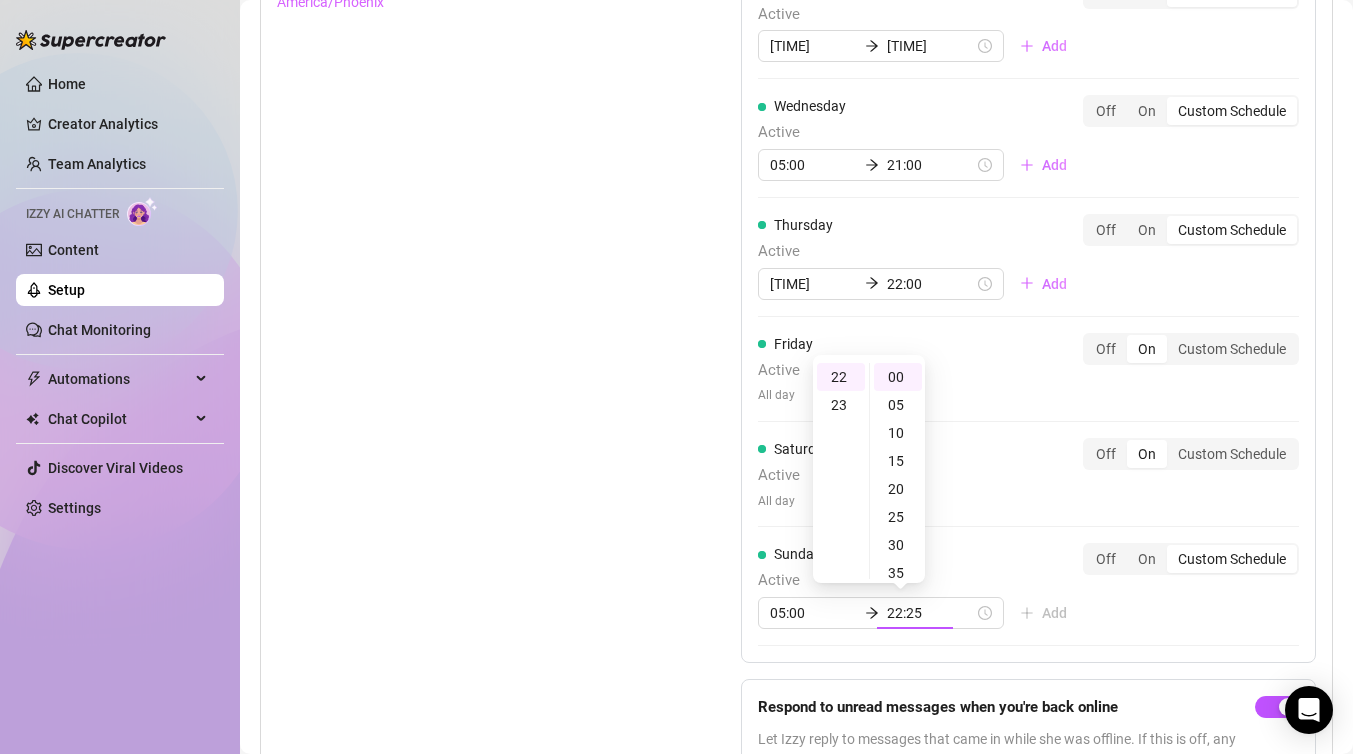type on "22:00" 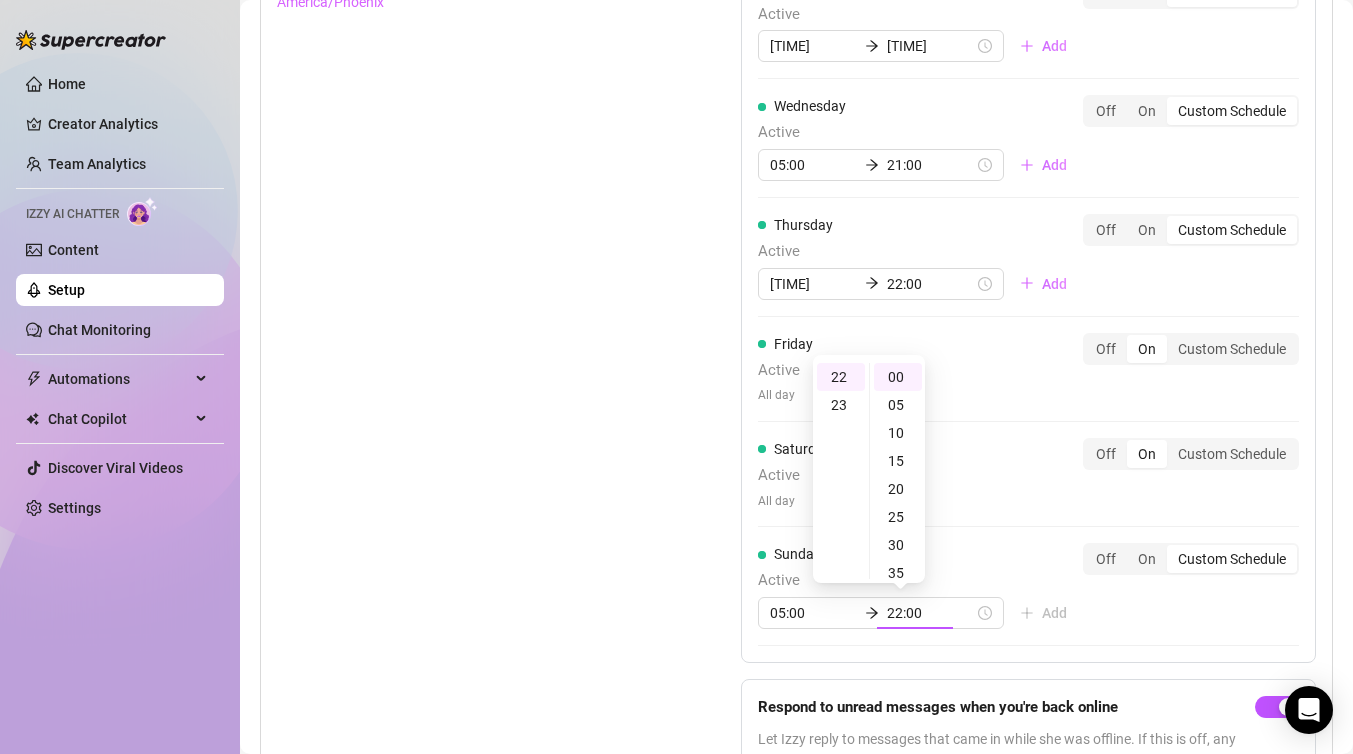 click on "Sunday Active 05:00 22:00 Add Off On Custom Schedule" at bounding box center [1028, 586] 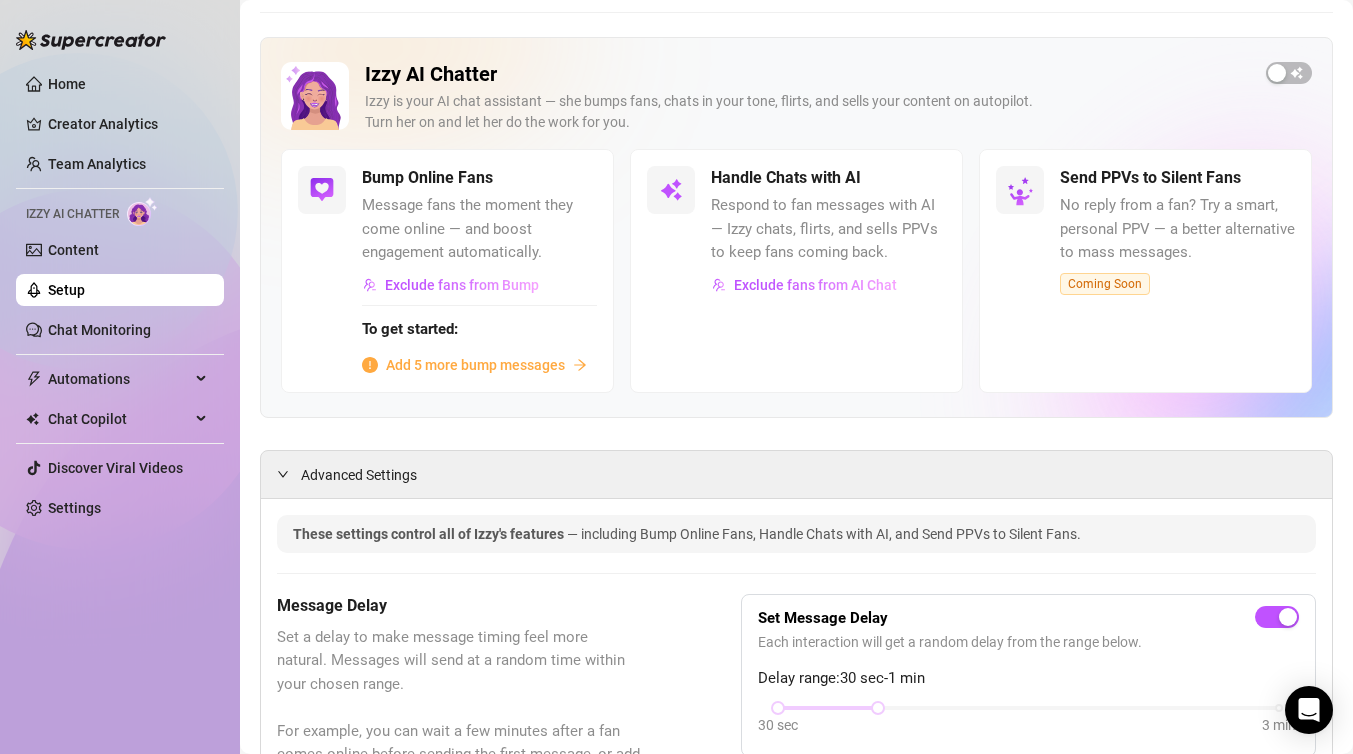 scroll, scrollTop: 59, scrollLeft: 0, axis: vertical 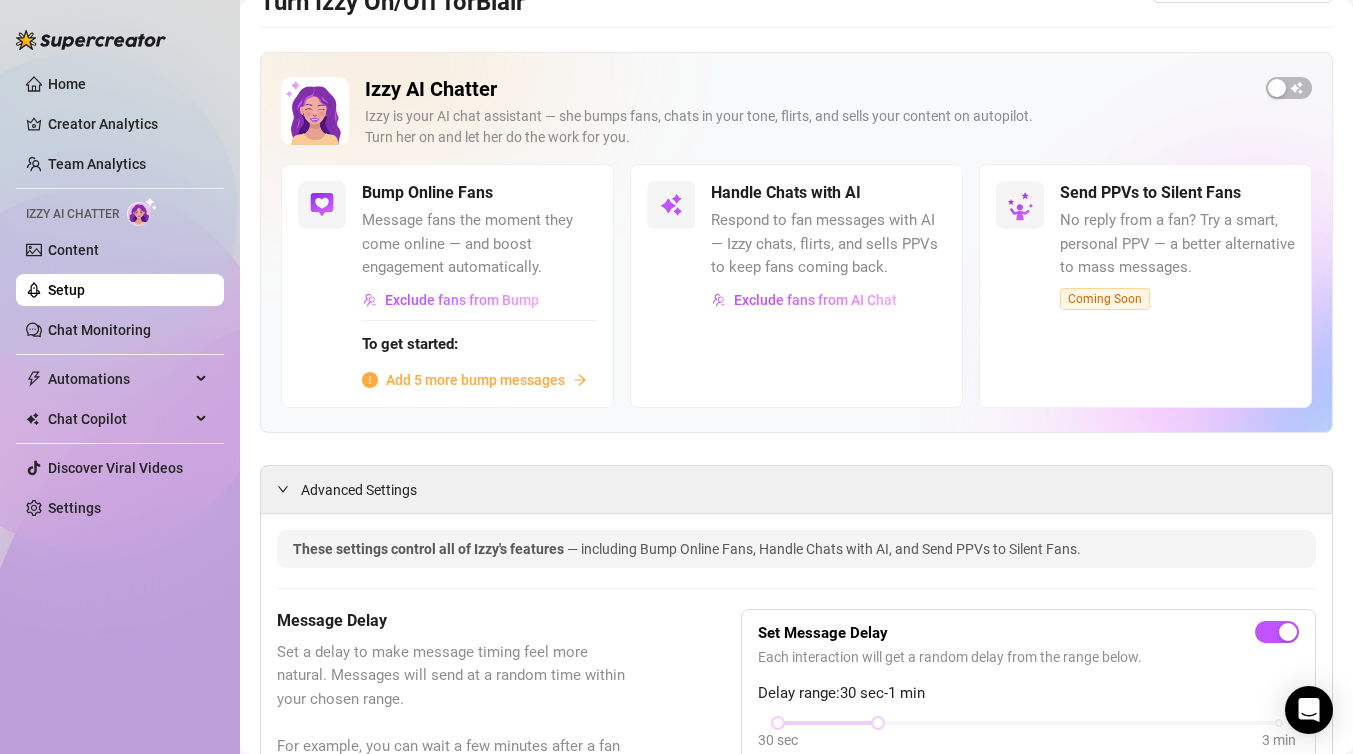 click on "Add 5 more bump messages" at bounding box center (475, 380) 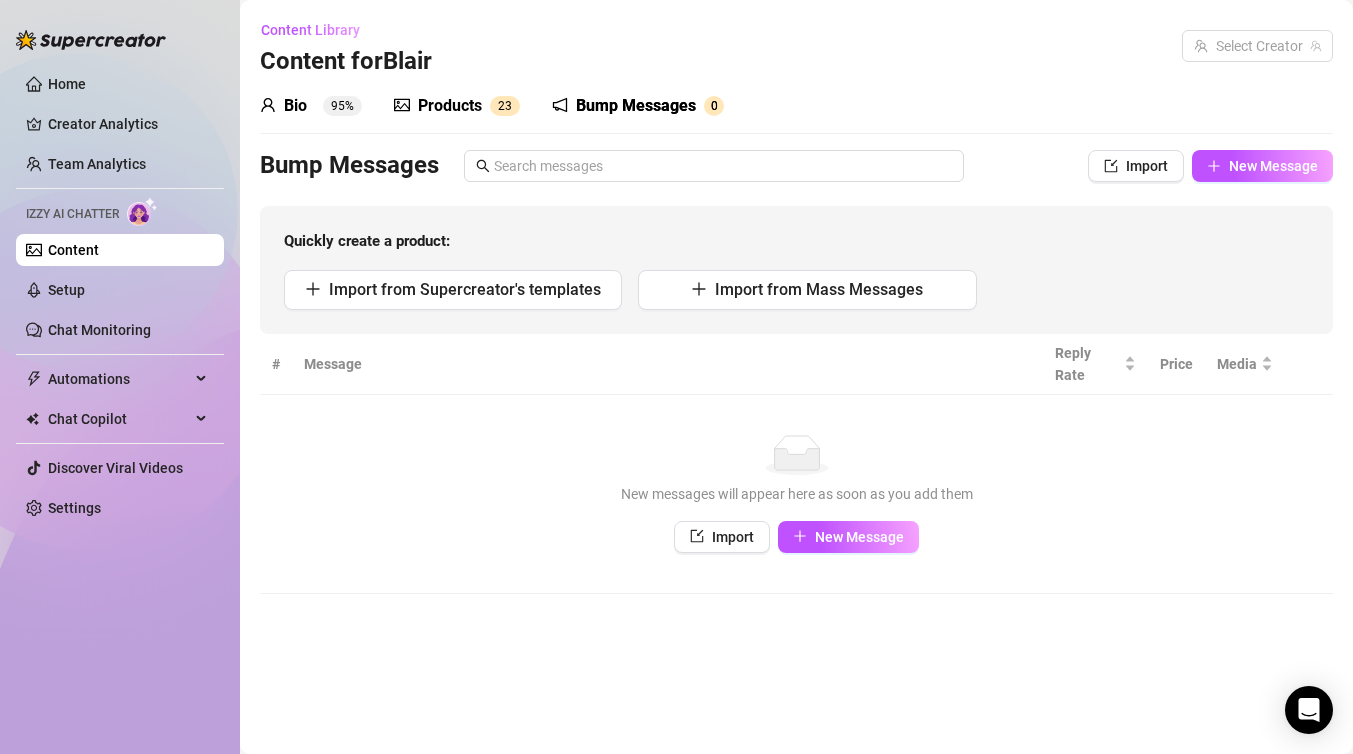 scroll, scrollTop: 0, scrollLeft: 0, axis: both 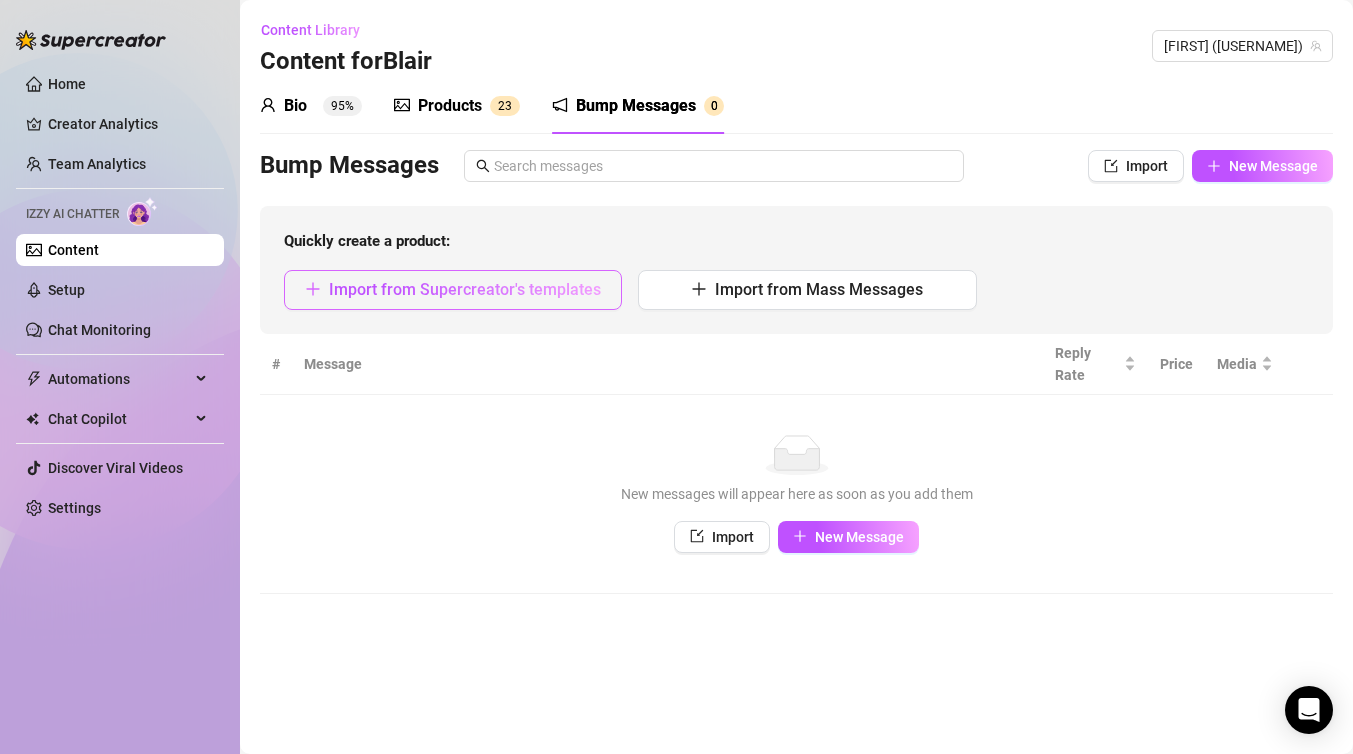 click on "Import from Supercreator's templates" at bounding box center [465, 289] 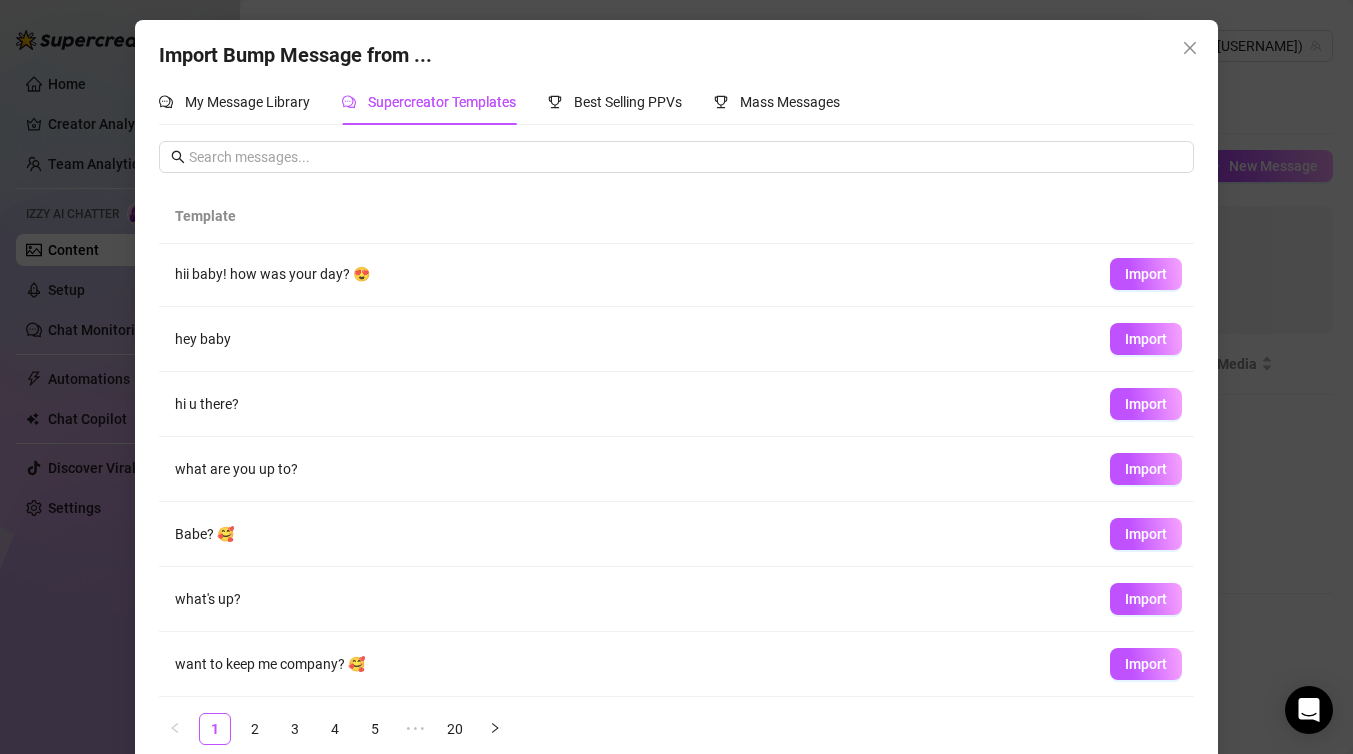 scroll, scrollTop: 196, scrollLeft: 0, axis: vertical 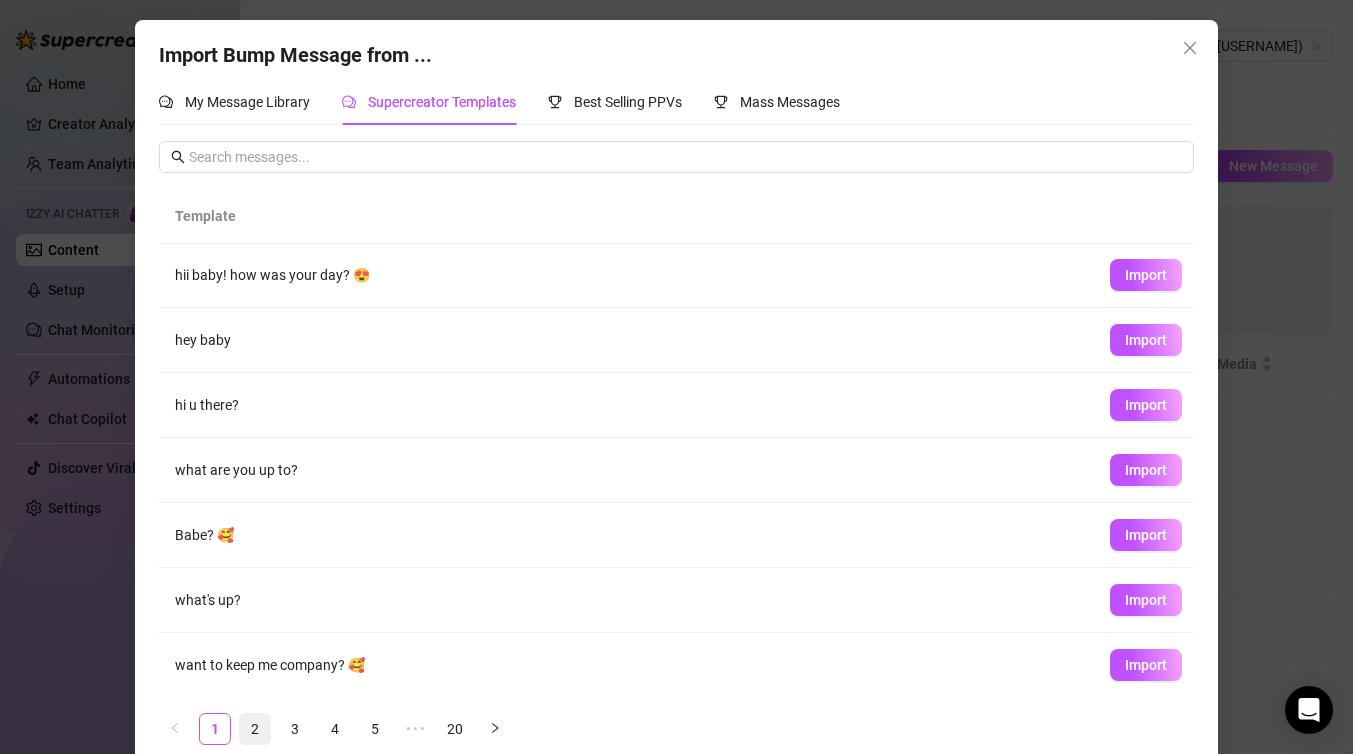 click on "2" at bounding box center [255, 729] 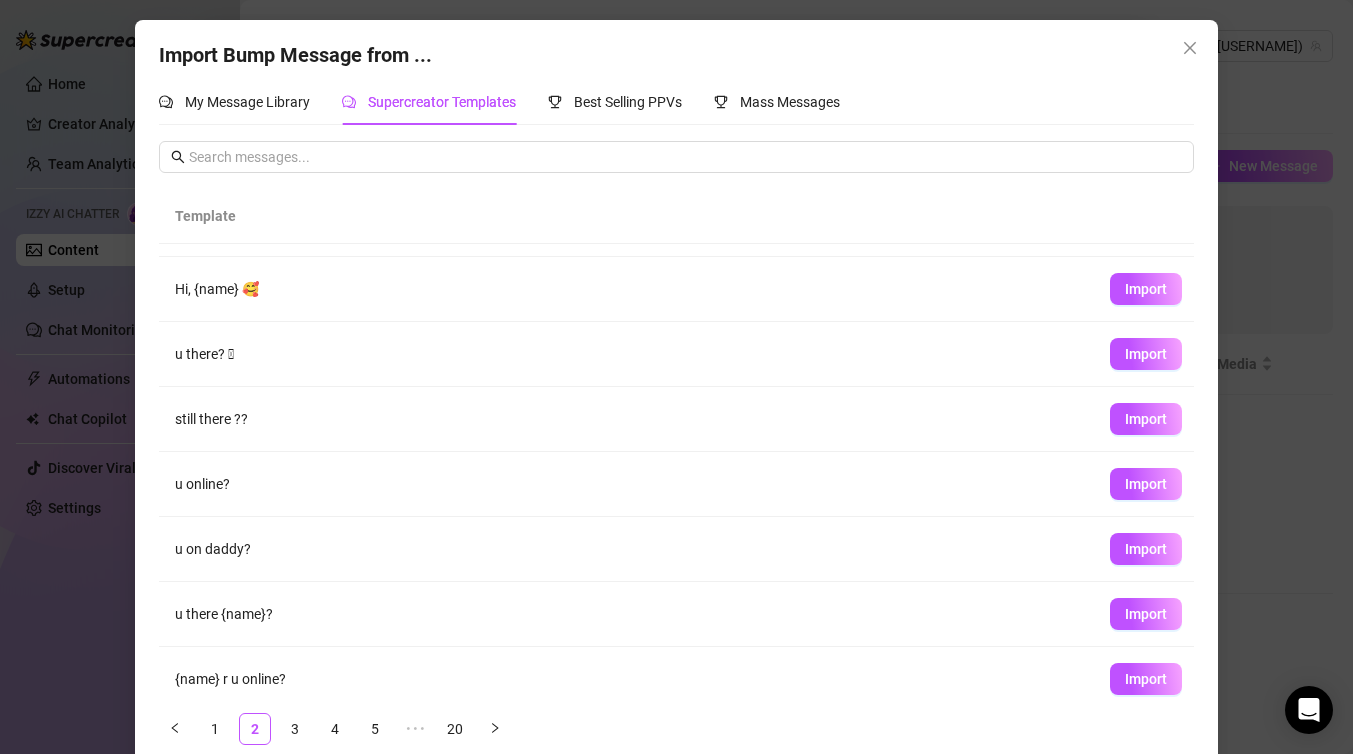 scroll, scrollTop: 197, scrollLeft: 0, axis: vertical 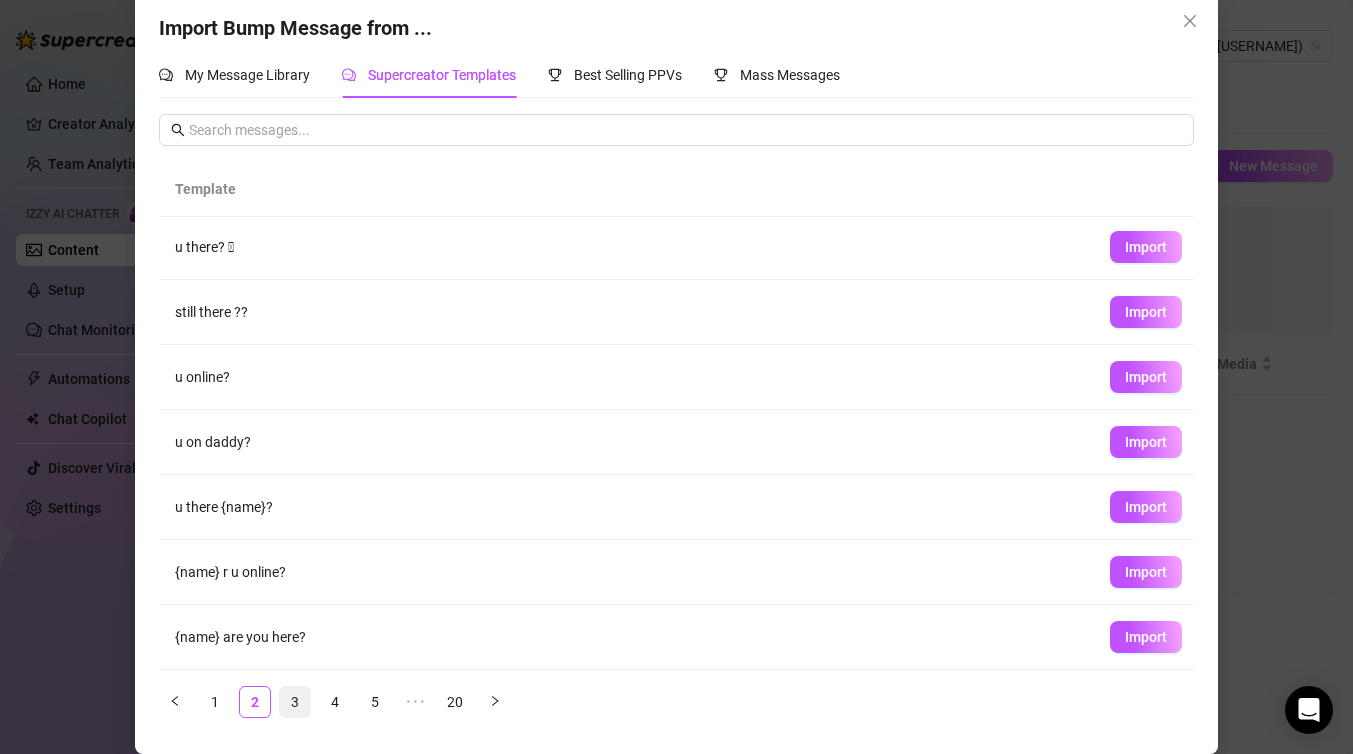 click on "3" at bounding box center (295, 702) 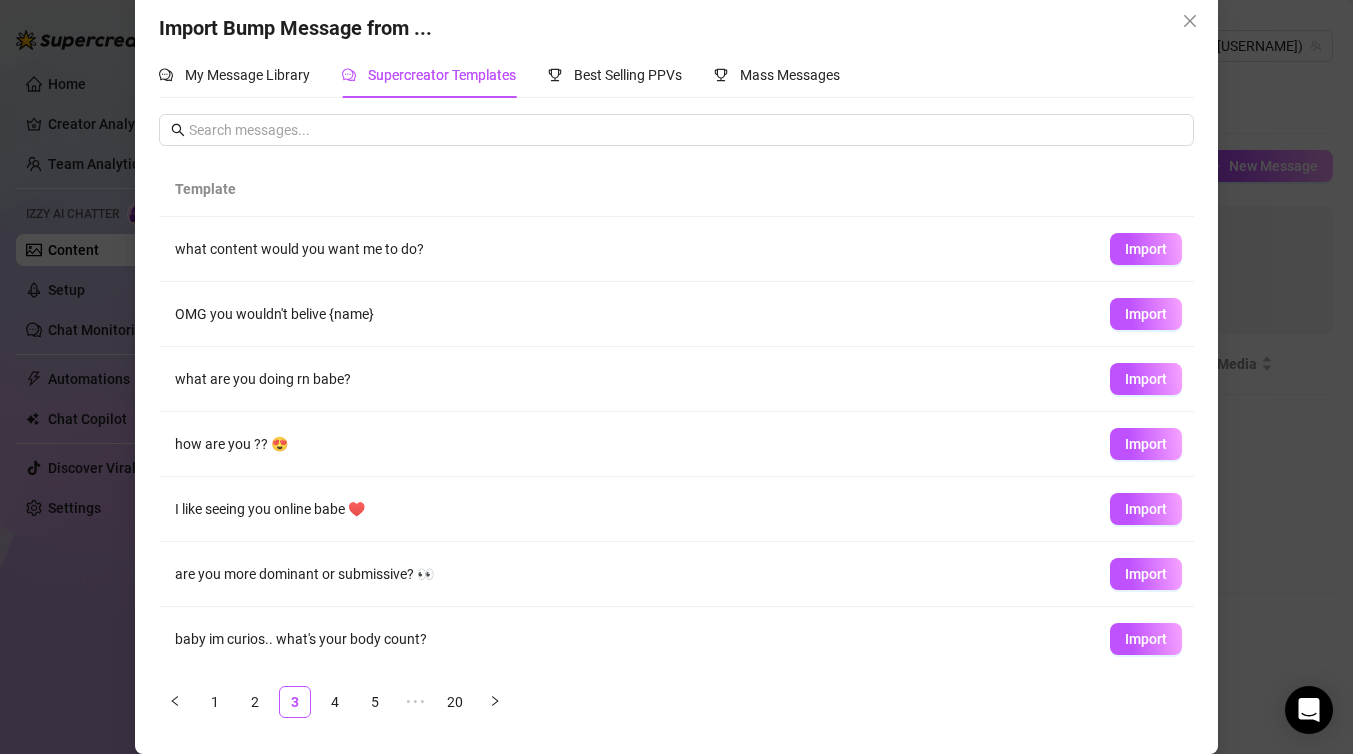 scroll, scrollTop: 197, scrollLeft: 0, axis: vertical 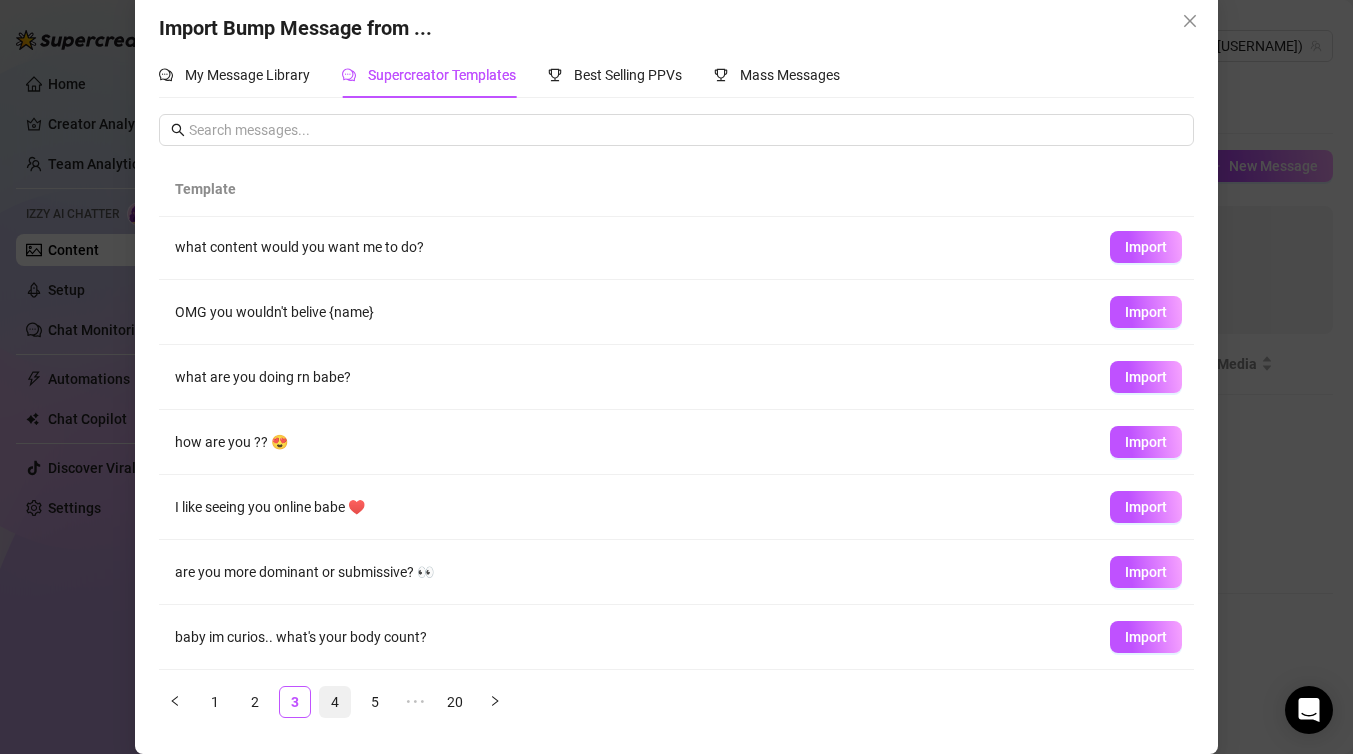 click on "4" at bounding box center (335, 702) 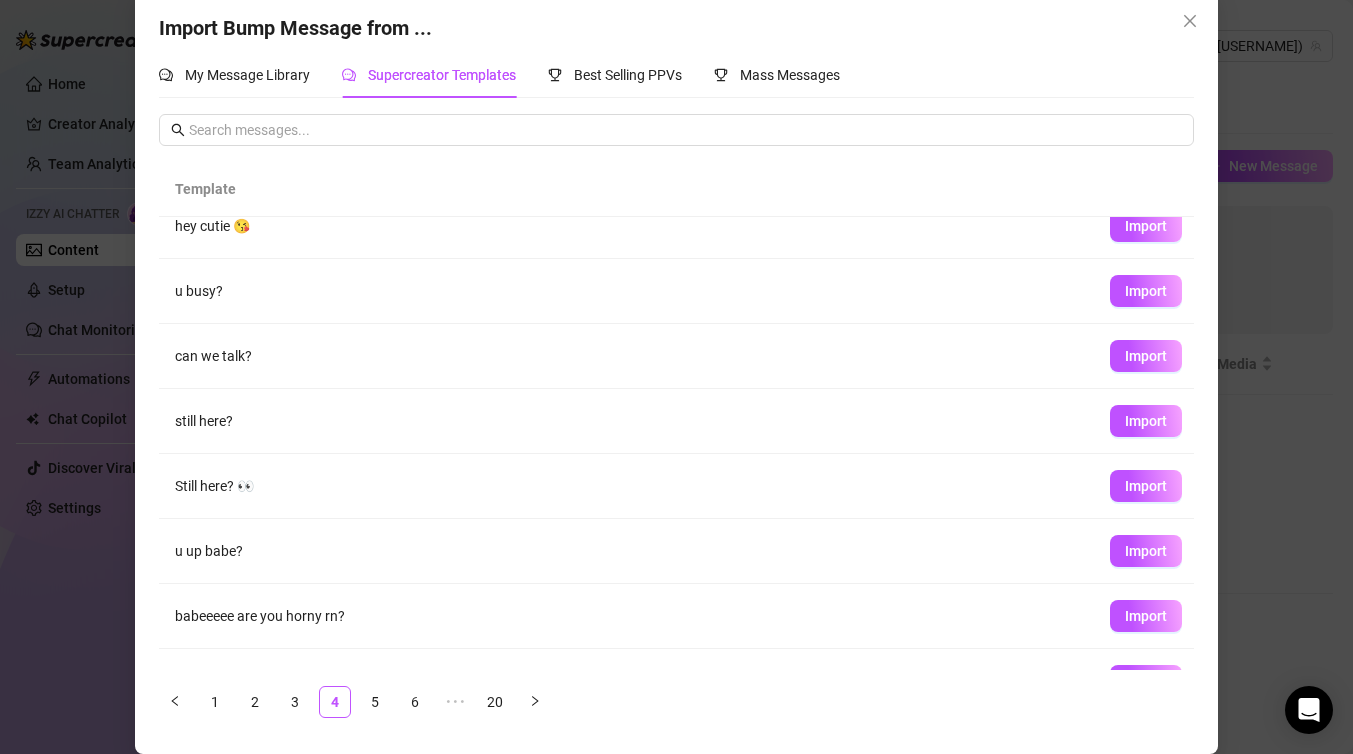 scroll, scrollTop: 197, scrollLeft: 0, axis: vertical 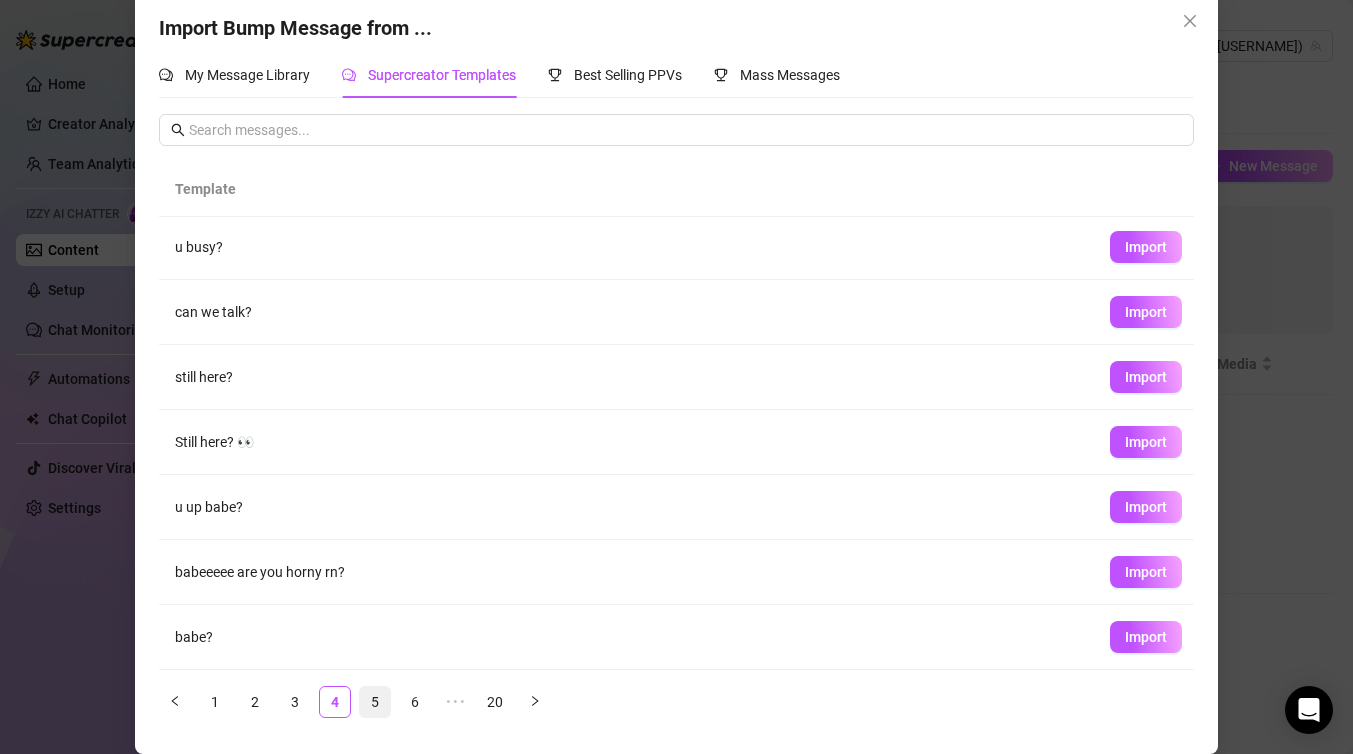 click on "5" at bounding box center (375, 702) 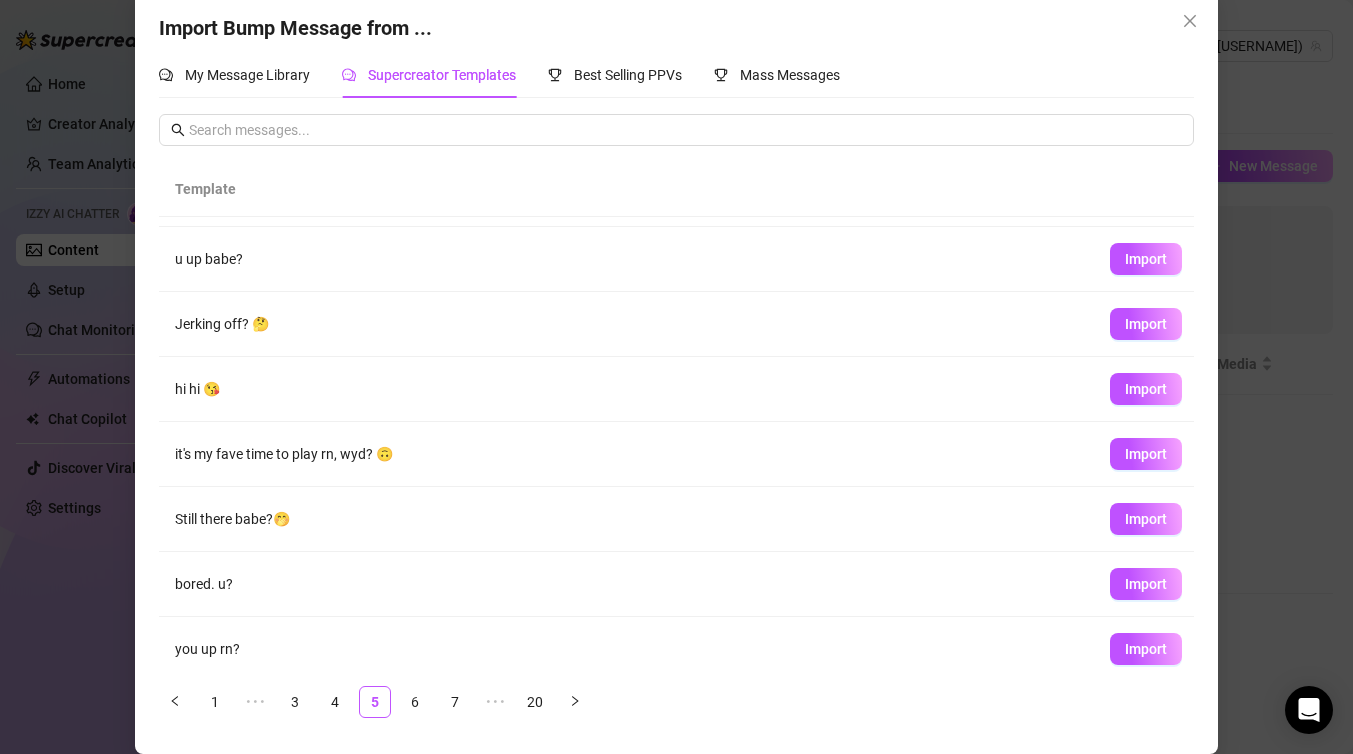 scroll, scrollTop: 96, scrollLeft: 0, axis: vertical 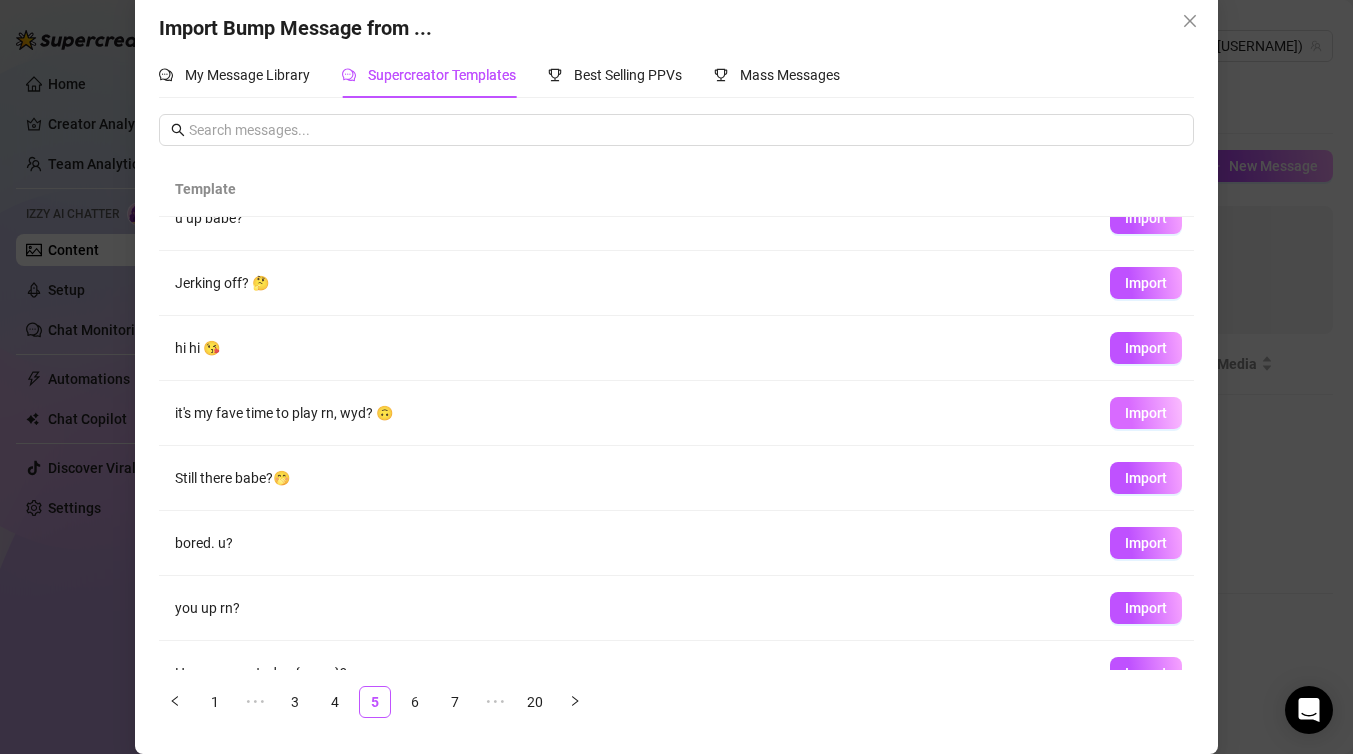 click on "Import" at bounding box center [1146, 413] 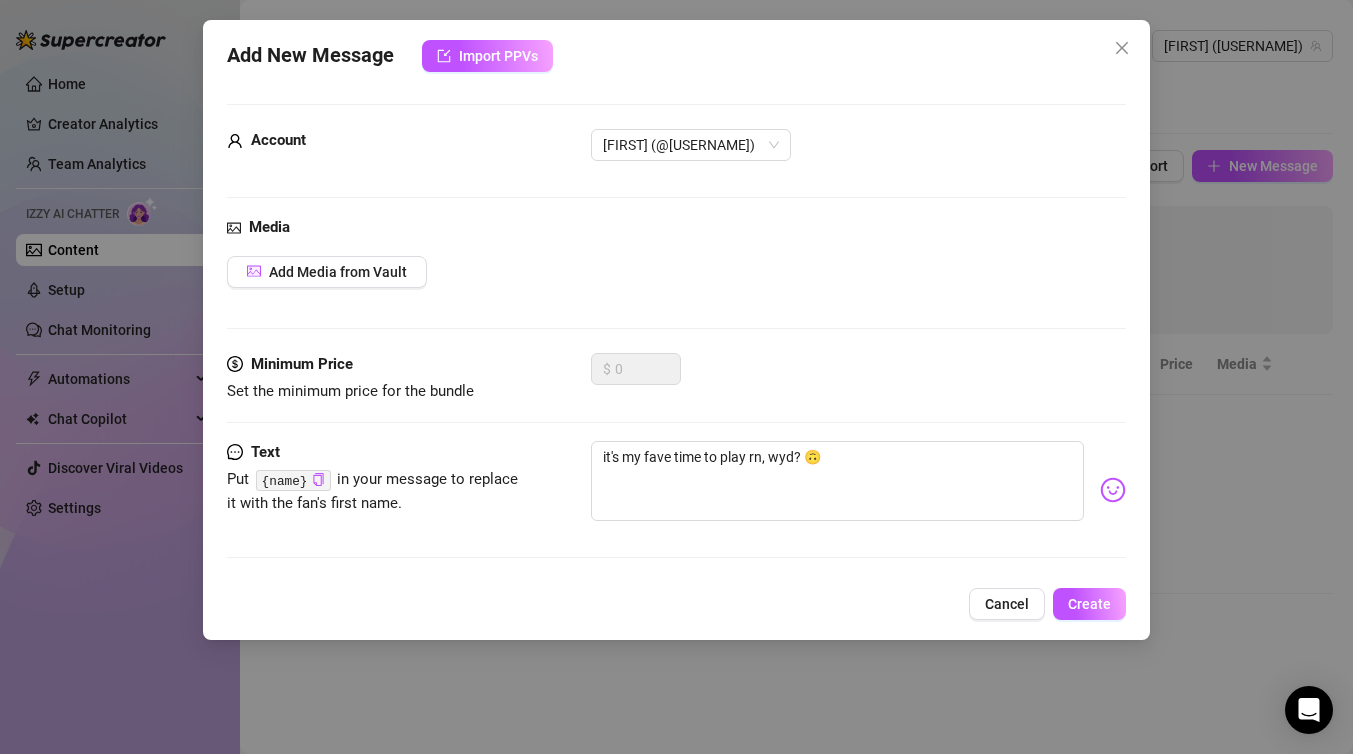 scroll, scrollTop: 7, scrollLeft: 0, axis: vertical 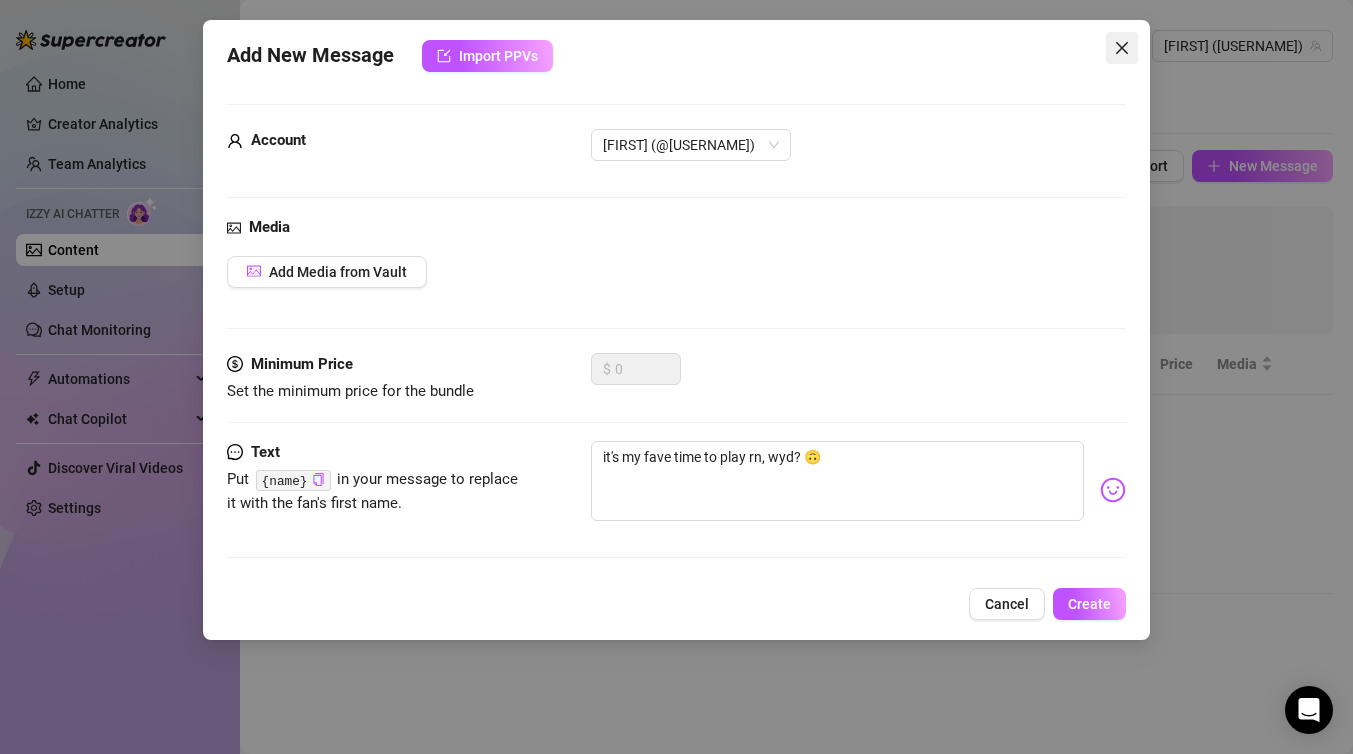 click 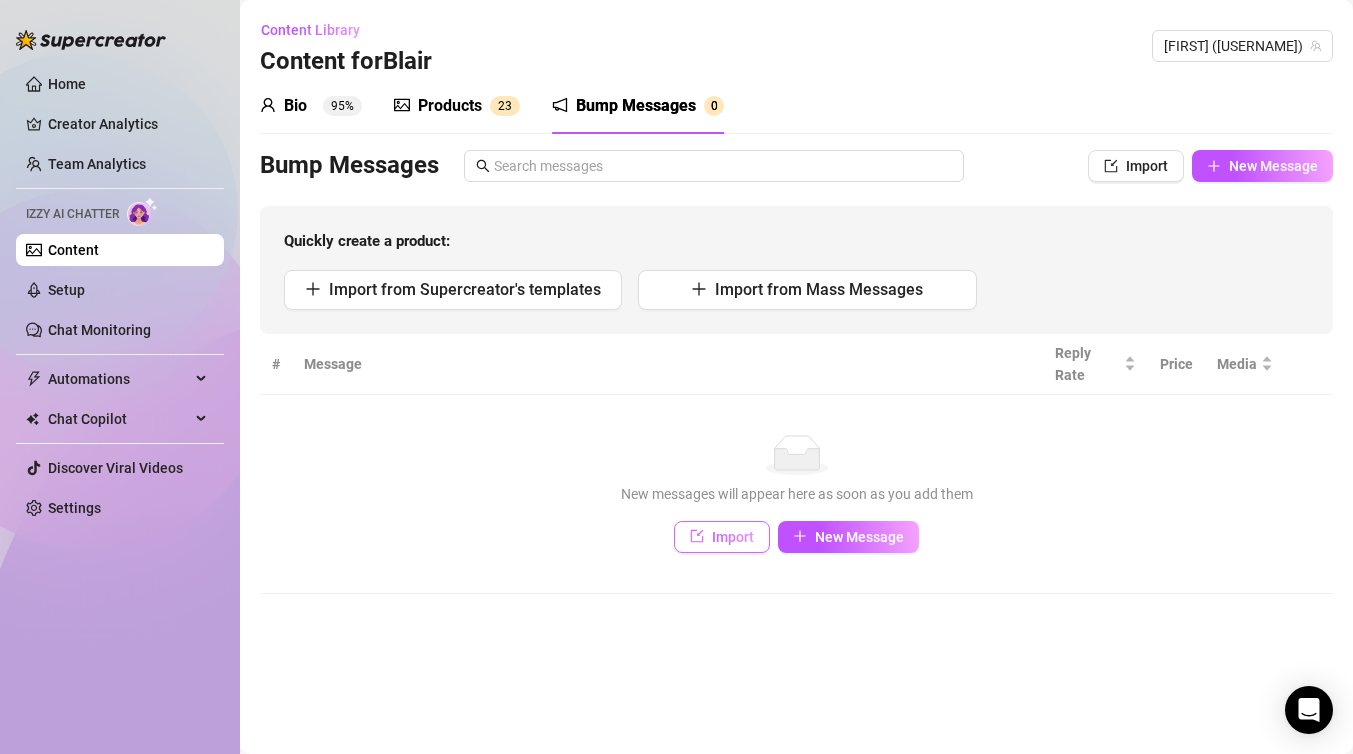 click on "Import" at bounding box center [722, 537] 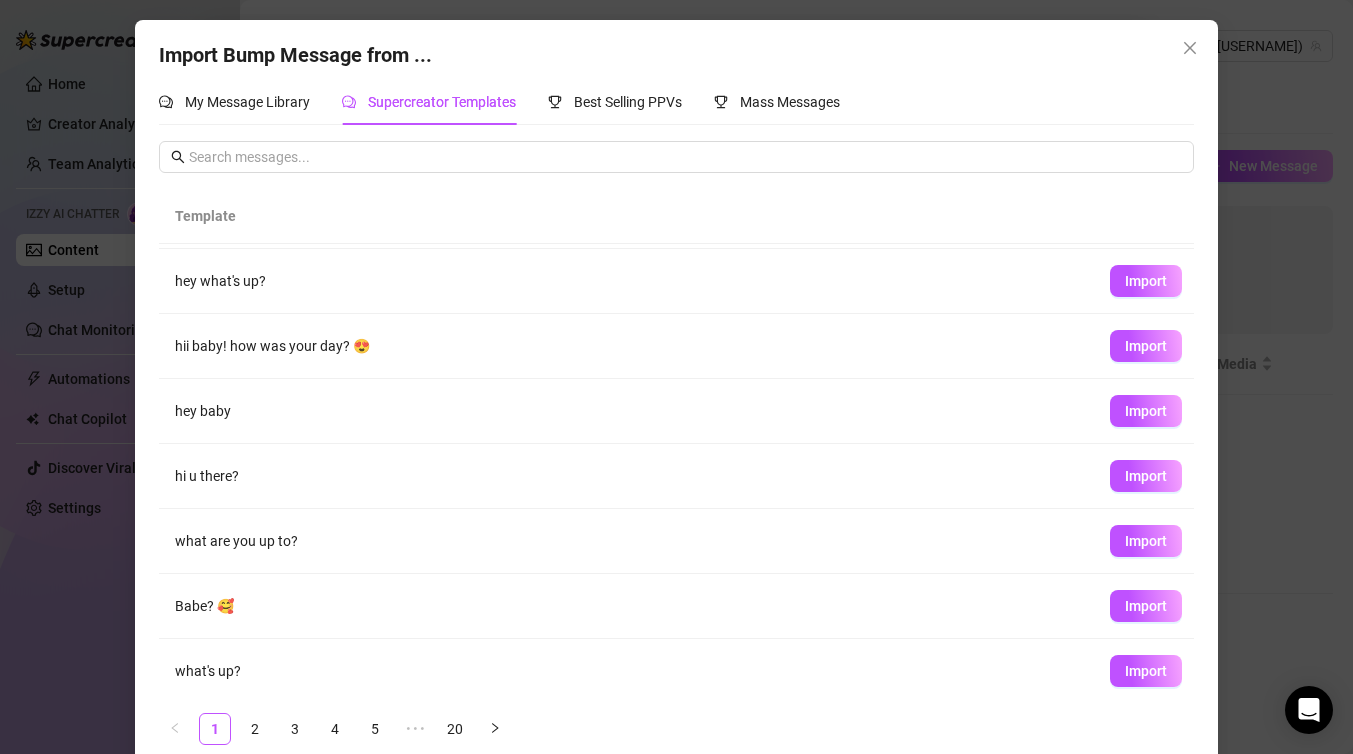 scroll, scrollTop: 197, scrollLeft: 0, axis: vertical 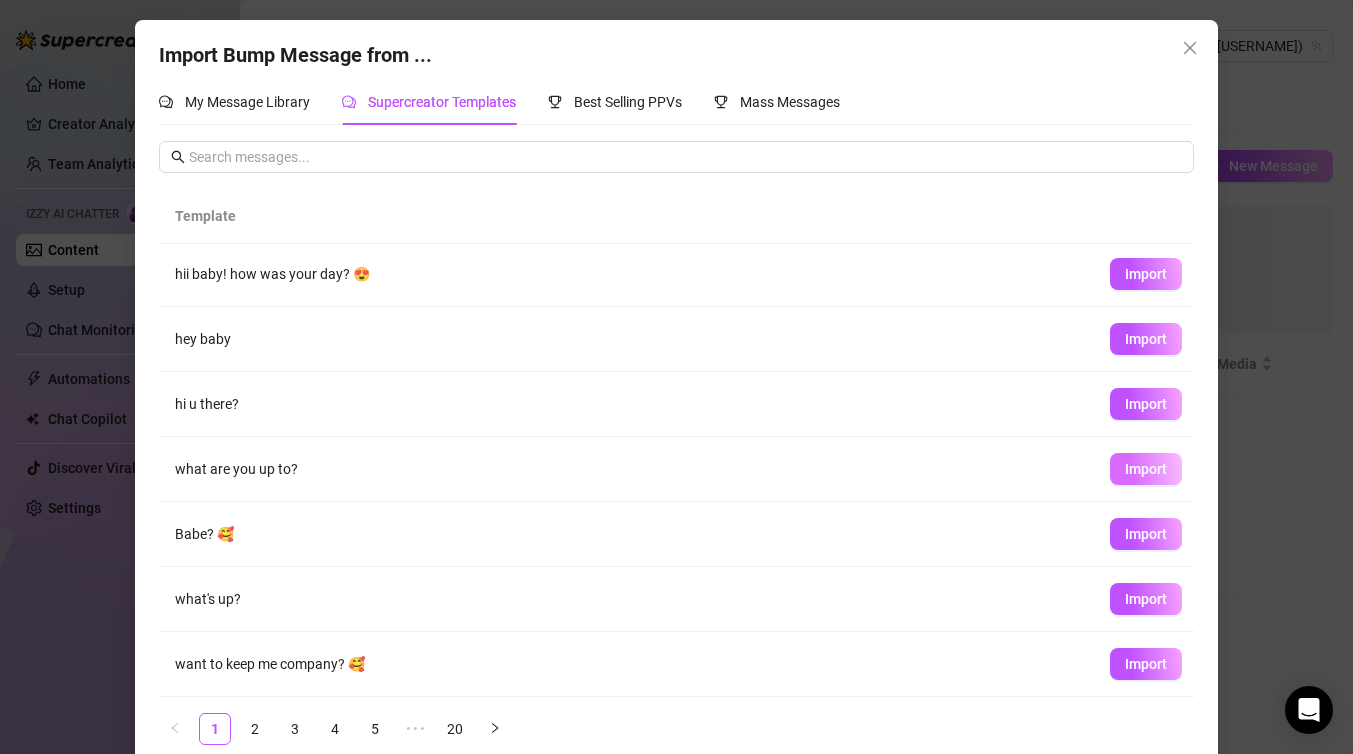 click on "Import" at bounding box center (1146, 469) 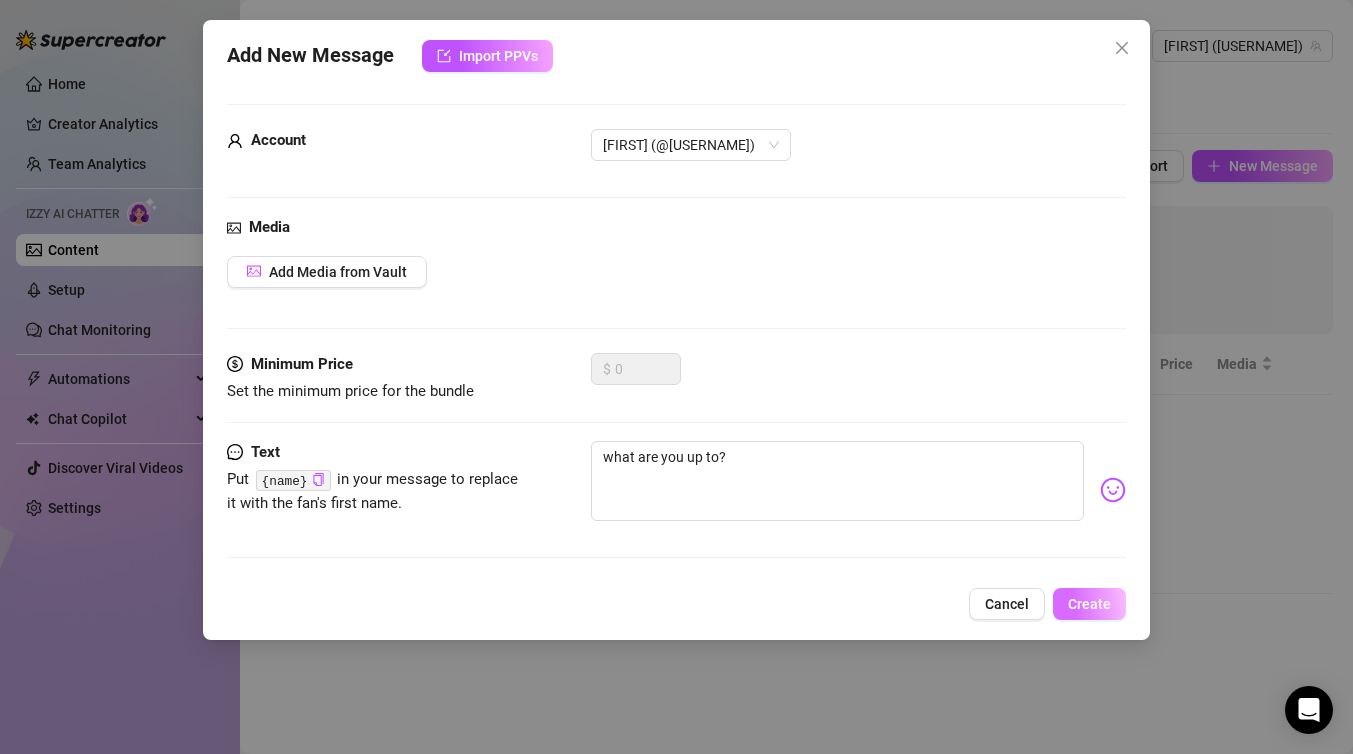 click on "Create" at bounding box center [1089, 604] 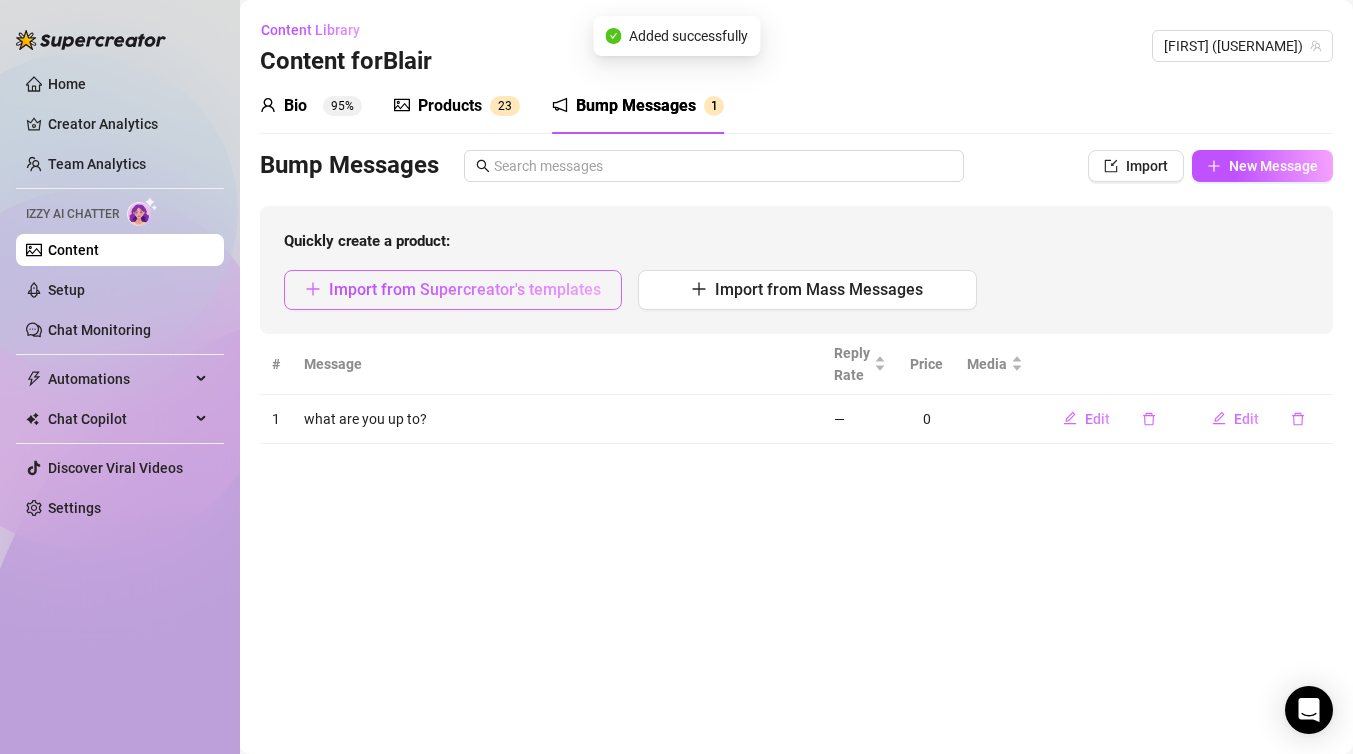click on "Import from Supercreator's templates" at bounding box center (465, 289) 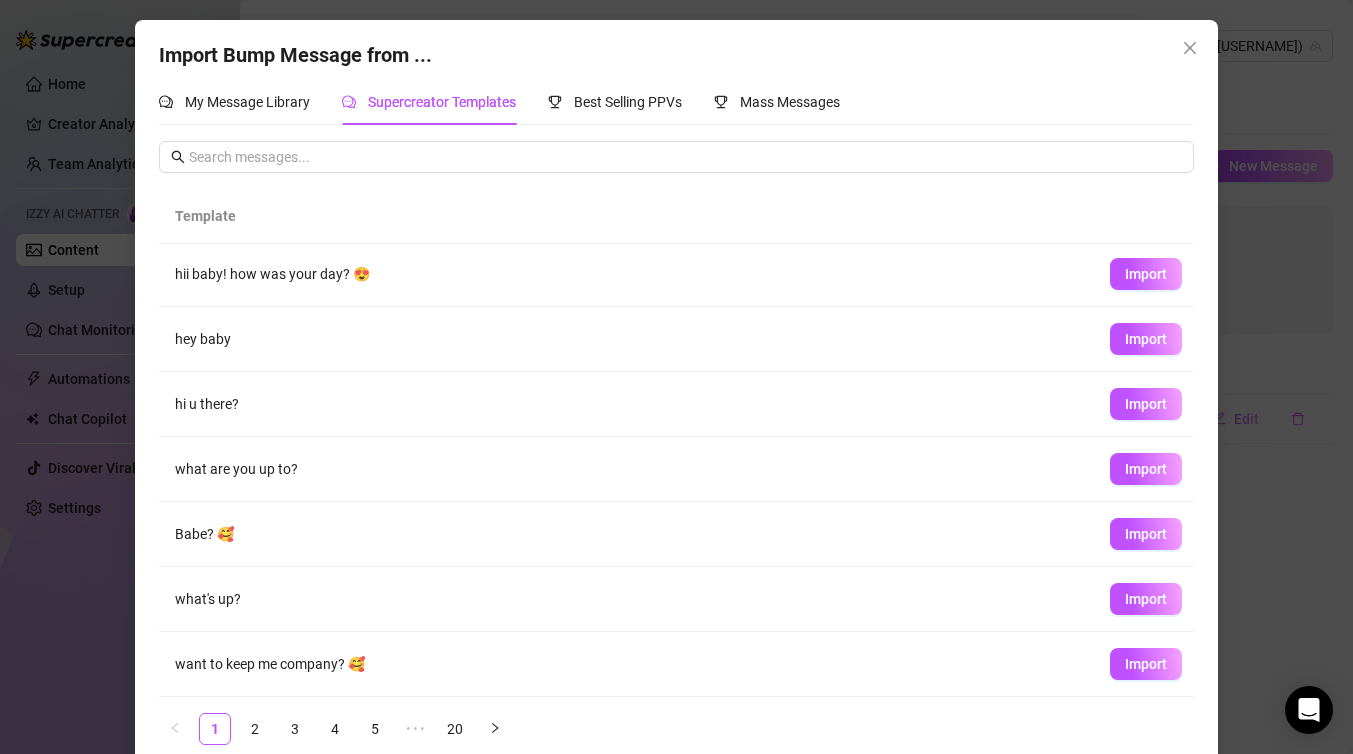 scroll, scrollTop: 0, scrollLeft: 0, axis: both 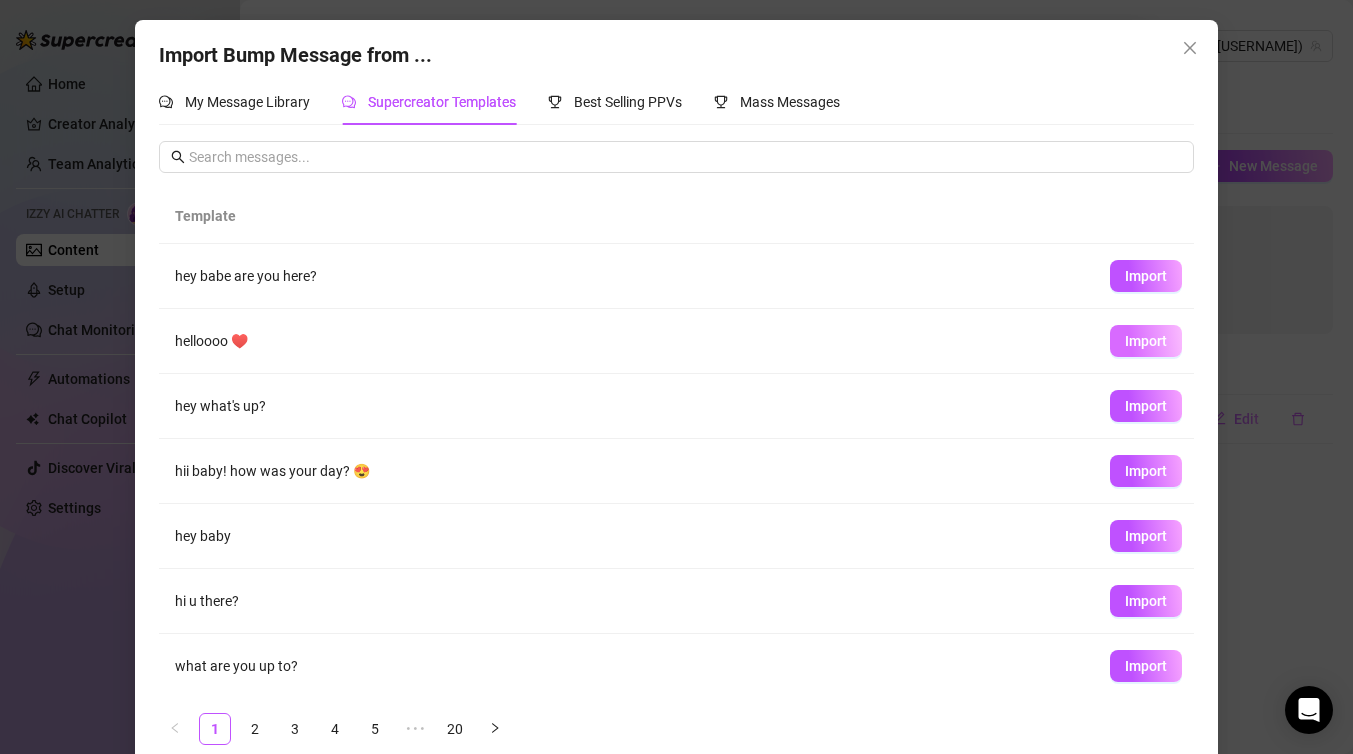 click on "Import" at bounding box center (1146, 341) 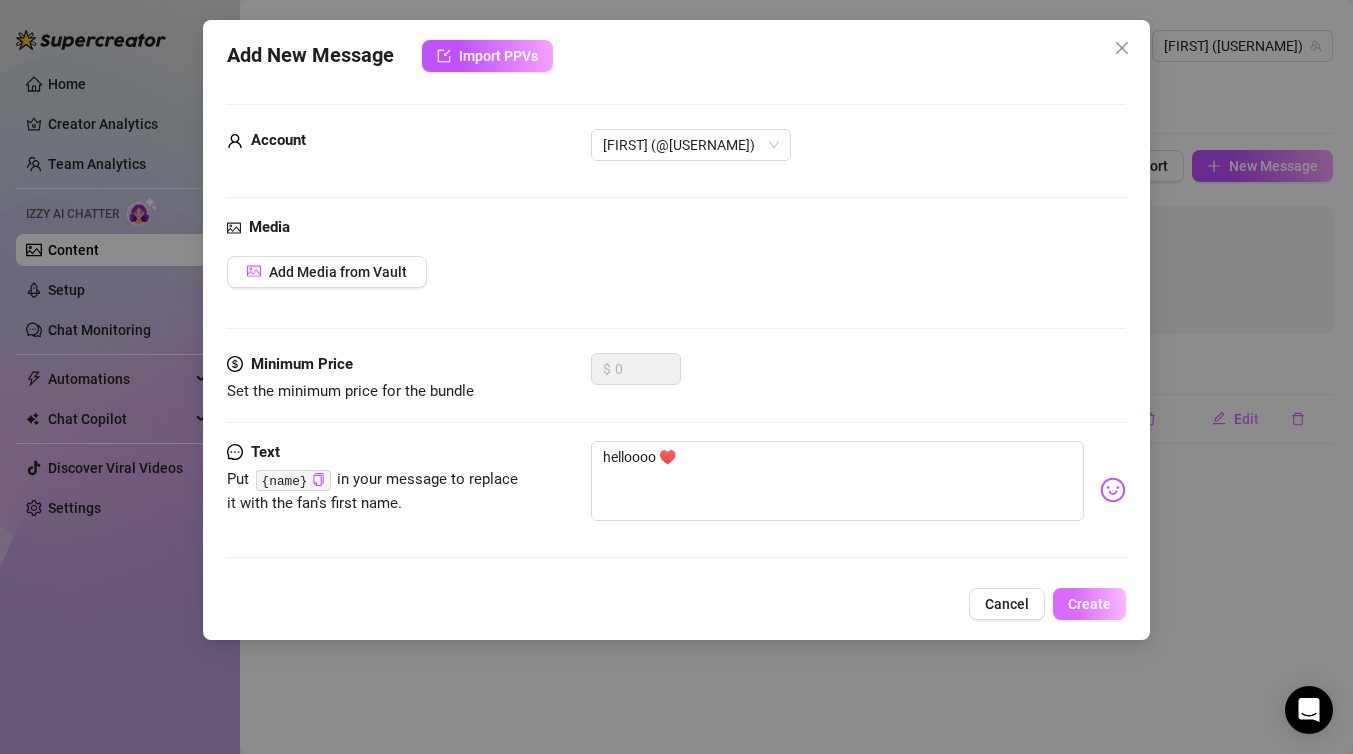 click on "Create" at bounding box center (1089, 604) 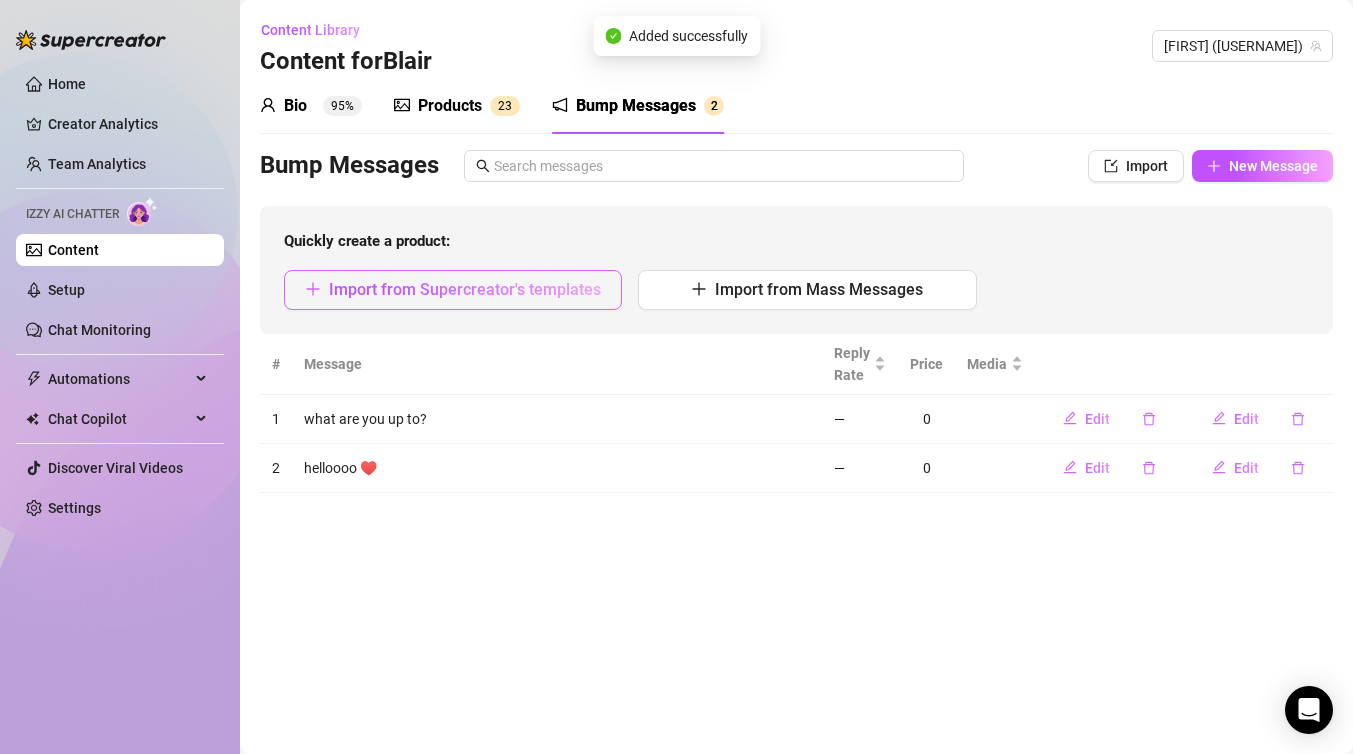 click on "Import from Supercreator's templates" at bounding box center (465, 289) 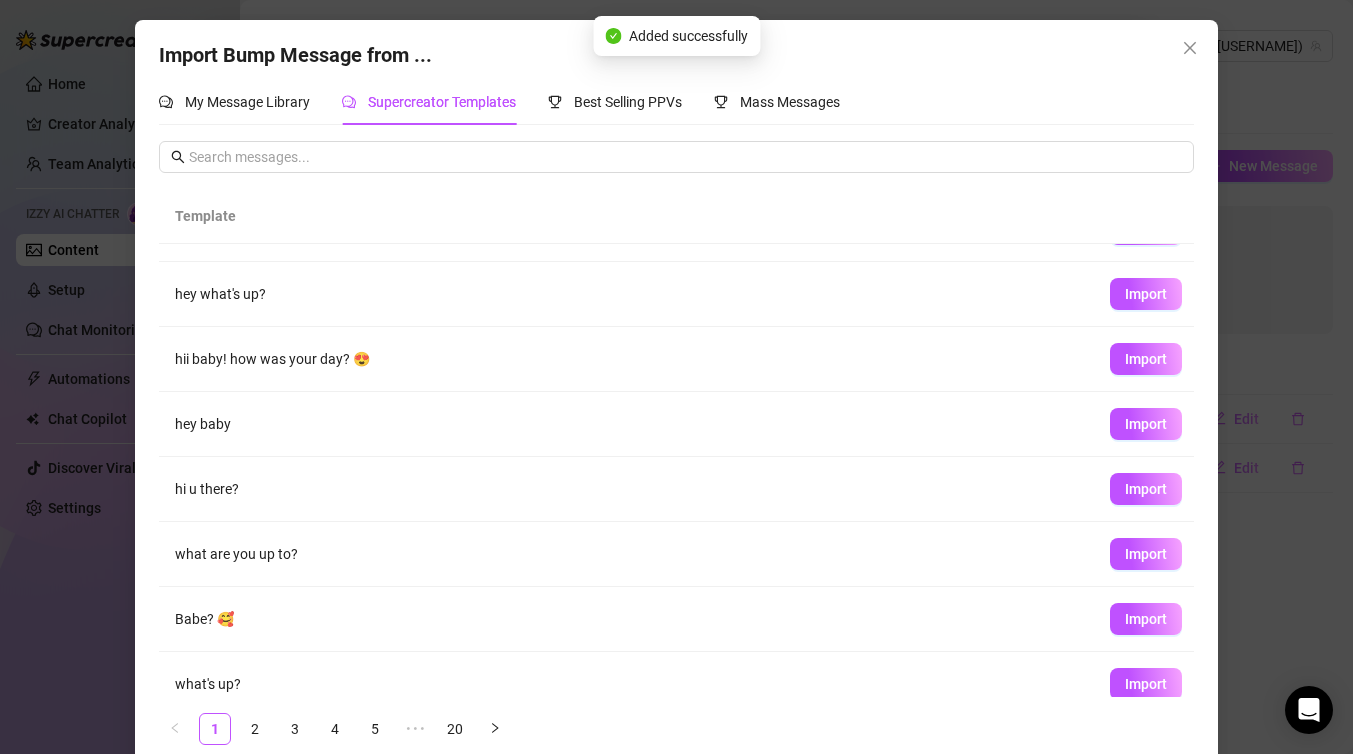 scroll, scrollTop: 197, scrollLeft: 0, axis: vertical 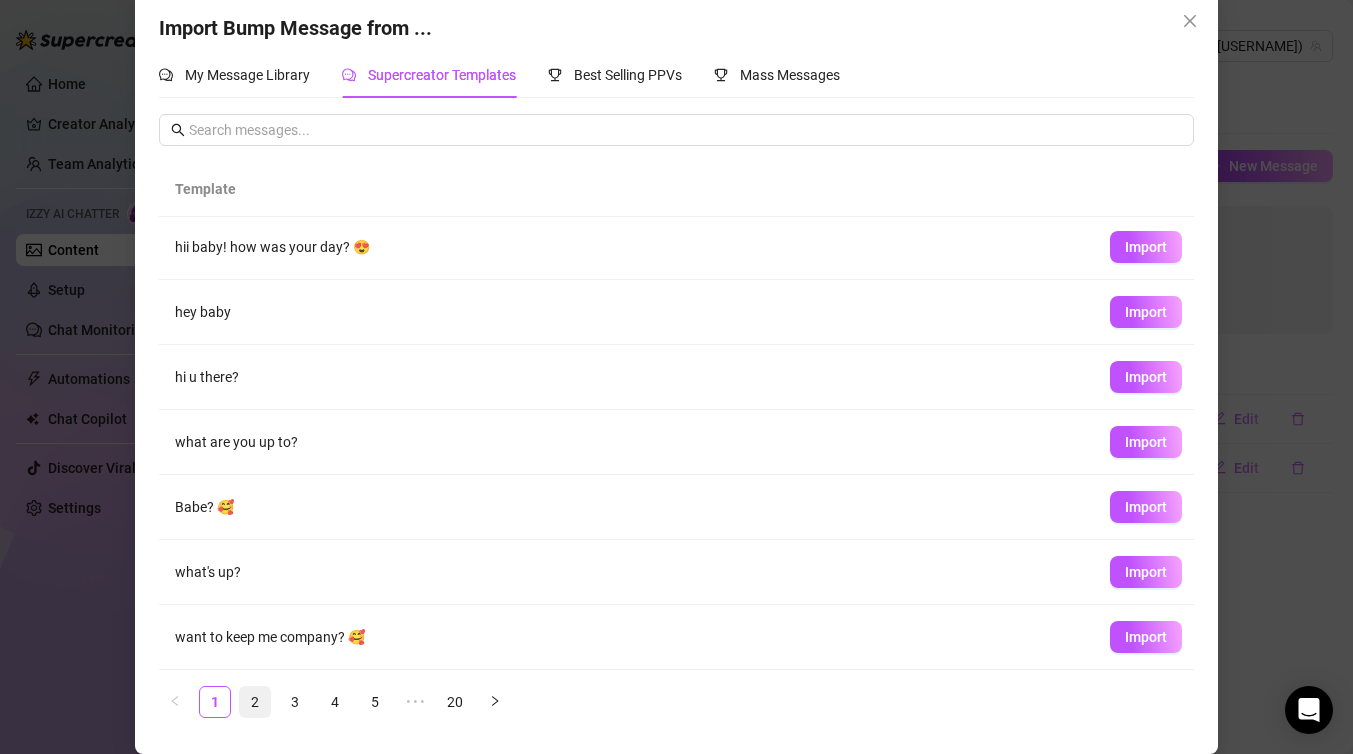 click on "2" at bounding box center (255, 702) 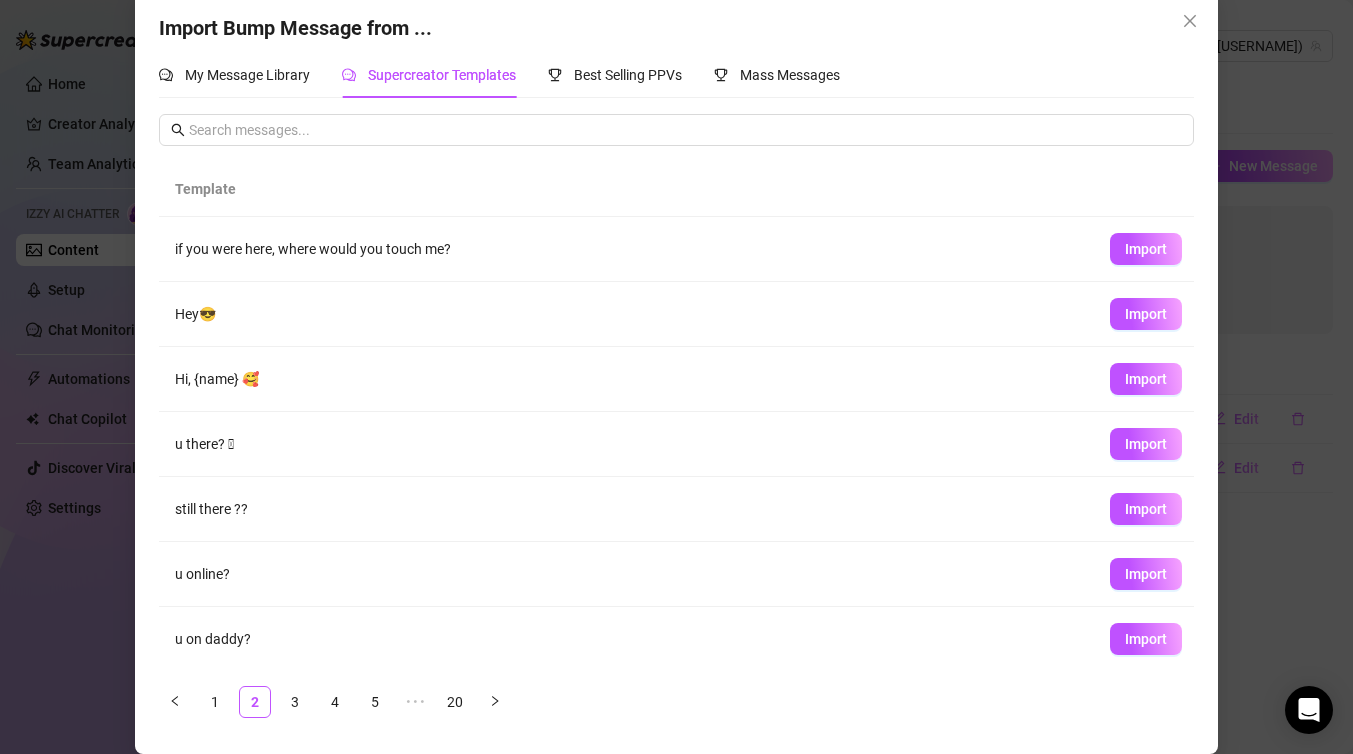 scroll, scrollTop: 197, scrollLeft: 0, axis: vertical 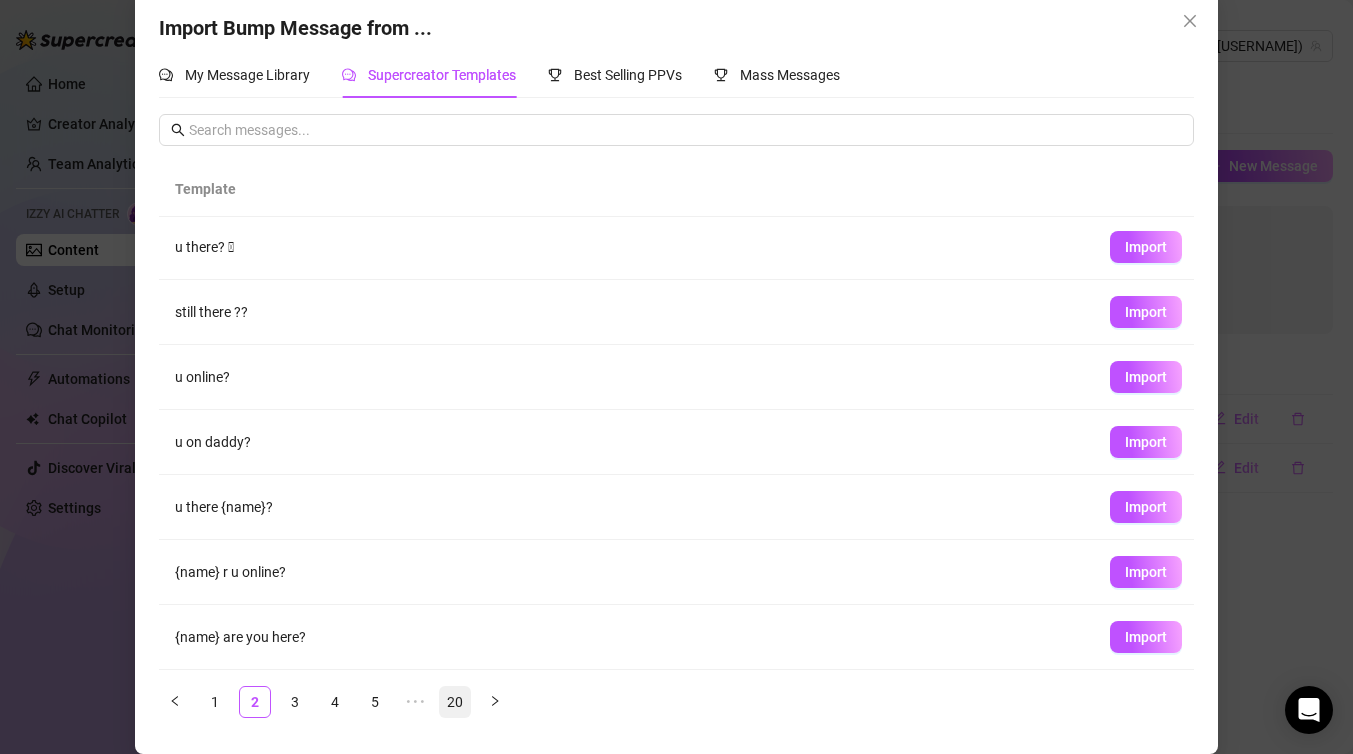 click on "20" at bounding box center [455, 702] 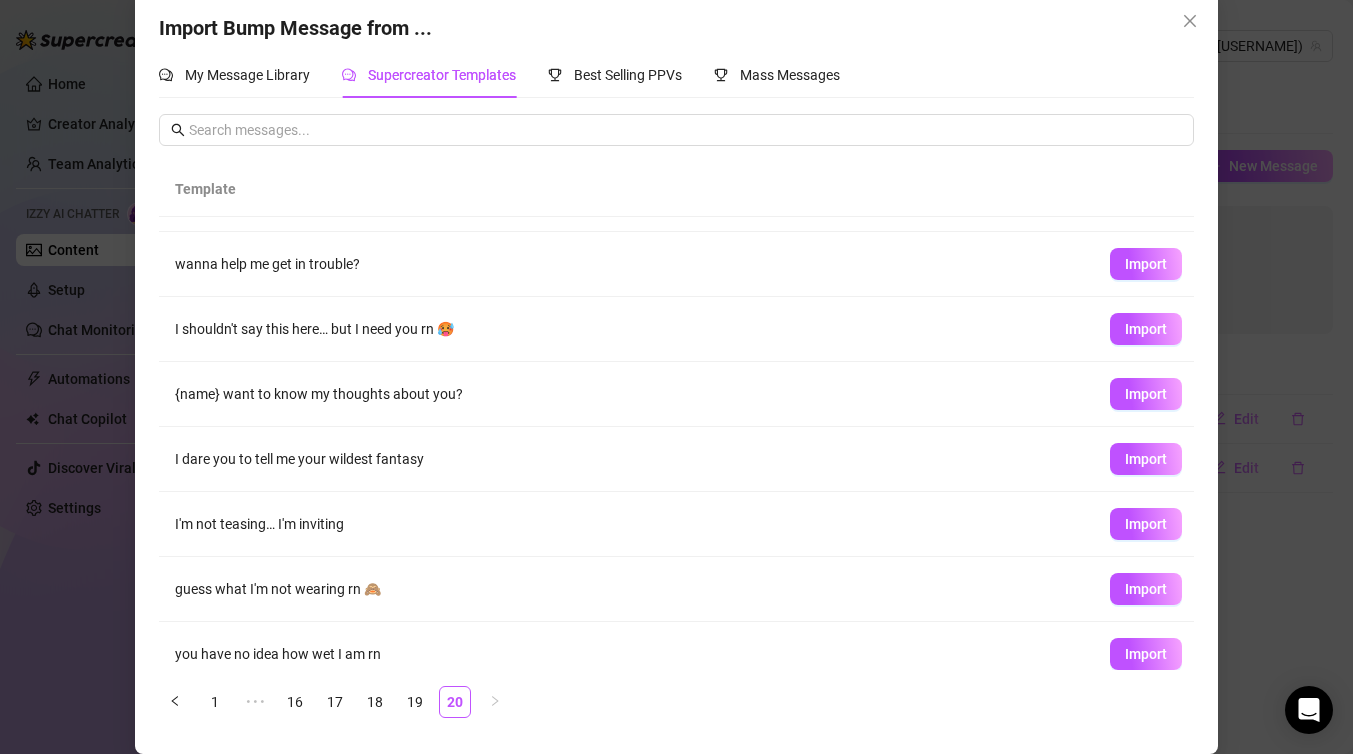scroll, scrollTop: 197, scrollLeft: 0, axis: vertical 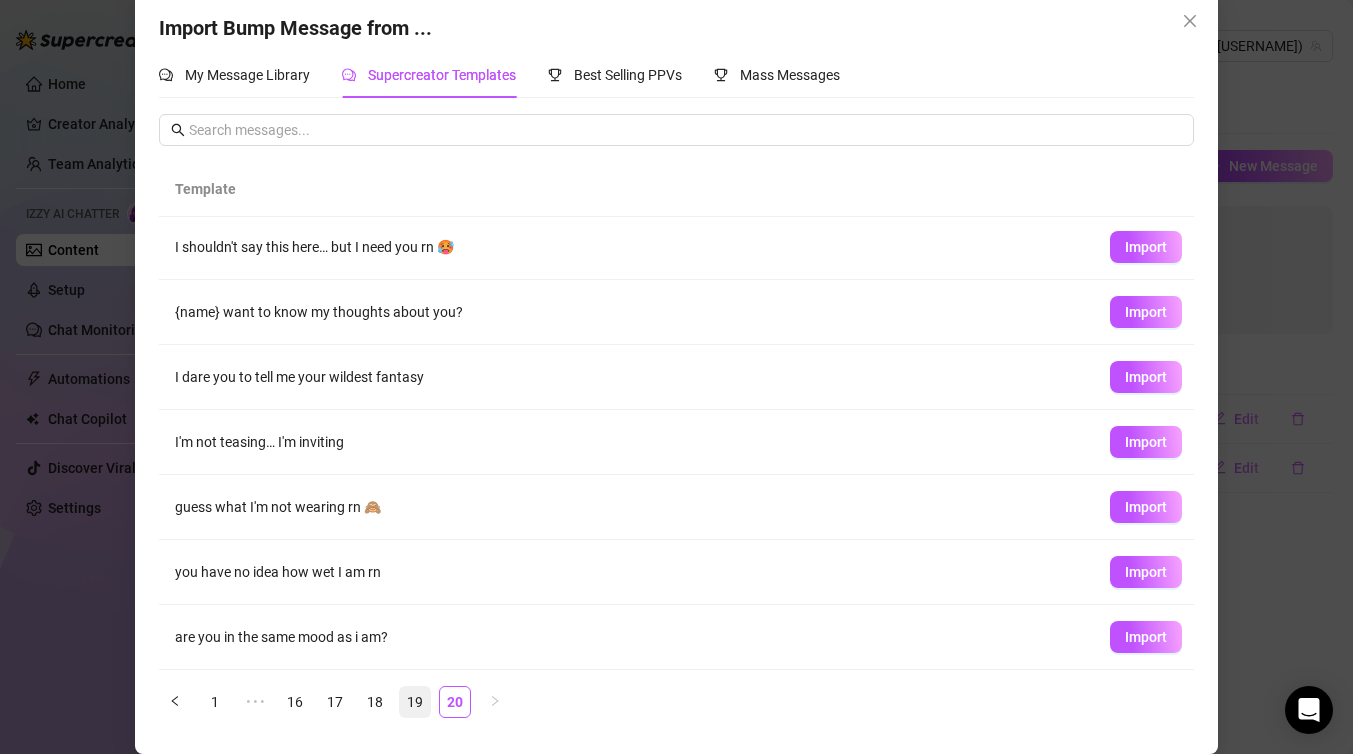 click on "19" at bounding box center [415, 702] 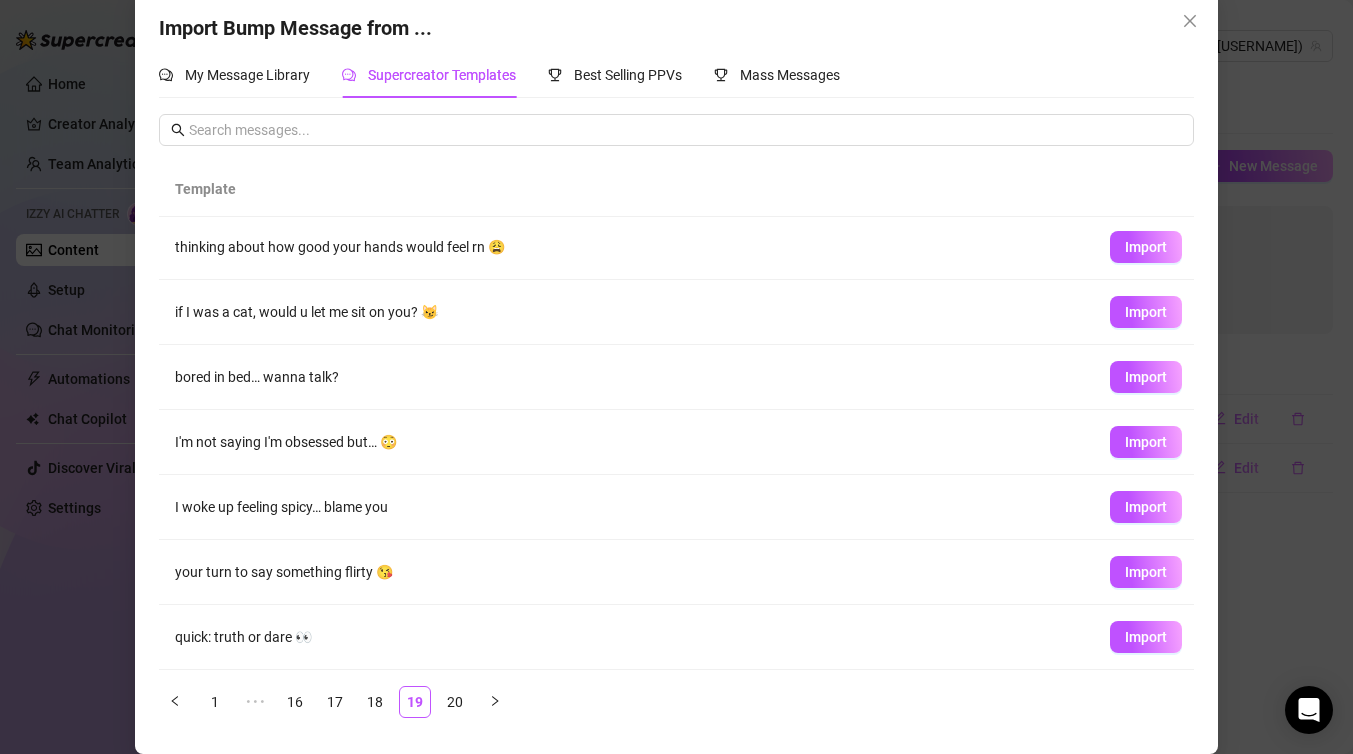 scroll, scrollTop: 197, scrollLeft: 0, axis: vertical 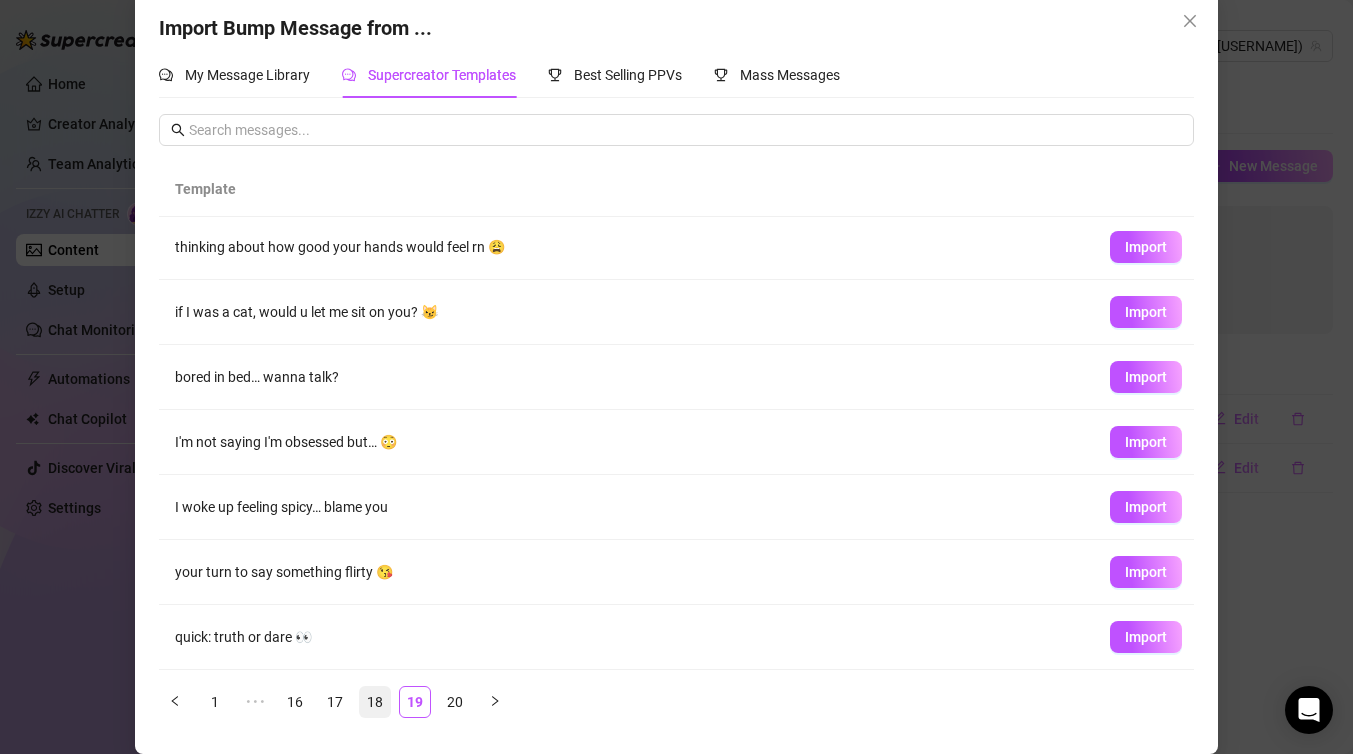click on "18" at bounding box center [375, 702] 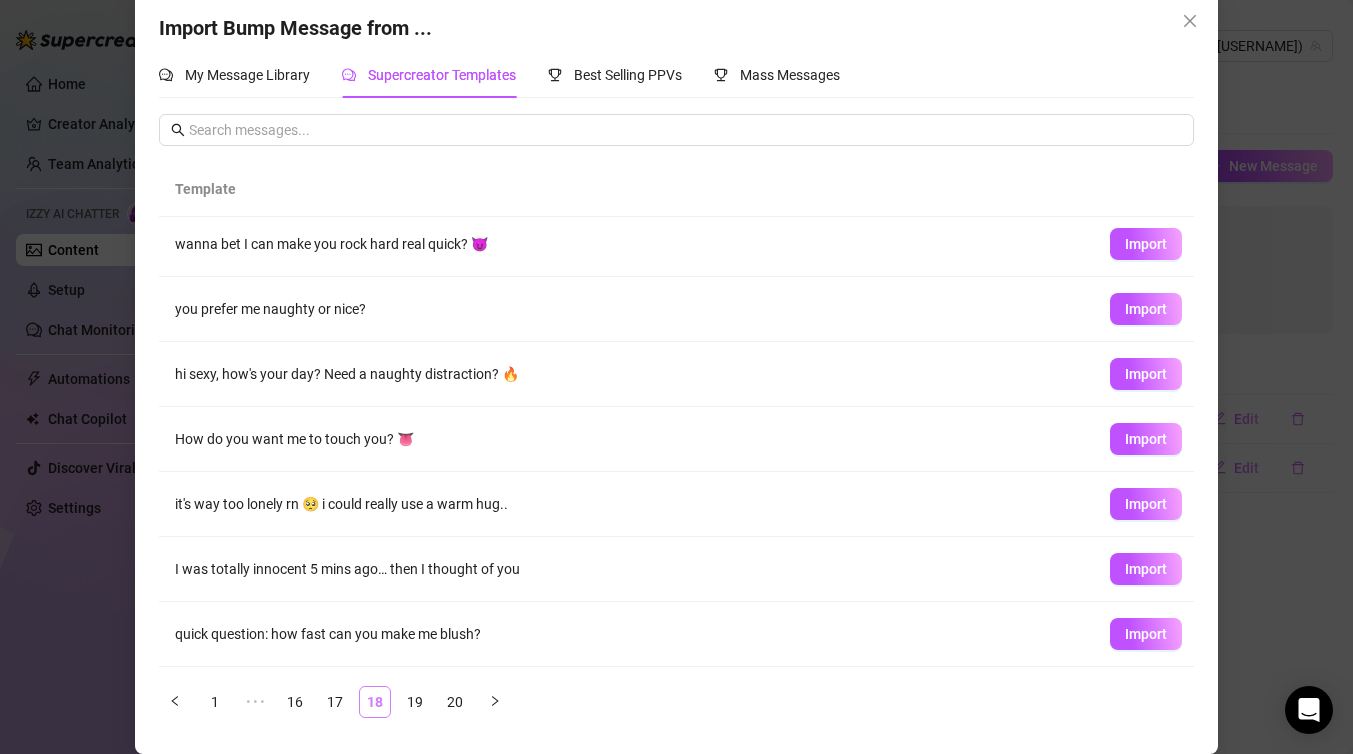 scroll, scrollTop: 0, scrollLeft: 0, axis: both 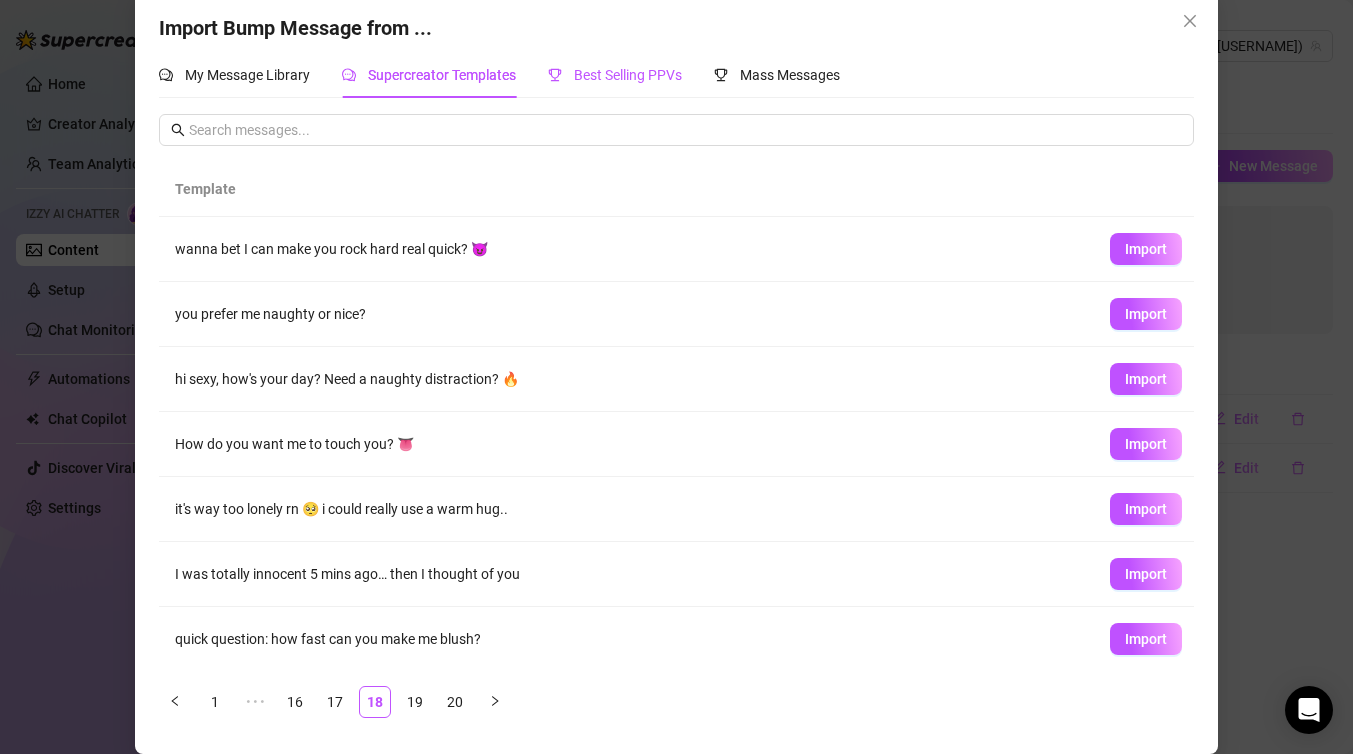 click on "Best Selling PPVs" at bounding box center (628, 75) 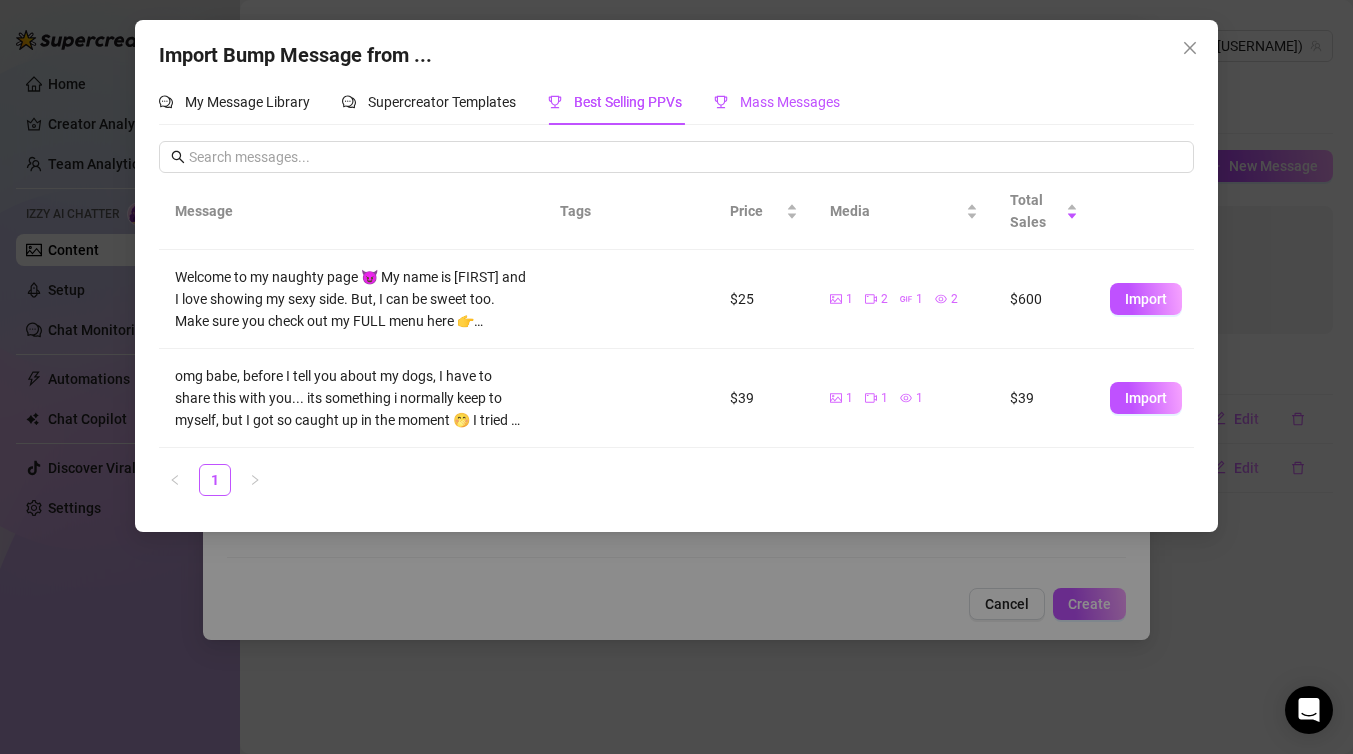 click on "Mass Messages" at bounding box center [790, 102] 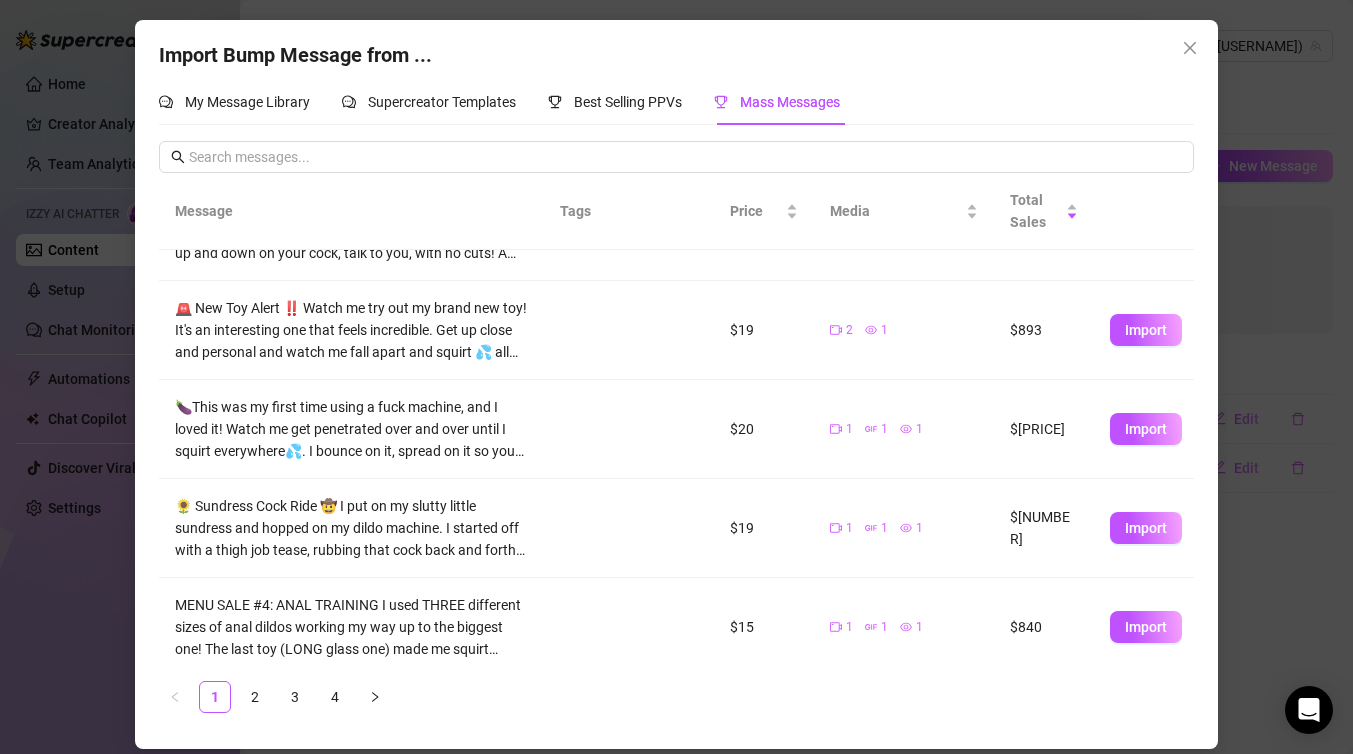 scroll, scrollTop: 575, scrollLeft: 0, axis: vertical 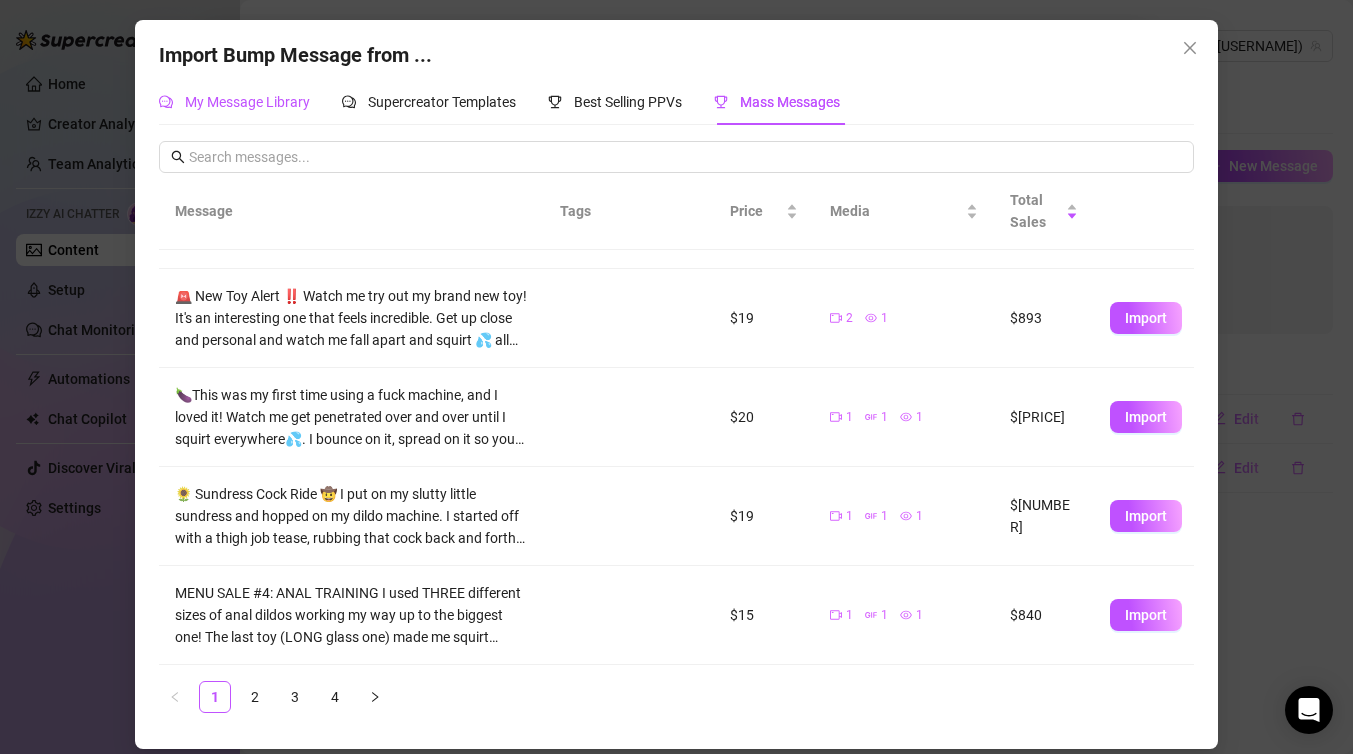 click on "My Message Library" at bounding box center [247, 102] 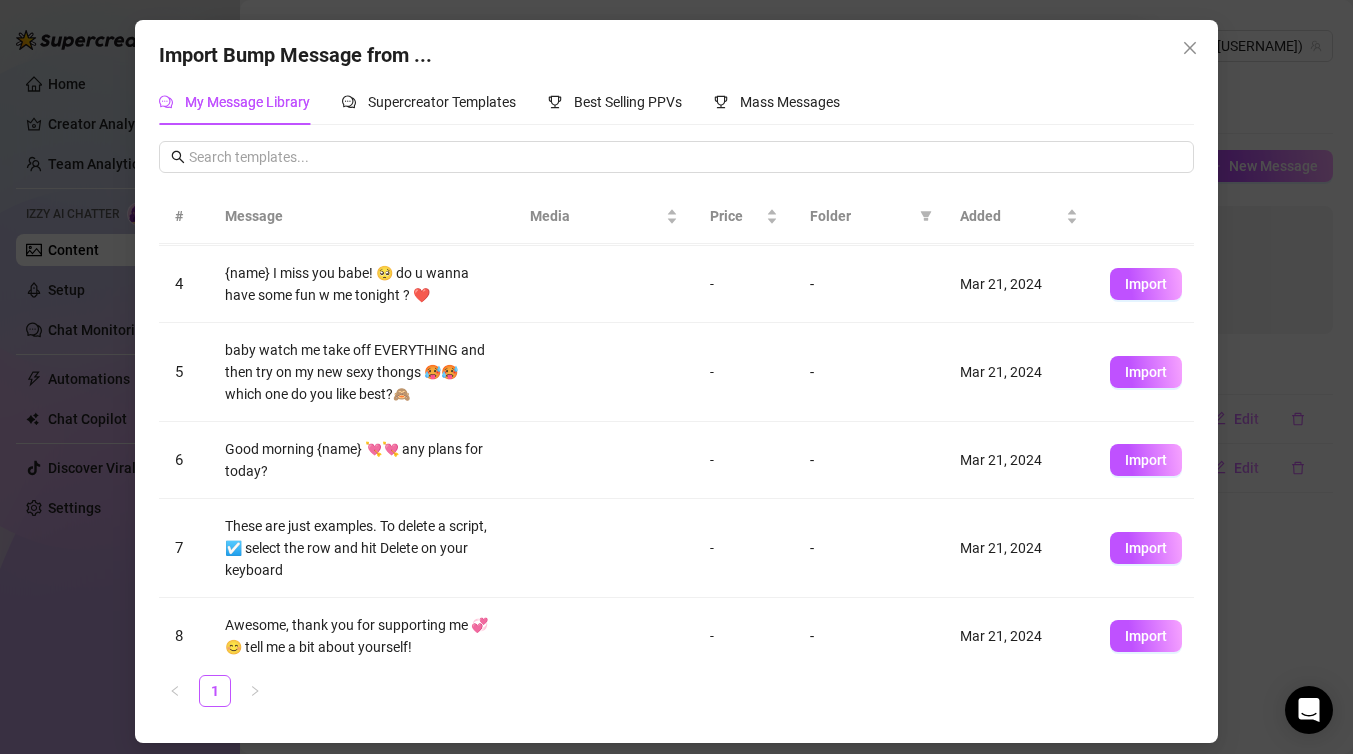 scroll, scrollTop: 233, scrollLeft: 0, axis: vertical 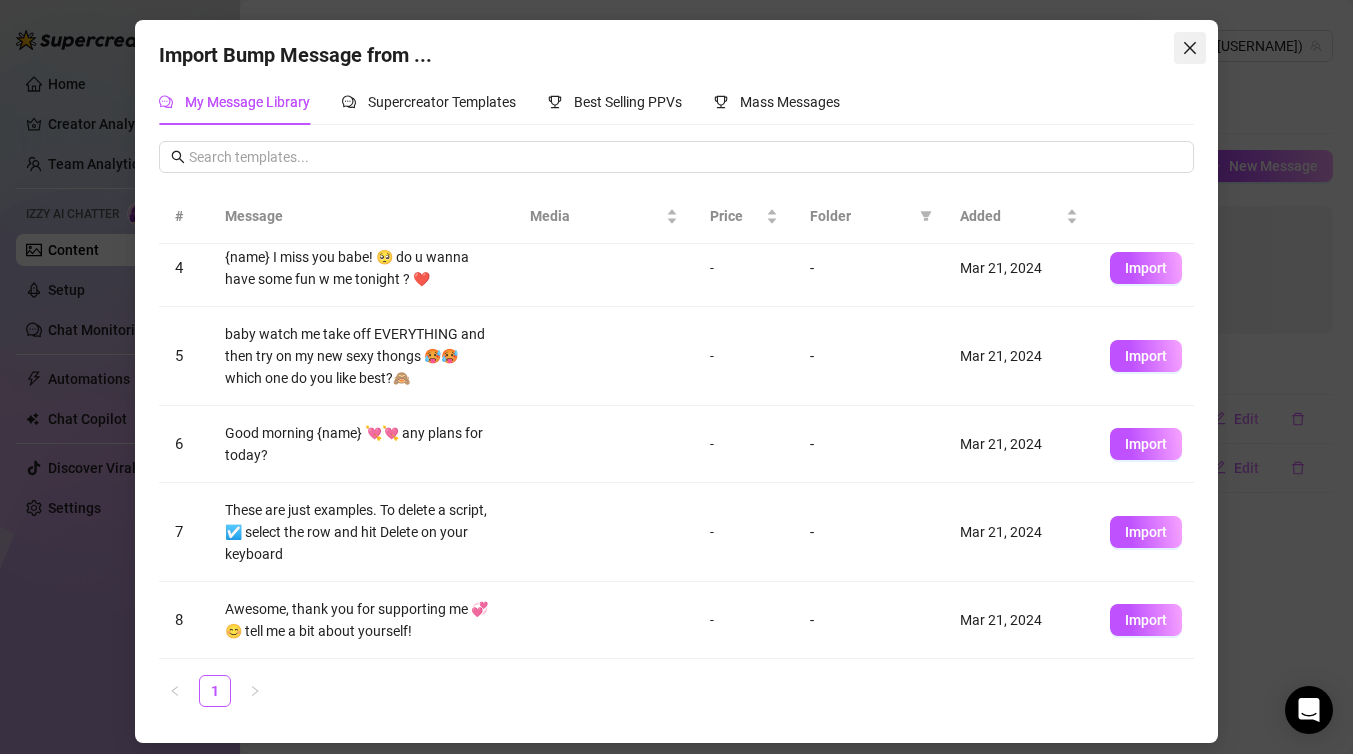 click 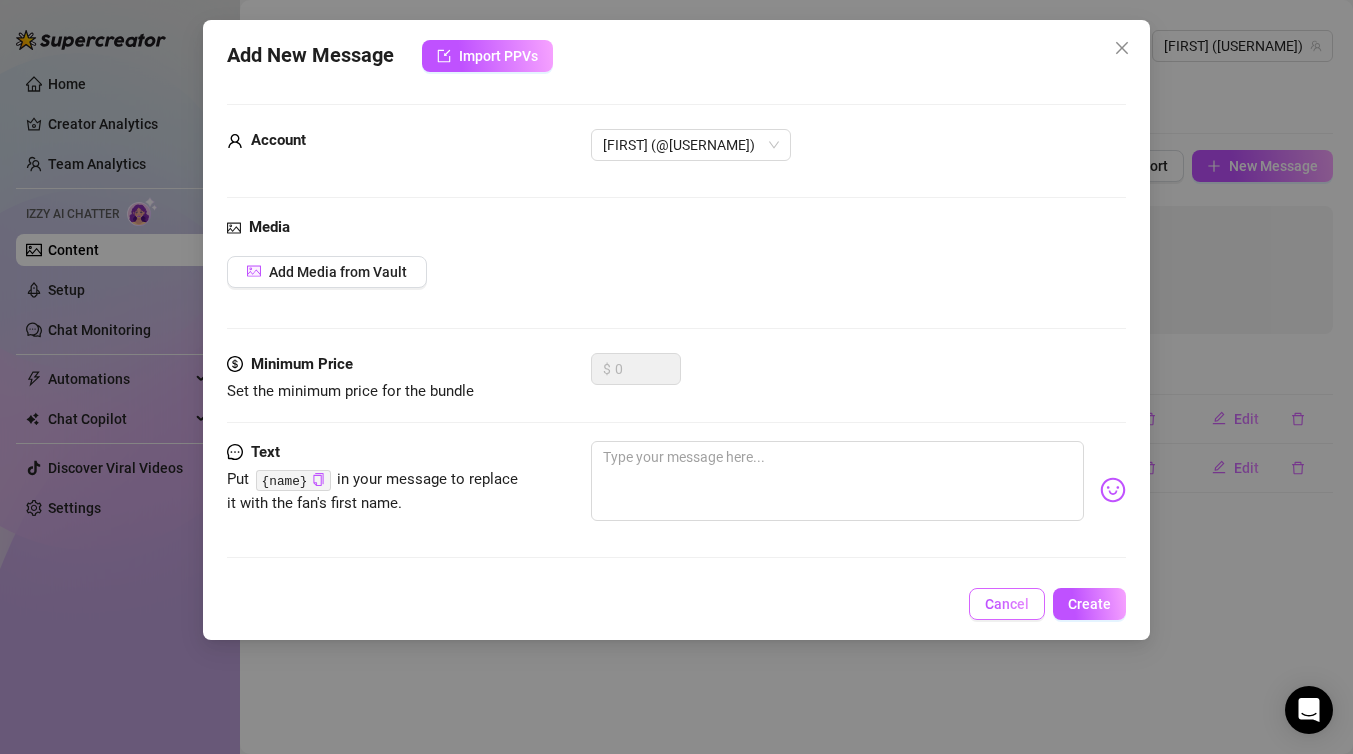 click on "Cancel" at bounding box center (1007, 604) 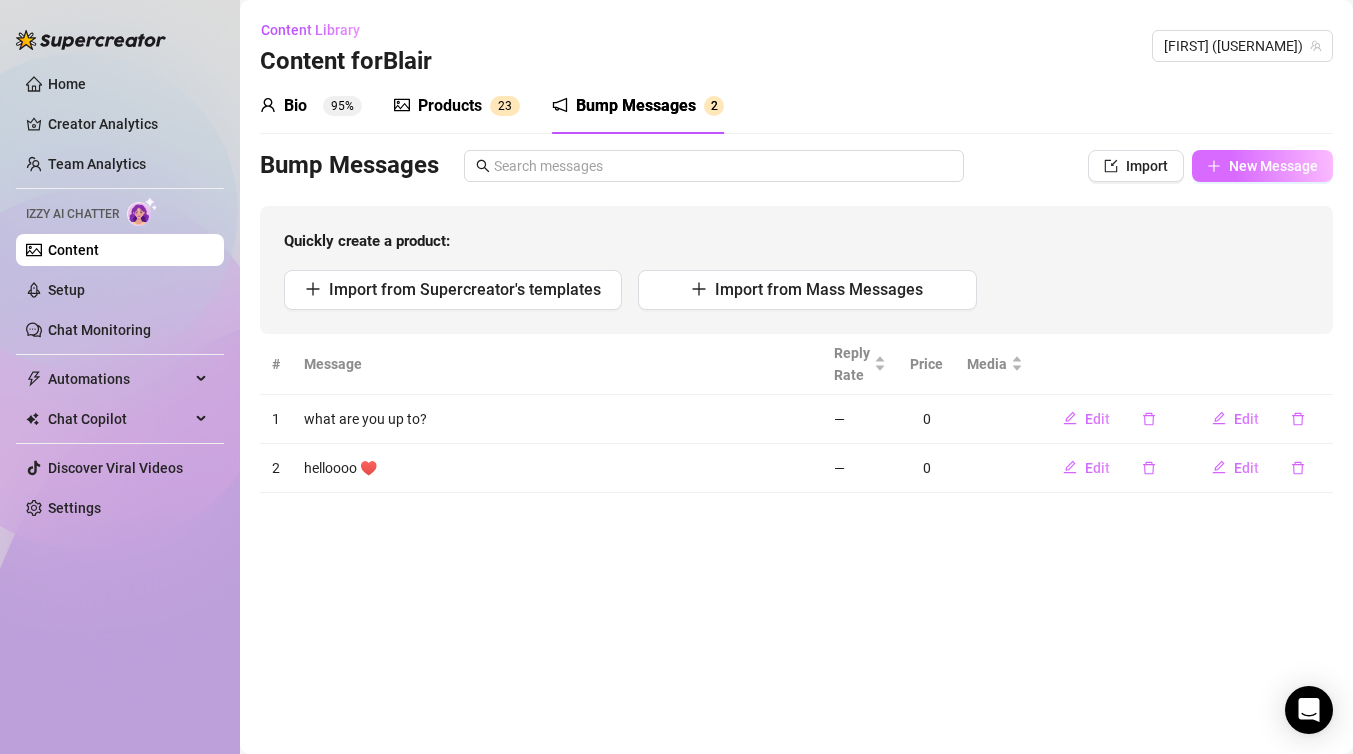 click on "New Message" at bounding box center [1273, 166] 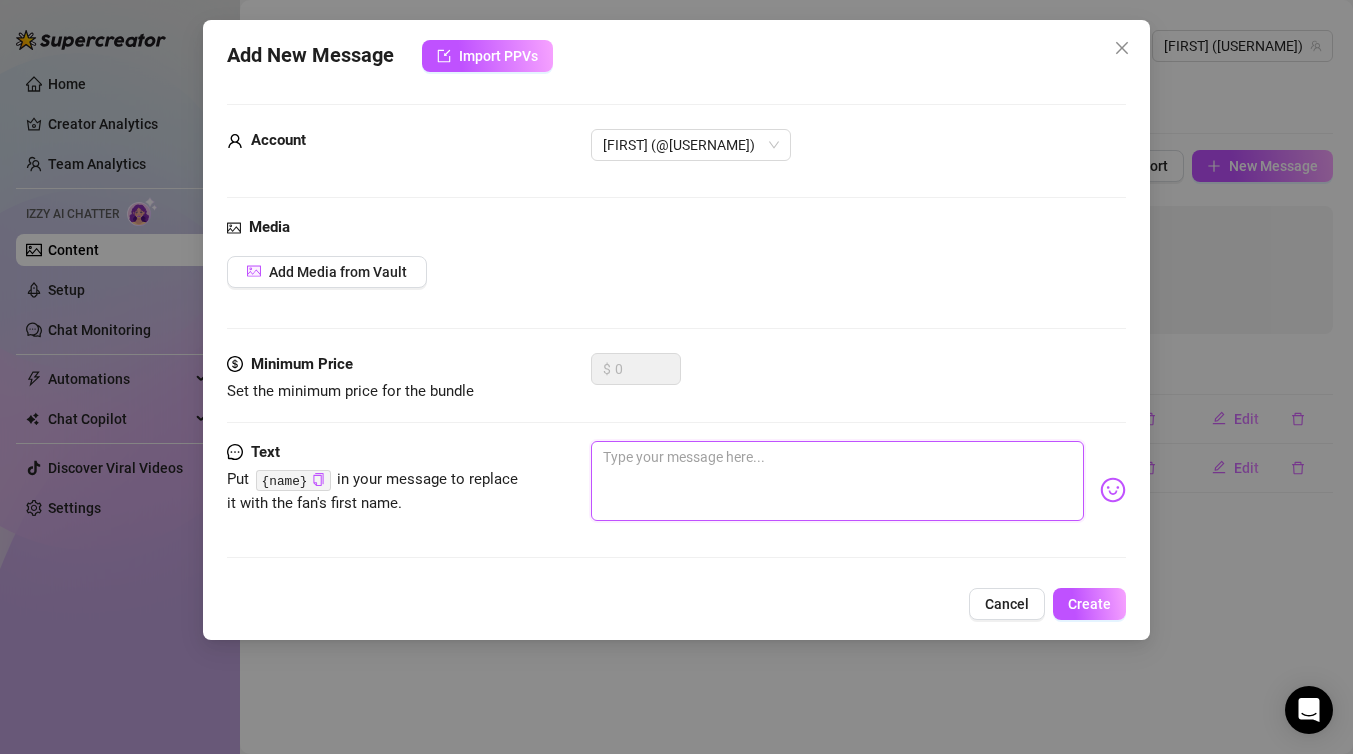 click at bounding box center [837, 481] 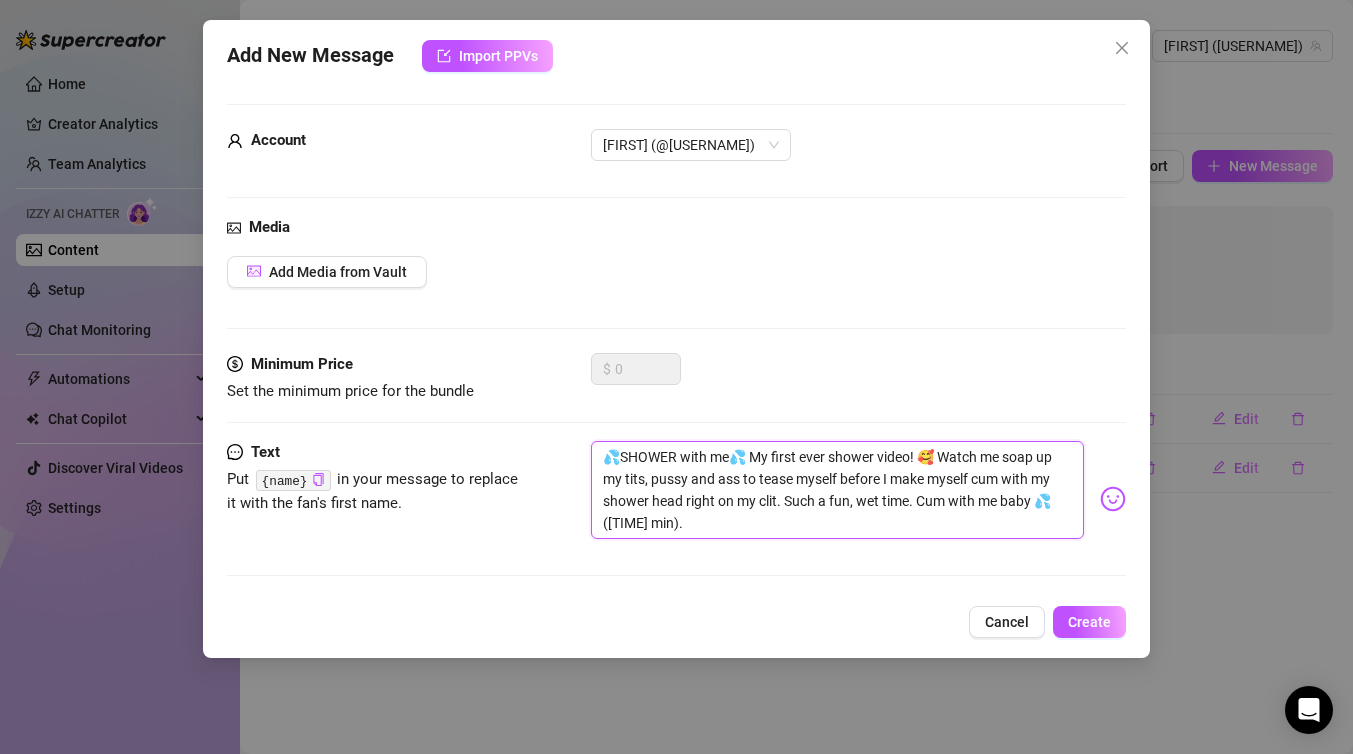 scroll, scrollTop: 0, scrollLeft: 0, axis: both 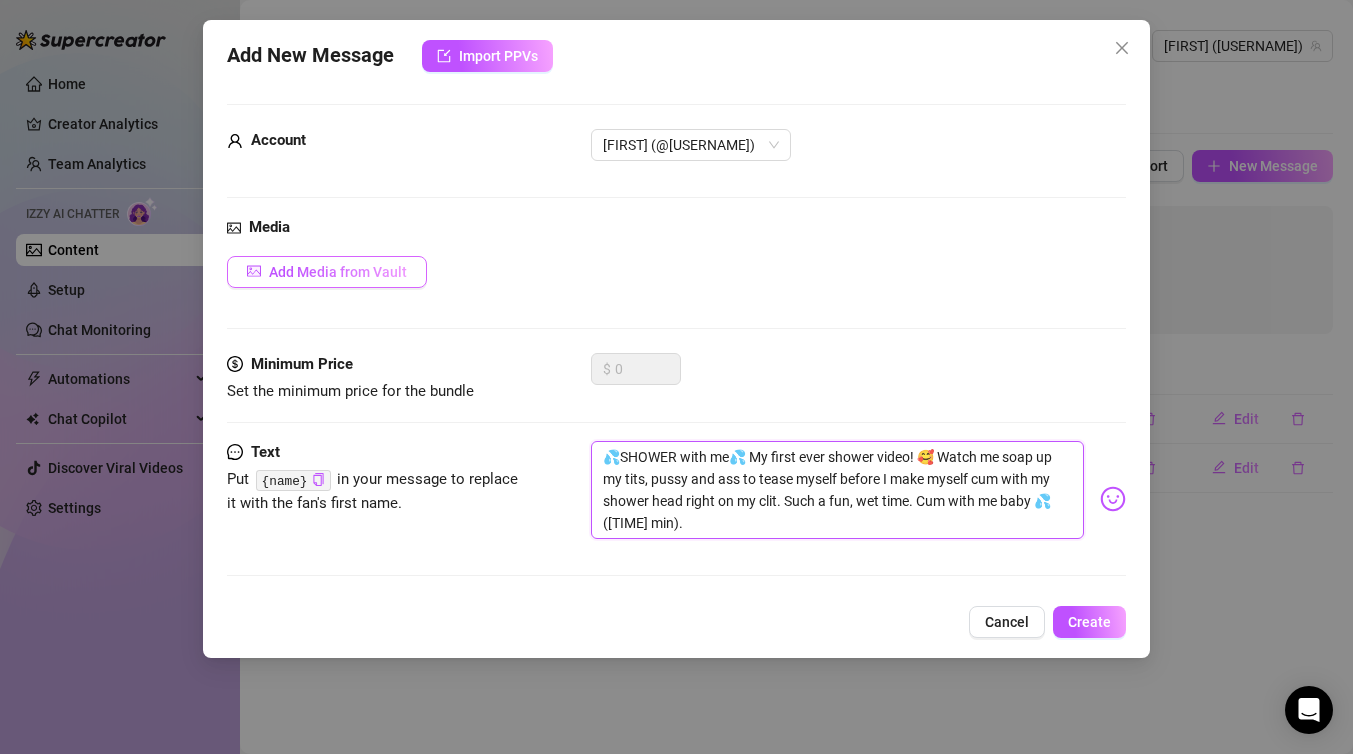 type on "💦SHOWER with me💦 My first ever shower video! 🥰 Watch me soap up my tits, pussy and ass to tease myself before I make myself cum with my shower head right on my clit. Such a fun, wet time. Cum with me baby 💦 ([TIME] min)." 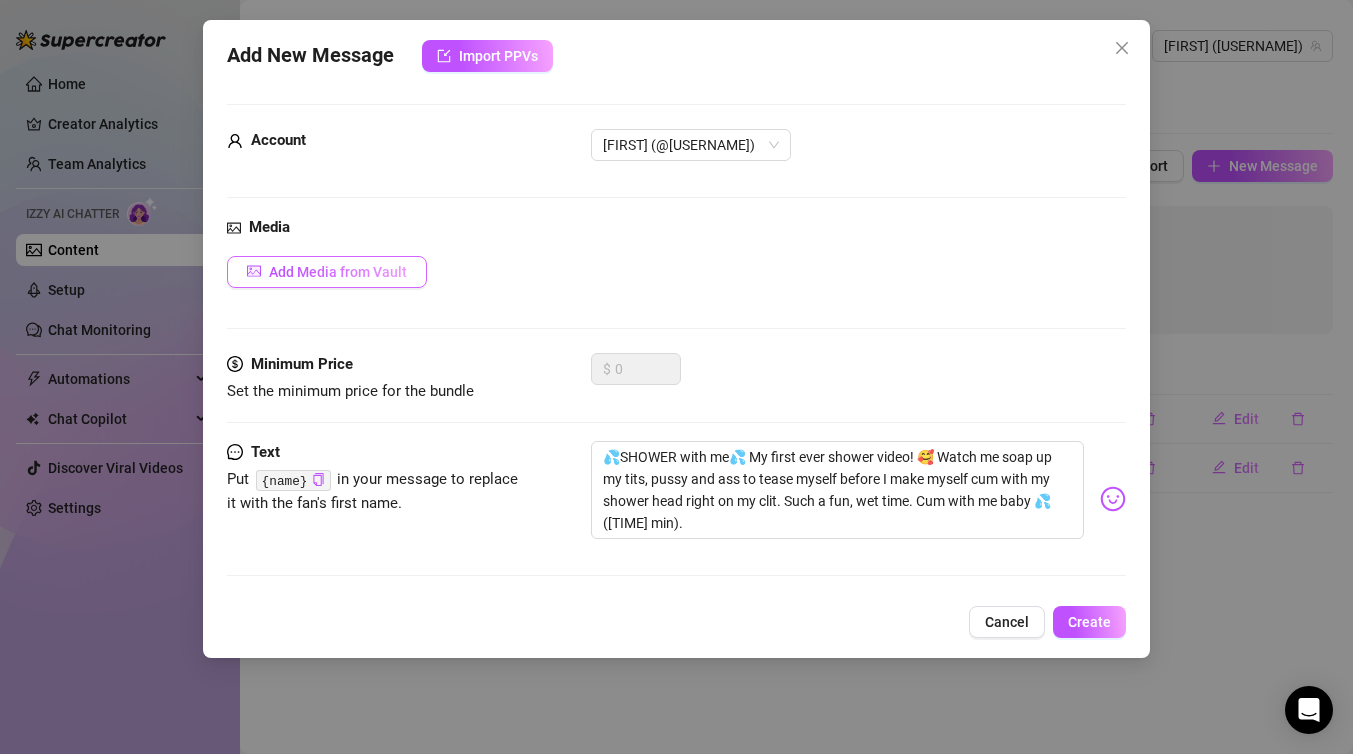 click on "Add Media from Vault" at bounding box center (338, 272) 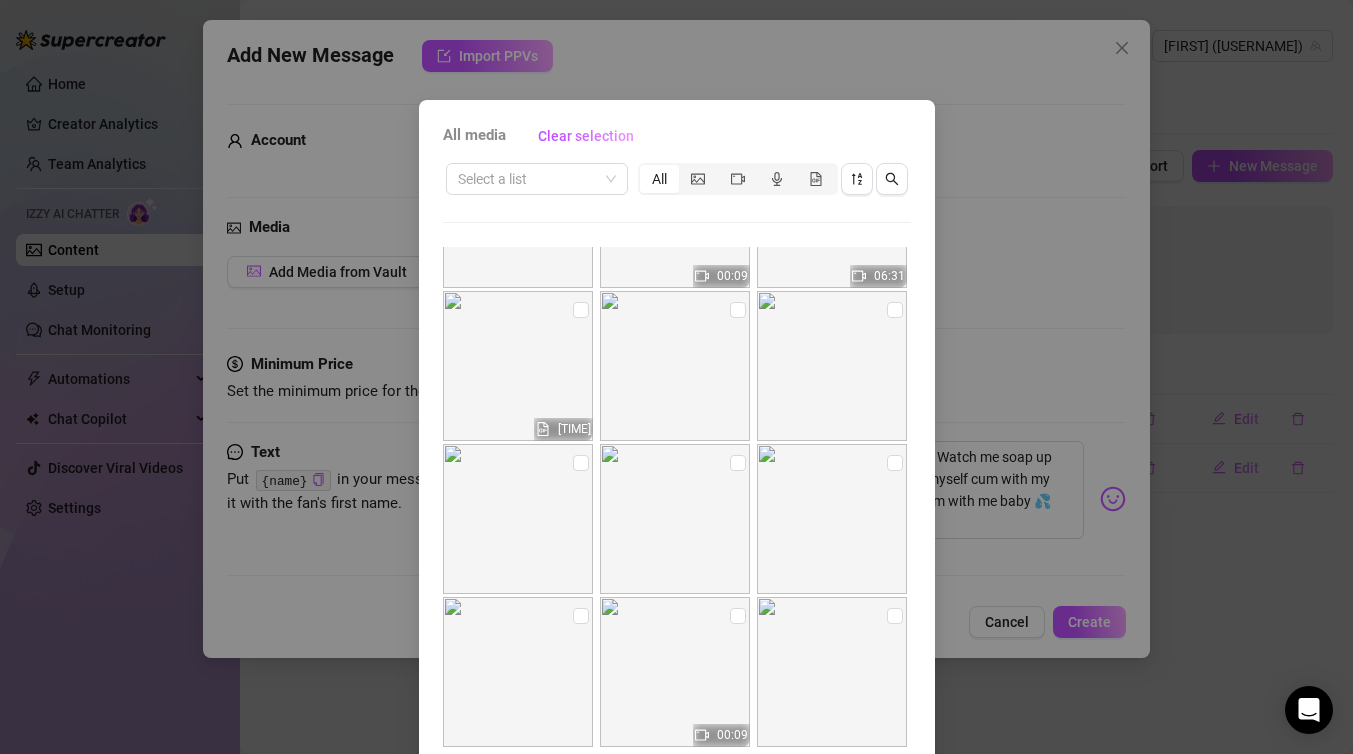 scroll, scrollTop: 754, scrollLeft: 0, axis: vertical 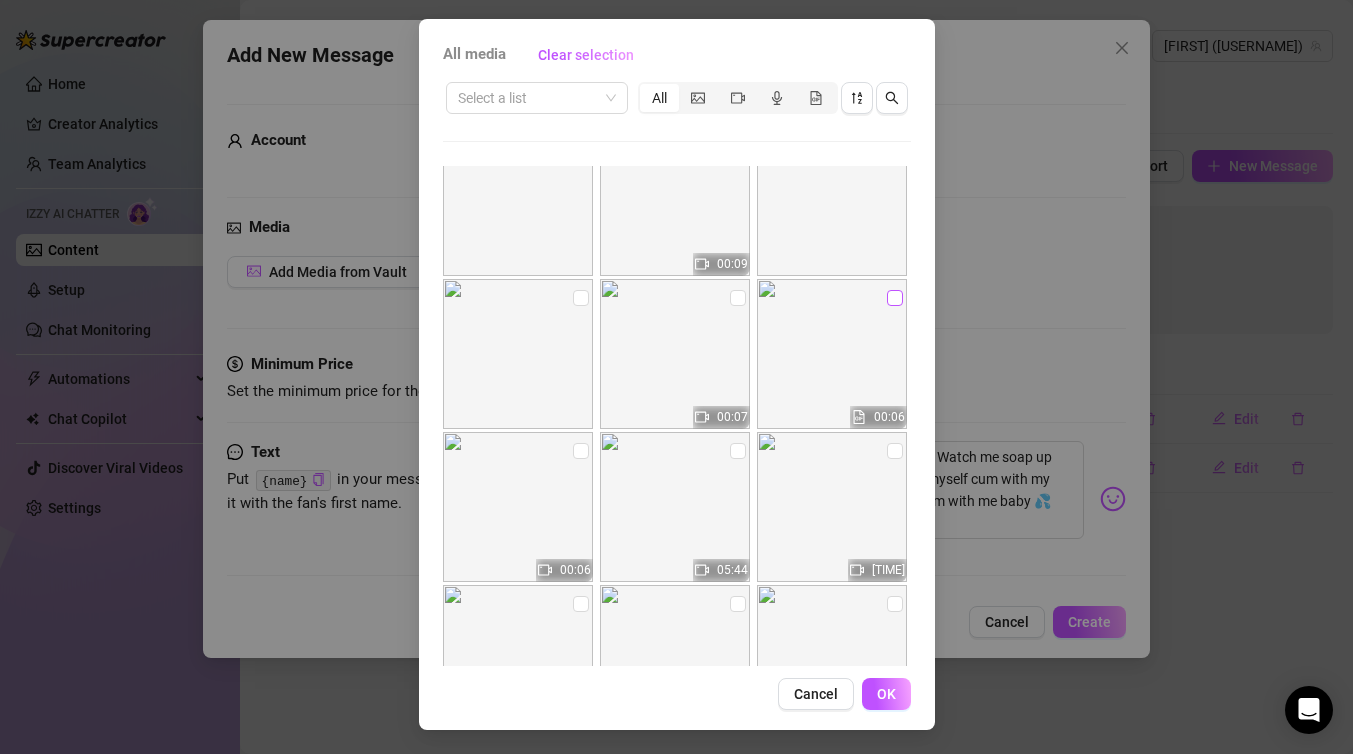 click at bounding box center [895, 298] 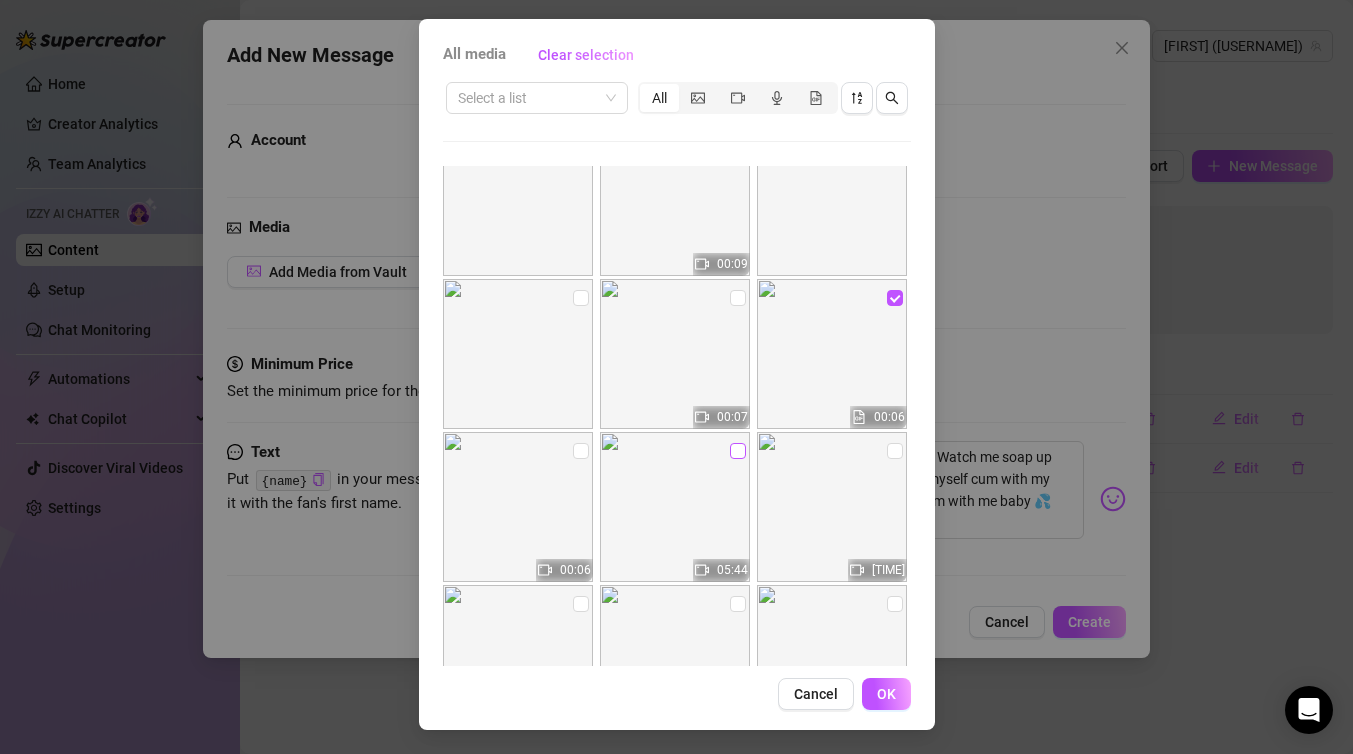 click at bounding box center (738, 451) 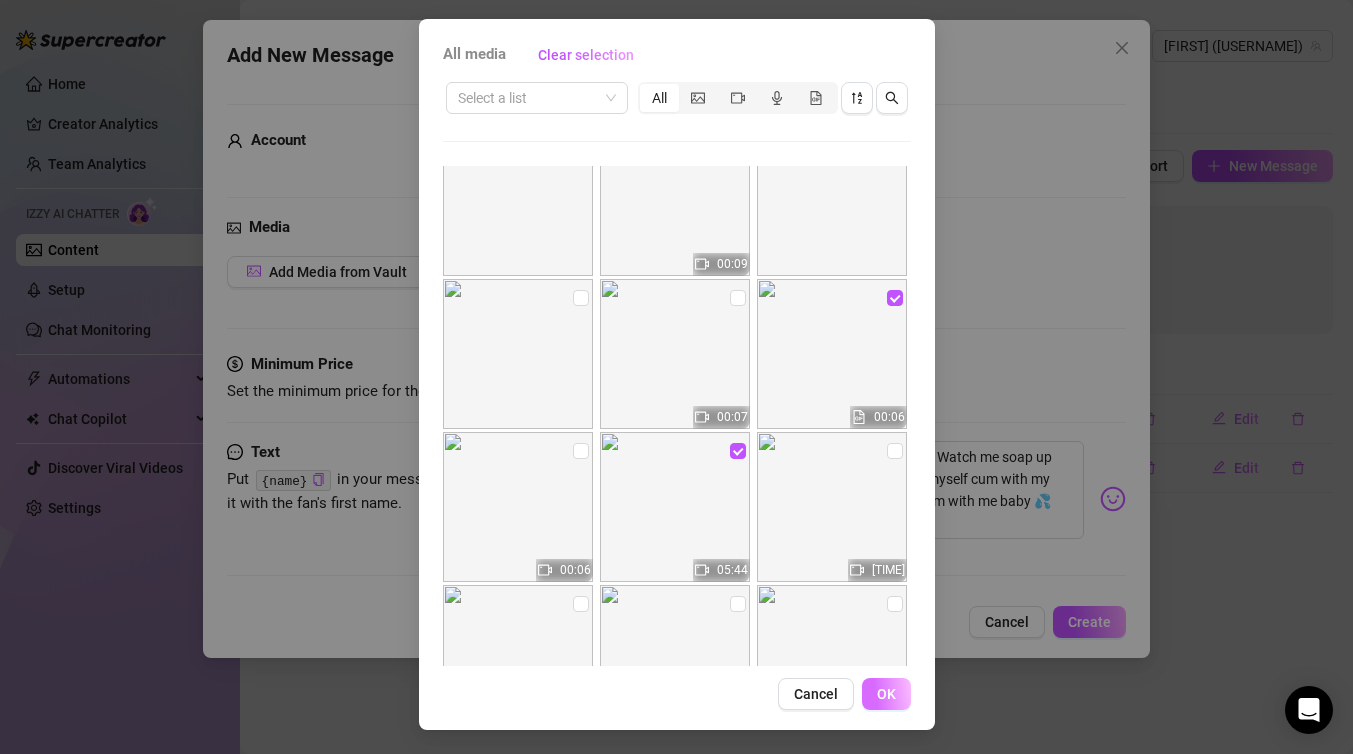 click on "OK" at bounding box center [886, 694] 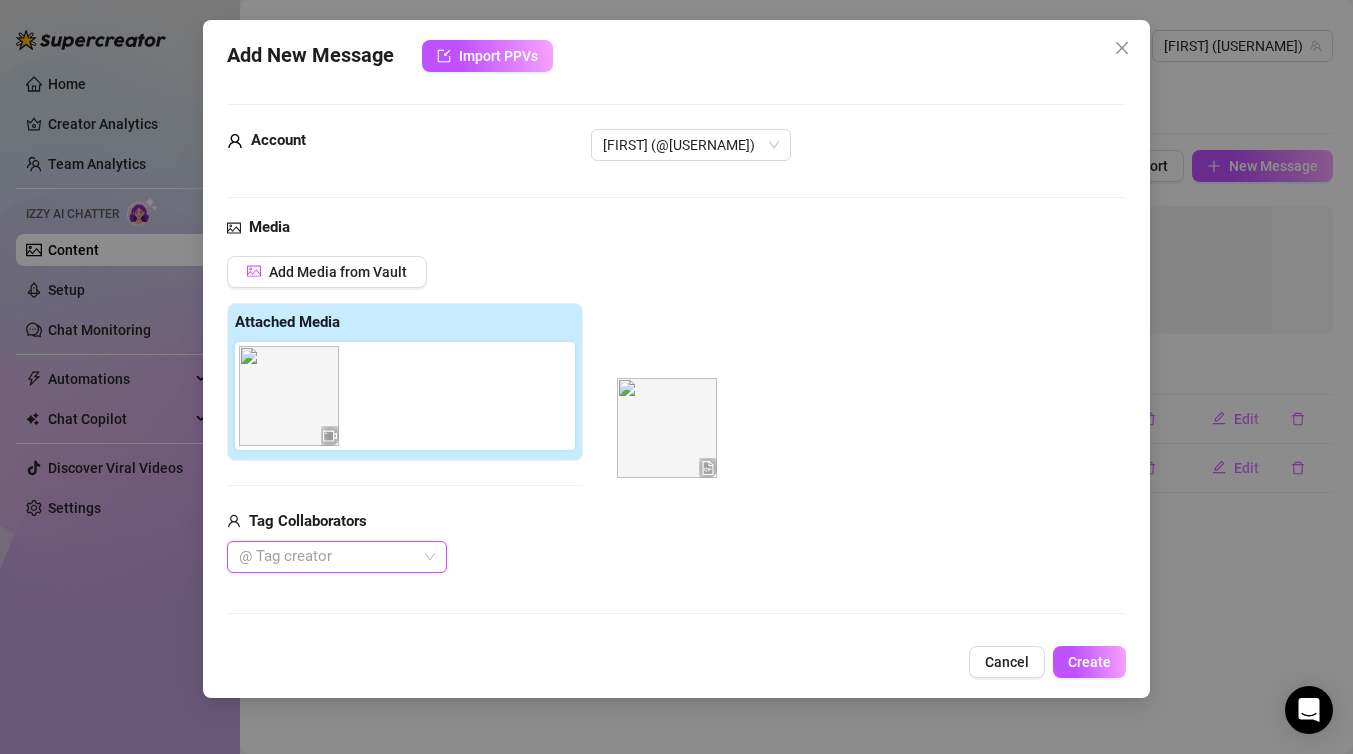 drag, startPoint x: 279, startPoint y: 420, endPoint x: 646, endPoint y: 452, distance: 368.39246 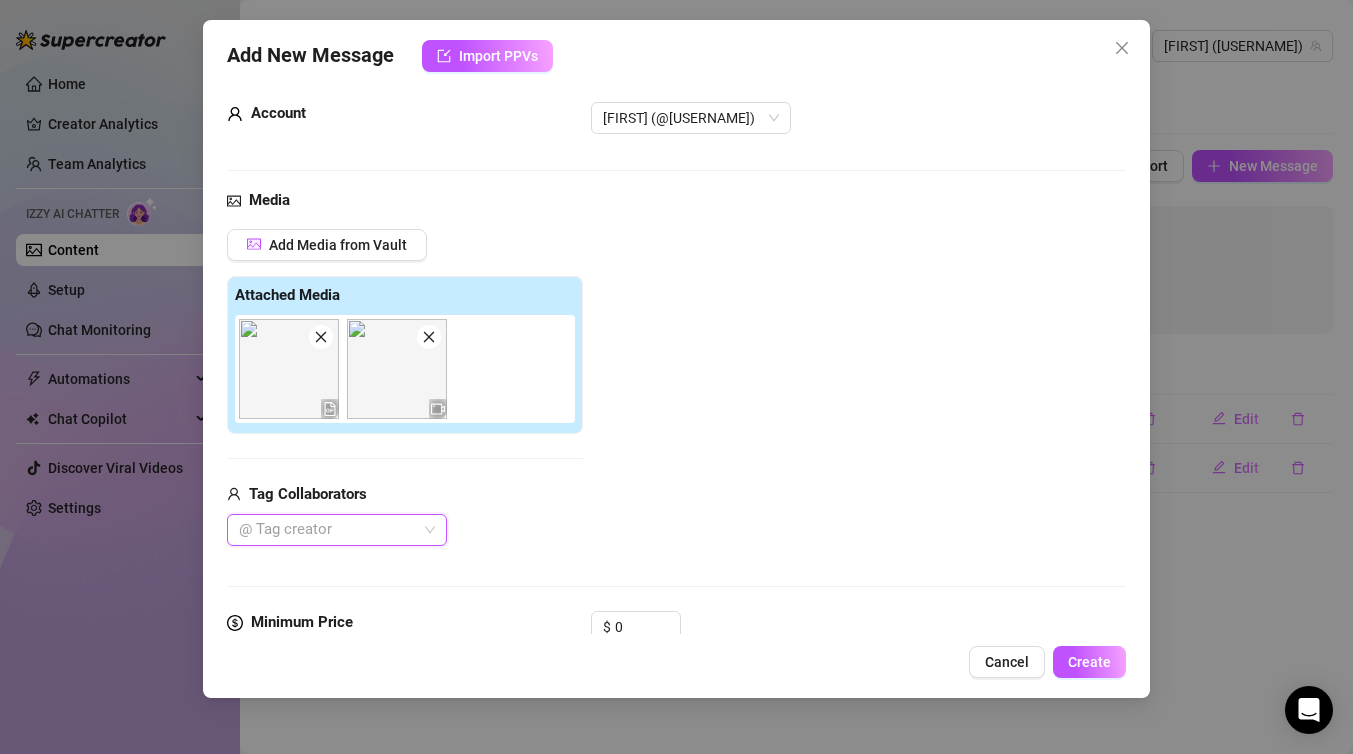 scroll, scrollTop: 20, scrollLeft: 0, axis: vertical 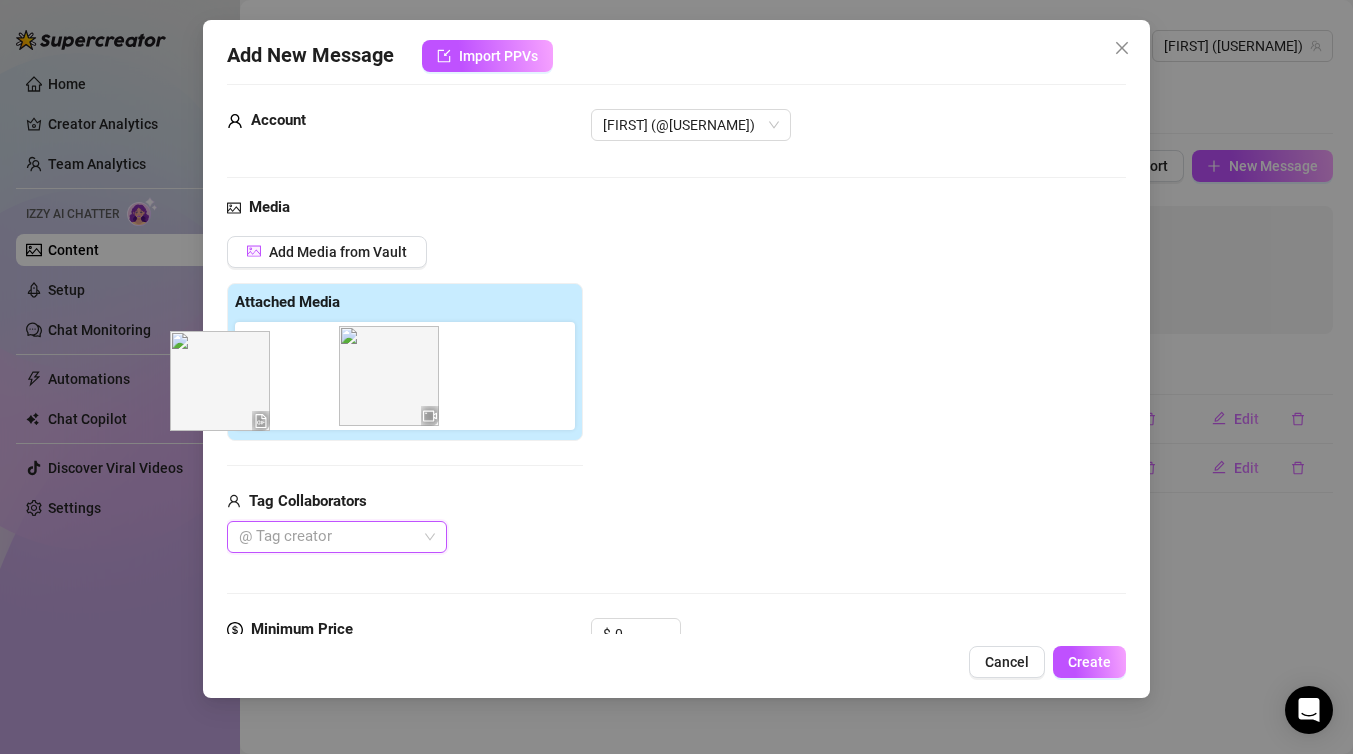 drag, startPoint x: 291, startPoint y: 402, endPoint x: 217, endPoint y: 406, distance: 74.10803 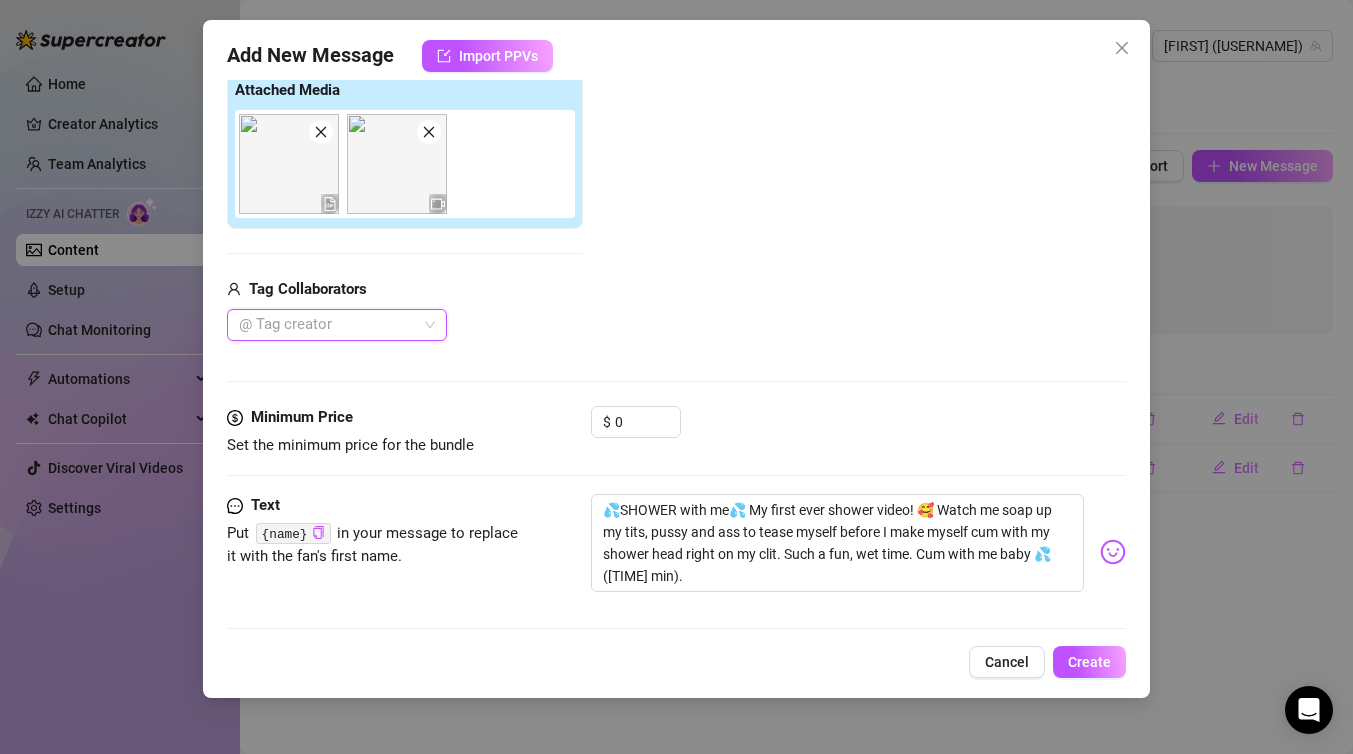 scroll, scrollTop: 245, scrollLeft: 0, axis: vertical 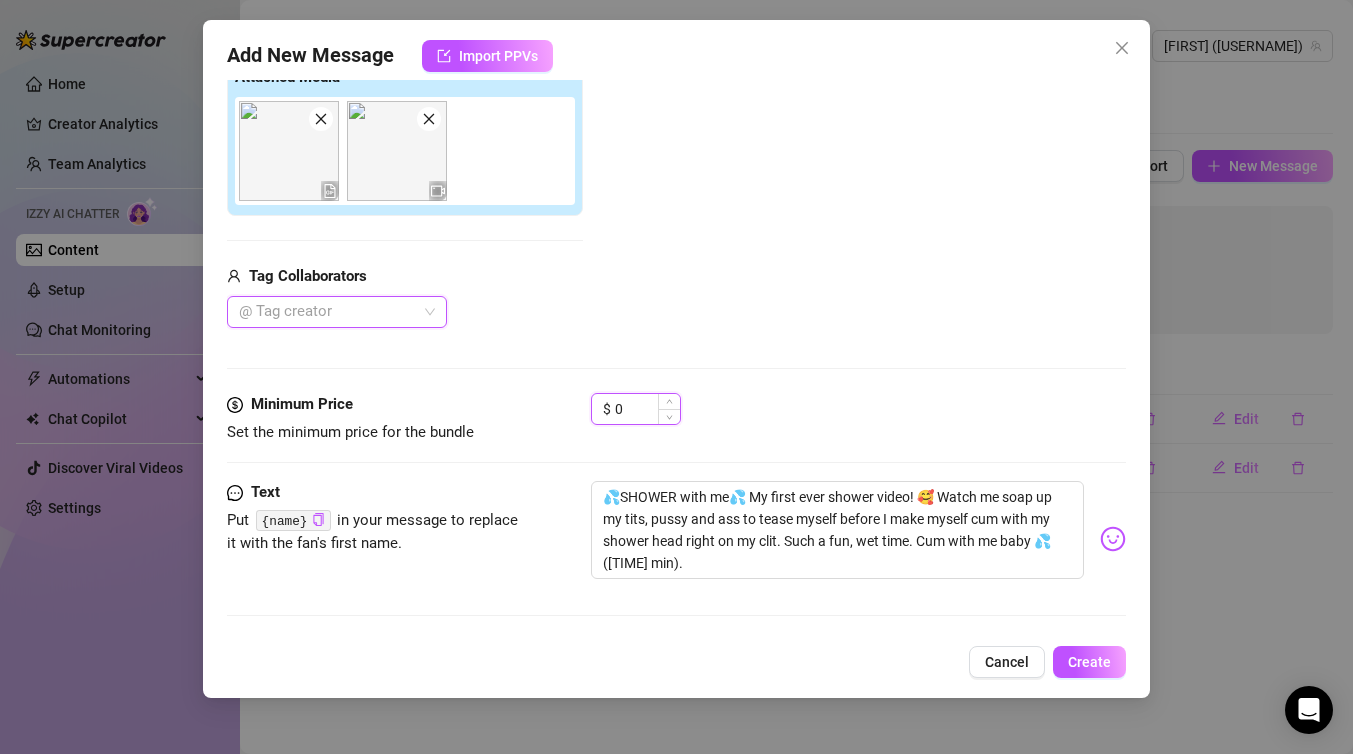 click on "0" at bounding box center [647, 409] 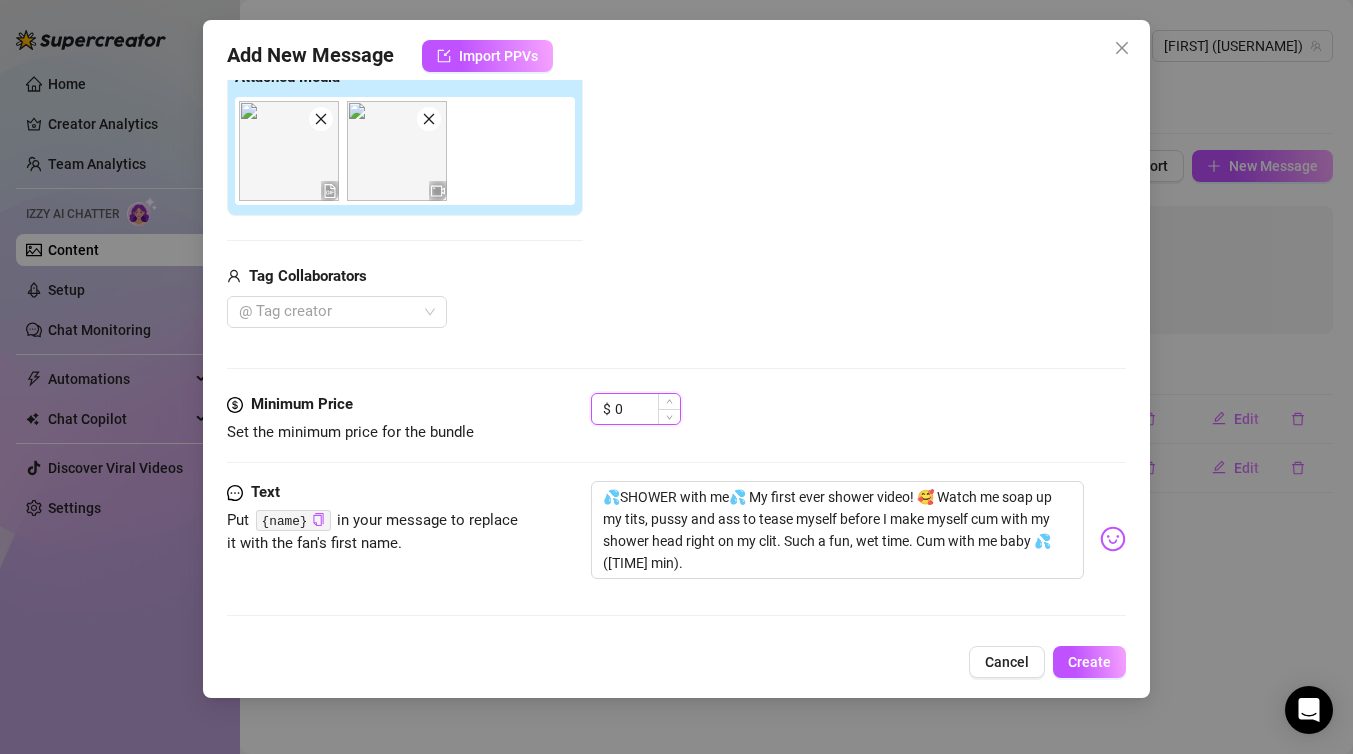 click on "0" at bounding box center [647, 409] 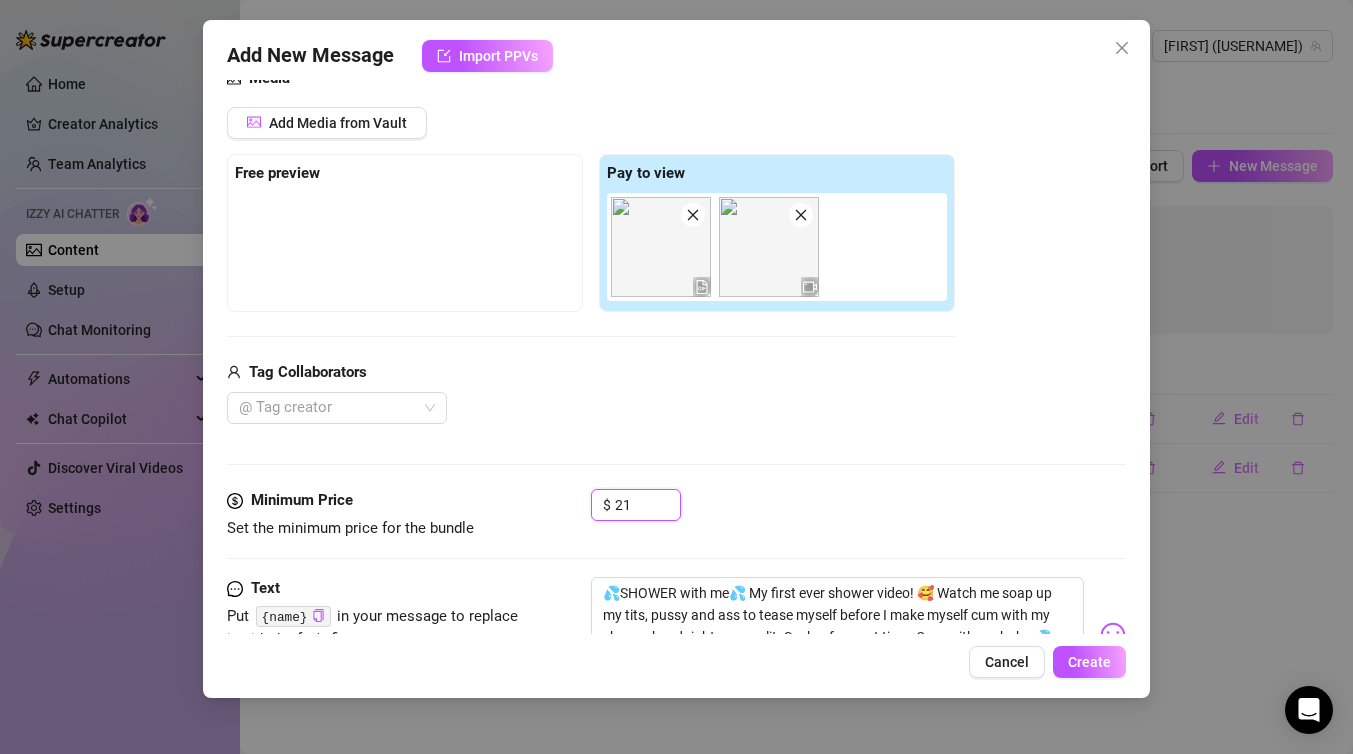 scroll, scrollTop: 118, scrollLeft: 0, axis: vertical 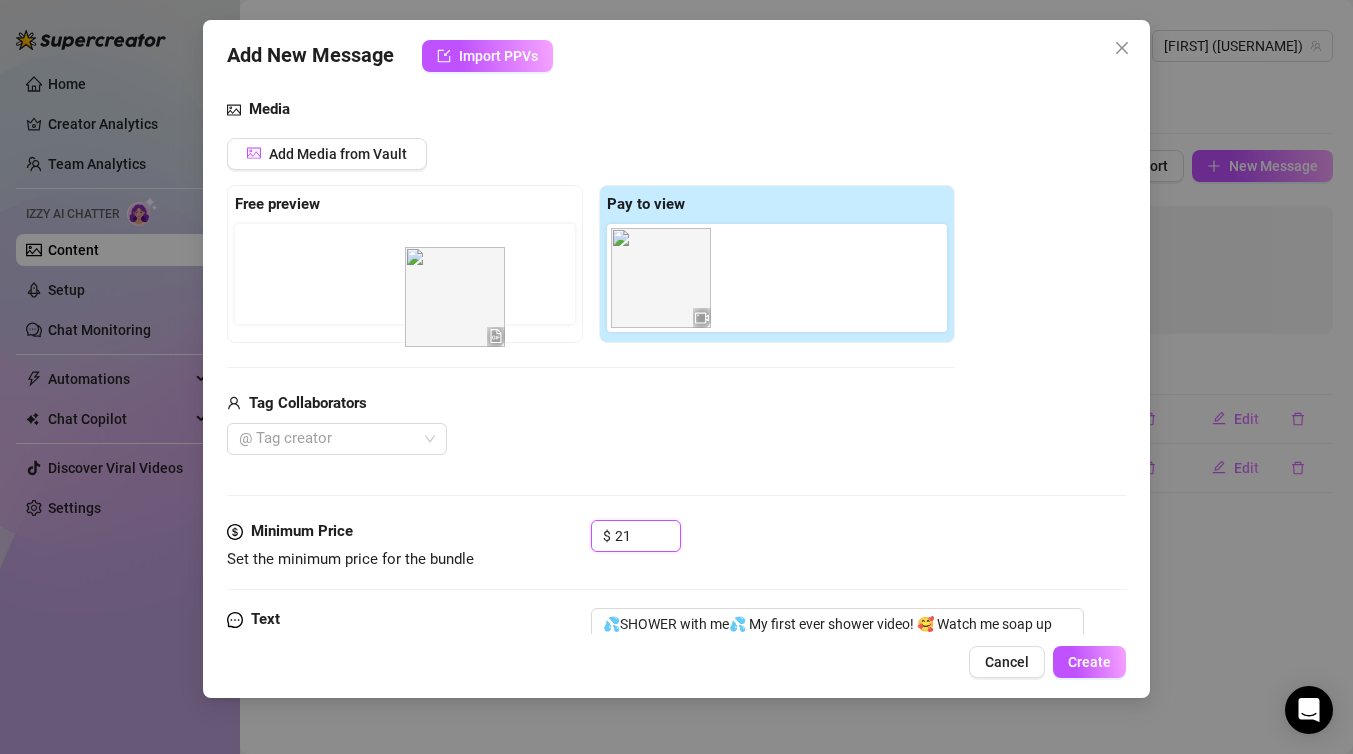 drag, startPoint x: 649, startPoint y: 295, endPoint x: 416, endPoint y: 313, distance: 233.69424 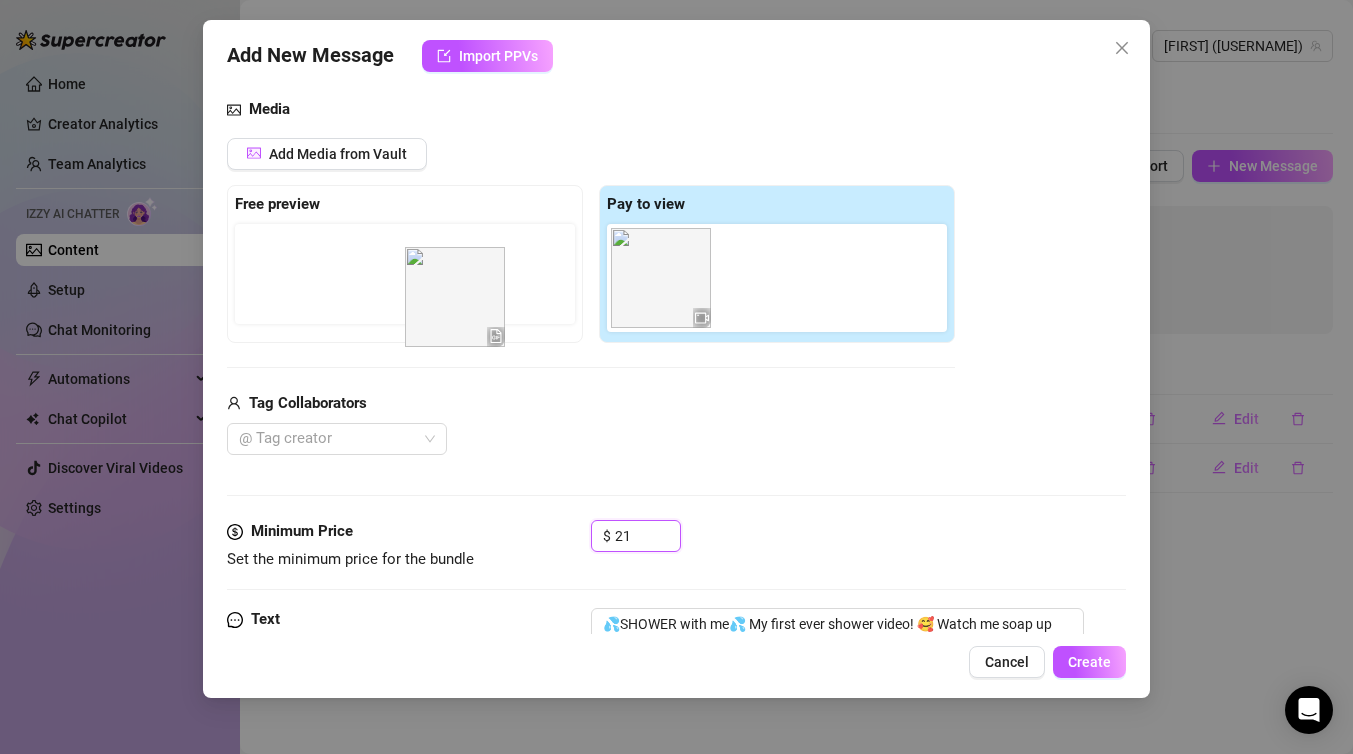 click on "Free preview Pay to view" at bounding box center [591, 264] 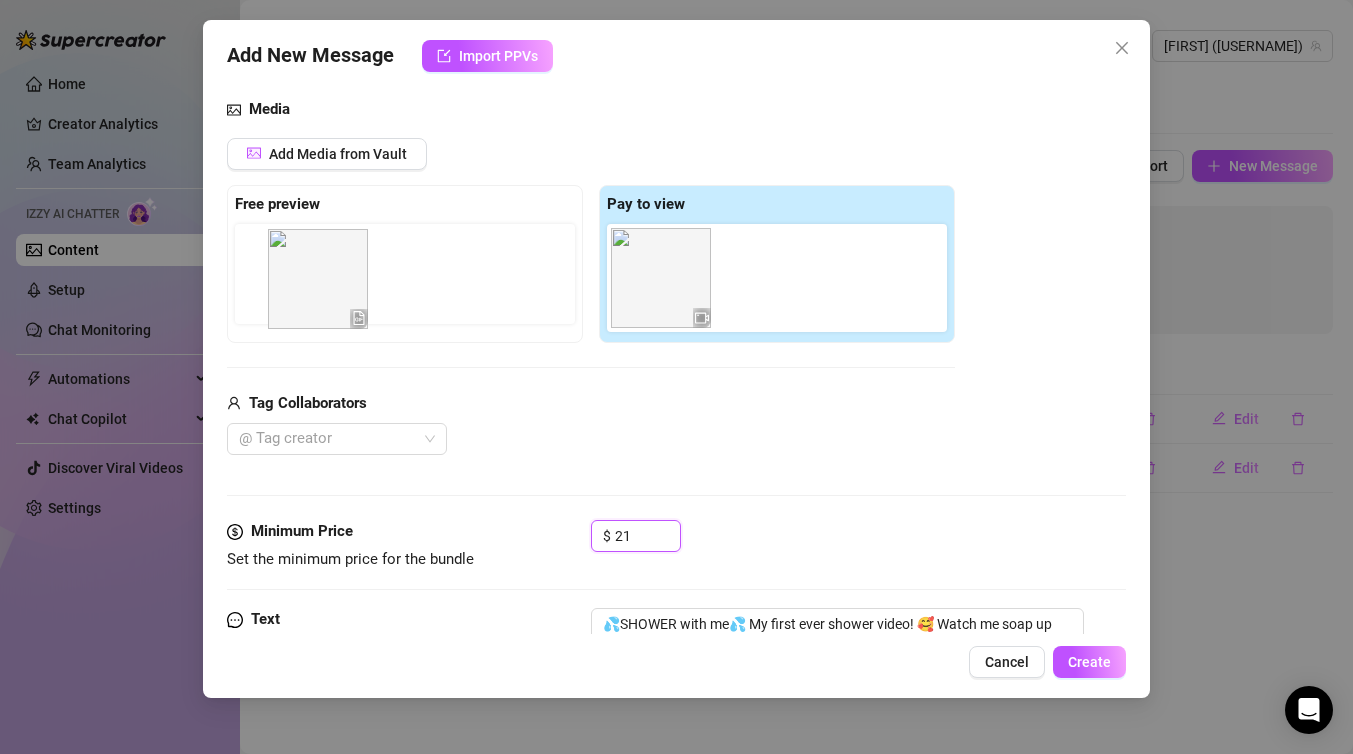 drag, startPoint x: 653, startPoint y: 277, endPoint x: 303, endPoint y: 278, distance: 350.00143 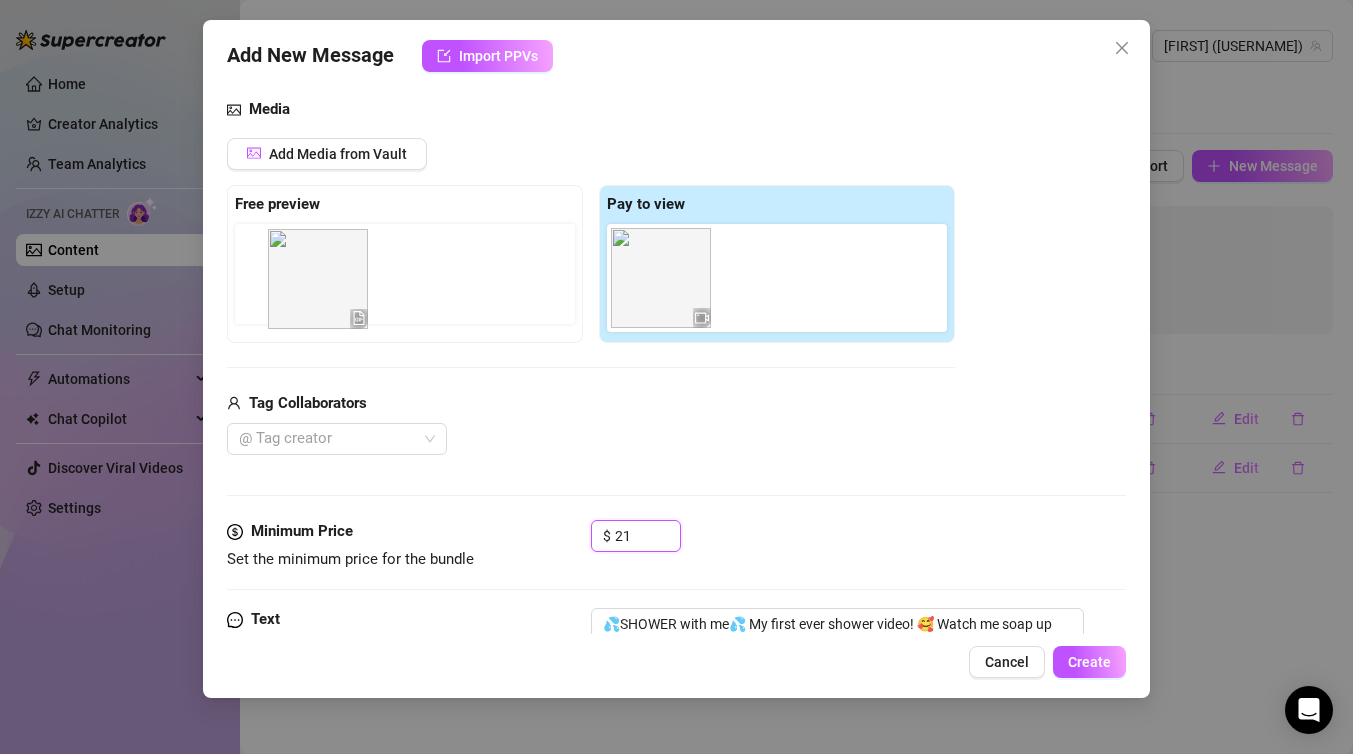 click on "Free preview Pay to view" at bounding box center (591, 264) 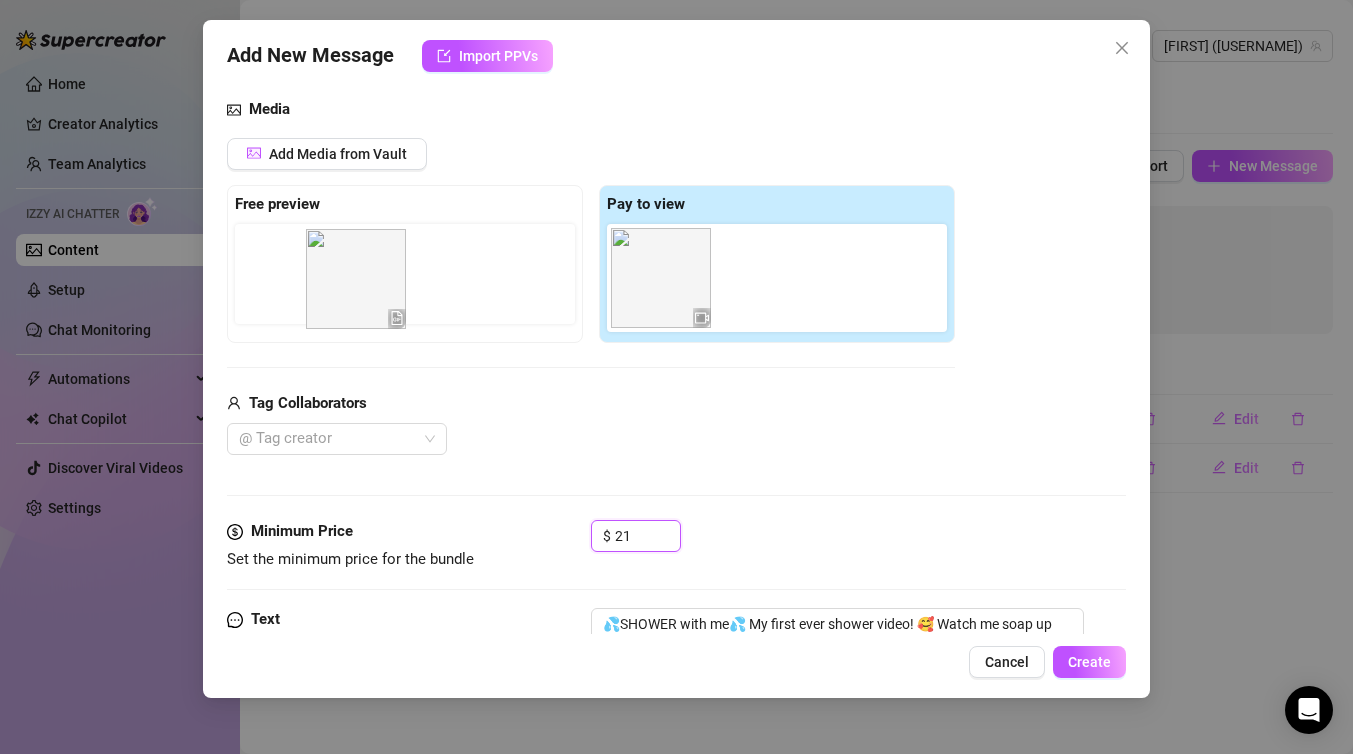 drag, startPoint x: 661, startPoint y: 293, endPoint x: 341, endPoint y: 294, distance: 320.00156 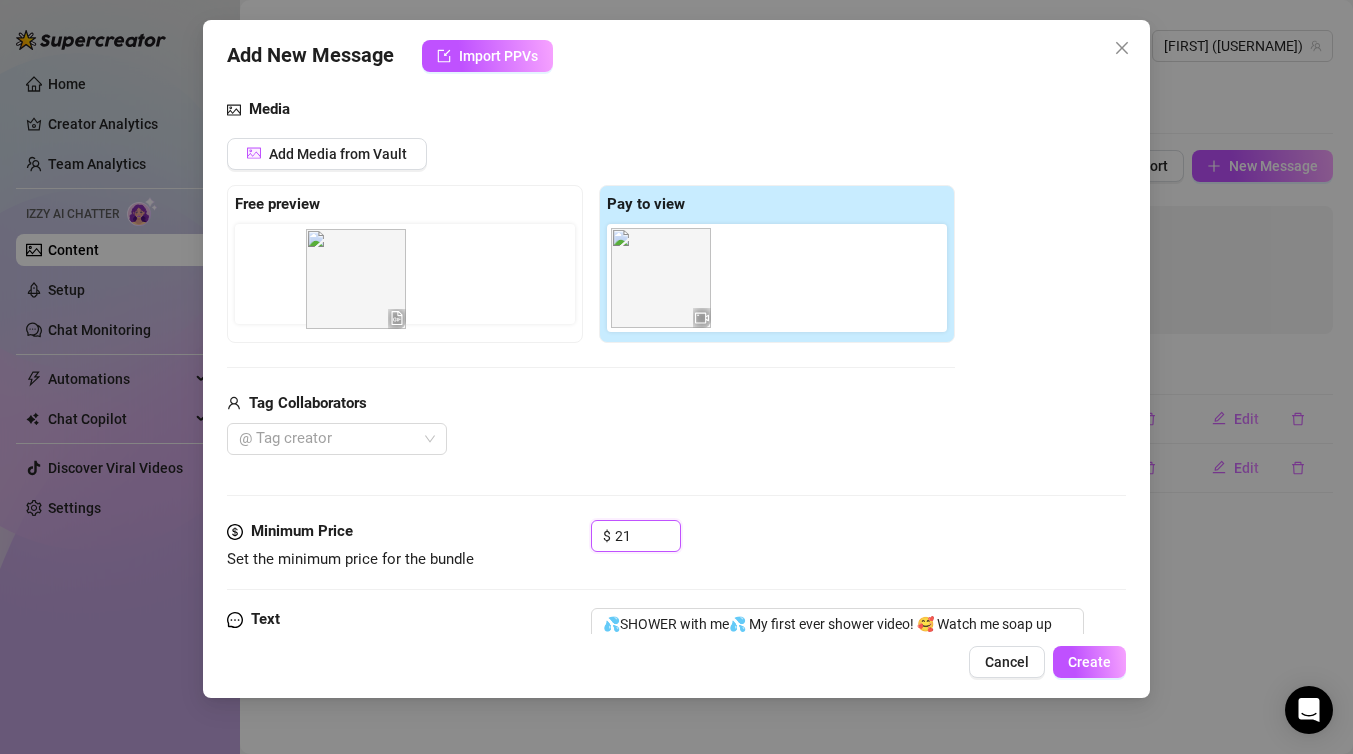 click on "Free preview Pay to view" at bounding box center (591, 264) 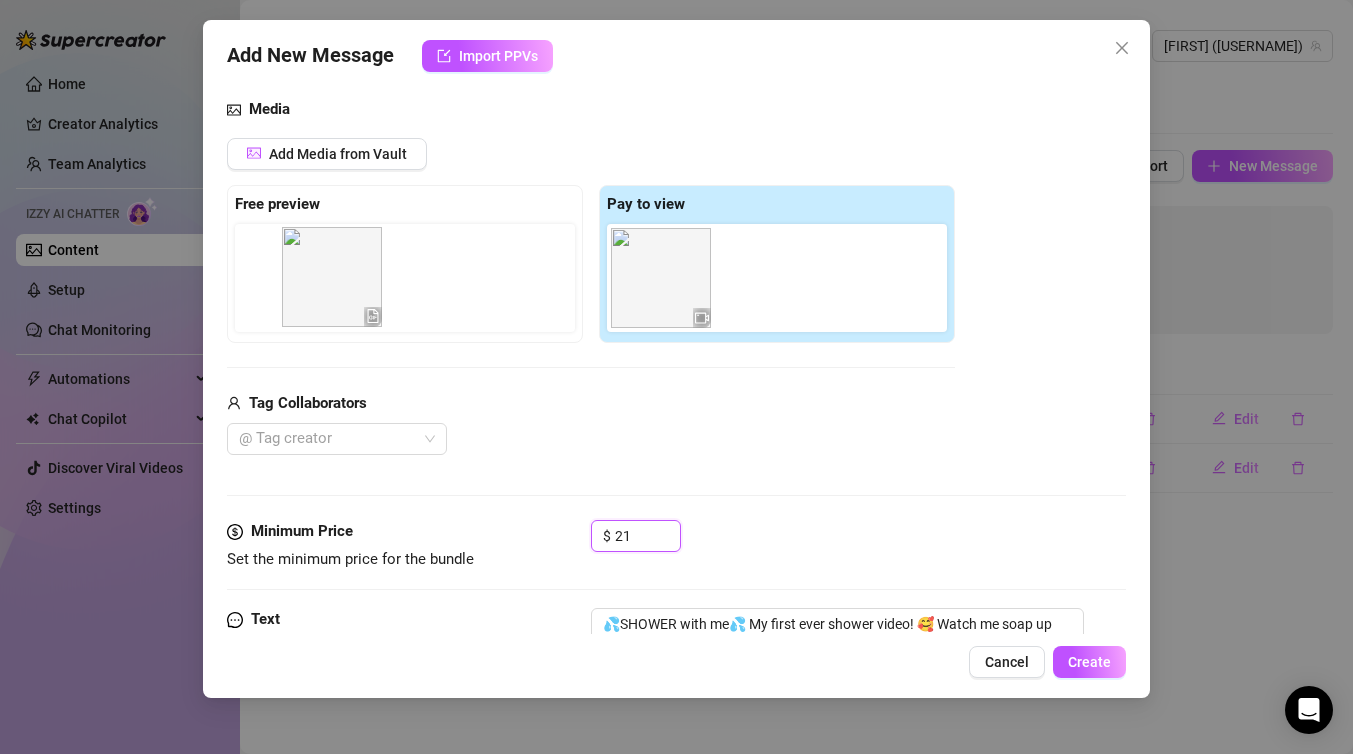 drag, startPoint x: 678, startPoint y: 272, endPoint x: 342, endPoint y: 270, distance: 336.00595 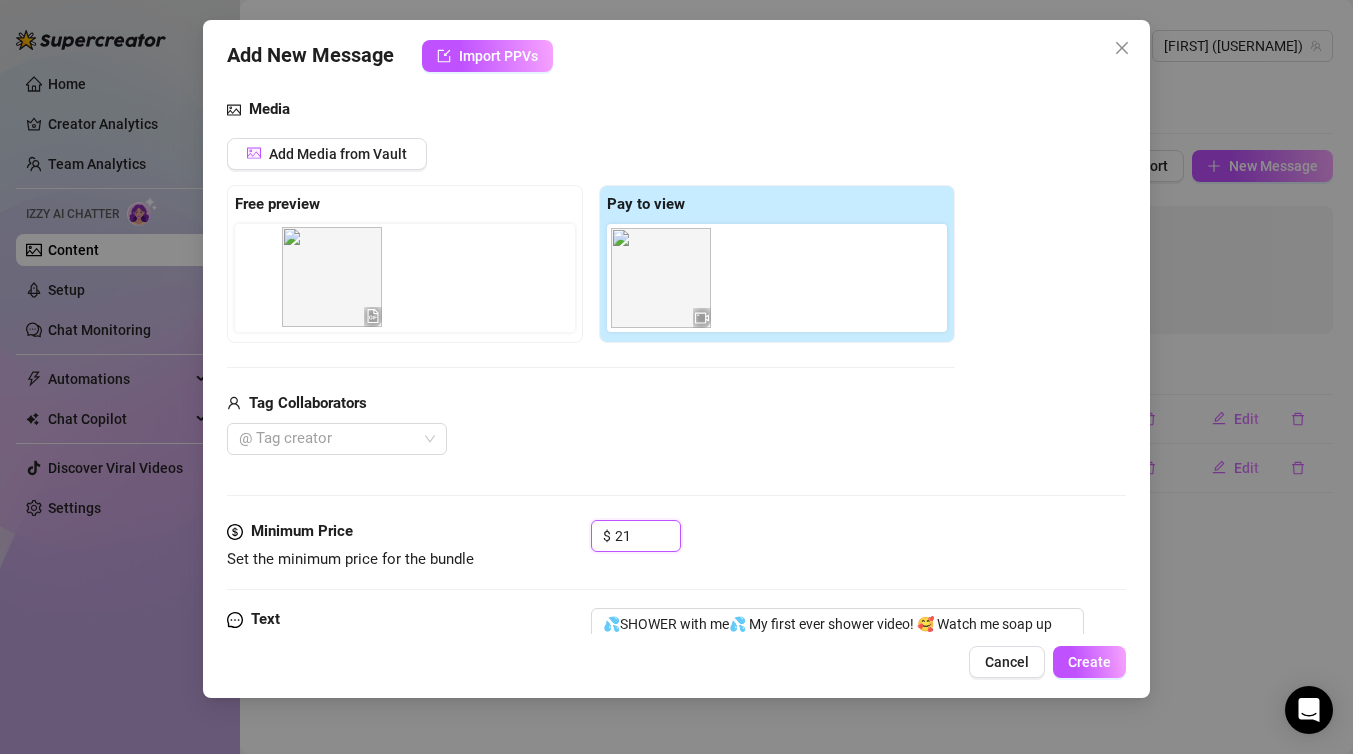 click on "Free preview Pay to view" at bounding box center [591, 264] 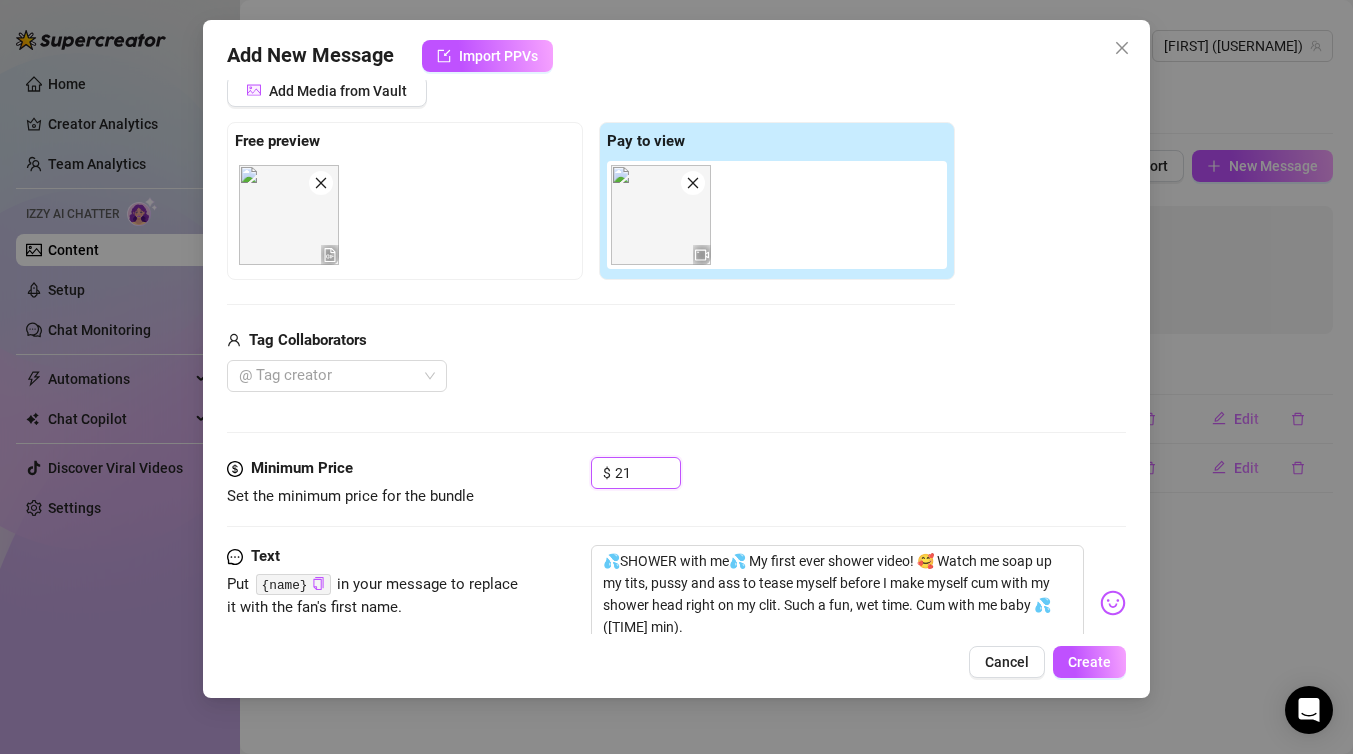 scroll, scrollTop: 200, scrollLeft: 0, axis: vertical 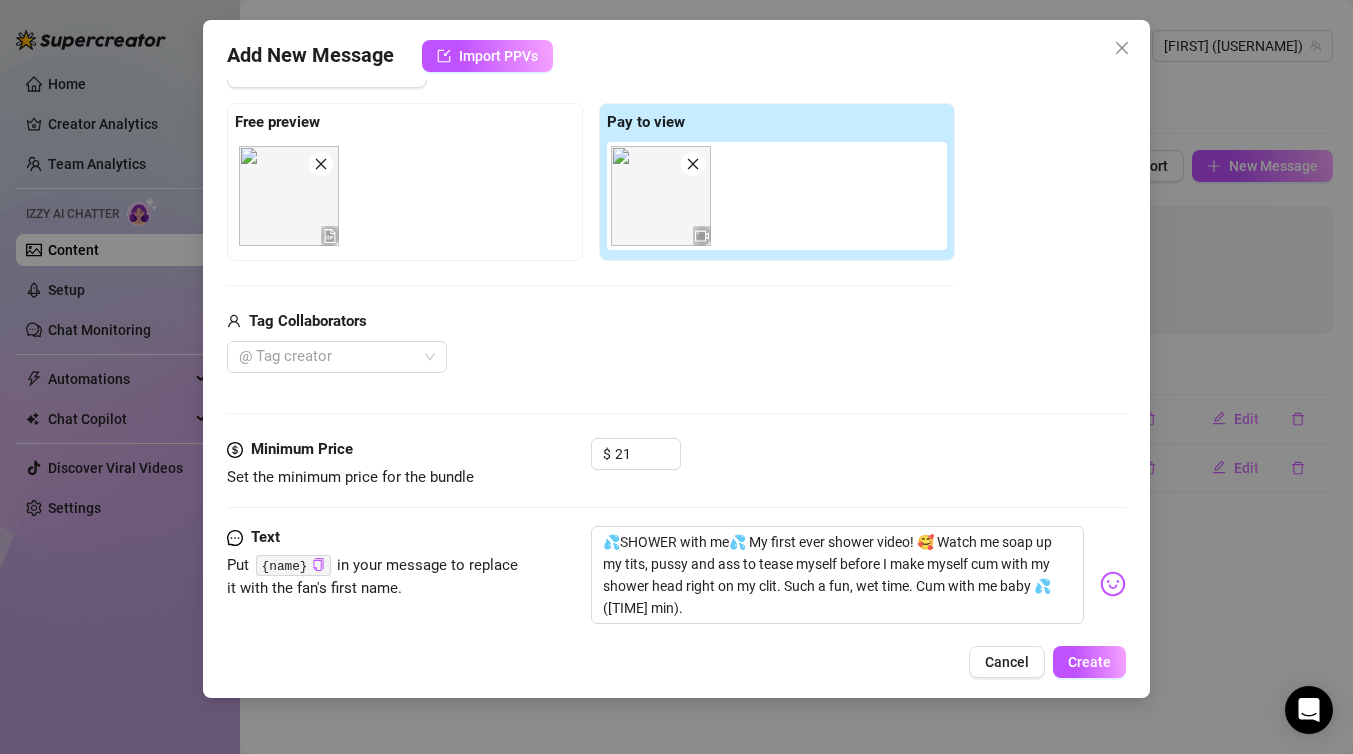 click on "$ [PRICE]" at bounding box center [858, 463] 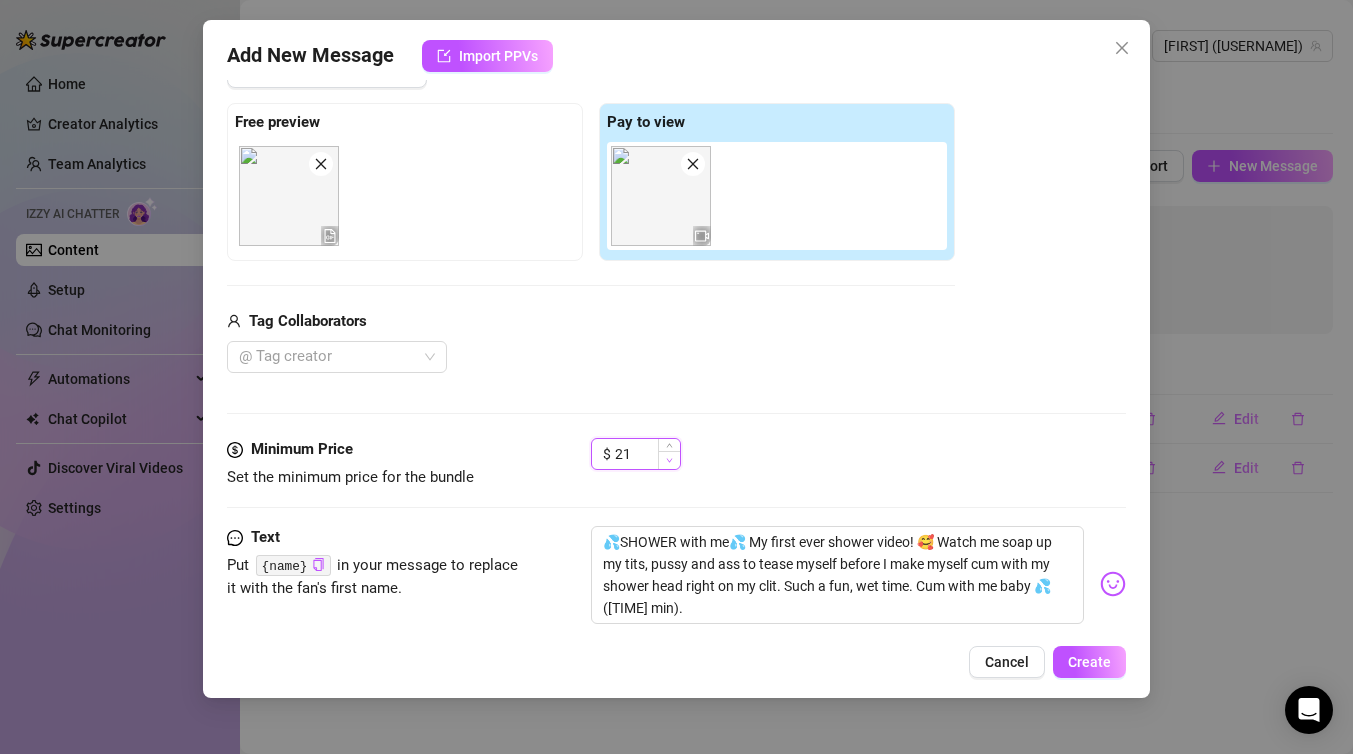 click 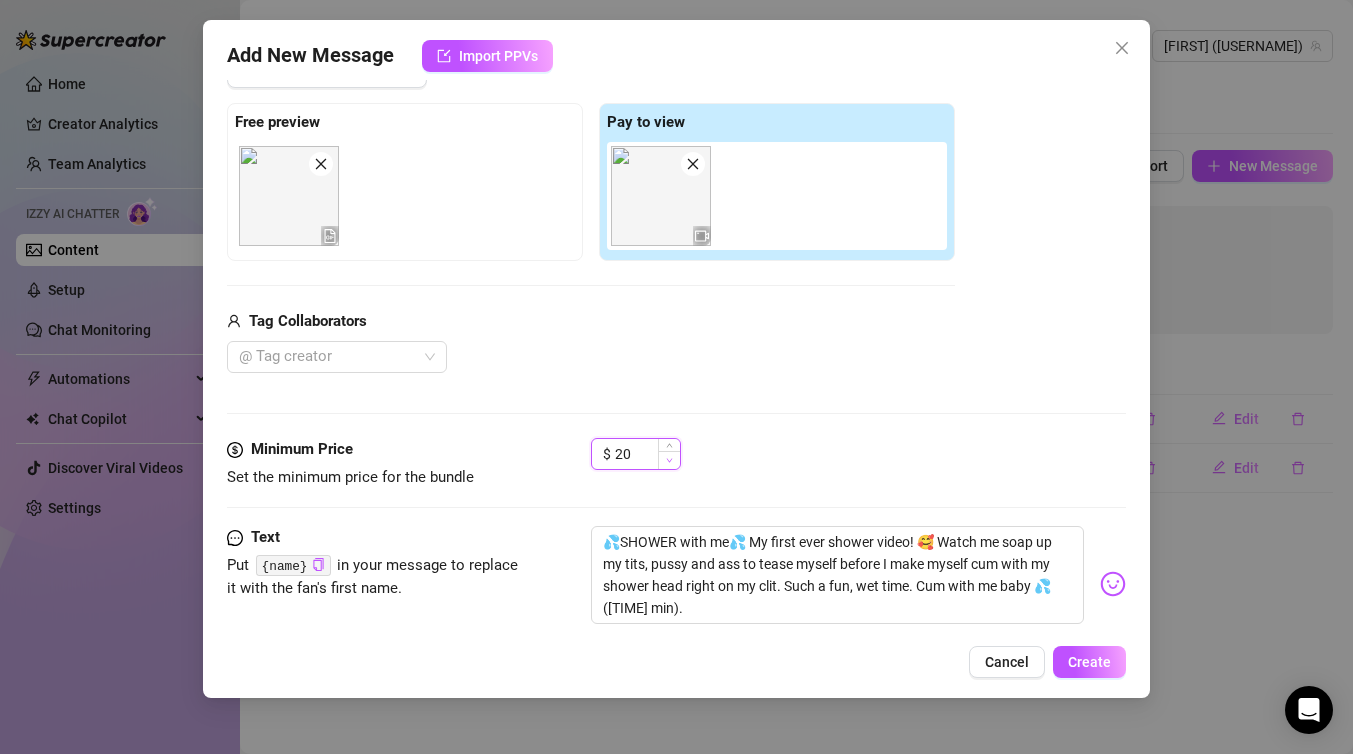 click 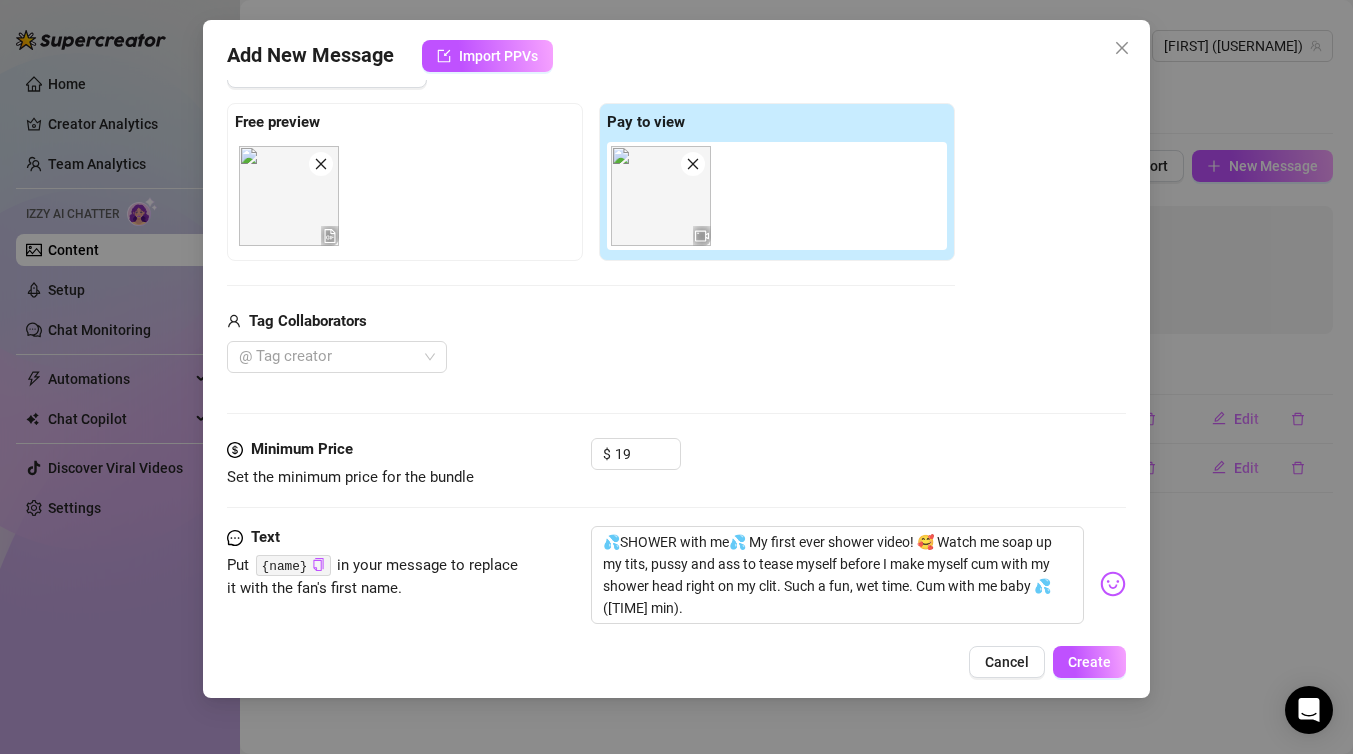 click on "$ 19" at bounding box center (858, 463) 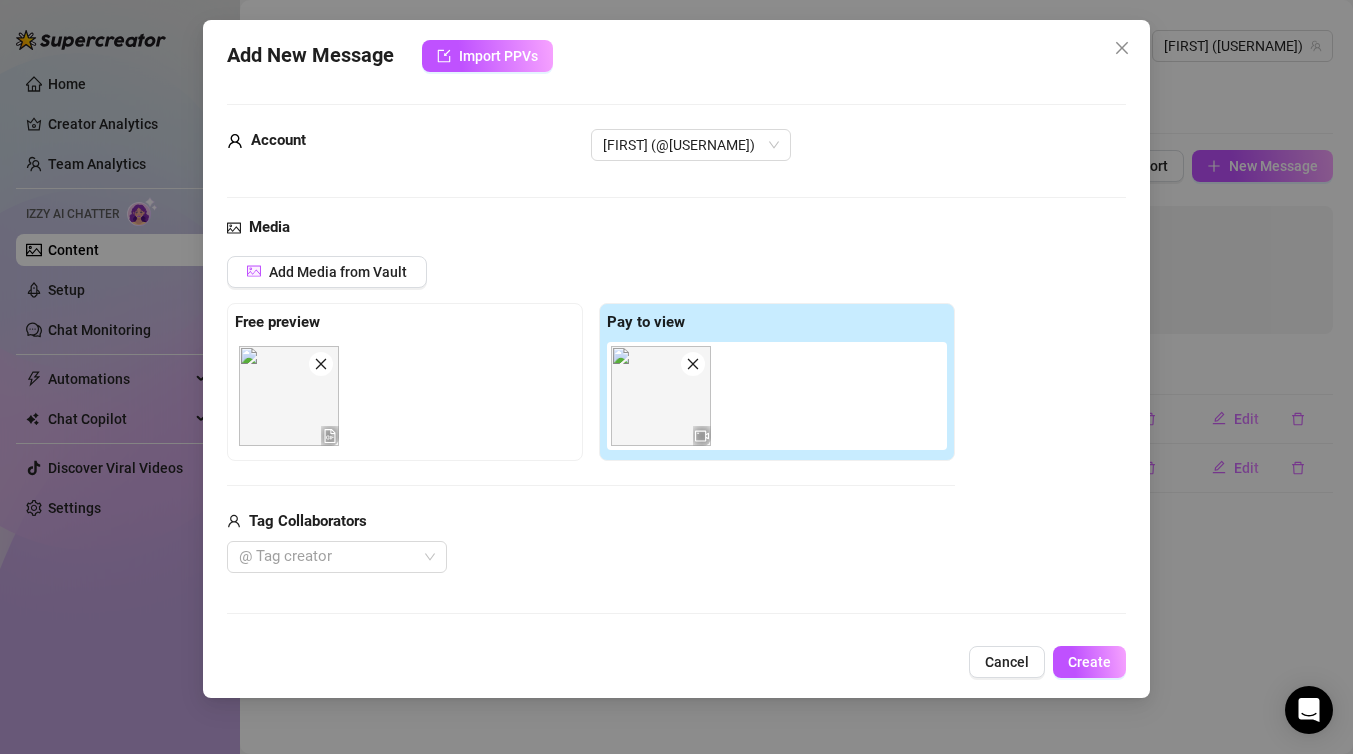 scroll, scrollTop: 245, scrollLeft: 0, axis: vertical 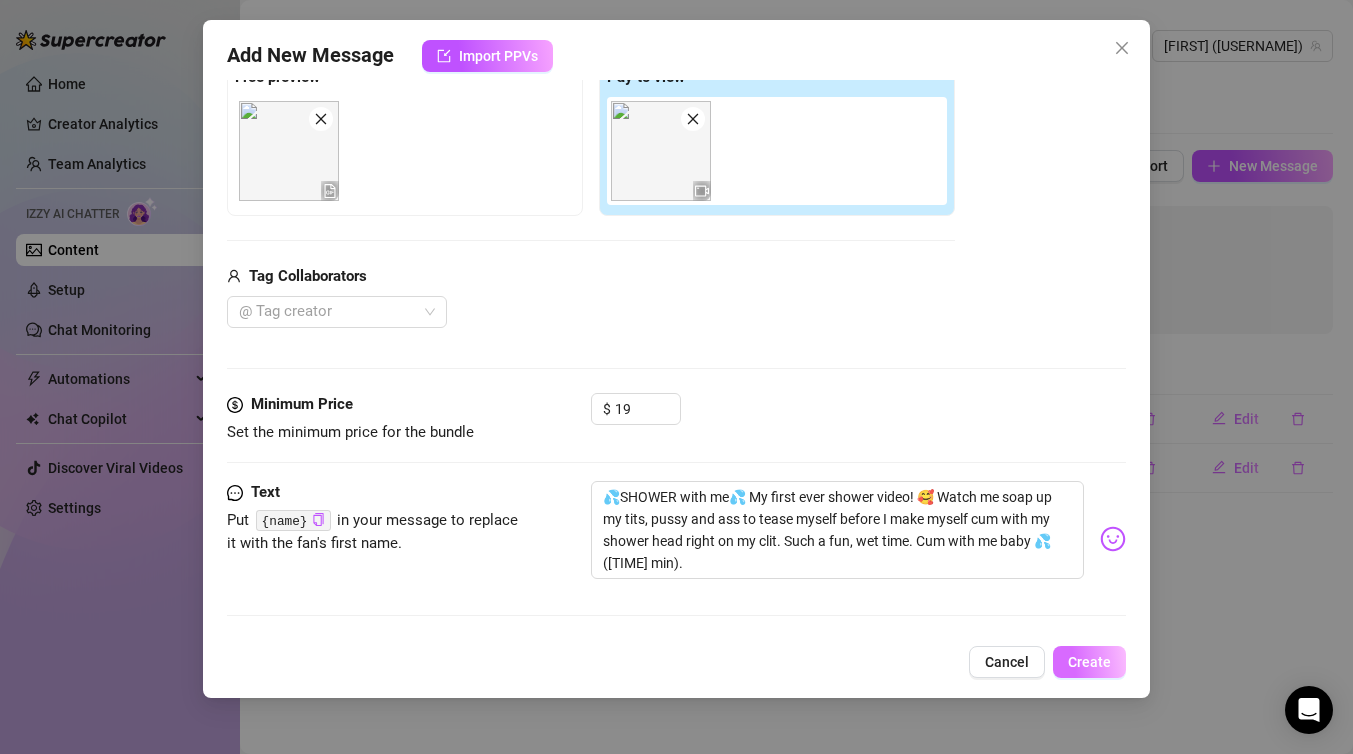click on "Create" at bounding box center (1089, 662) 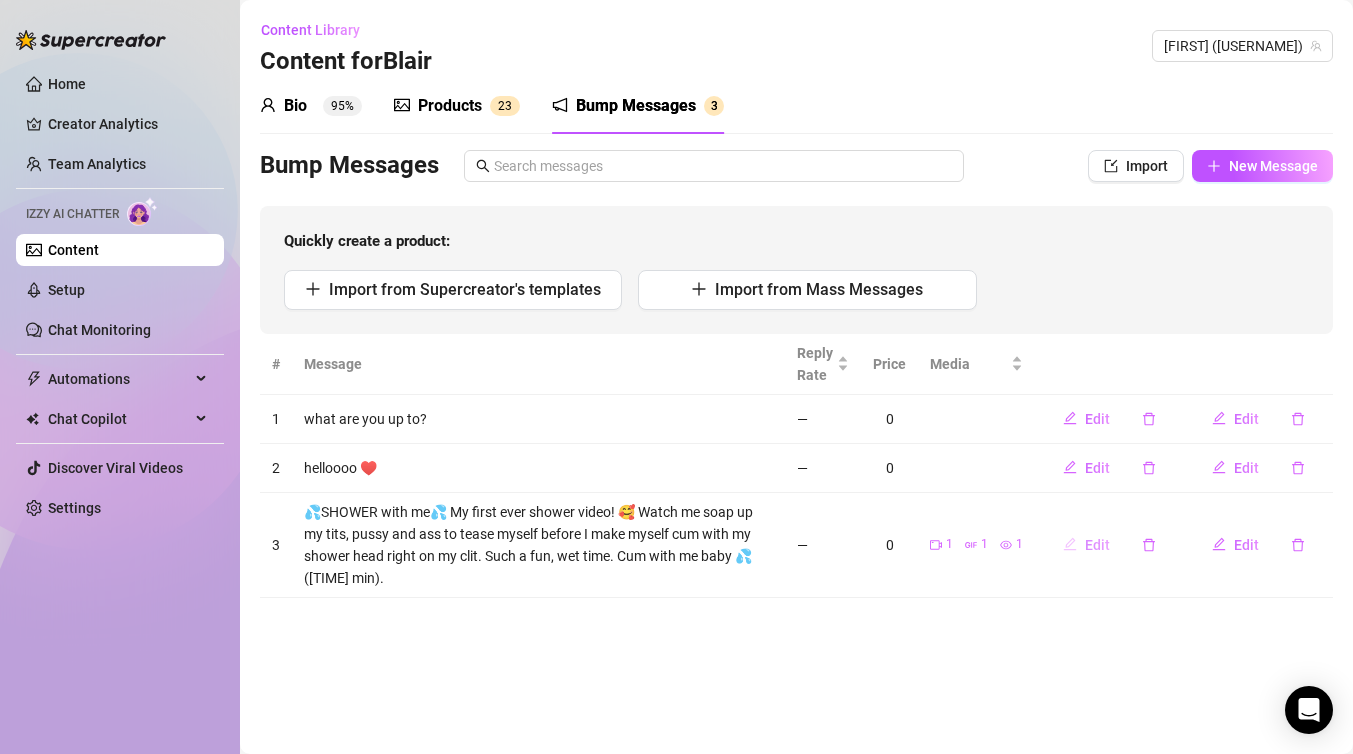 click on "Edit" at bounding box center [1086, 545] 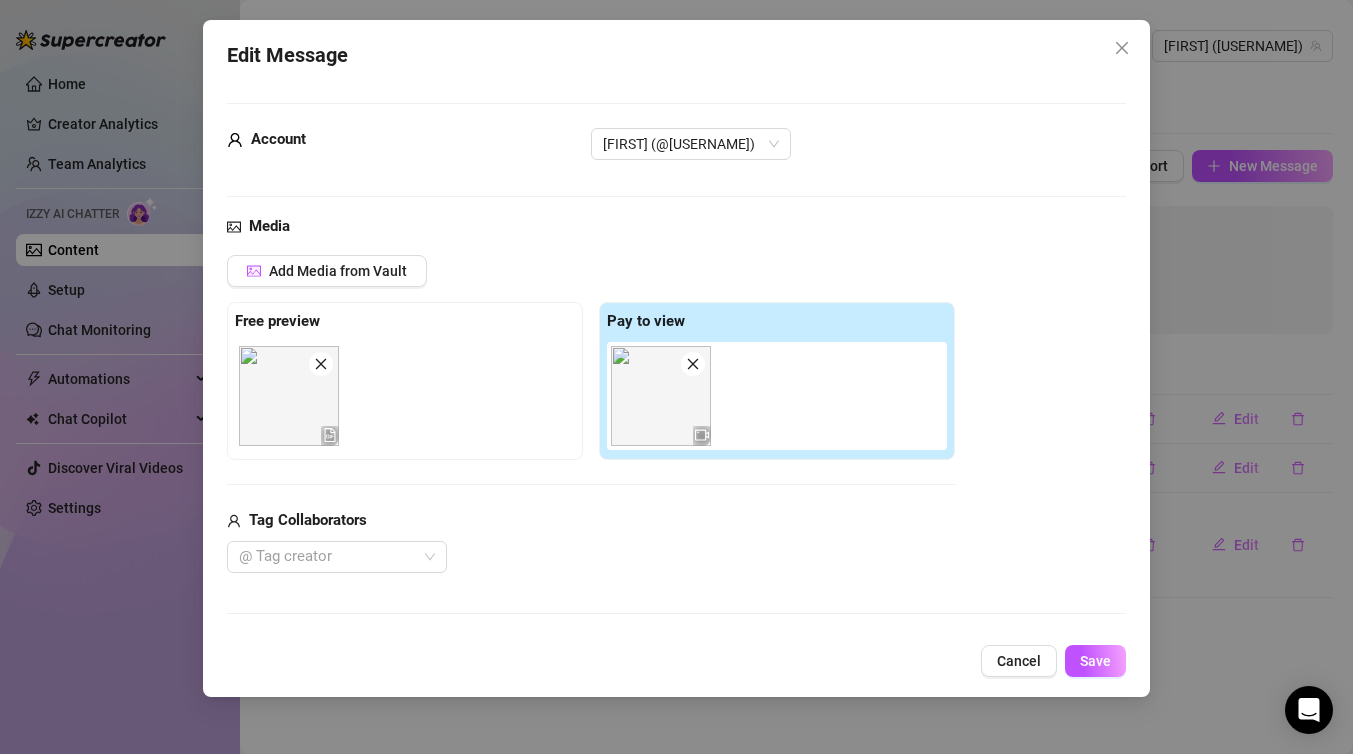 scroll, scrollTop: 245, scrollLeft: 0, axis: vertical 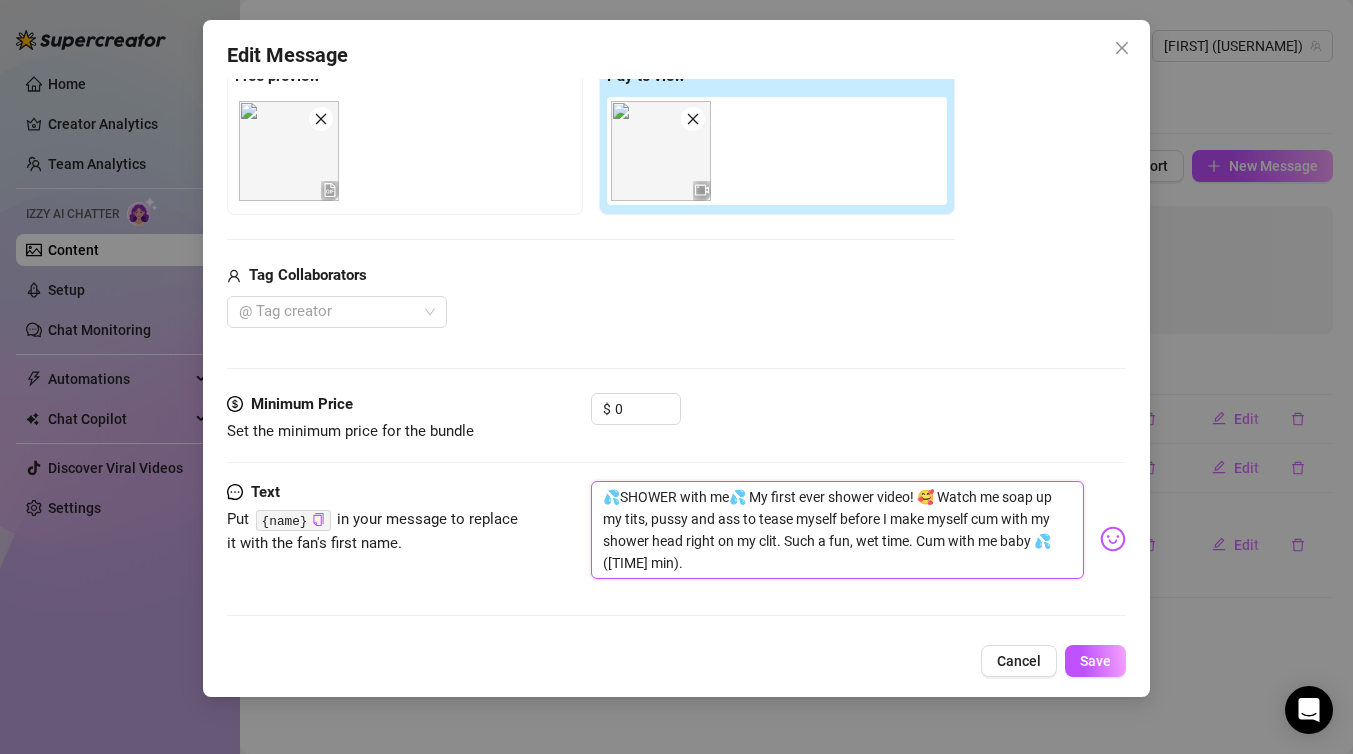 drag, startPoint x: 739, startPoint y: 497, endPoint x: 590, endPoint y: 495, distance: 149.01343 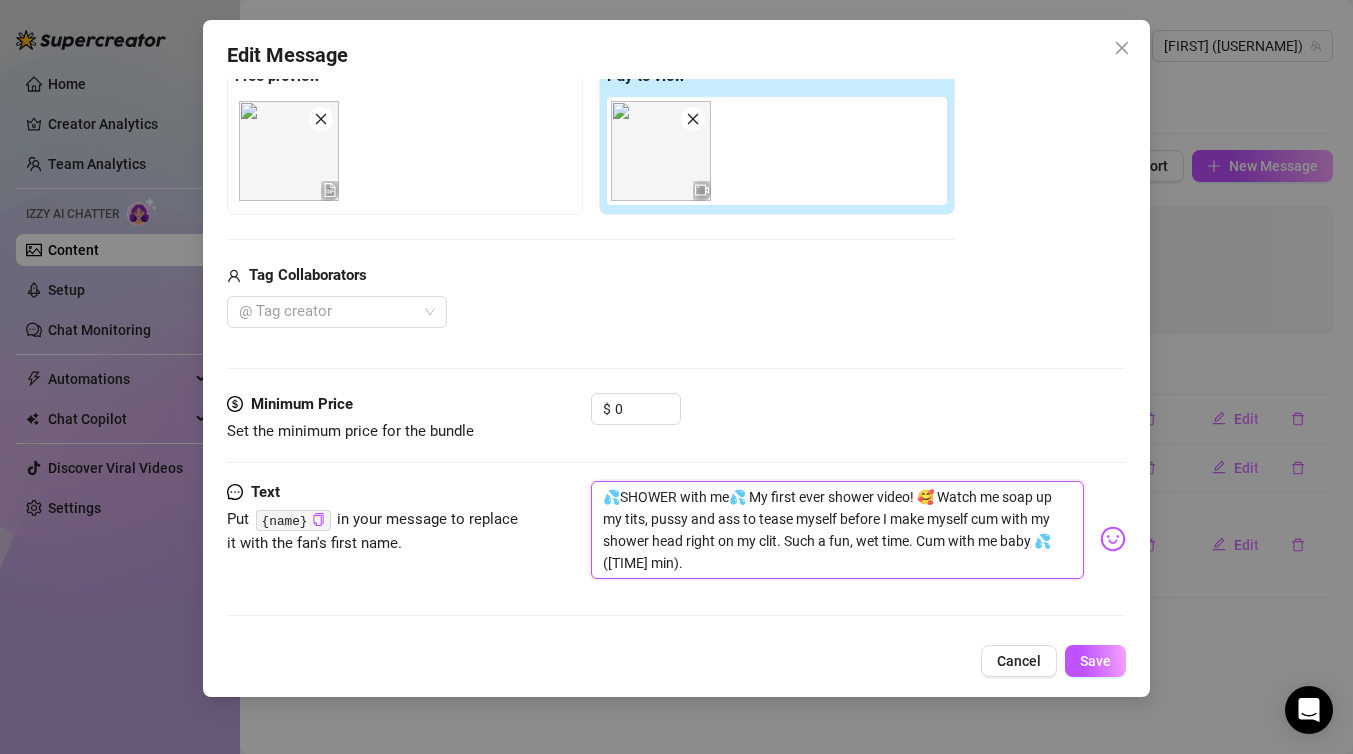 type on "T My first ever shower video! 🥰 Watch me soap up my tits, pussy and ass to tease myself before I make myself cum with my shower head right on my clit. Such a fun, wet time. Cum with me baby 💦 ([TIME] min)." 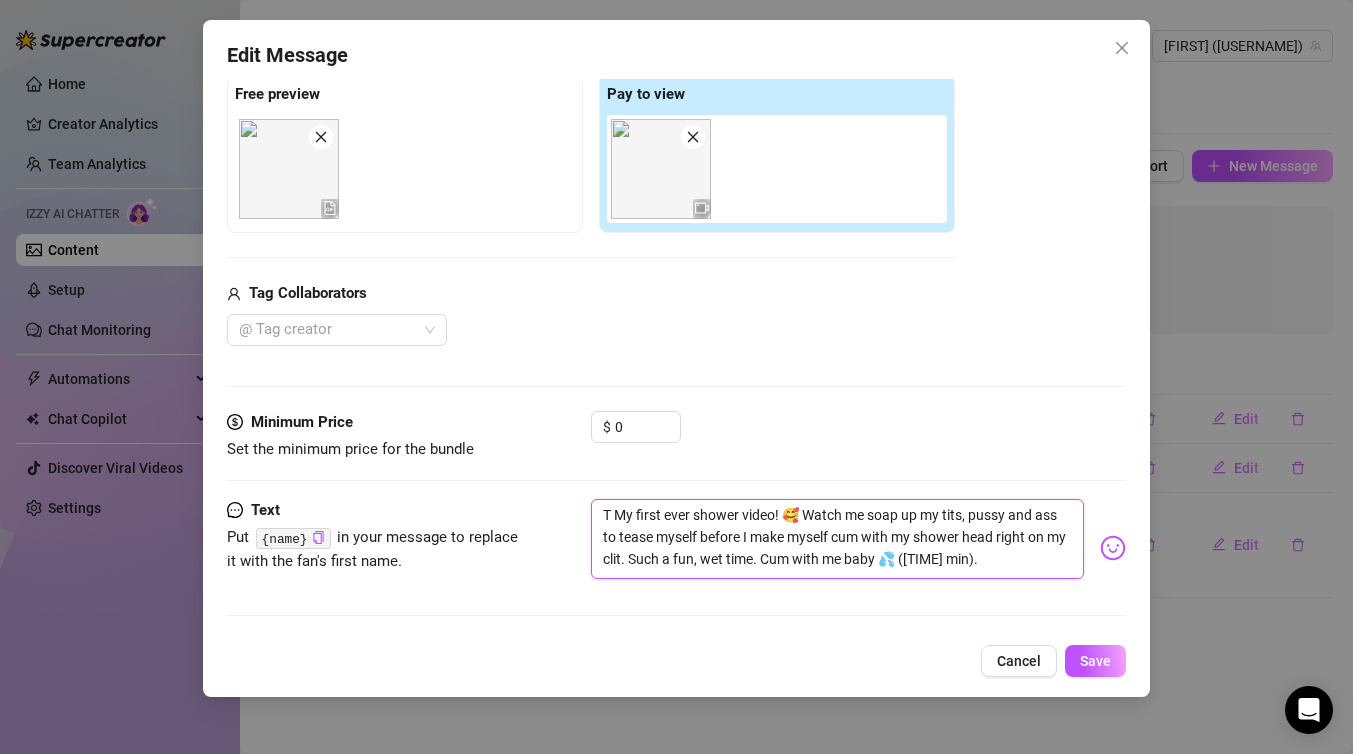 scroll, scrollTop: 227, scrollLeft: 0, axis: vertical 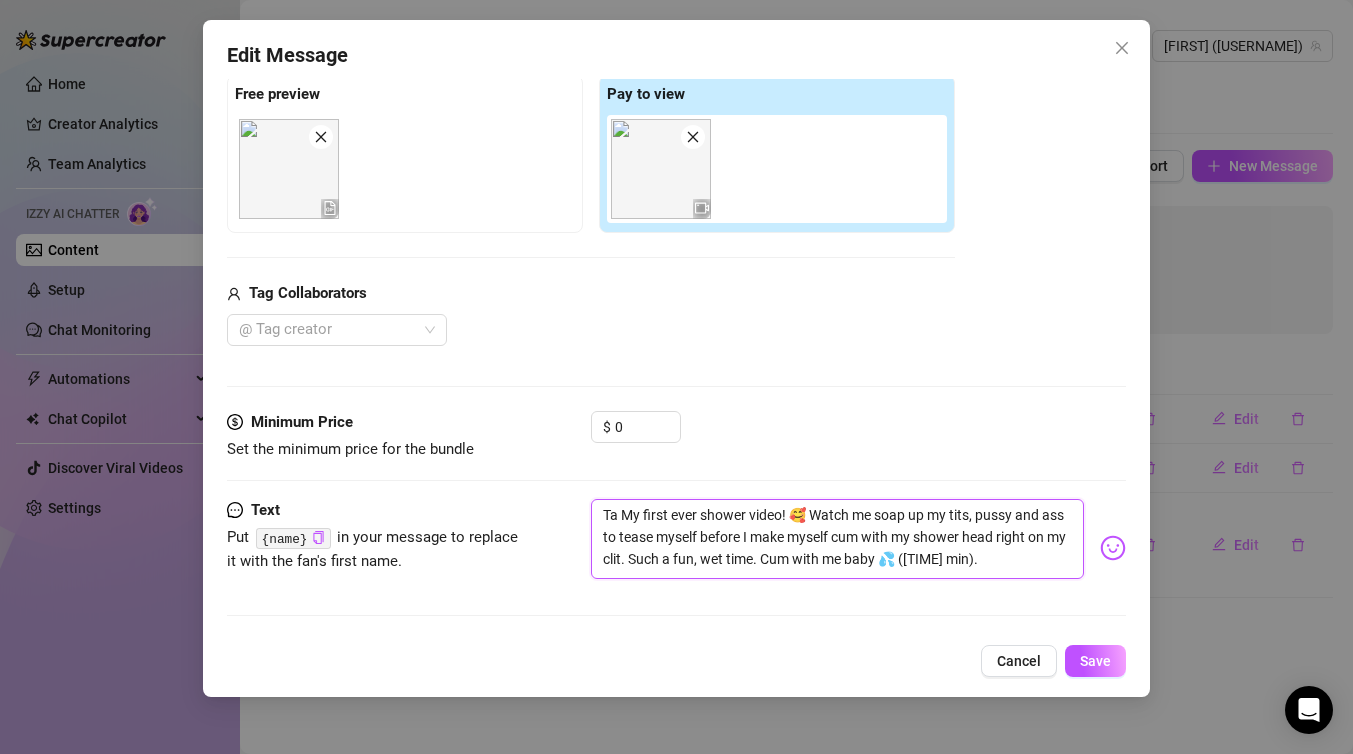 type on "Tak My first ever shower video! 🥰 Watch me soap up my tits, pussy and ass to tease myself before I make myself cum with my shower head right on my clit. Such a fun, wet time. Cum with me baby 💦 ([TIME] min)." 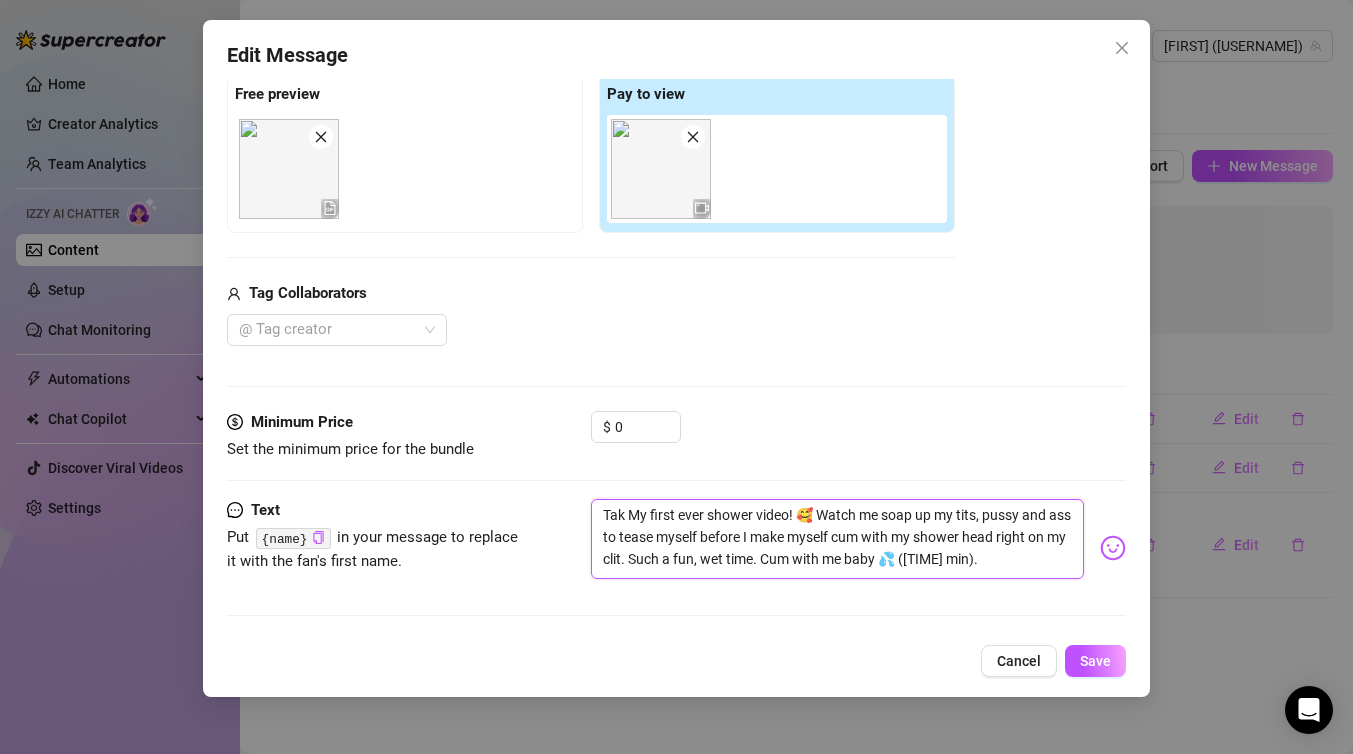 type on "Take My first ever shower video! 🥰 Watch me soap up my tits, pussy and ass to tease myself before I make myself cum with my shower head right on my clit. Such a fun, wet time. Cum with me baby 💦 ([TIME] min)." 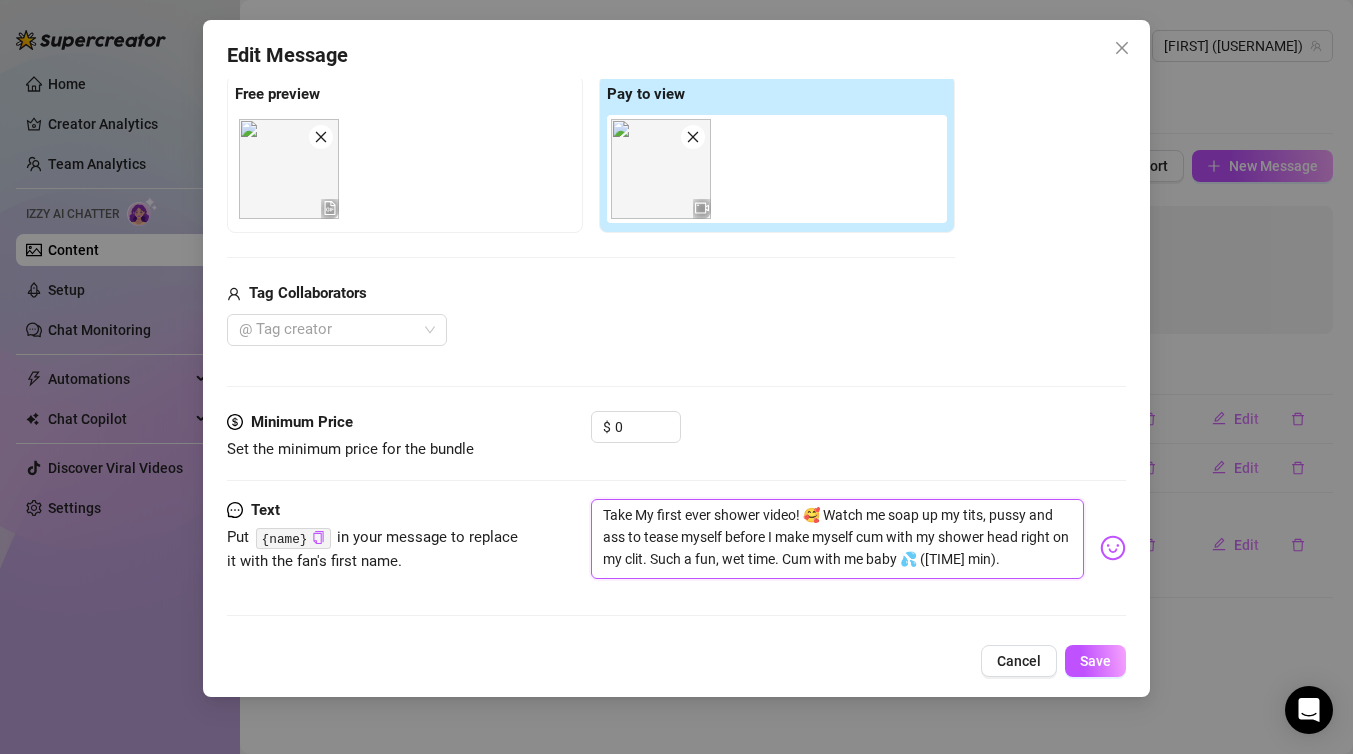 type on "Take  My first ever shower video! 🥰 Watch me soap up my tits, pussy and ass to tease myself before I make myself cum with my shower head right on my clit. Such a fun, wet time. Cum with me baby 💦 ([TIME] min)." 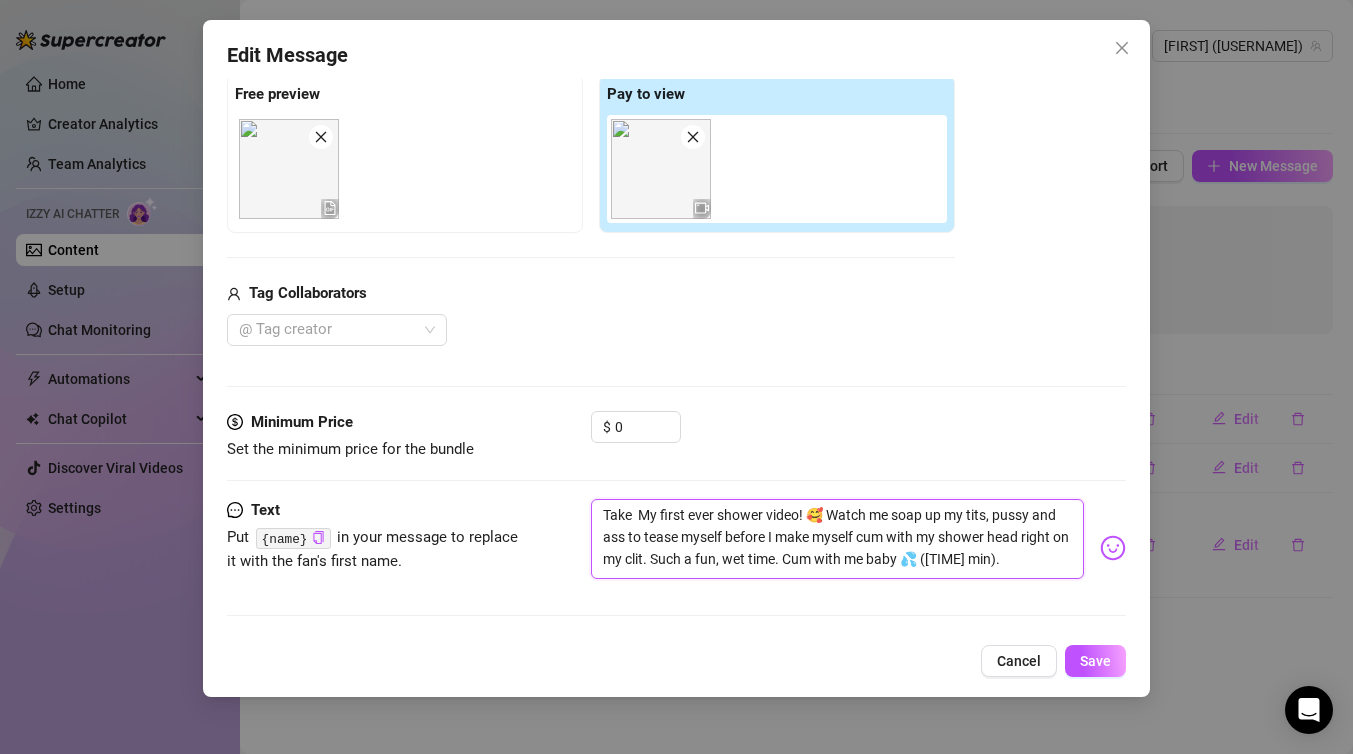 type on "Take a My first ever shower video! 🥰 Watch me soap up my tits, pussy and ass to tease myself before I make myself cum with my shower head right on my clit. Such a fun, wet time. Cum with me baby 💦 ([TIME] min)." 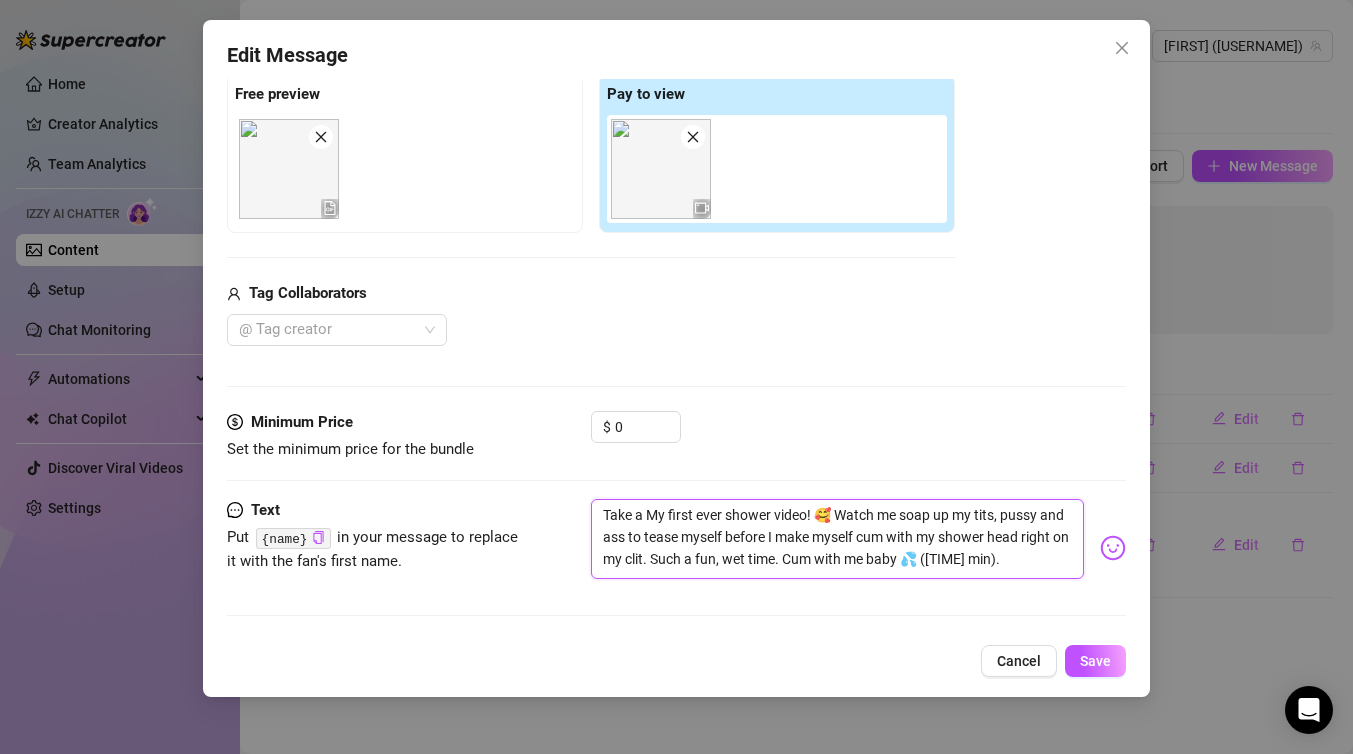 type on "Take a My first ever shower video! 🥰 Watch me soap up my tits, pussy and ass to tease myself before I make myself cum with my shower head right on my clit. Such a fun, wet time. Cum with me baby 💦 ([TIME] min)." 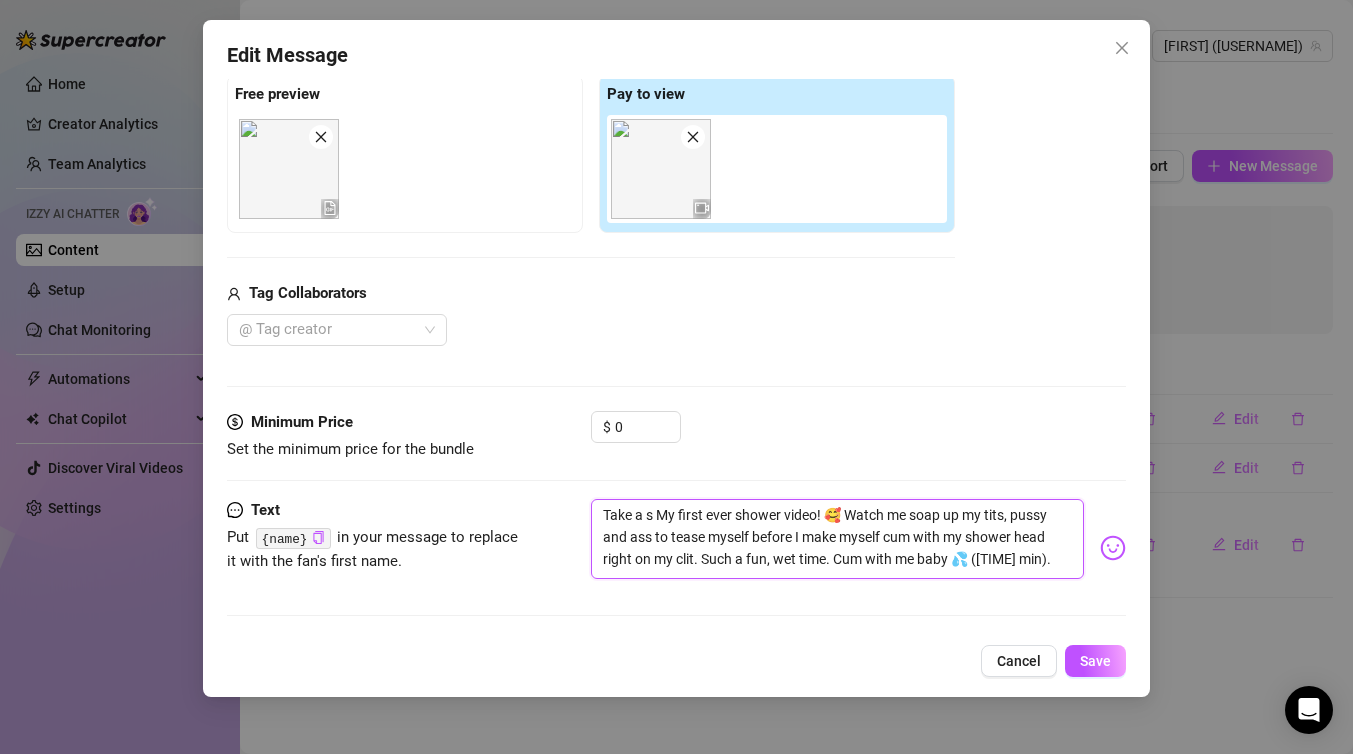 type on "Take a sh My first ever shower video! 🥰 Watch me soap up my tits, pussy and ass to tease myself before I make myself cum with my shower head right on my clit. Such a fun, wet time. Cum with me baby 💦 ([TIME] min)." 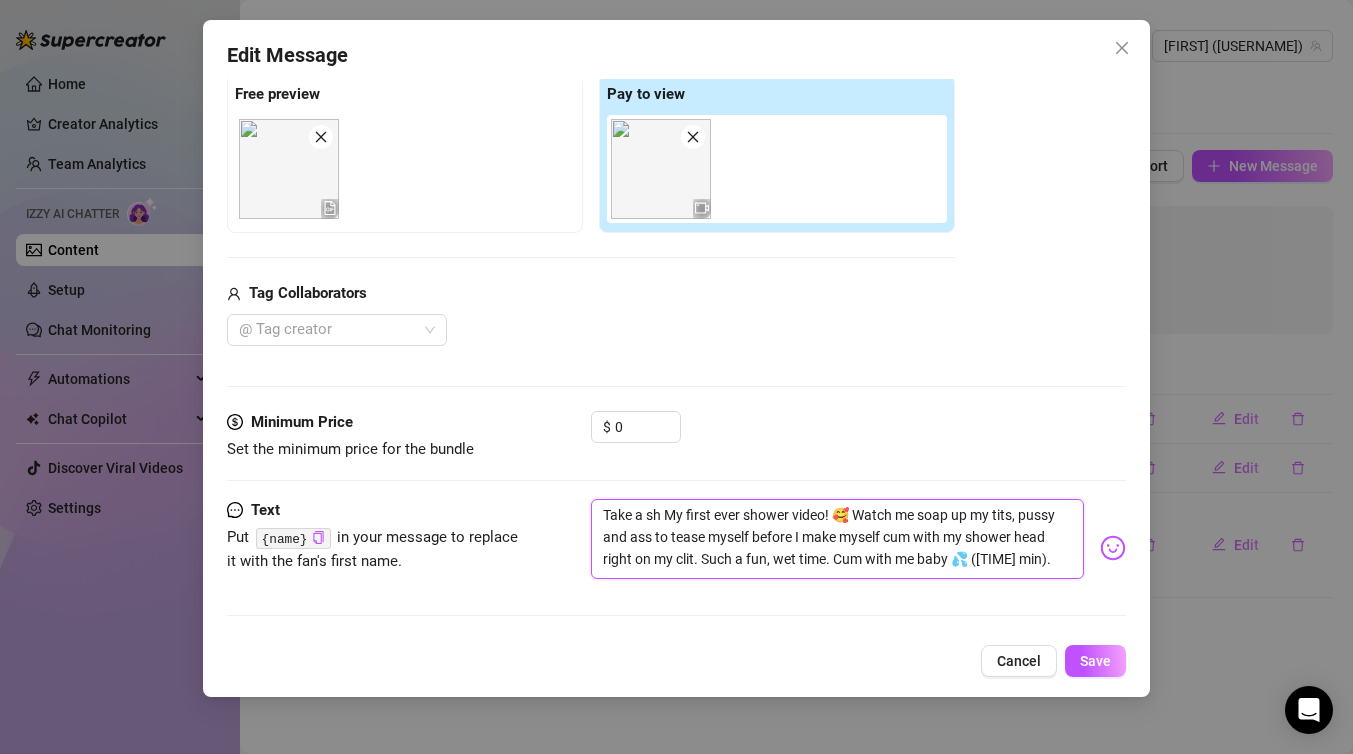 type on "Take a sho My first ever shower video! 🥰 Watch me soap up my tits, pussy and ass to tease myself before I make myself cum with my shower head right on my clit. Such a fun, wet time. Cum with me baby 💦 ([TIME] min)." 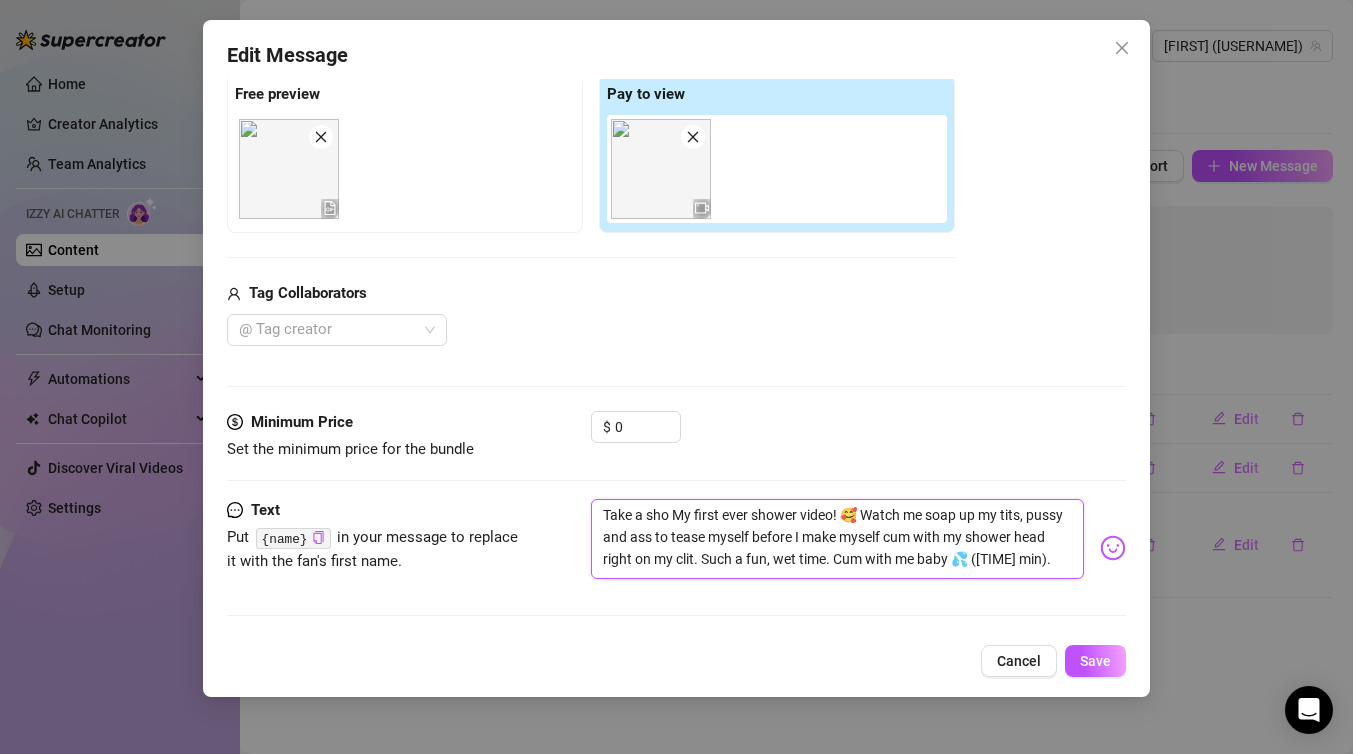 type on "Take a show My first ever shower video! 🥰 Watch me soap up my tits, pussy and ass to tease myself before I make myself cum with my shower head right on my clit. Such a fun, wet time. Cum with me baby 💦 ([TIME] min)." 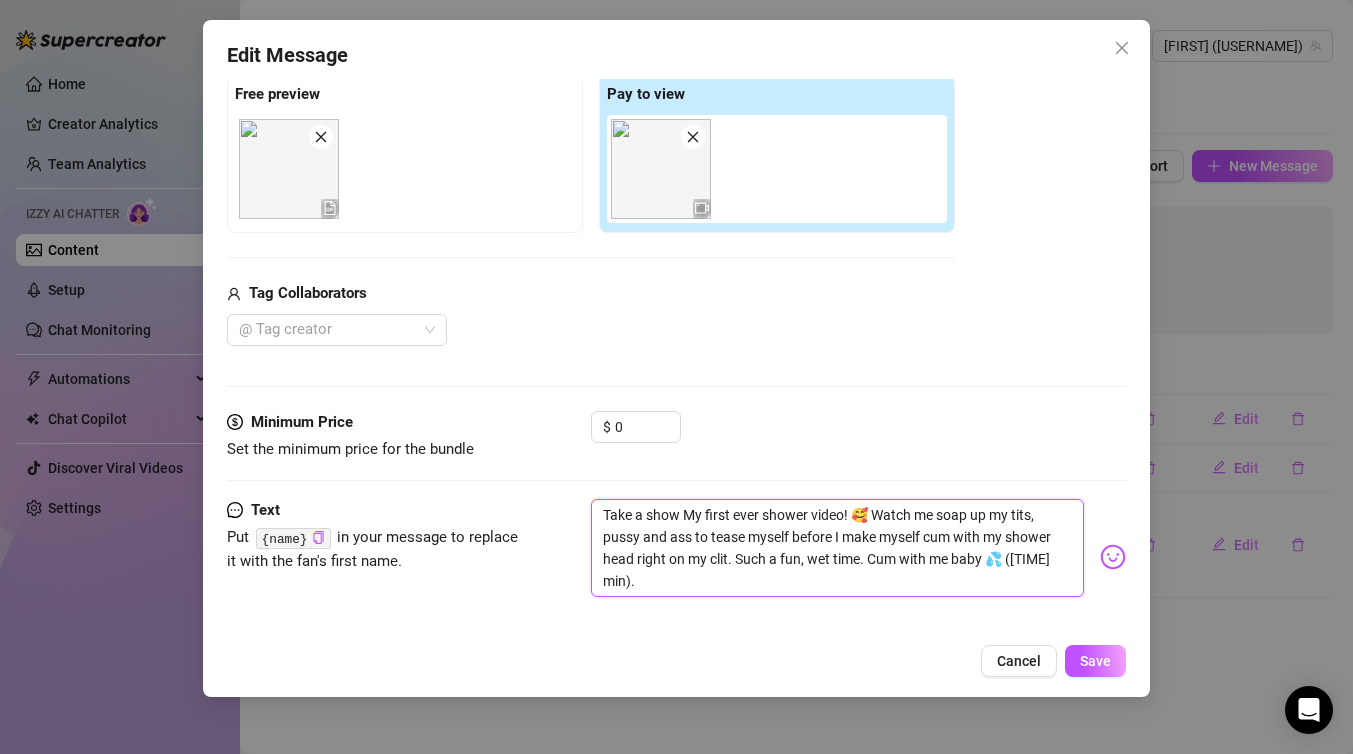 type on "Take a showe My first ever shower video! 🥰 Watch me soap up my tits, pussy and ass to tease myself before I make myself cum with my shower head right on my clit. Such a fun, wet time. Cum with me baby 💦 ([TIME] min)." 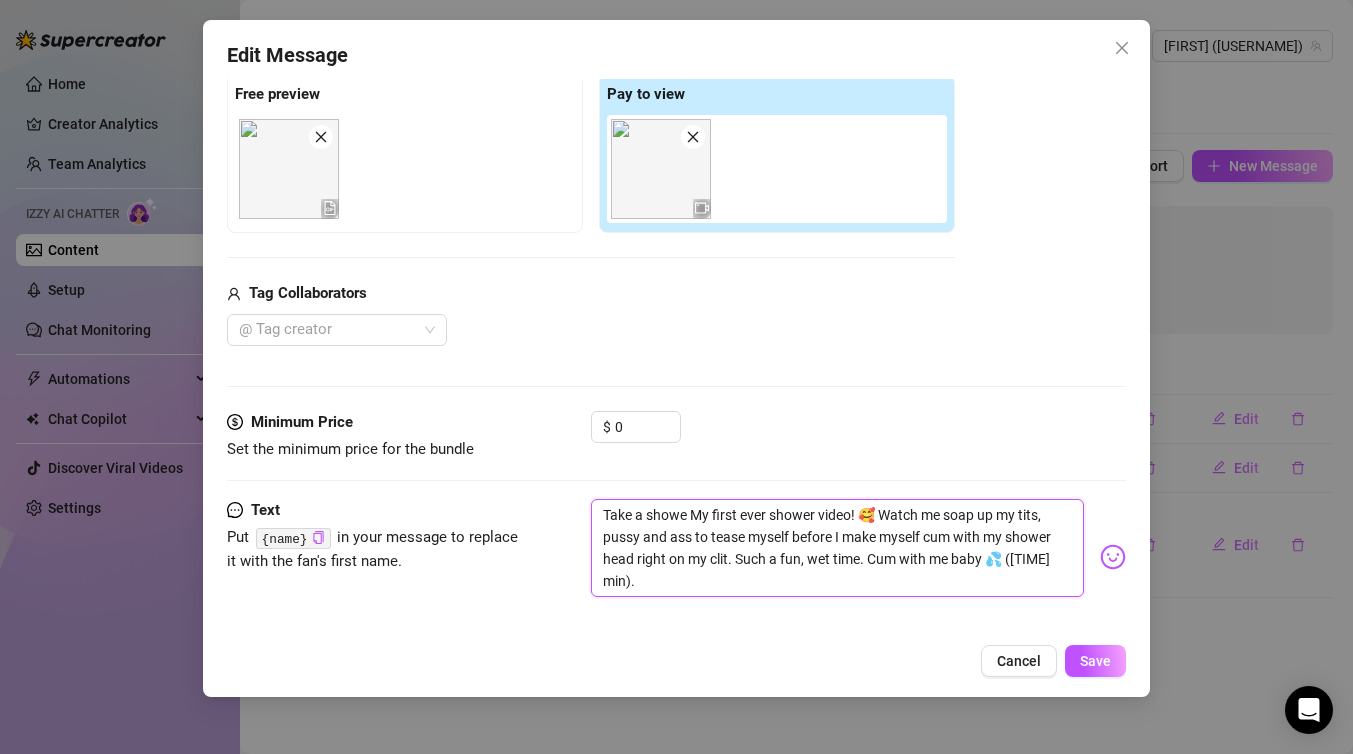scroll, scrollTop: 245, scrollLeft: 0, axis: vertical 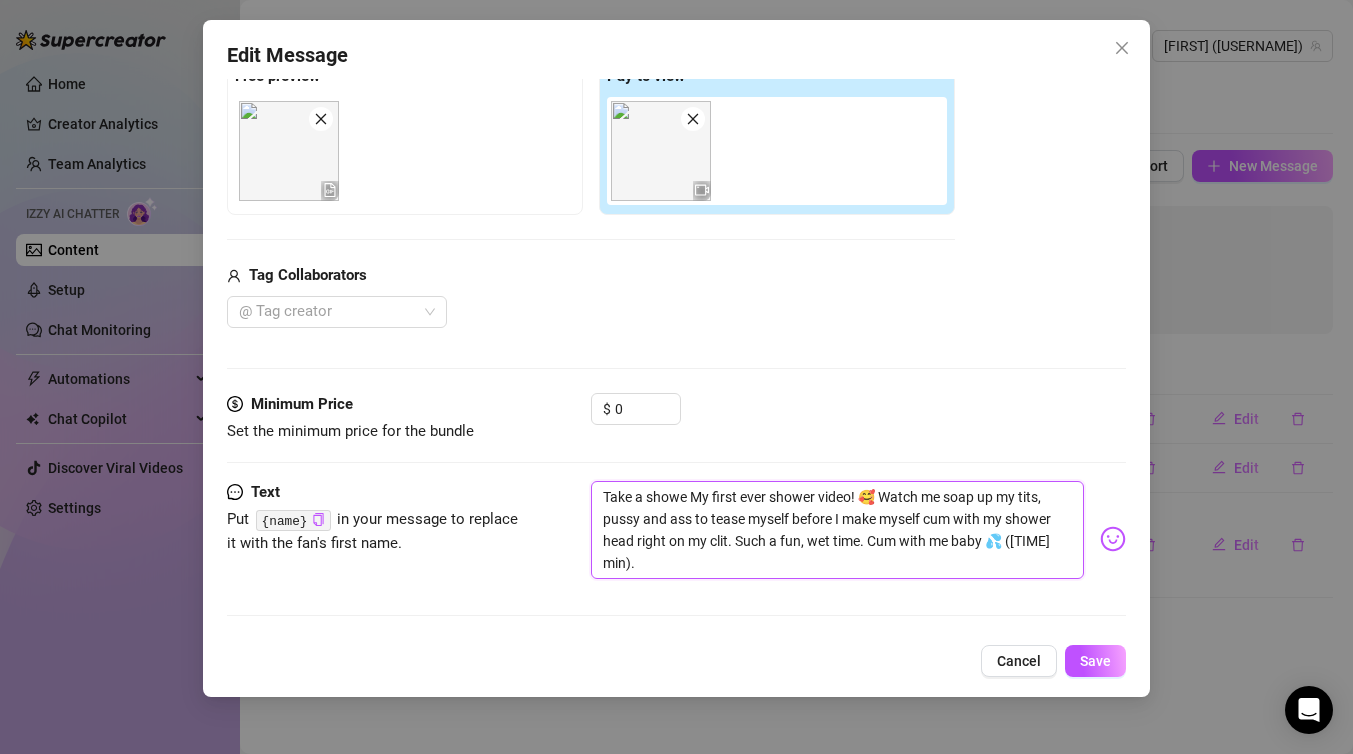 type on "Take a shower My first ever shower video! 🥰 Watch me soap up my tits, pussy and ass to tease myself before I make myself cum with my shower head right on my clit. Such a fun, wet time. Cum with me baby 💦 ([TIME] min)." 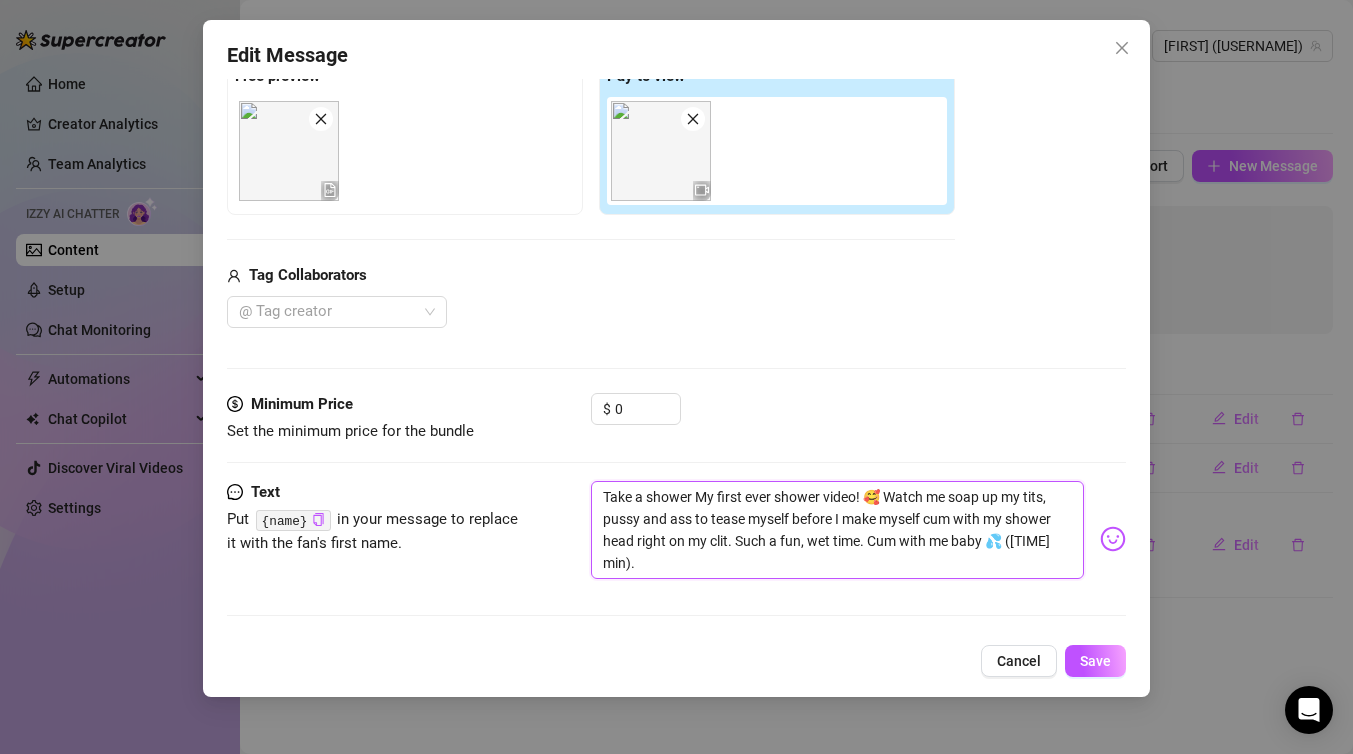 type on "Take a shower  My first ever shower video! 🥰 Watch me soap up my tits, pussy and ass to tease myself before I make myself cum with my shower head right on my clit. Such a fun, wet time. Cum with me baby 💦 (5:44 min)." 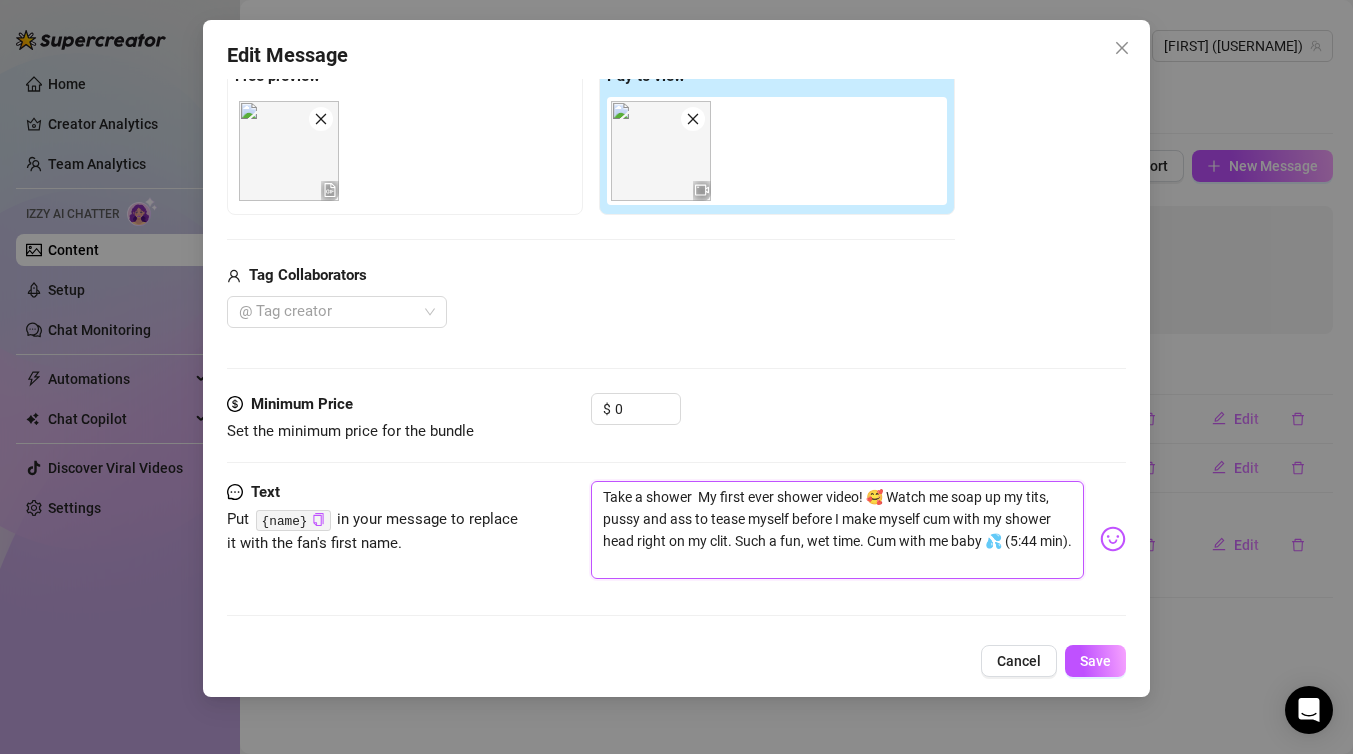 type on "Take a shower w My first ever shower video! 🥰 Watch me soap up my tits, pussy and ass to tease myself before I make myself cum with my shower head right on my clit. Such a fun, wet time. Cum with me baby 💦 ([TIME] min)." 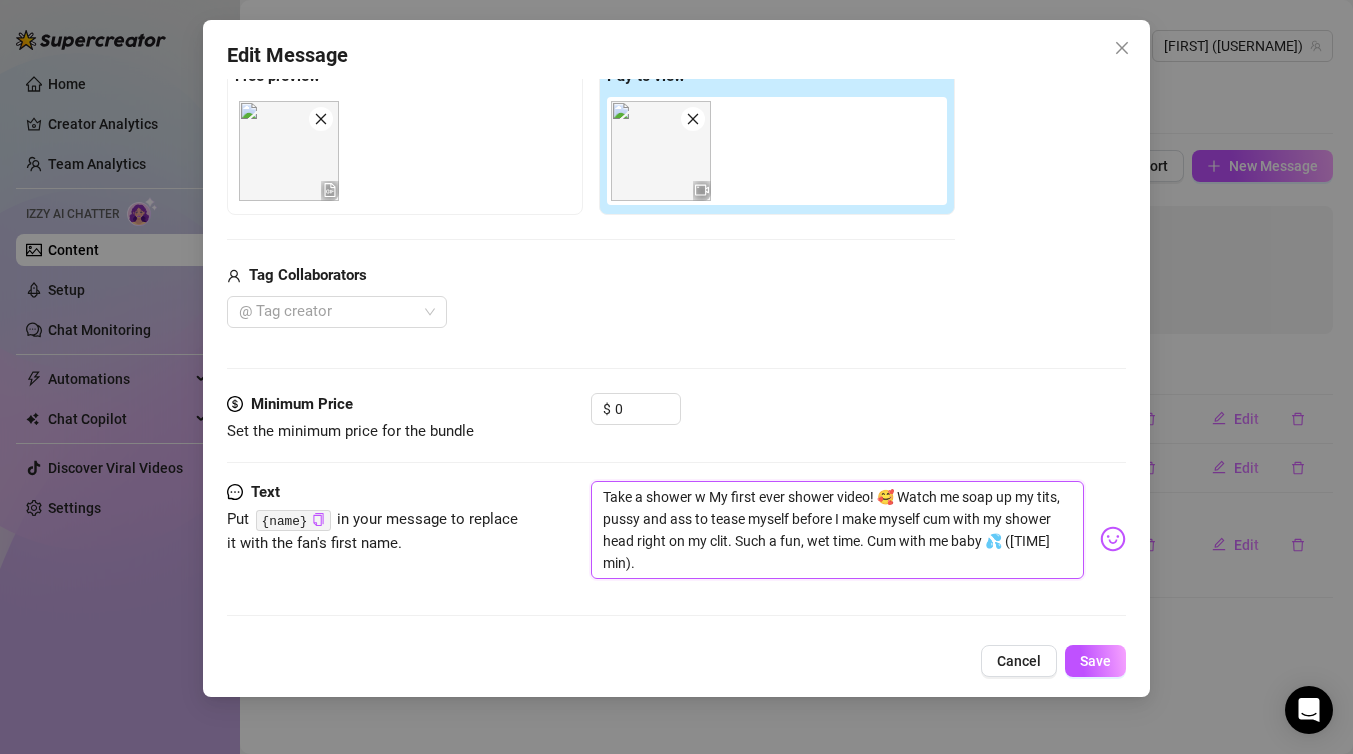 type on "Take a shower wi My first ever shower video! 🥰 Watch me soap up my tits, pussy and ass to tease myself before I make myself cum with my shower head right on my clit. Such a fun, wet time. Cum with me baby 💦 ([TIME] min)." 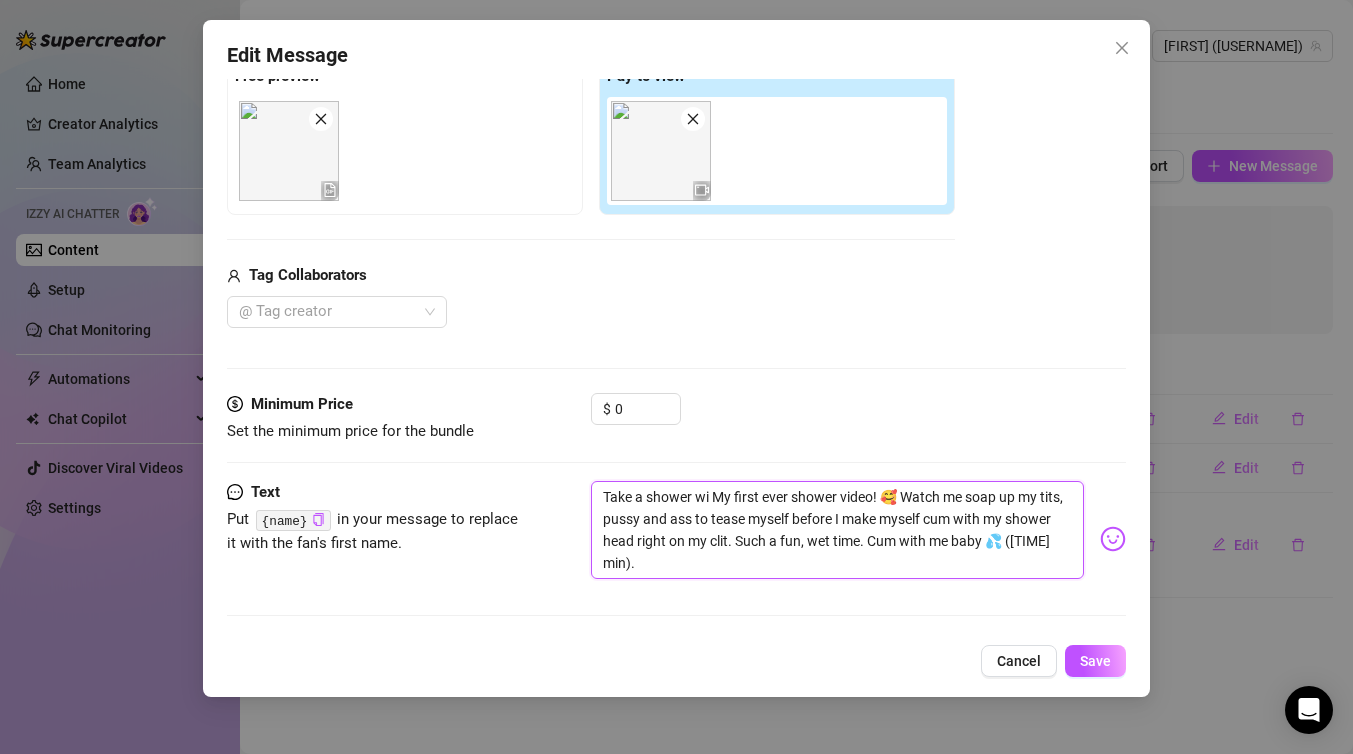 type on "Take a shower wit My first ever shower video! 🥰 Watch me soap up my tits, pussy and ass to tease myself before I make myself cum with my shower head right on my clit. Such a fun, wet time. Cum with me baby 💦 ([TIME] min)." 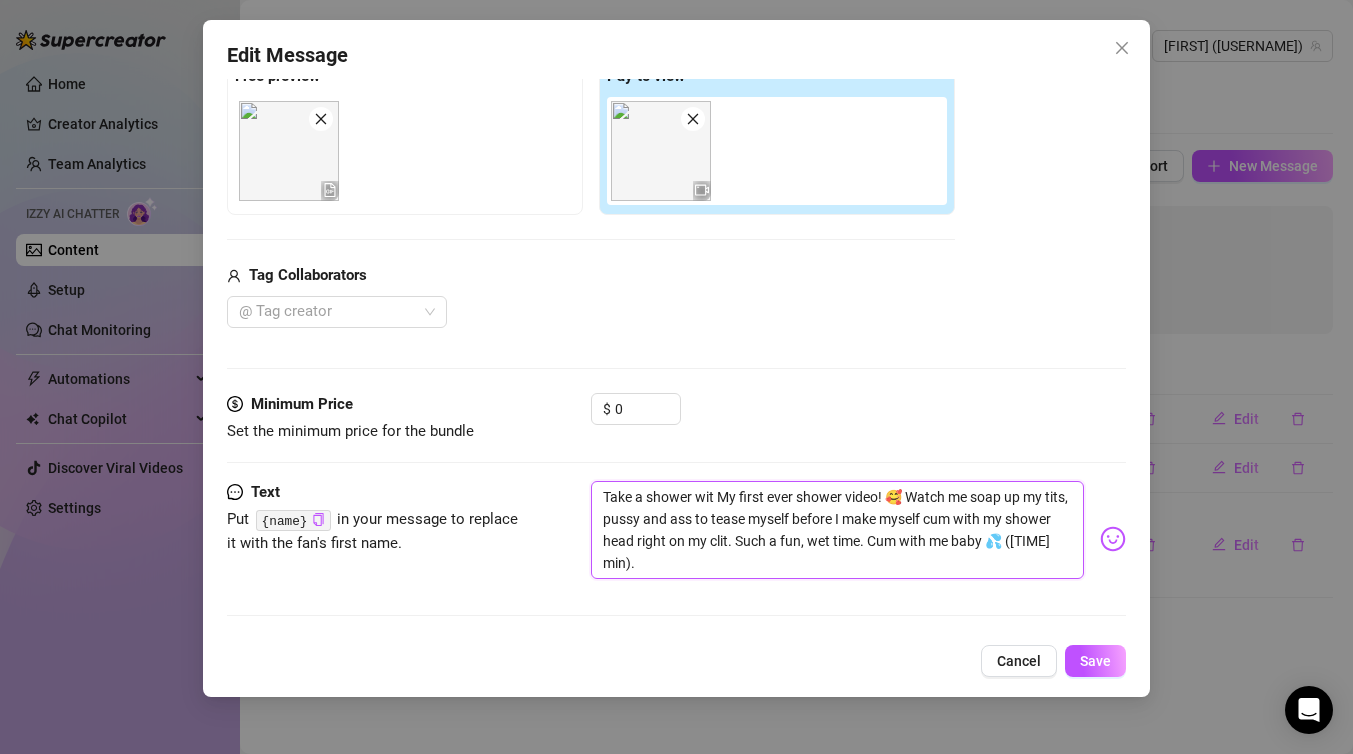 type on "Take a shower with Me My first ever shower video! 🥰 Watch me soap up my tits, pussy and ass to tease myself before I make myself cum with my shower head right on my clit. Such a fun, wet time. Cum with me baby 💦 ([TIME] min)." 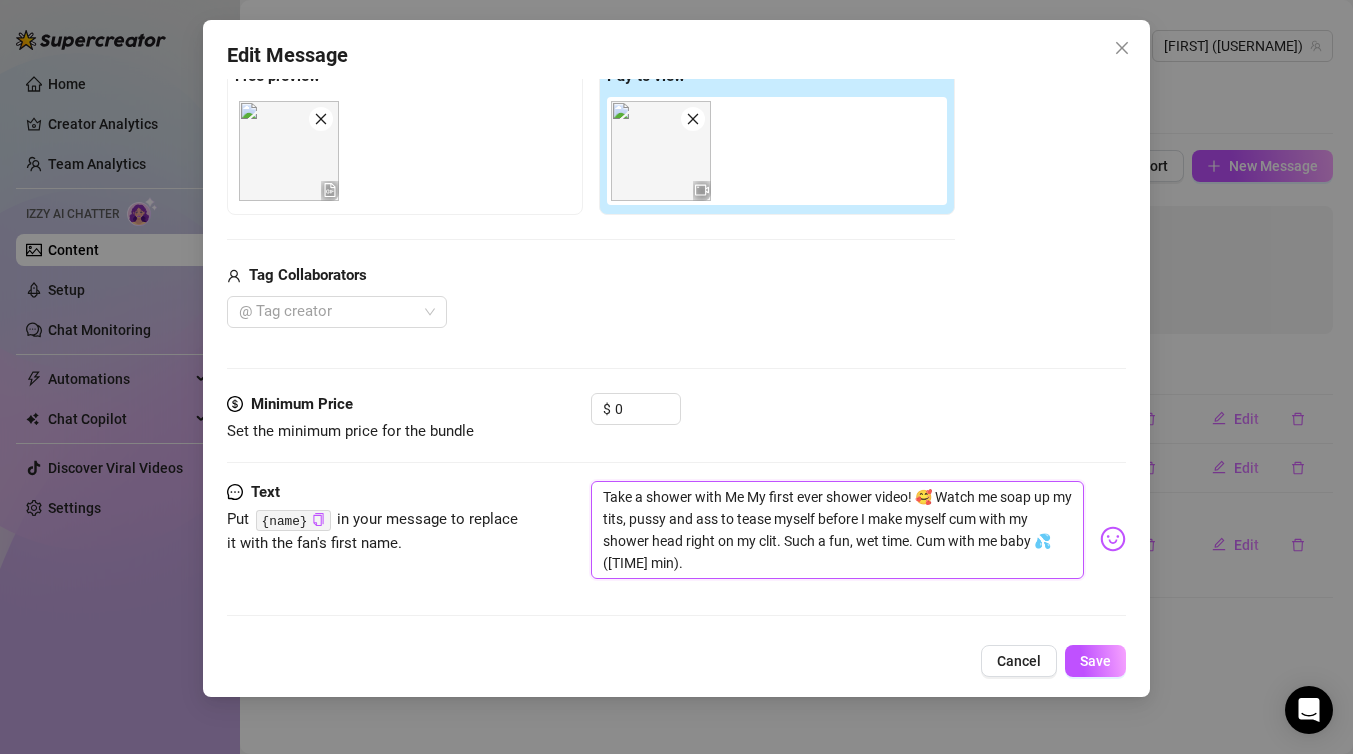 type on "Take a shower with  My first ever shower video! 🥰 Watch me soap up my tits, pussy and ass to tease myself before I make myself cum with my shower head right on my clit. Such a fun, wet time. Cum with me baby 💦 ([TIME] min)." 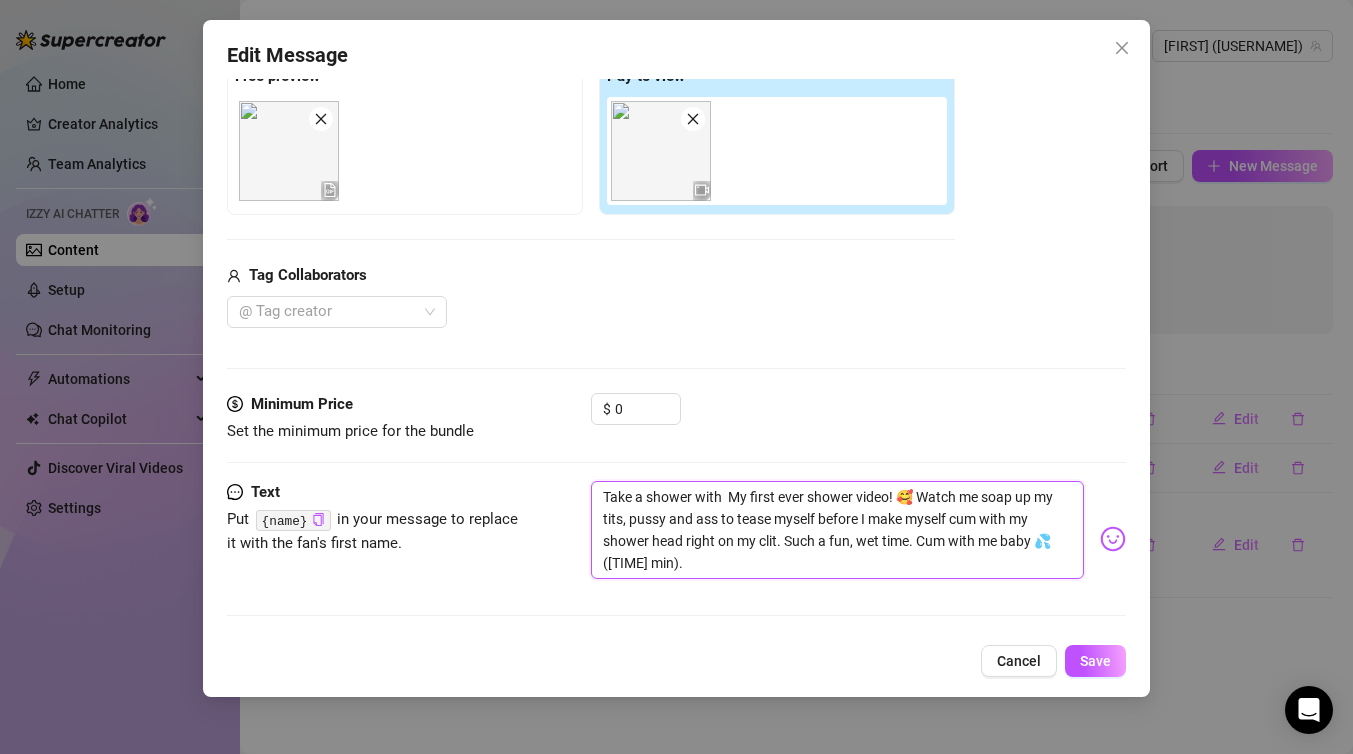 type on "Take a shower with m My first ever shower video! 🥰 Watch me soap up my tits, pussy and ass to tease myself before I make myself cum with my shower head right on my clit. Such a fun, wet time. Cum with me baby 💦 ([TIME] min)." 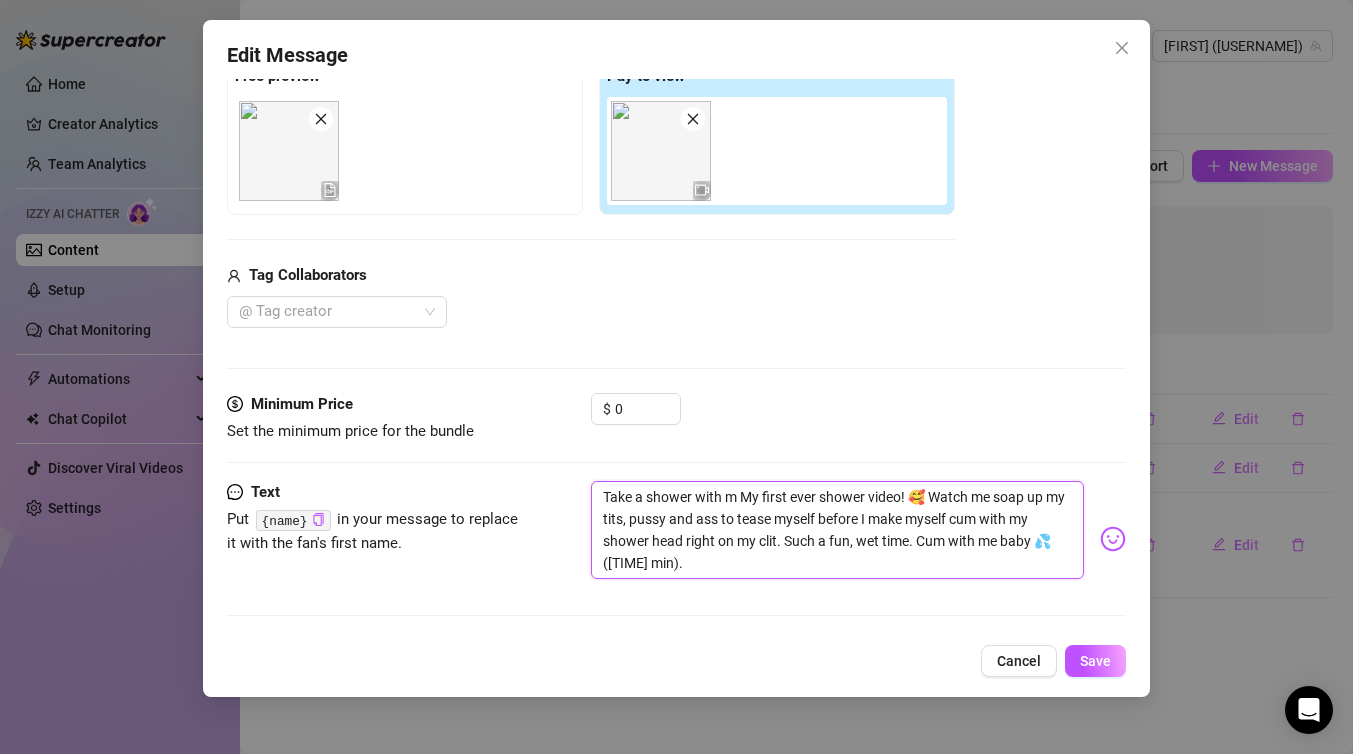 type on "Take a shower with me My first ever shower video! 🥰 Watch me soap up my tits, pussy and ass to tease myself before I make myself cum with my shower head right on my clit. Such a fun, wet time. Cum with me baby 💦 ([TIME] min)." 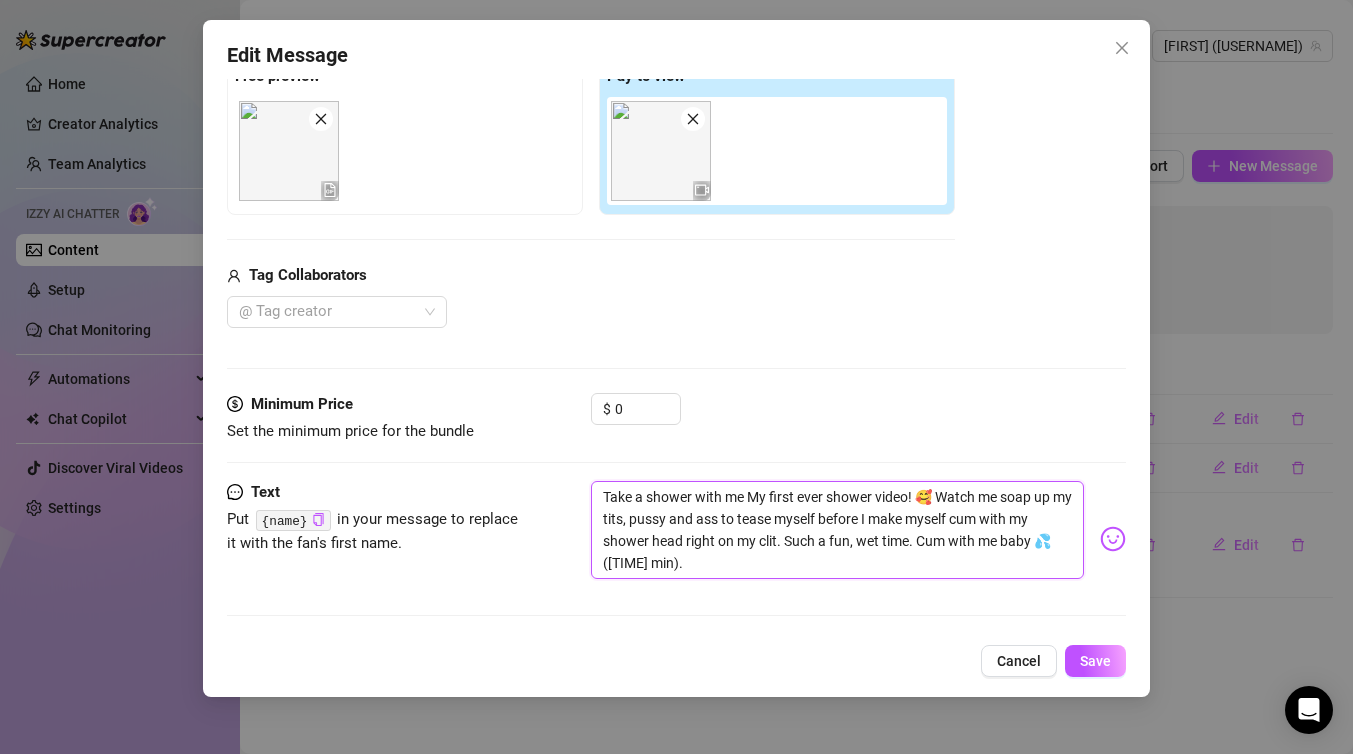 type on "Take a shower with me  My first ever shower video! 🥰 Watch me soap up my tits, pussy and ass to tease myself before I make myself cum with my shower head right on my clit. Such a fun, wet time. Cum with me baby 💦 ([TIME] min)." 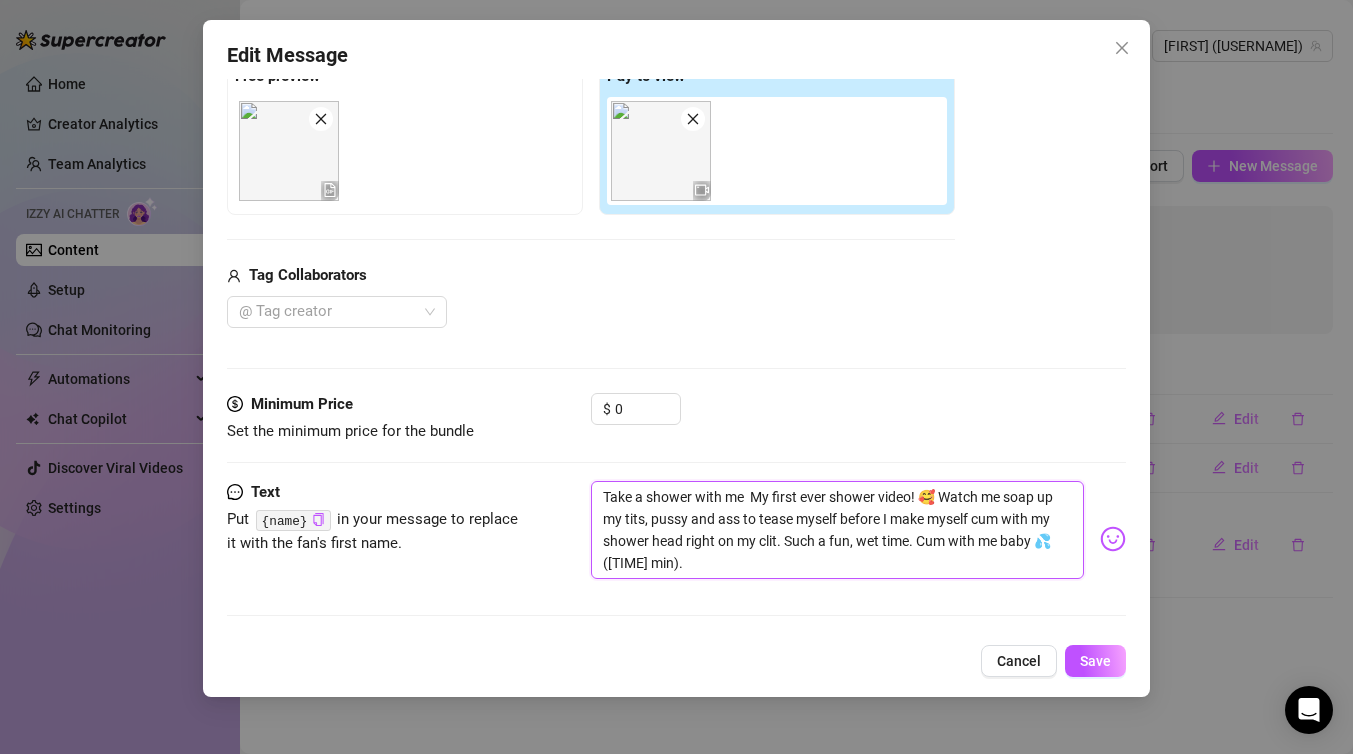 type on "Take a shower with me 🫧 My first ever shower video! 🥰 Watch me soap up my tits, pussy and ass to tease myself before I make myself cum with my shower head right on my clit. Such a fun, wet time. Cum with me baby 💦 ([TIME] min)." 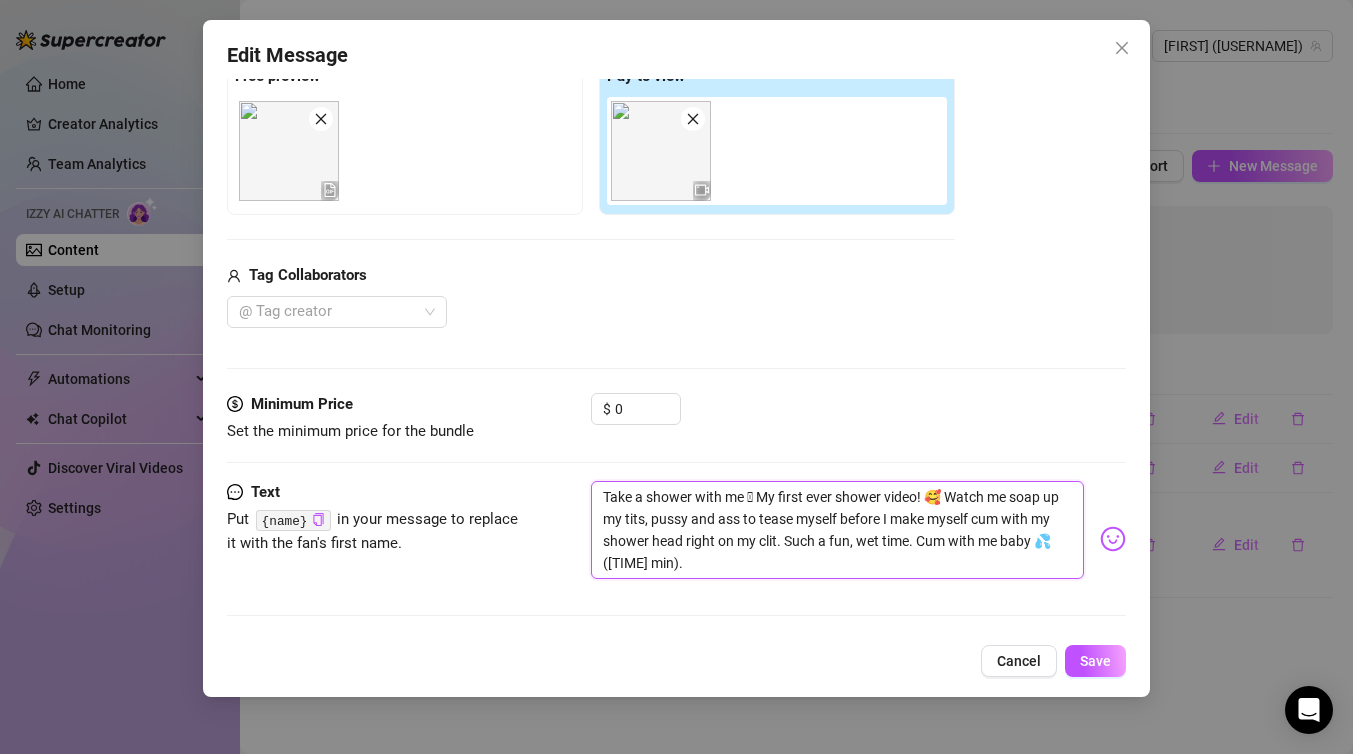 click on "Take a shower with me 🫧 My first ever shower video! 🥰 Watch me soap up my tits, pussy and ass to tease myself before I make myself cum with my shower head right on my clit. Such a fun, wet time. Cum with me baby 💦 ([TIME] min)." at bounding box center [837, 530] 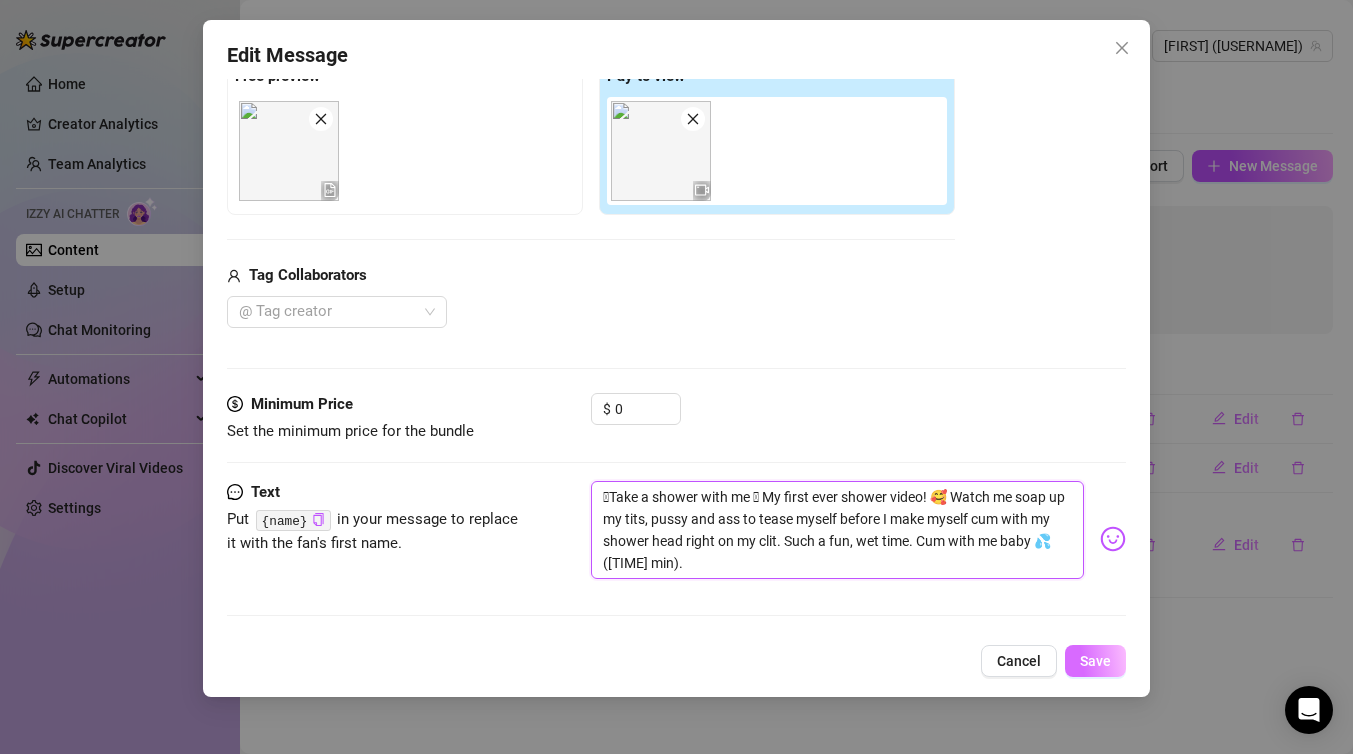 type on "🫧Take a shower with me 🫧 My first ever shower video! 🥰 Watch me soap up my tits, pussy and ass to tease myself before I make myself cum with my shower head right on my clit. Such a fun, wet time. Cum with me baby 💦 ([TIME] min)." 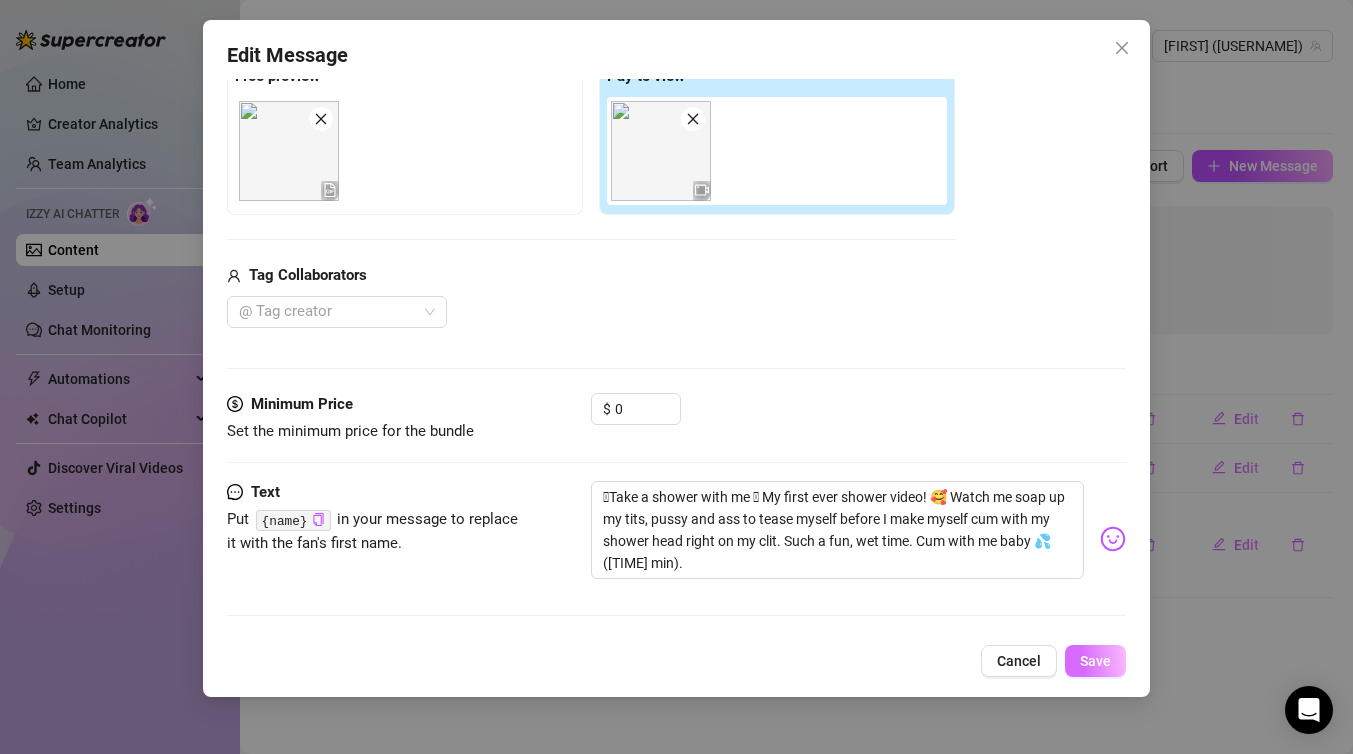 click on "Save" at bounding box center [1095, 661] 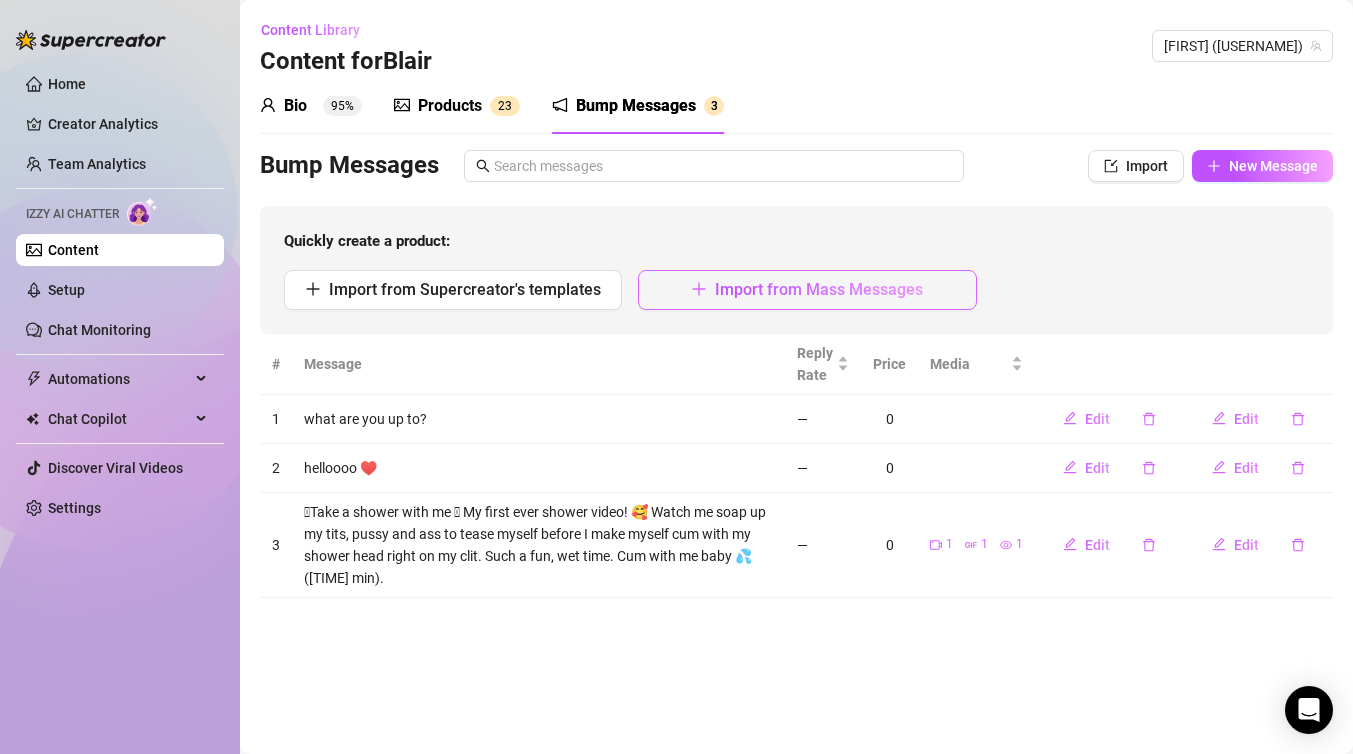 click on "Import from Mass Messages" at bounding box center [819, 289] 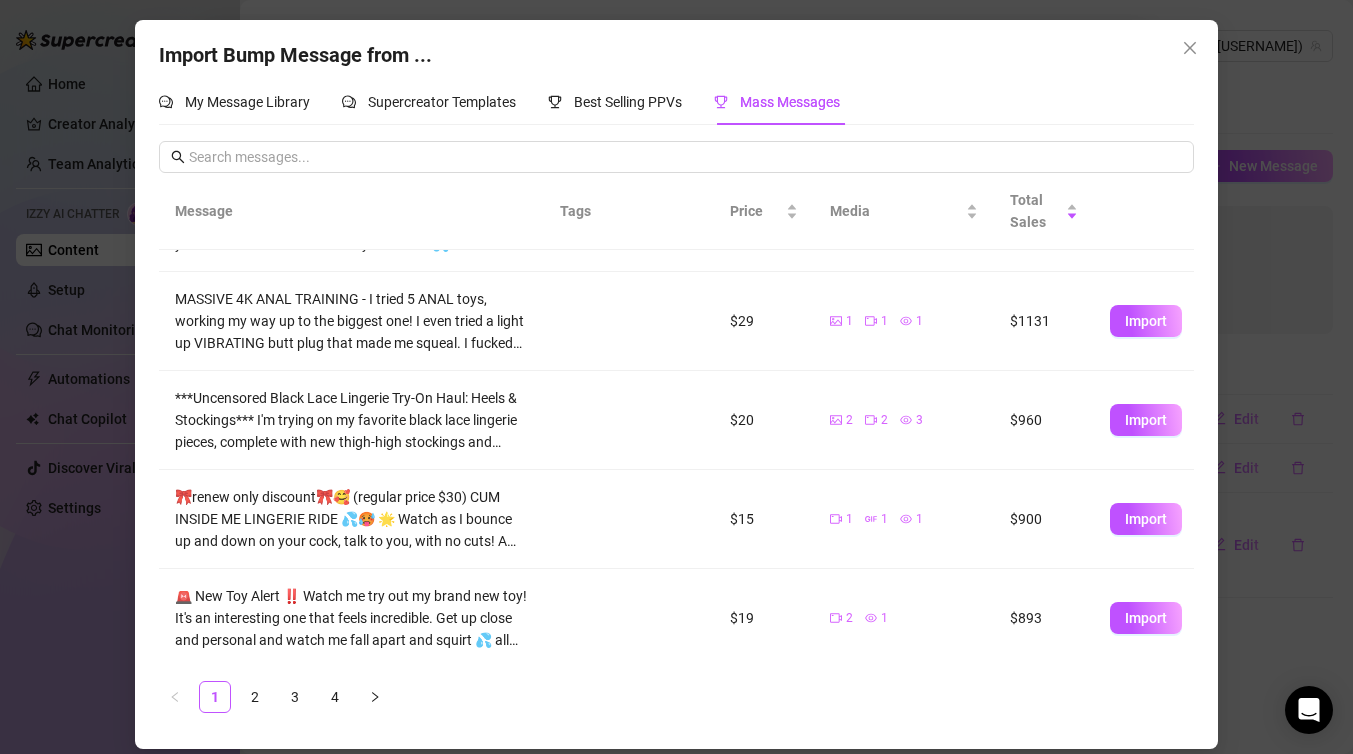 scroll, scrollTop: 481, scrollLeft: 0, axis: vertical 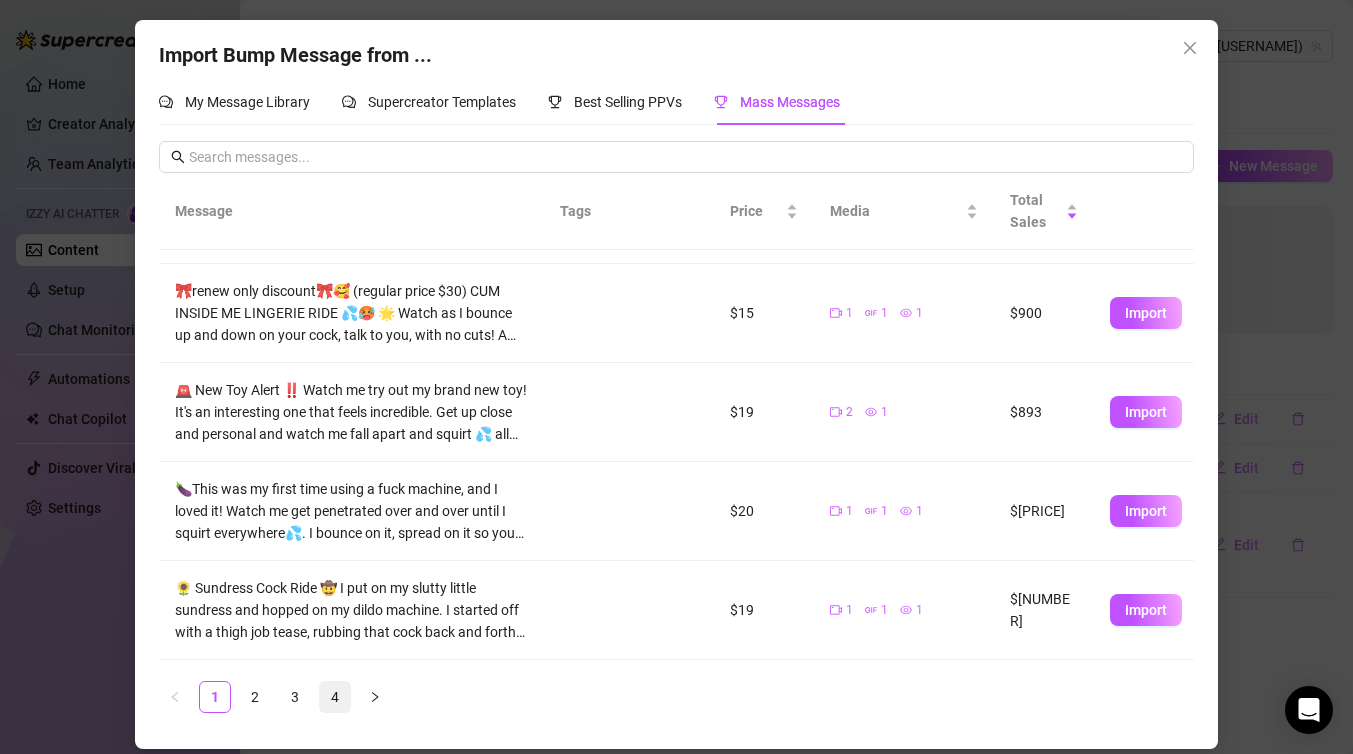 click on "4" at bounding box center (335, 697) 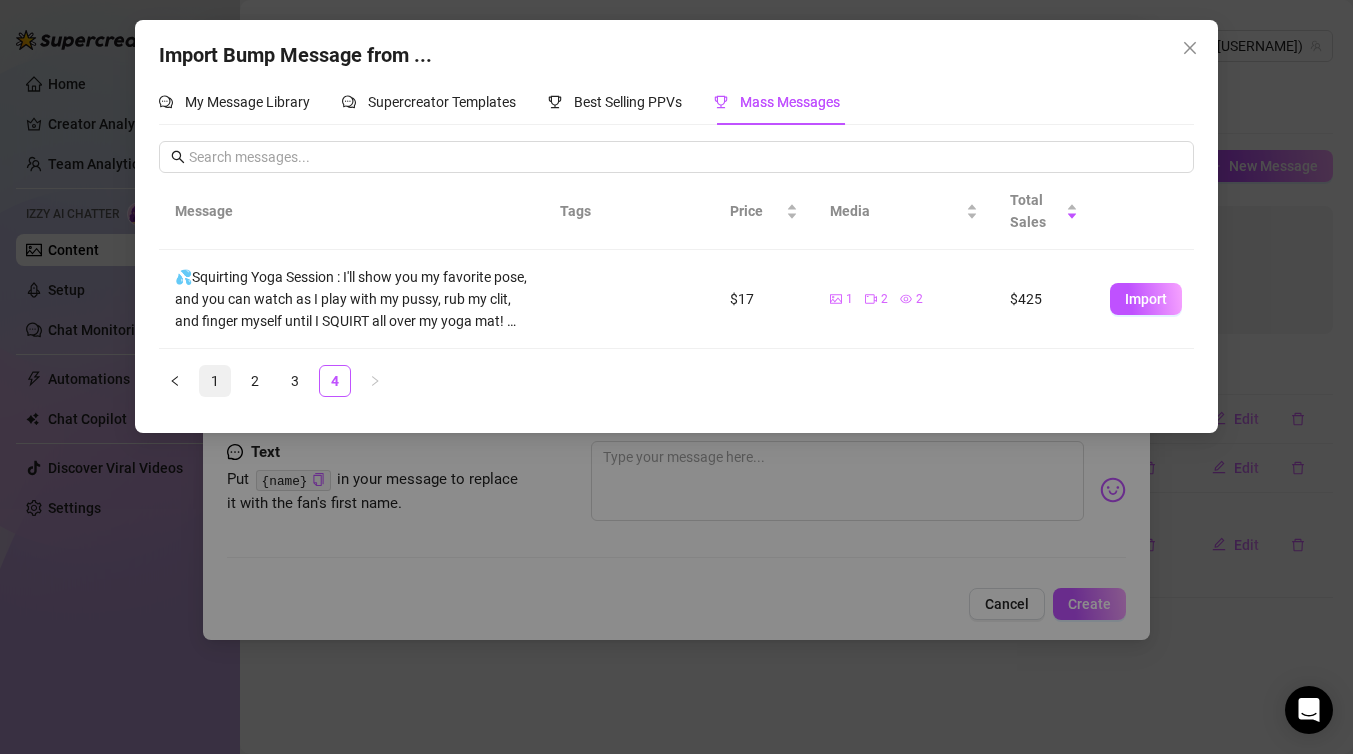 click on "1" at bounding box center [215, 381] 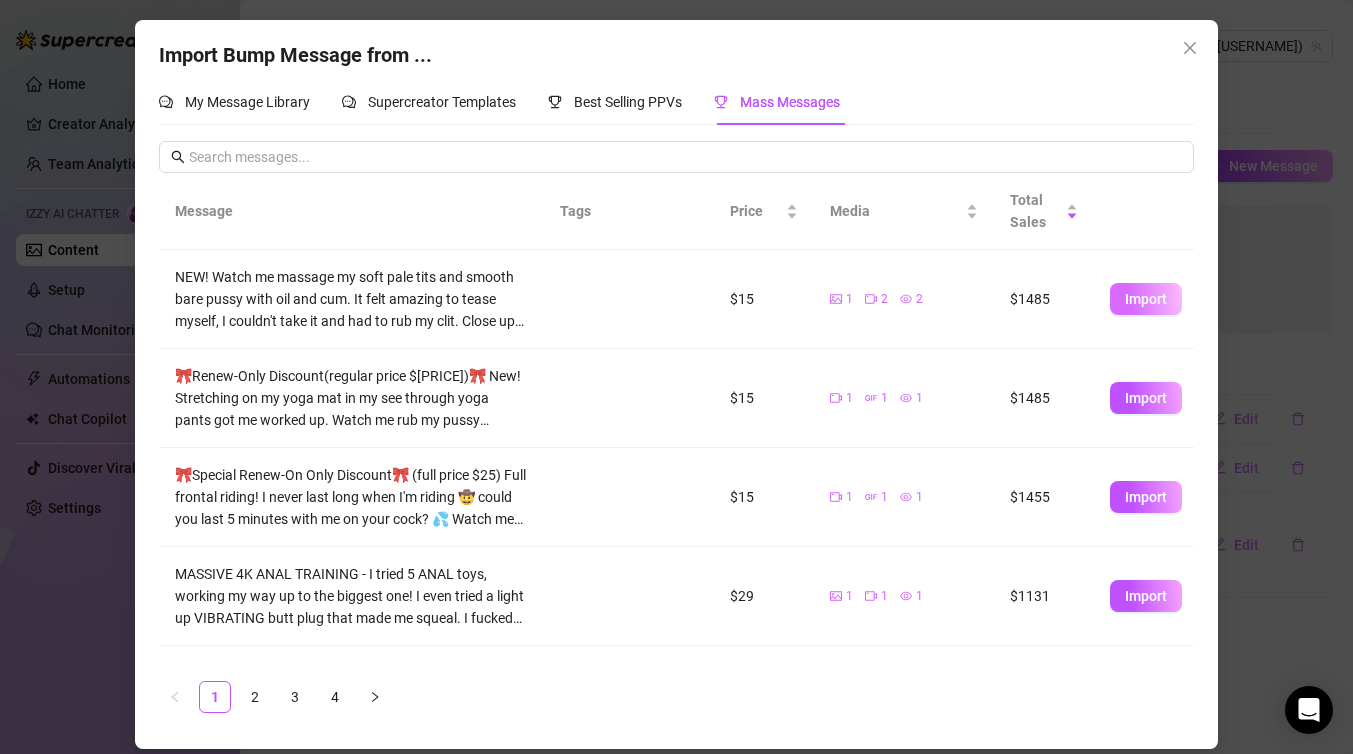 click on "Import" at bounding box center (1146, 299) 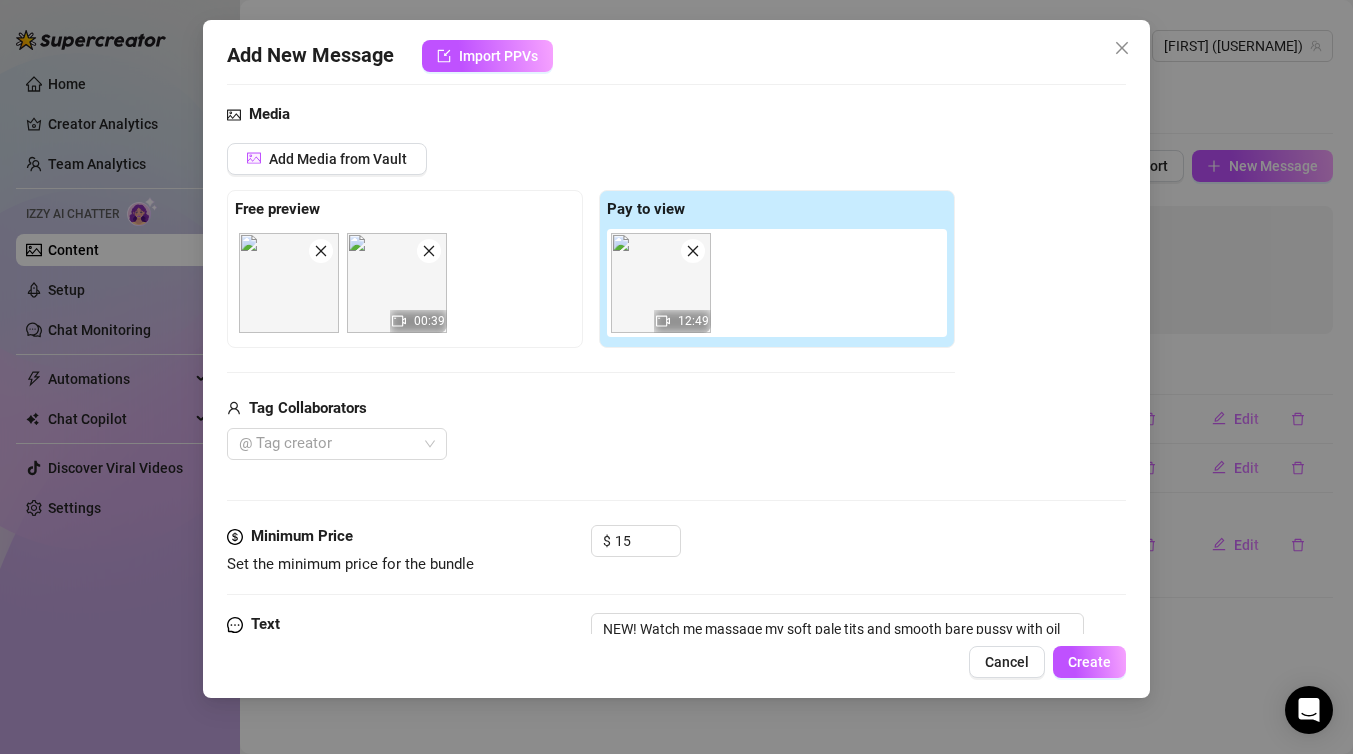 scroll, scrollTop: 289, scrollLeft: 0, axis: vertical 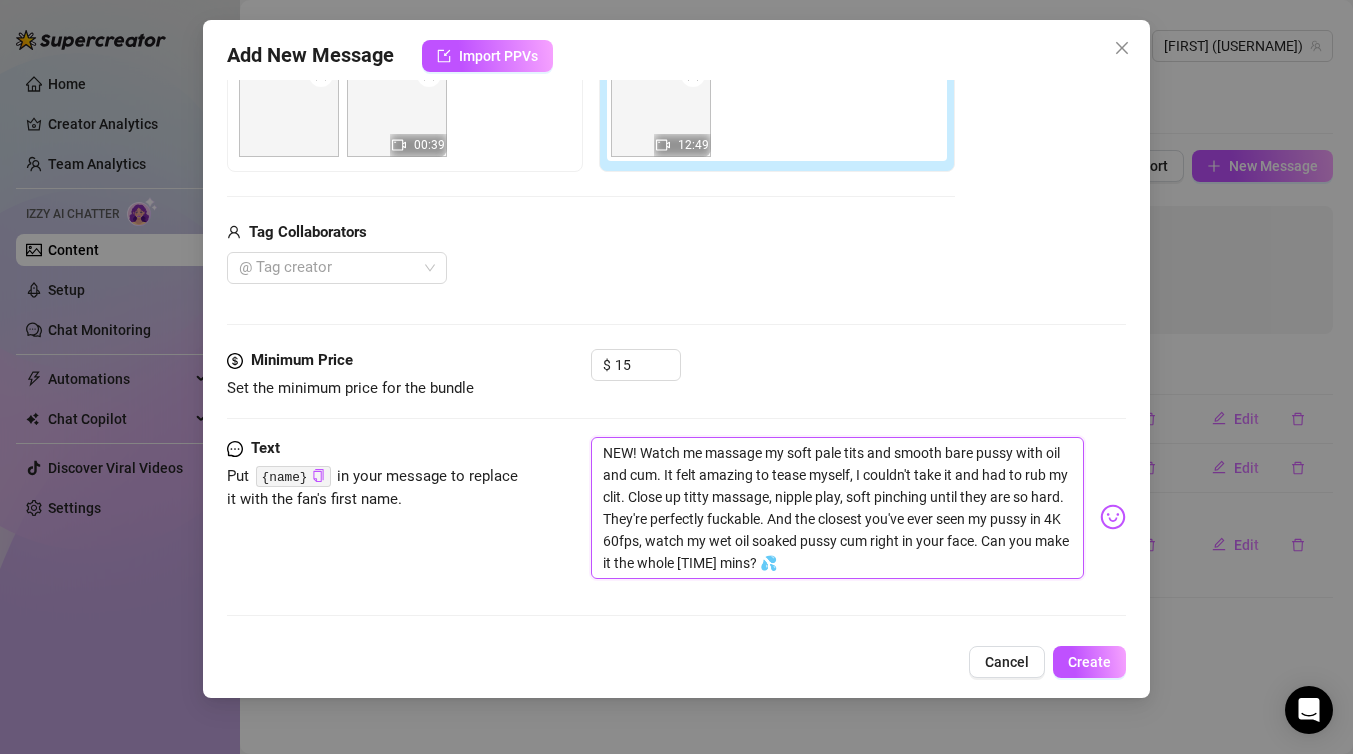 drag, startPoint x: 643, startPoint y: 461, endPoint x: 590, endPoint y: 461, distance: 53 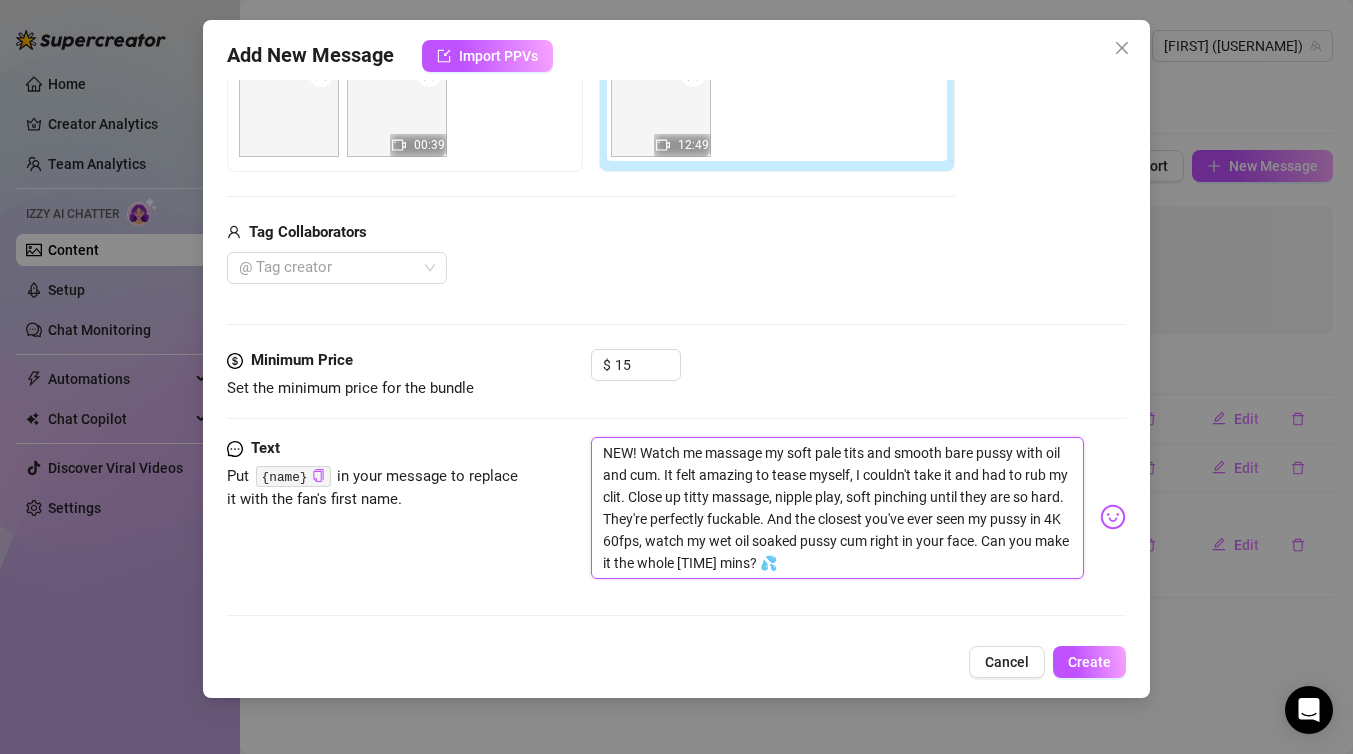 click on "NEW! Watch me massage my soft pale tits and smooth bare pussy with oil and cum. It felt amazing to tease myself, I couldn't take it and had to rub my clit. Close up titty massage, nipple play, soft pinching until they are so hard. They're perfectly fuckable. And the closest you've ever seen my pussy in 4K 60fps, watch my wet oil soaked pussy cum right in your face. Can you make it the whole [TIME] mins? 💦" at bounding box center [837, 508] 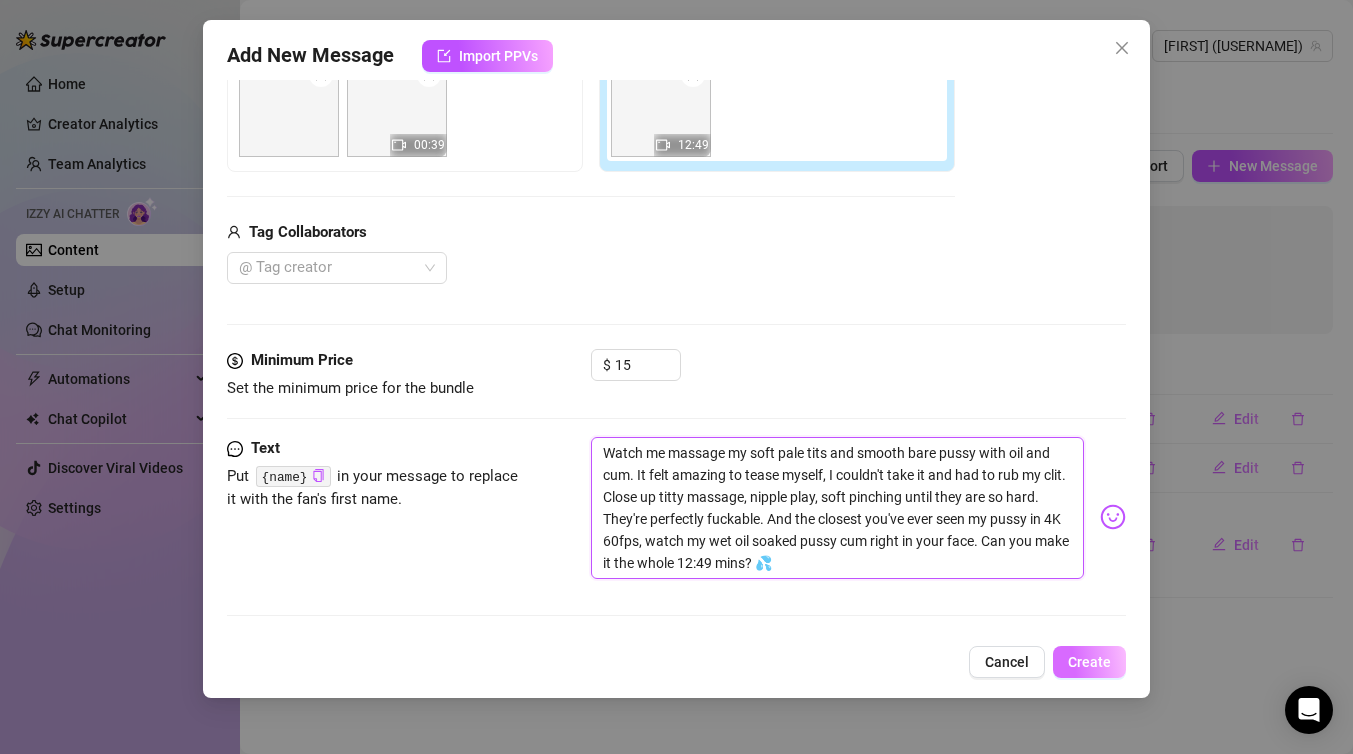 type on "Watch me massage my soft pale tits and smooth bare pussy with oil and cum. It felt amazing to tease myself, I couldn't take it and had to rub my clit. Close up titty massage, nipple play, soft pinching until they are so hard. They're perfectly fuckable. And the closest you've ever seen my pussy in 4K 60fps, watch my wet oil soaked pussy cum right in your face. Can you make it the whole 12:49 mins? 💦" 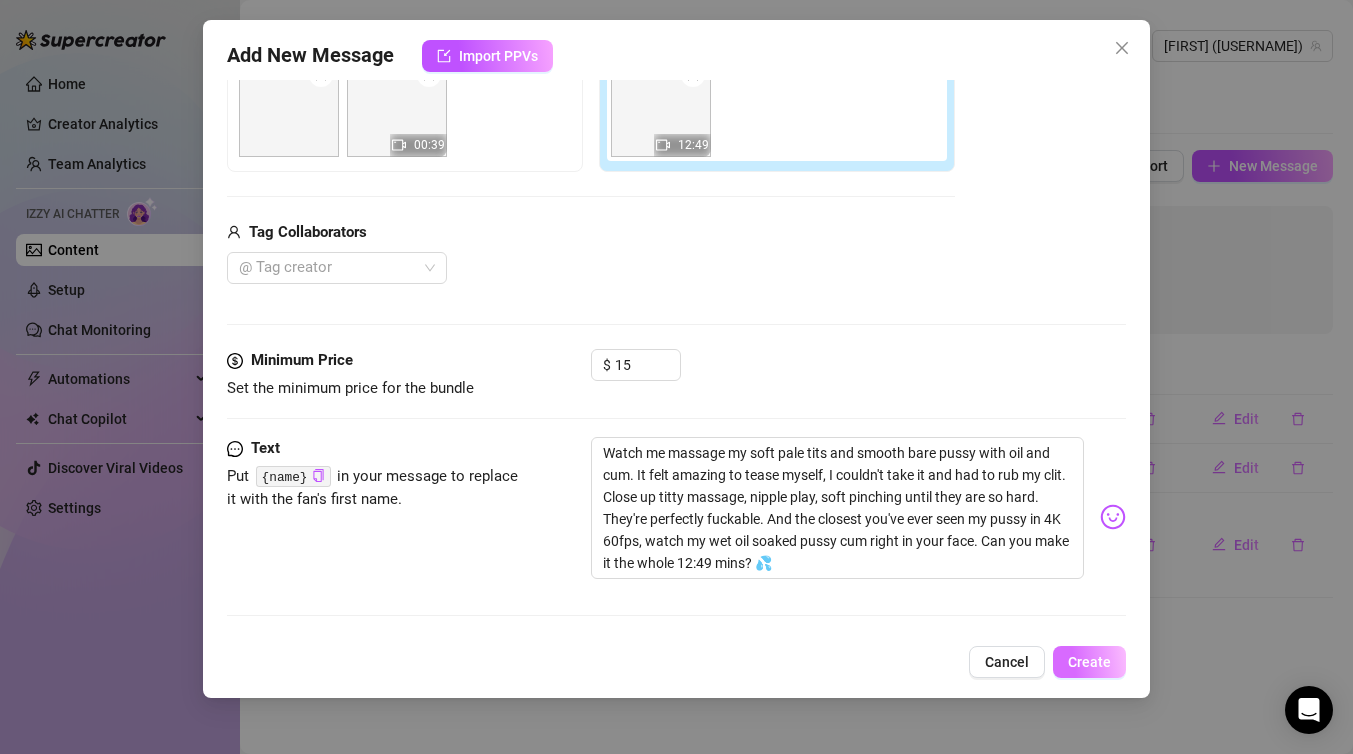 click on "Create" at bounding box center [1089, 662] 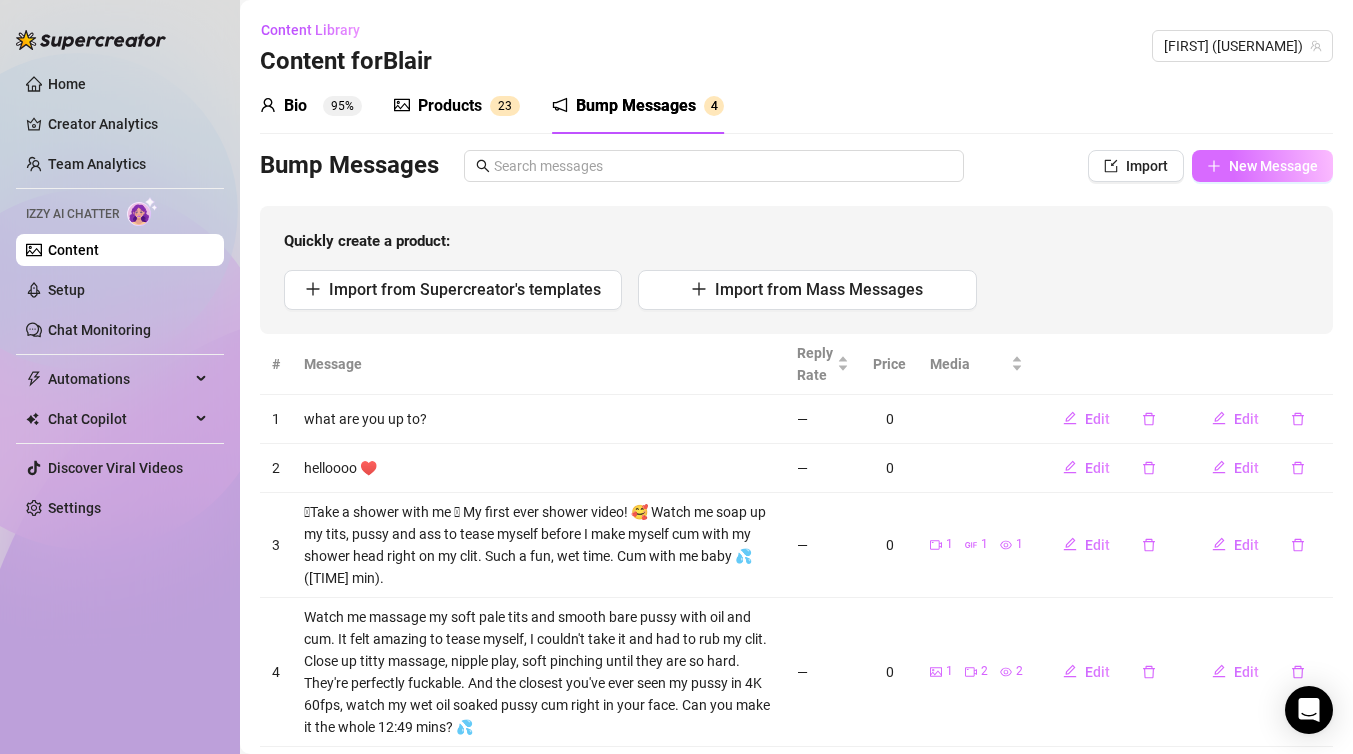 click on "New Message" at bounding box center [1273, 166] 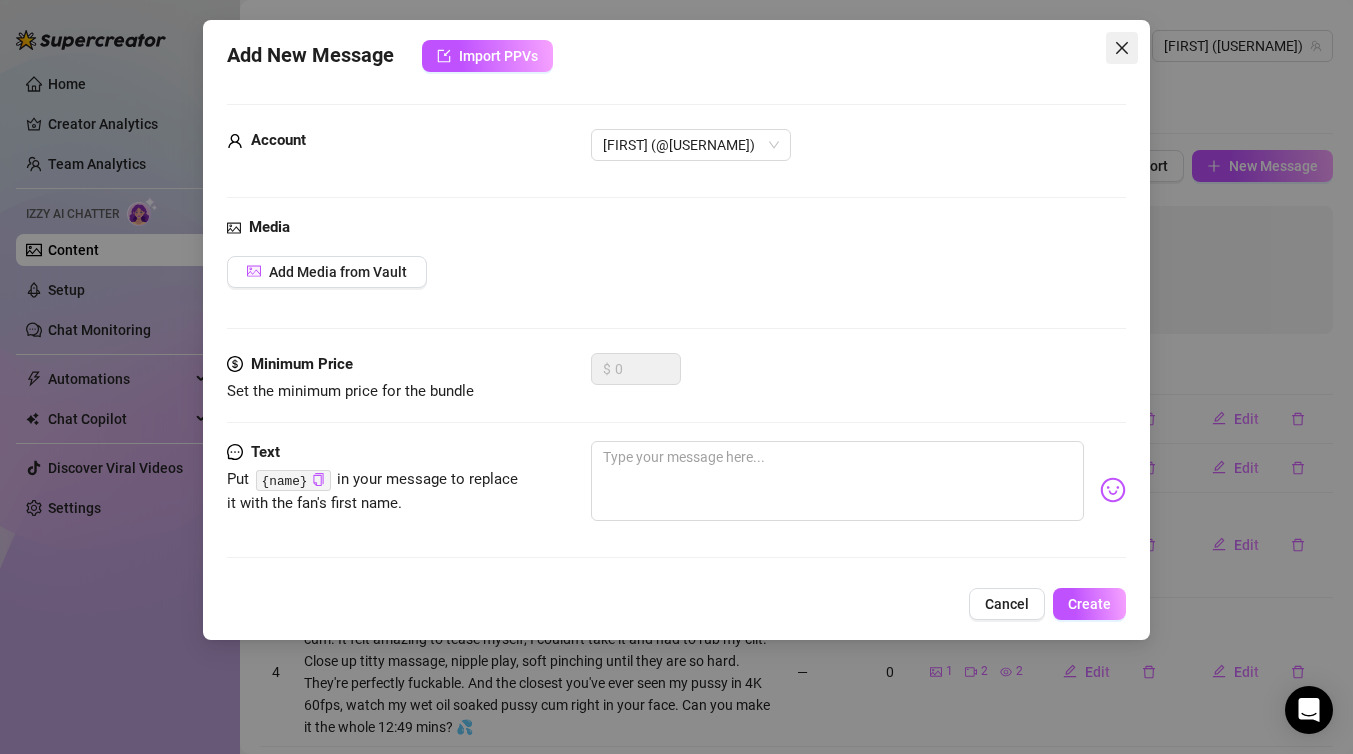 click 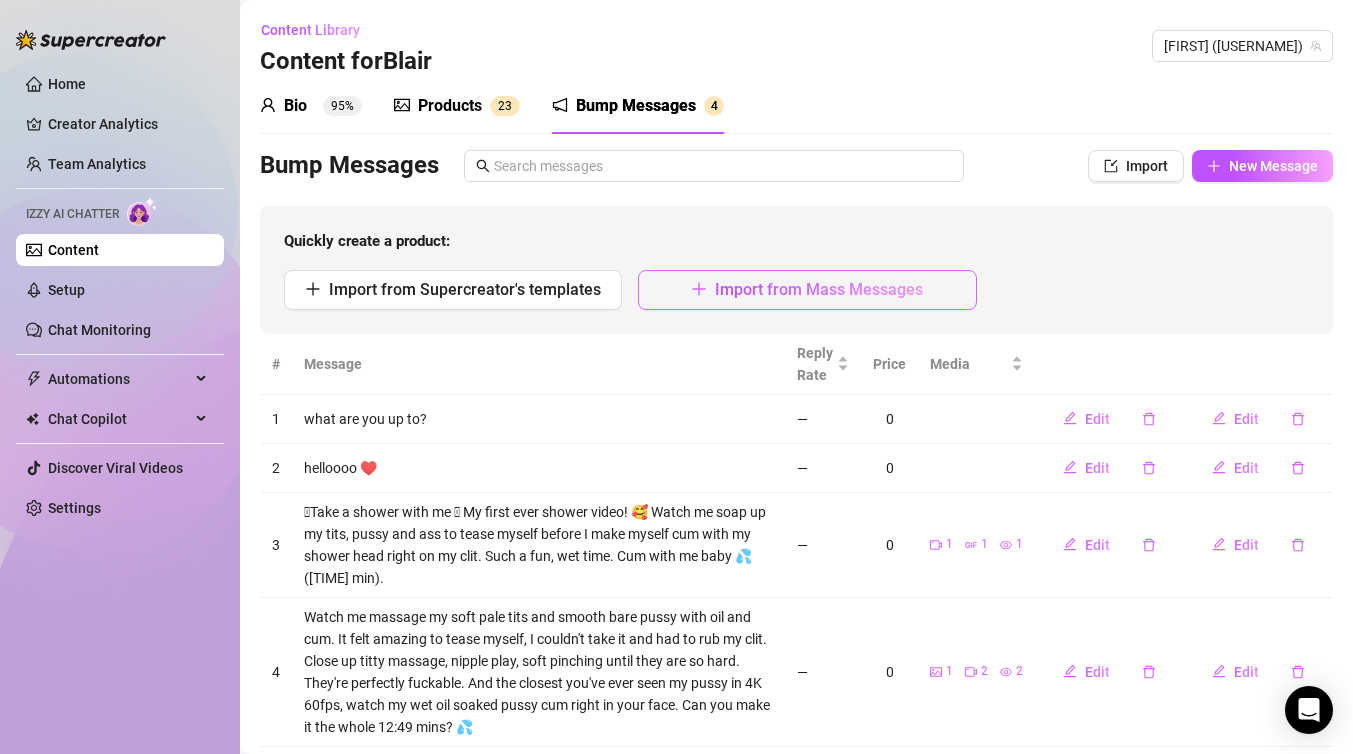 click on "Import from Mass Messages" at bounding box center [807, 290] 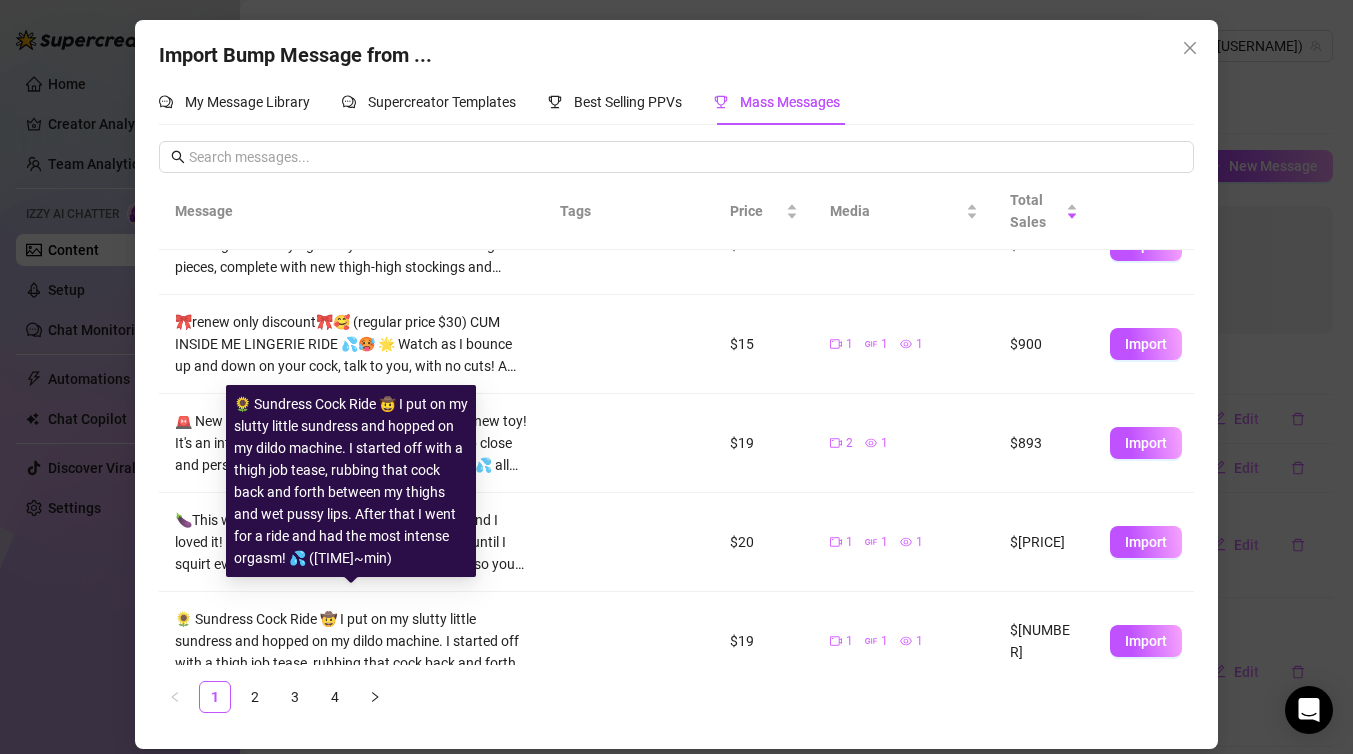 scroll, scrollTop: 575, scrollLeft: 0, axis: vertical 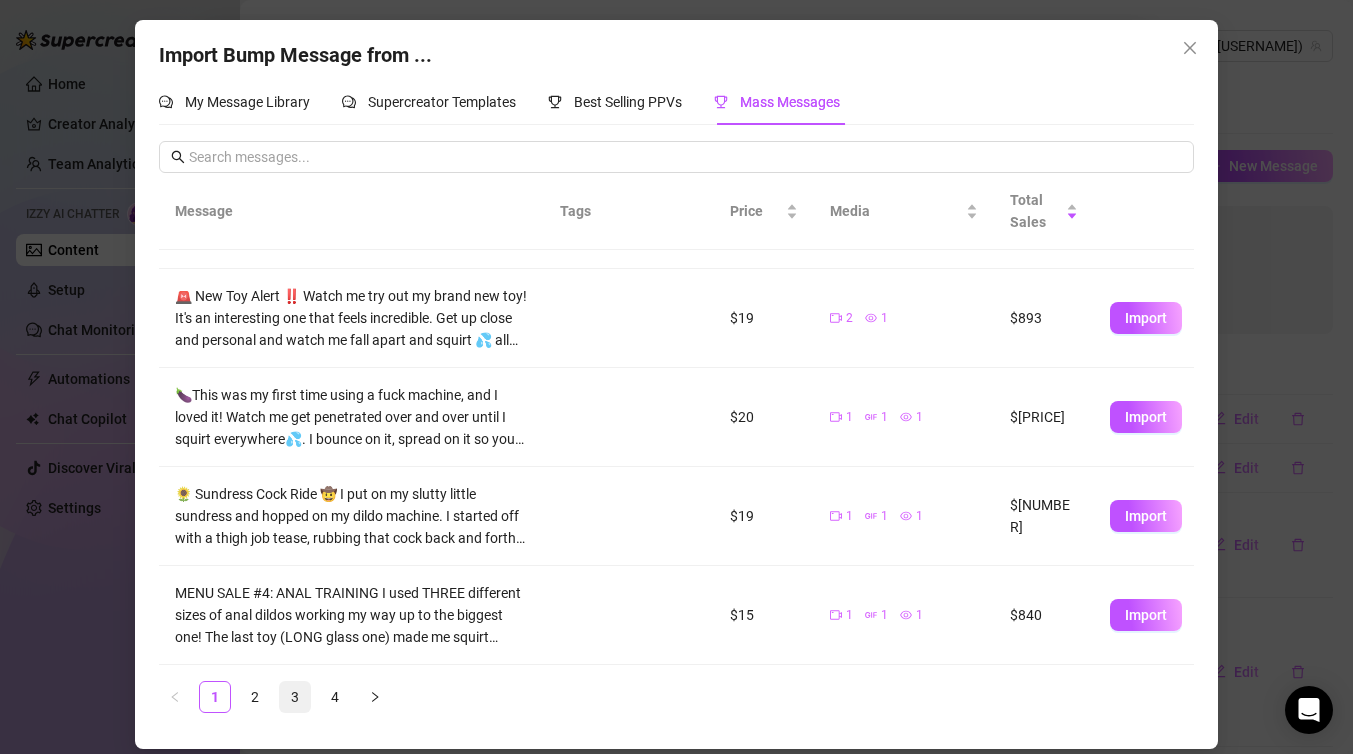 click on "3" at bounding box center (295, 697) 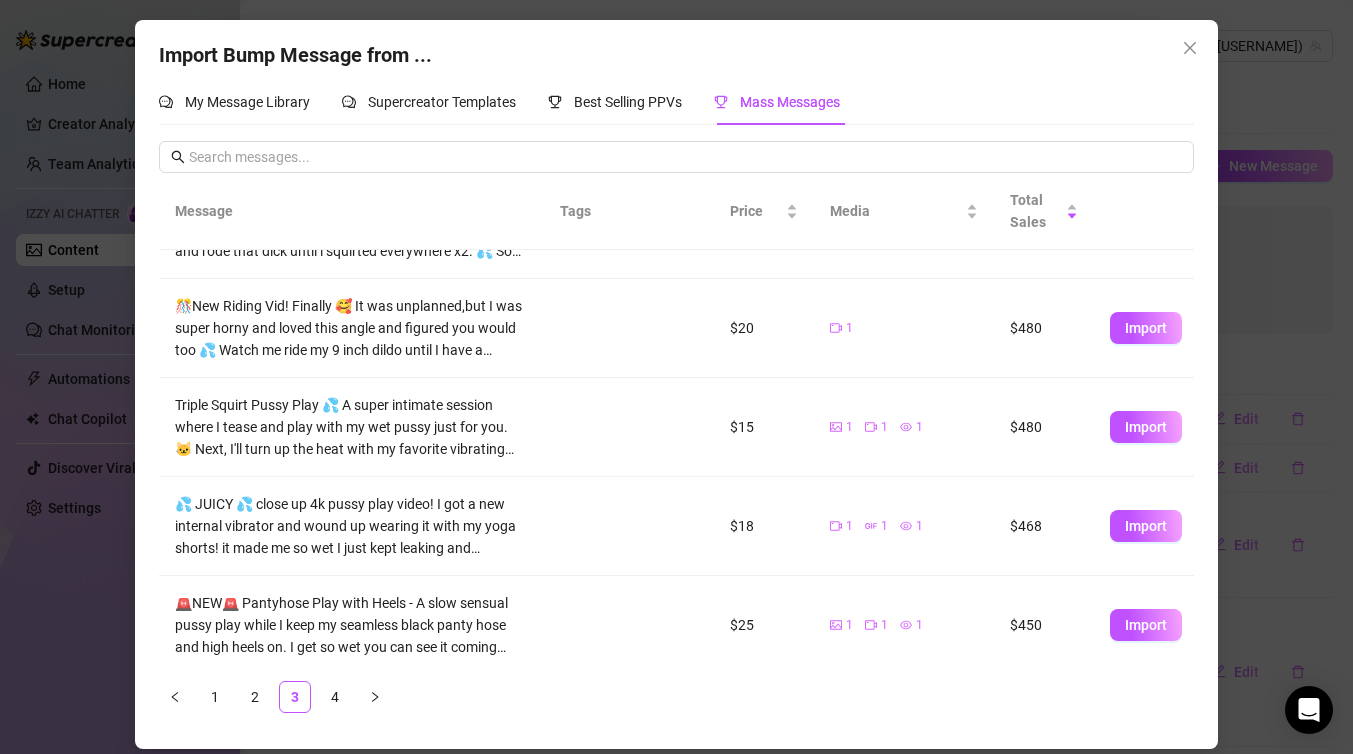 scroll, scrollTop: 467, scrollLeft: 0, axis: vertical 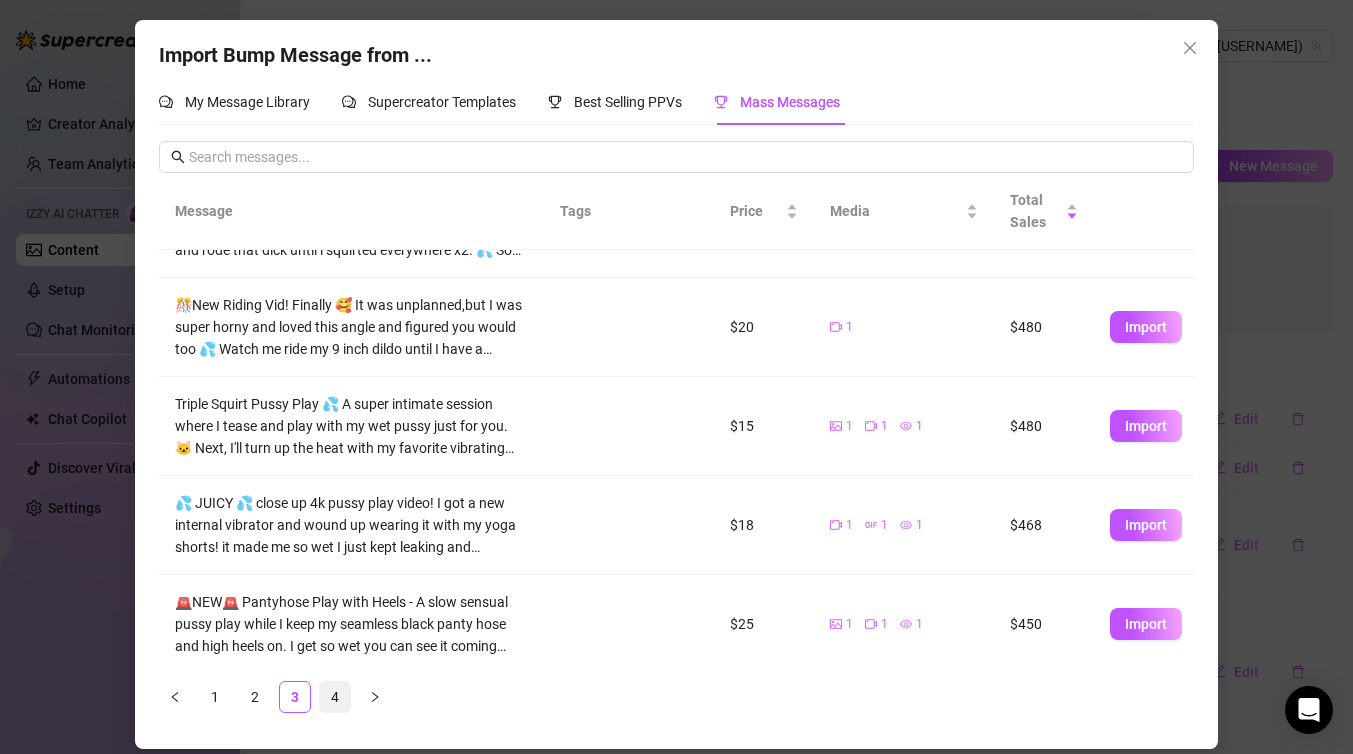 click on "4" at bounding box center [335, 697] 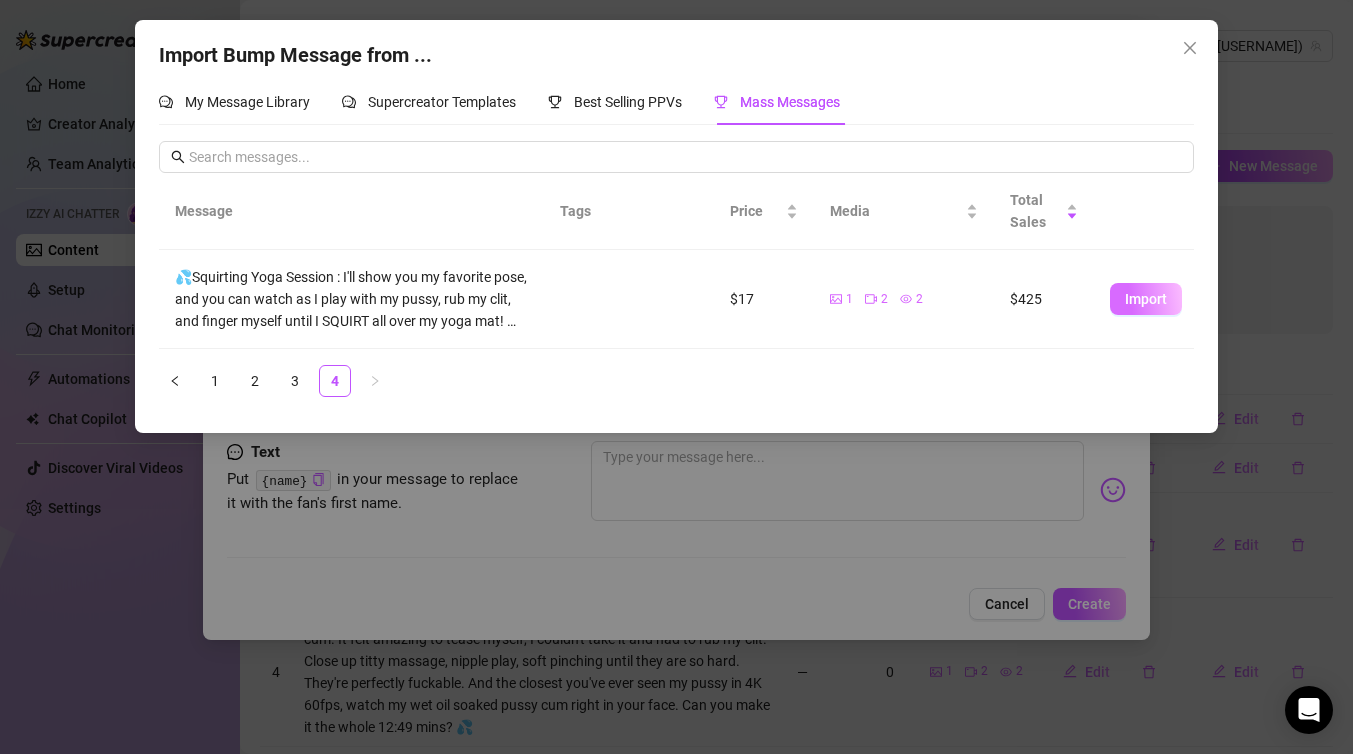 click on "Import" at bounding box center (1146, 299) 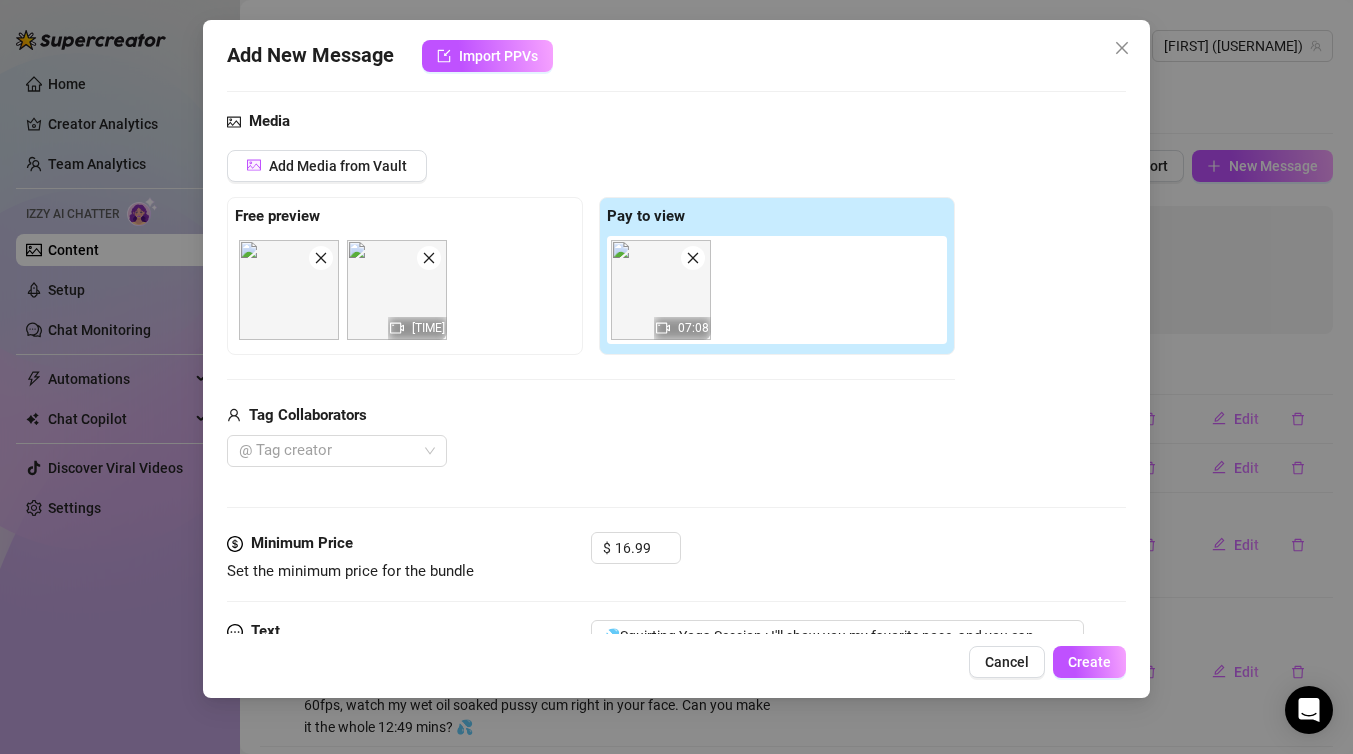 scroll, scrollTop: 102, scrollLeft: 0, axis: vertical 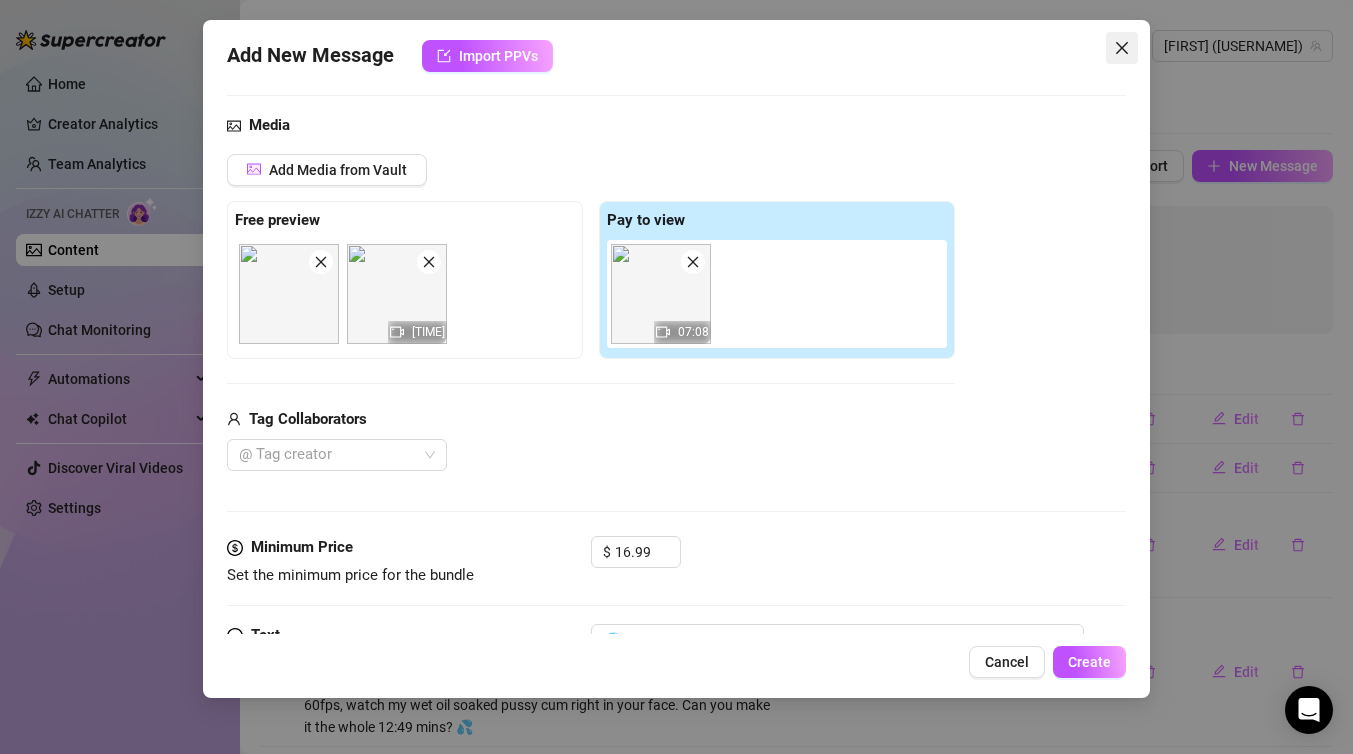 click 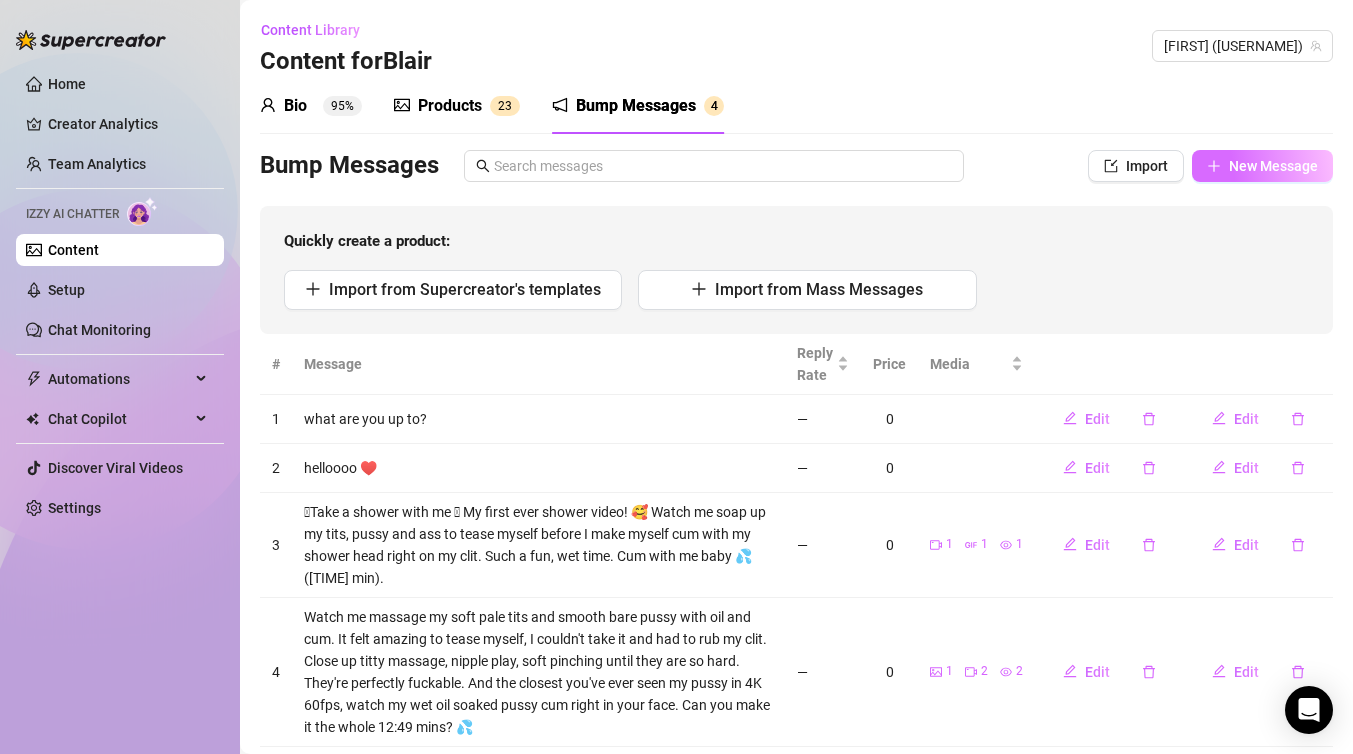 click on "New Message" at bounding box center [1273, 166] 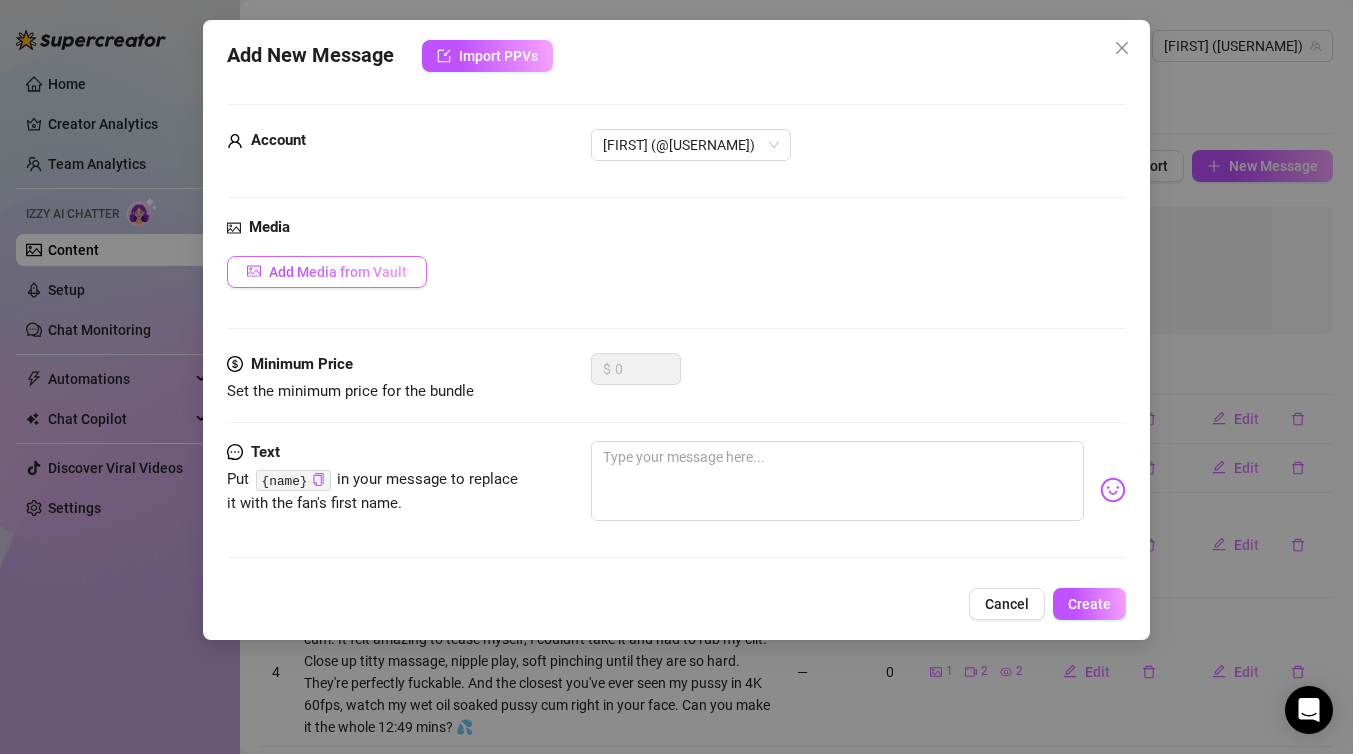click on "Add Media from Vault" at bounding box center (338, 272) 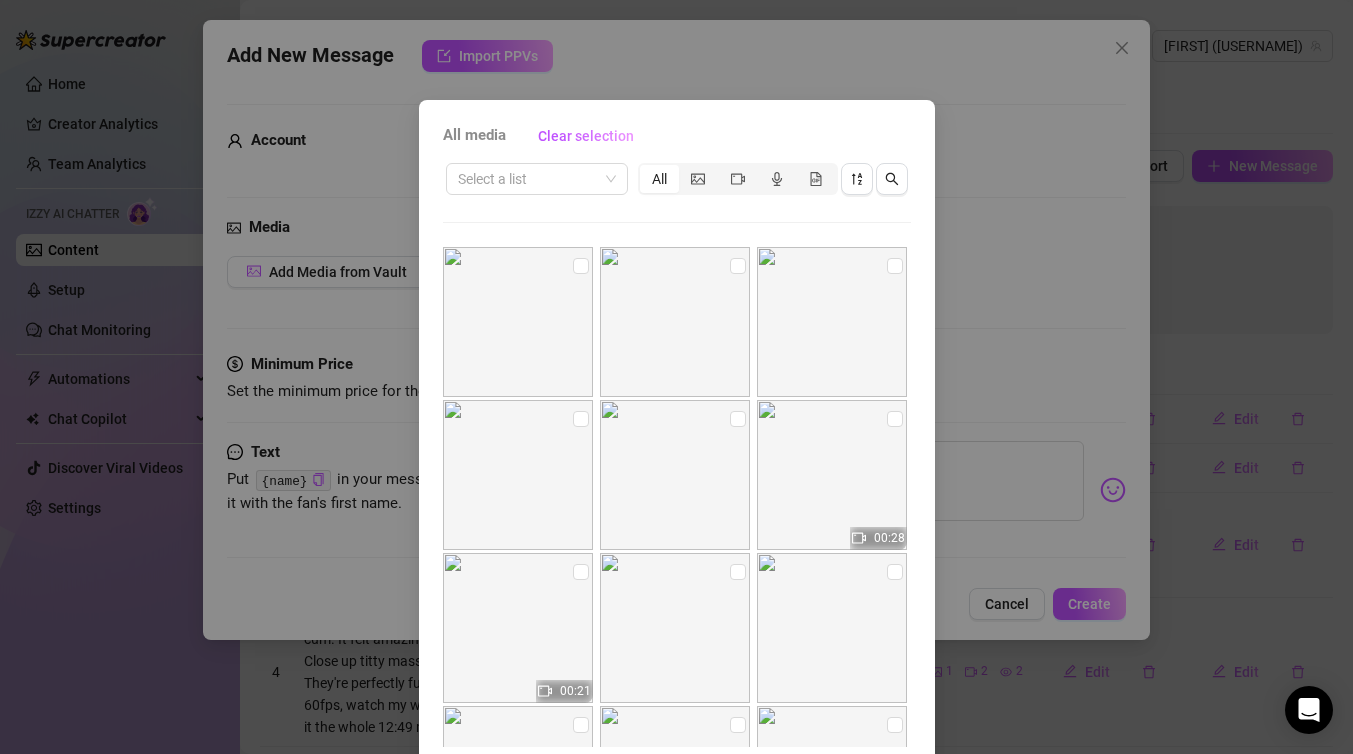 click on "All media Clear selection Select a list All [TIME] [TIME] [TIME] [TIME] [TIME] [TIME] [TIME] [TIME] [TIME] [TIME] [TIME] [TIME] [TIME] [TIME] [TIME] [TIME] [TIME] [TIME] [TIME] [TIME] [TIME] [TIME] [TIME] [TIME] Cancel OK" at bounding box center [676, 377] 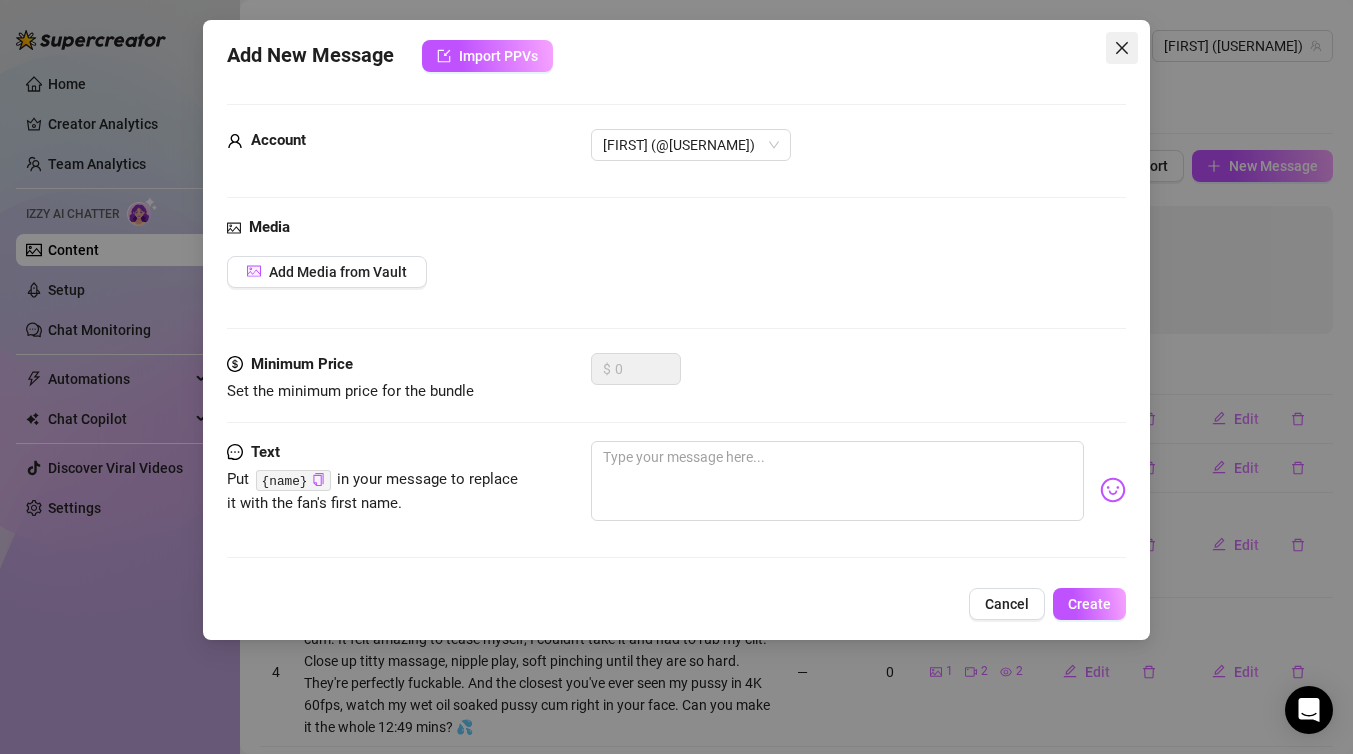 click at bounding box center [1122, 48] 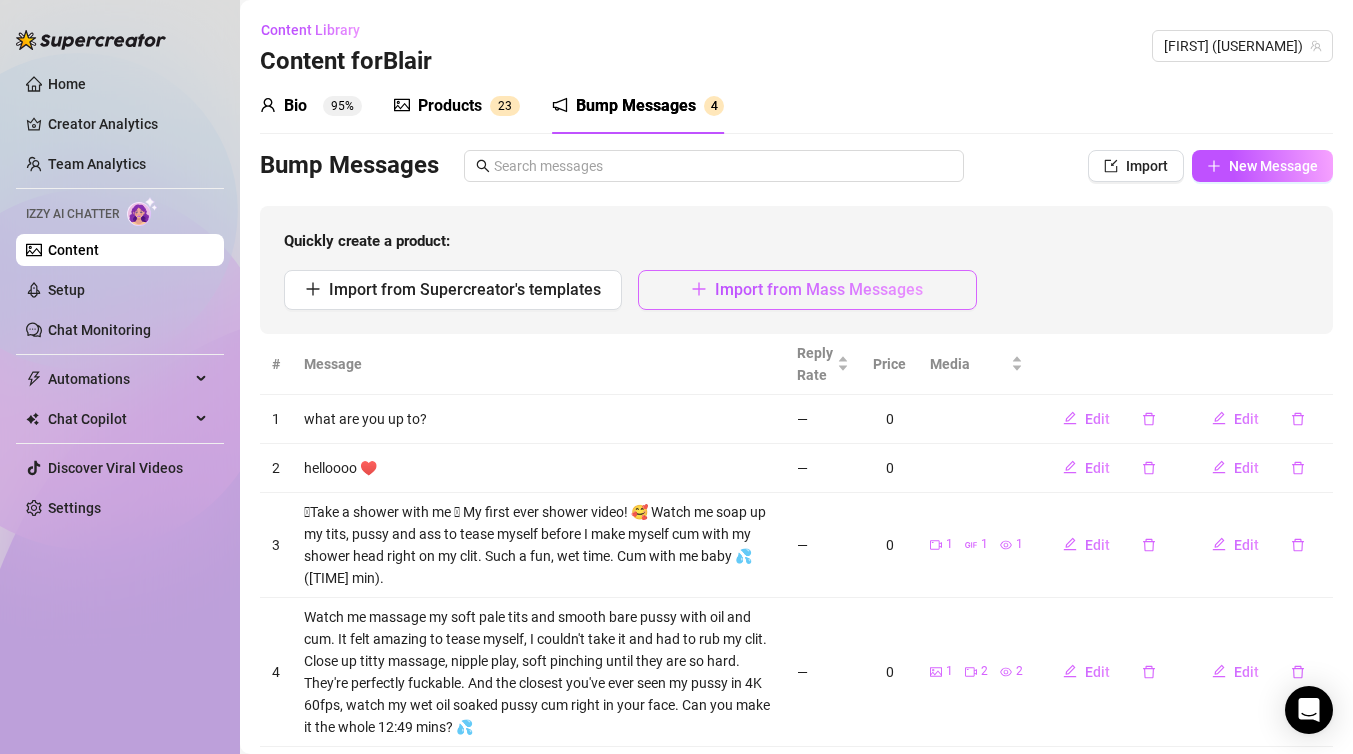 click on "Import from Mass Messages" at bounding box center (819, 289) 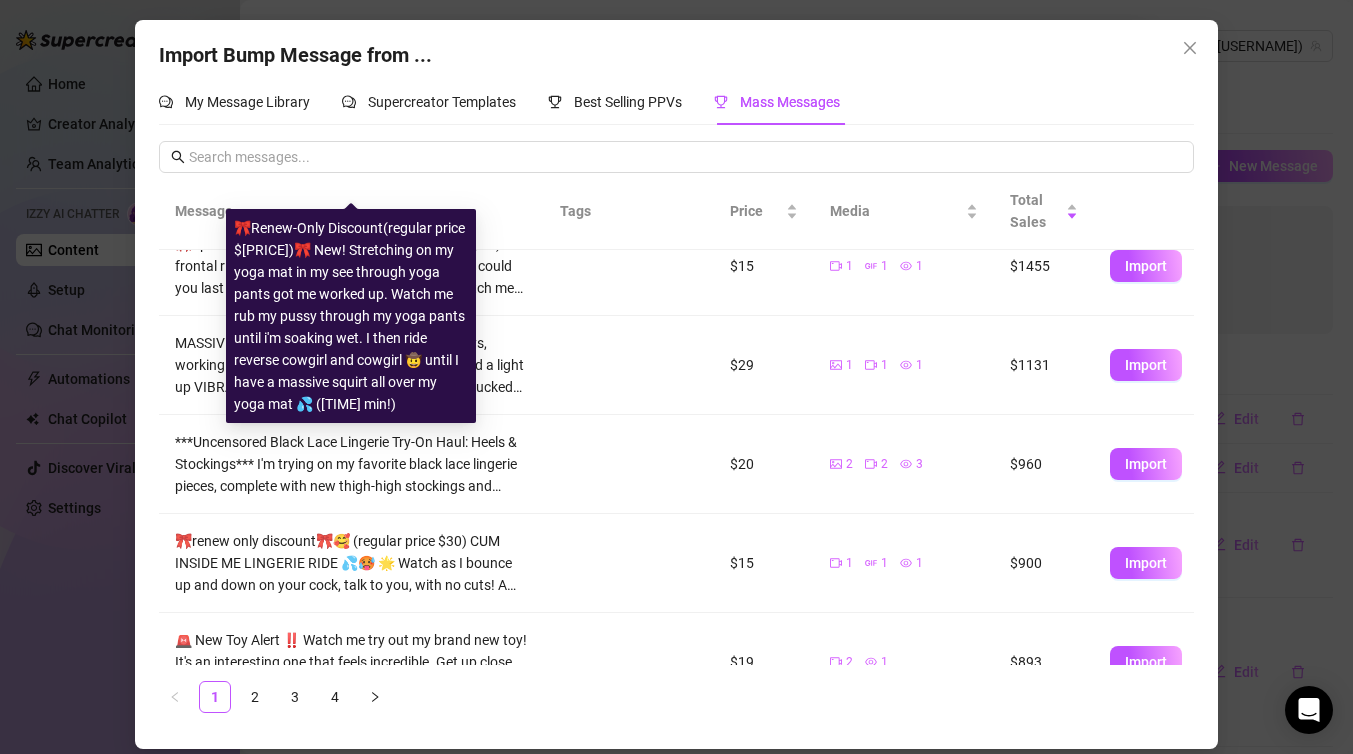 scroll, scrollTop: 238, scrollLeft: 0, axis: vertical 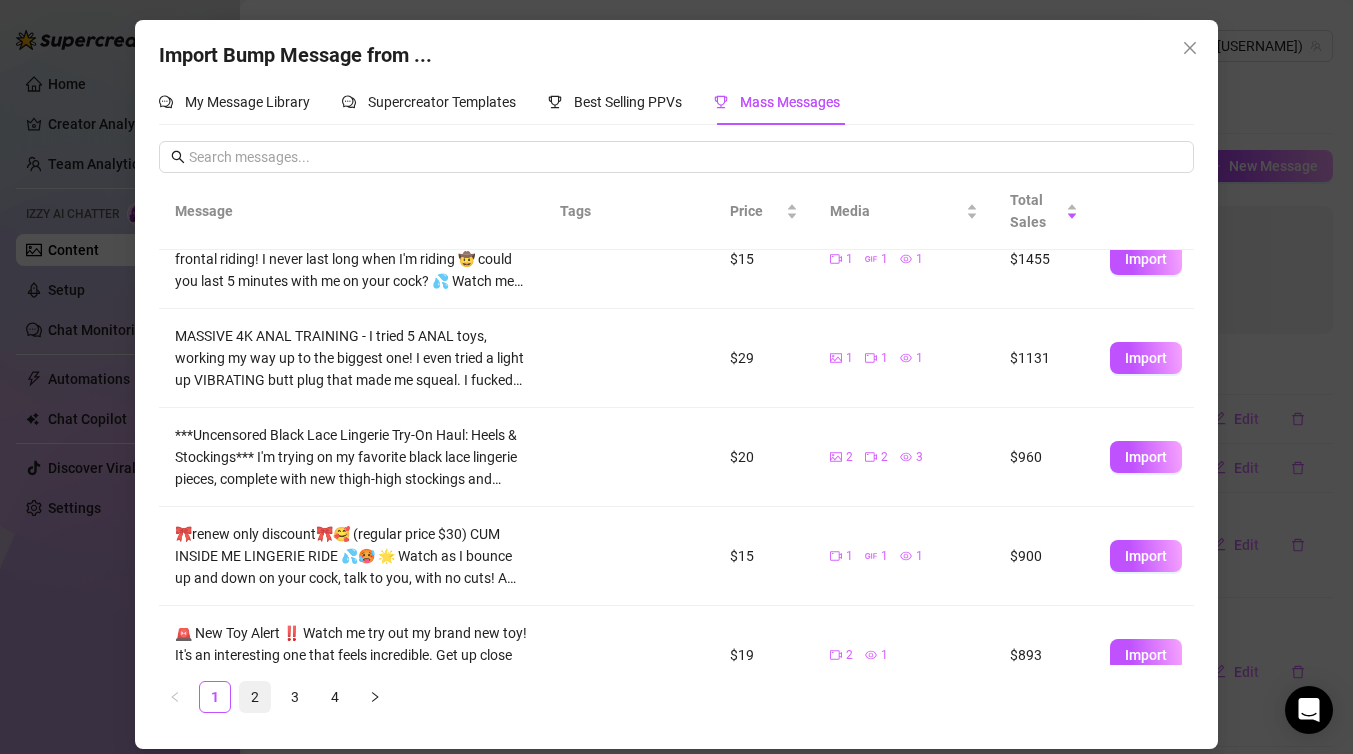 click on "2" at bounding box center [255, 697] 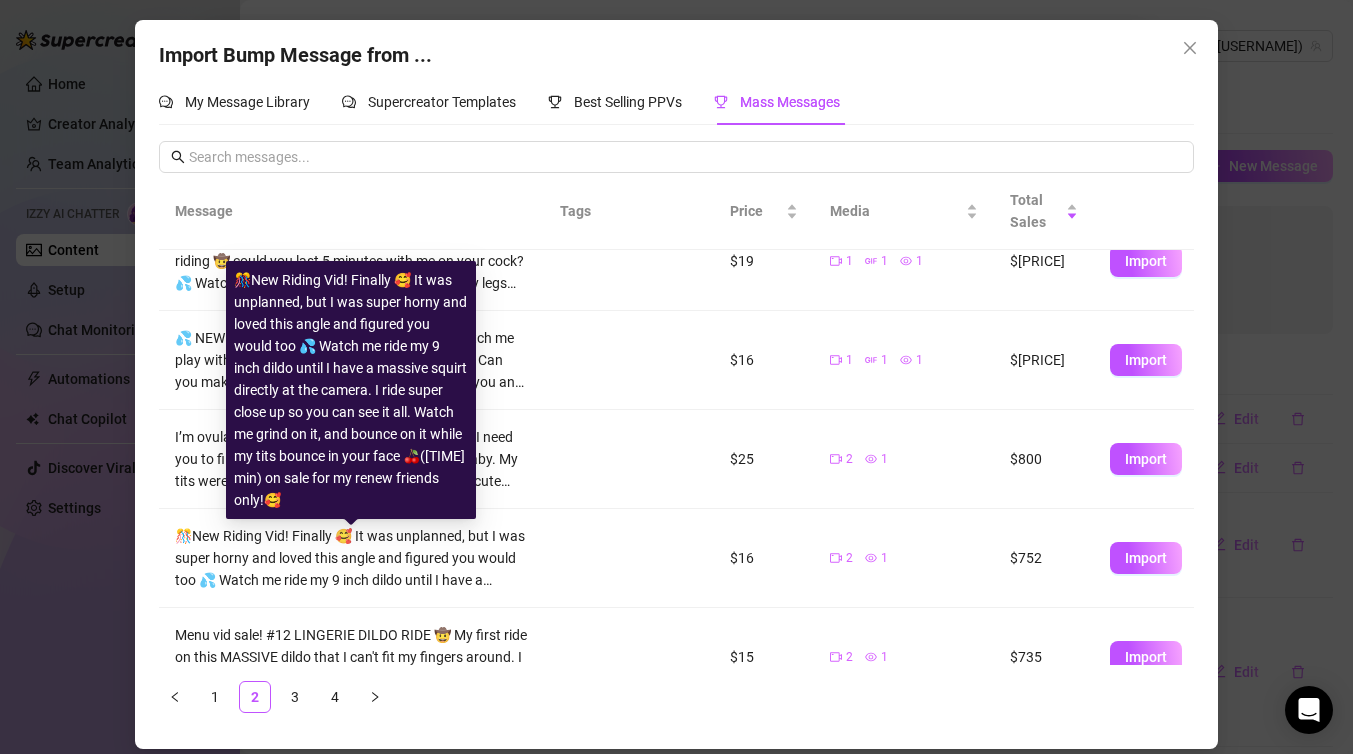 scroll, scrollTop: 0, scrollLeft: 0, axis: both 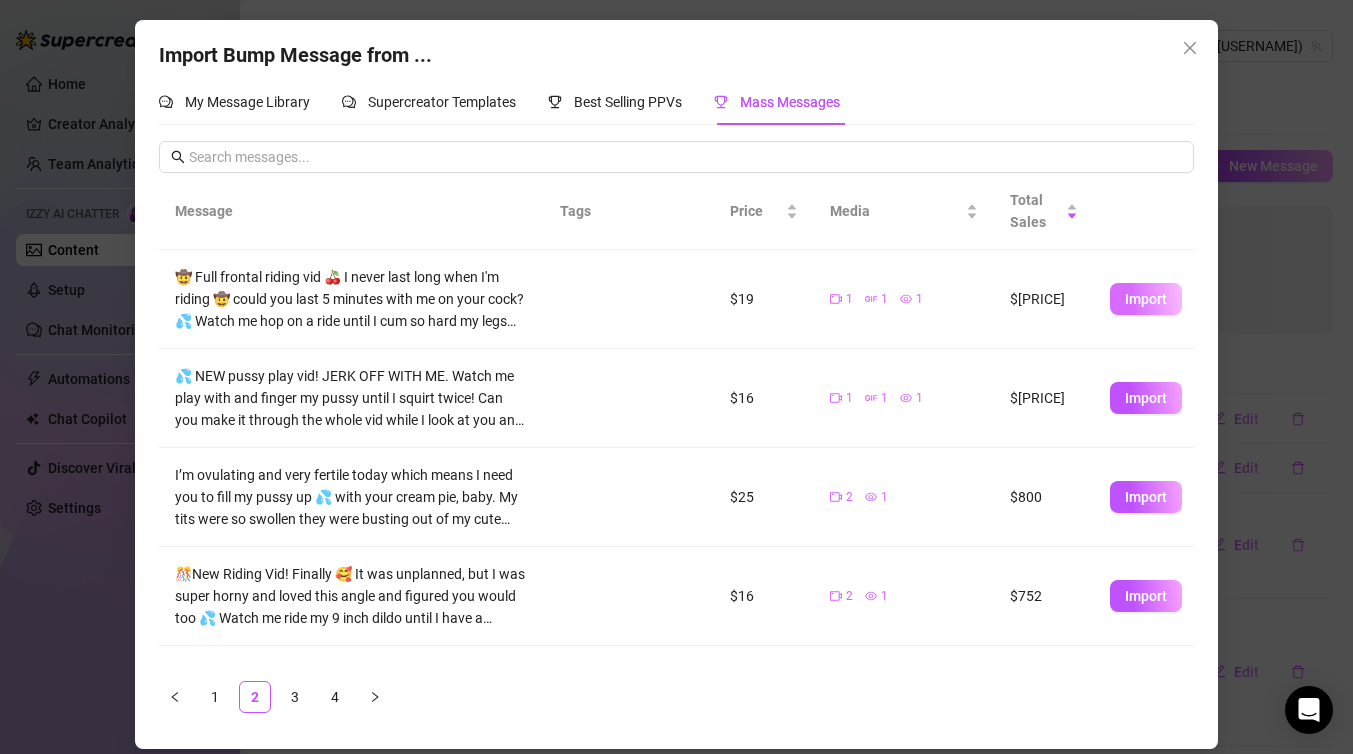 click on "Import" at bounding box center (1146, 299) 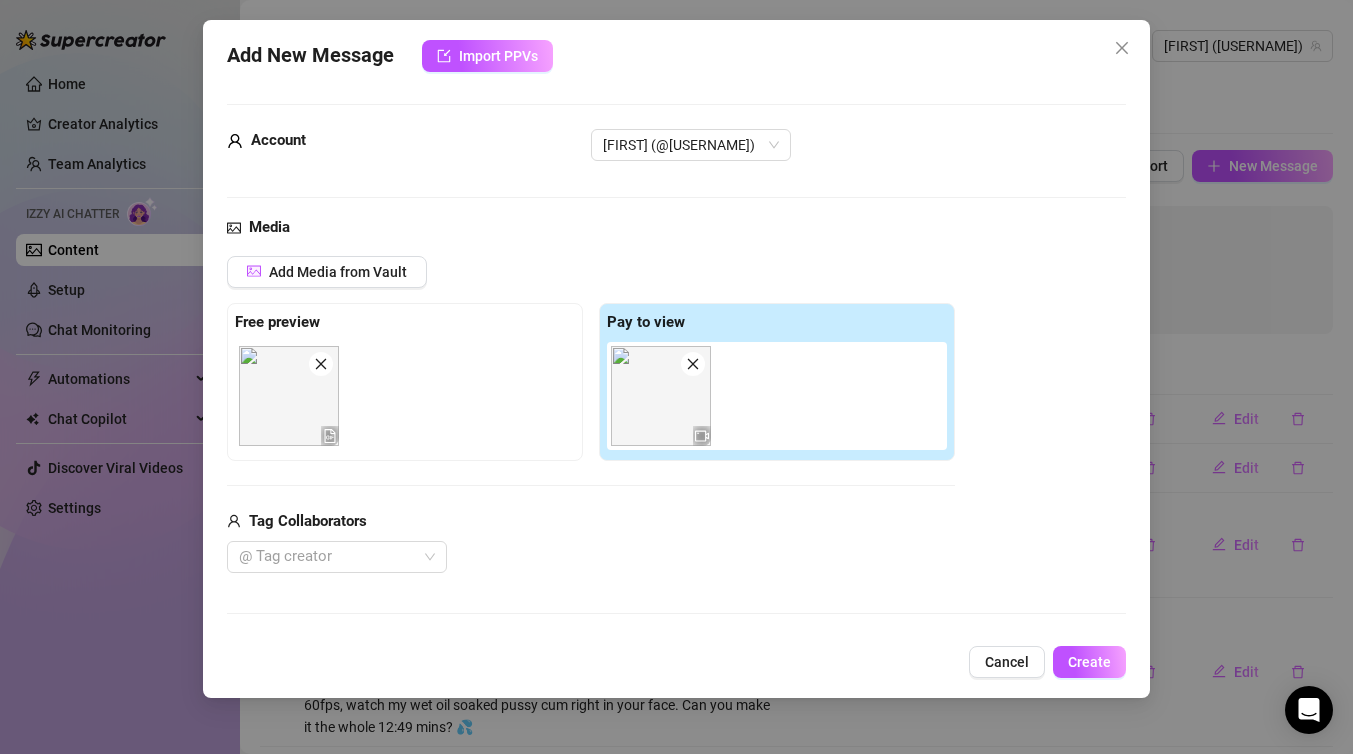 scroll, scrollTop: 245, scrollLeft: 0, axis: vertical 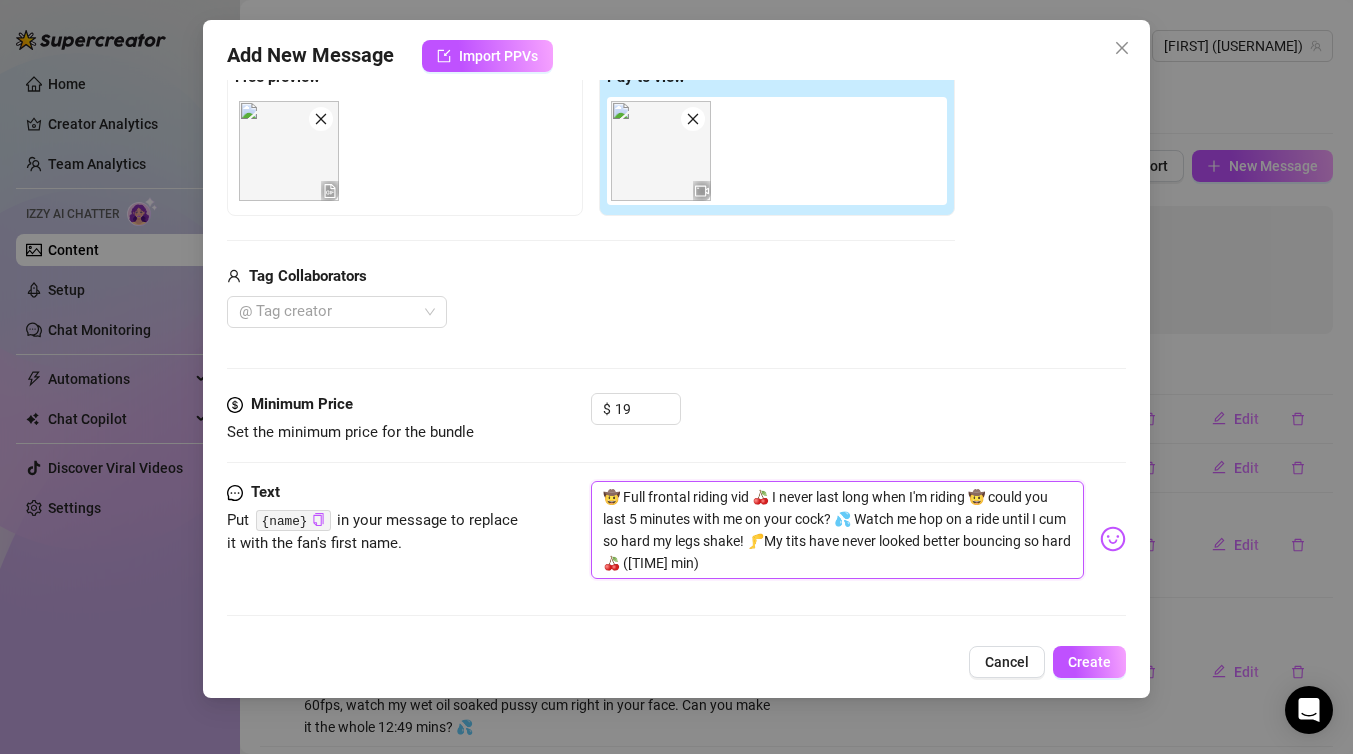 click on "🤠 Full frontal riding vid 🍒 I never last long when I'm riding 🤠 could you last 5 minutes with me on your cock? 💦 Watch me hop on a ride until I cum so hard my legs shake! 🦵My tits have never looked better bouncing so hard 🍒 ([TIME] min)" at bounding box center [837, 530] 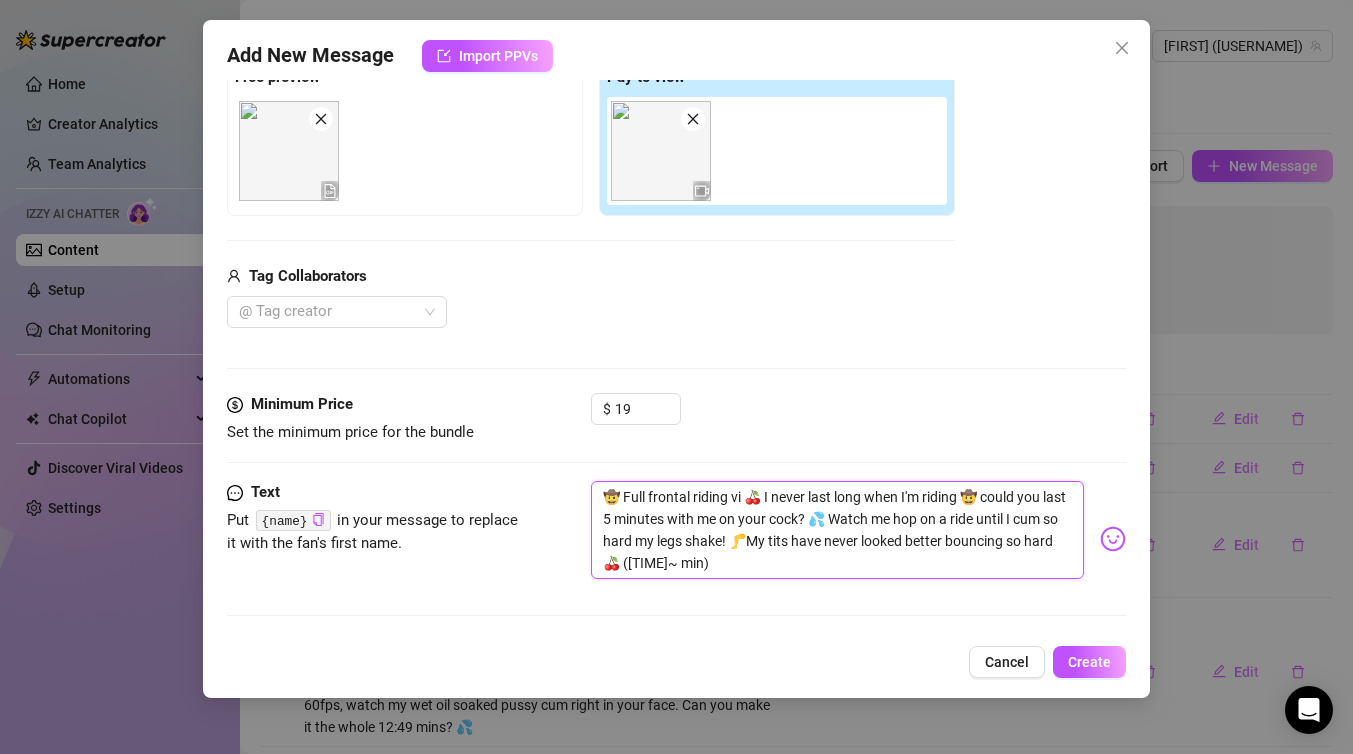 type on "🤠 Full frontal riding v 🍒 I never last long when I'm riding 🤠 could you last 5 minutes with me on your cock? 💦 Watch me hop on a ride until I cum so hard my legs shake! 🦵My tits have never looked better bouncing so hard 🍒 ([TIME]~ min)" 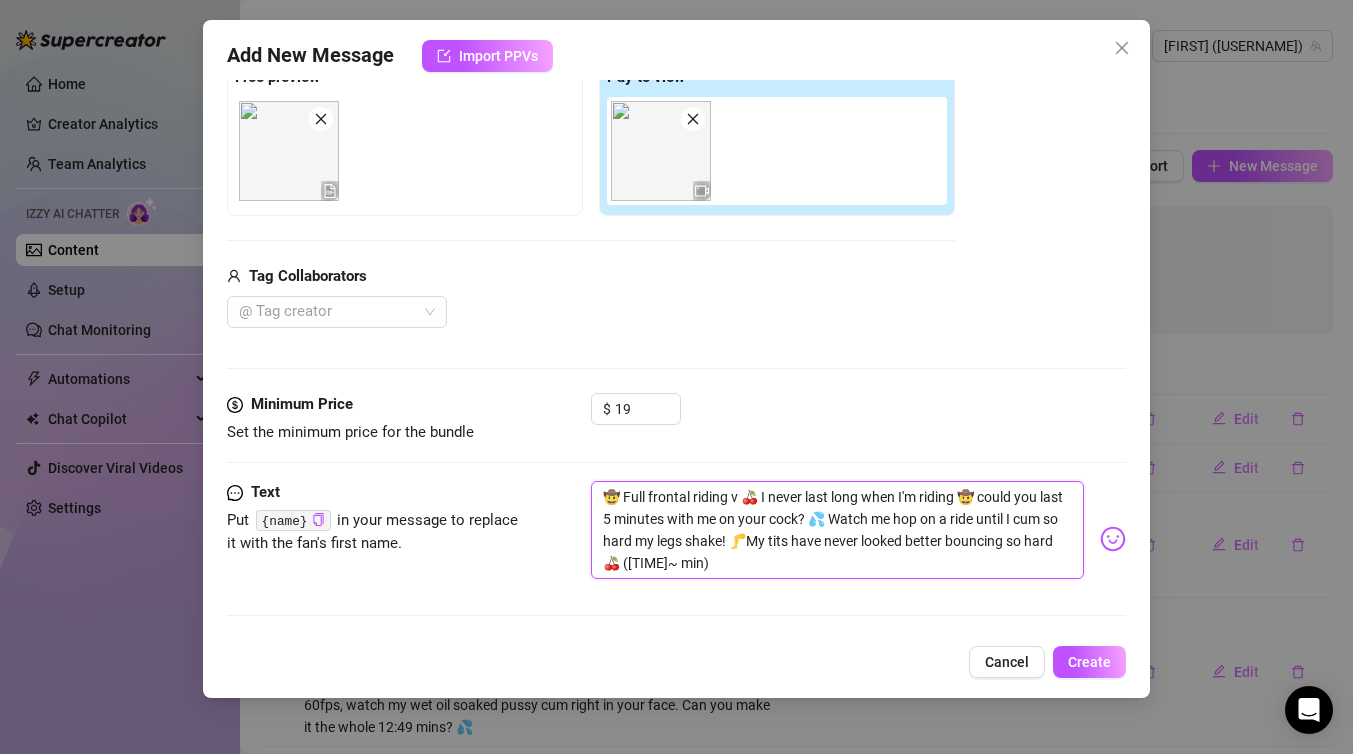 type on "🤠 Full frontal riding  🍒 I never last long when I'm riding 🤠 could you last 5 minutes with me on your cock? 💦 Watch me hop on a ride until I cum so hard my legs shake! 🦵My tits have never looked better bouncing so hard 🍒 ([TIME] min)" 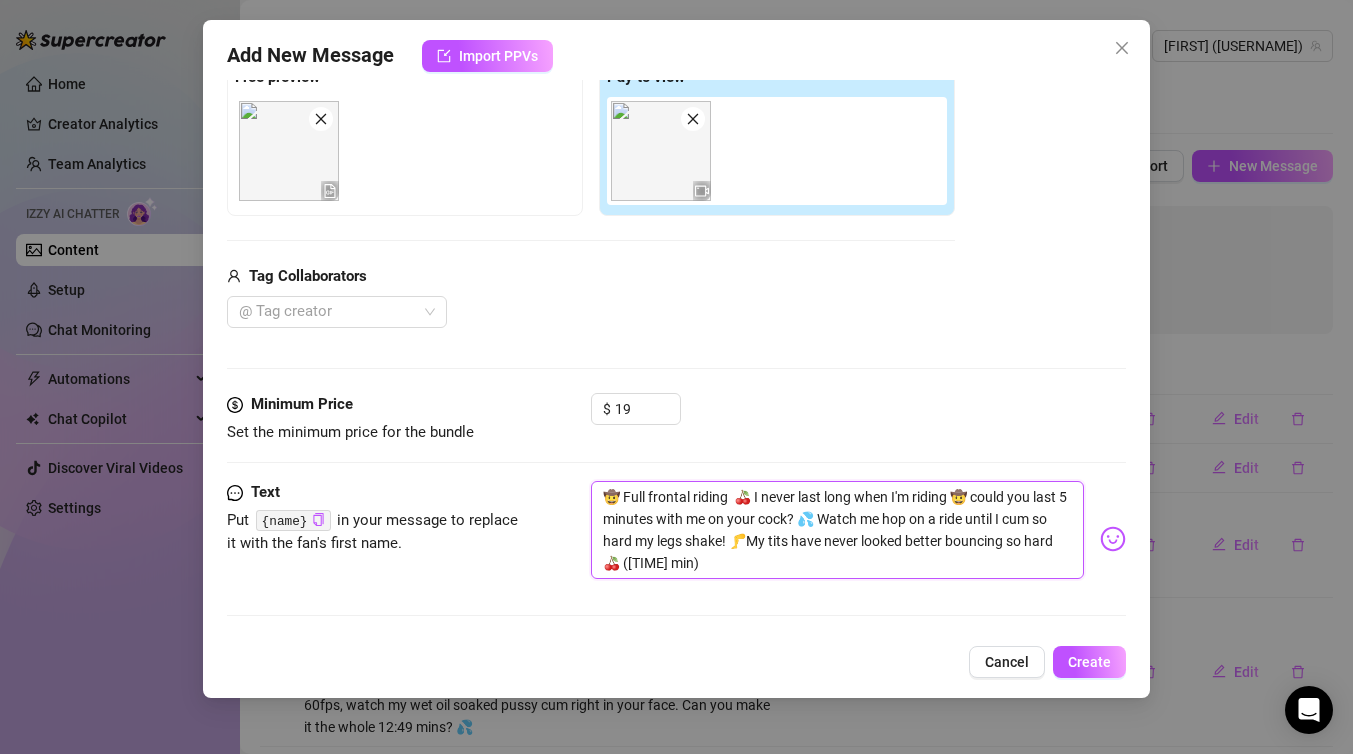 type on "🤠 Full frontal riding 🍒 I never last long when I'm riding 🤠 could you last 5 minutes with me on your cock? 💦 Watch me hop on a ride until I cum so hard my legs shake! 🦵My tits have never looked better bouncing so hard 🍒 ([TIME] min)" 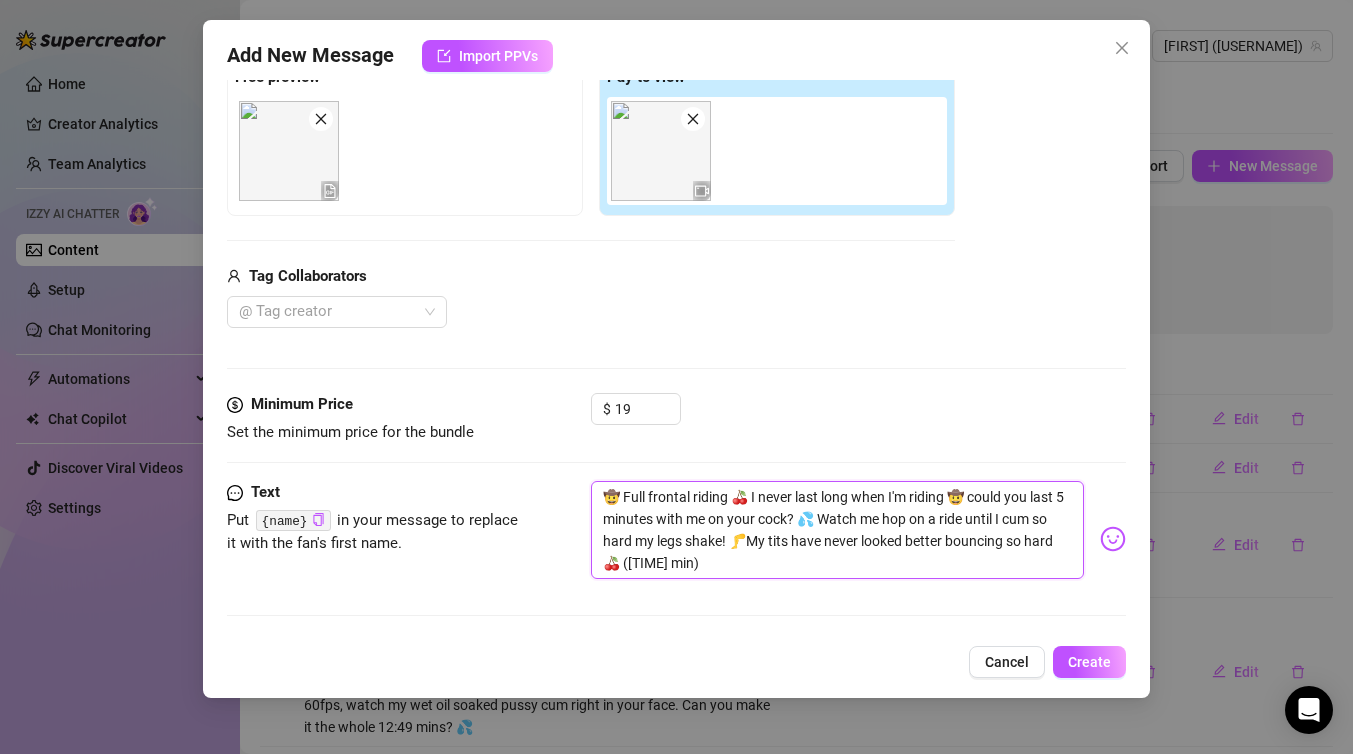 drag, startPoint x: 744, startPoint y: 497, endPoint x: 622, endPoint y: 500, distance: 122.03688 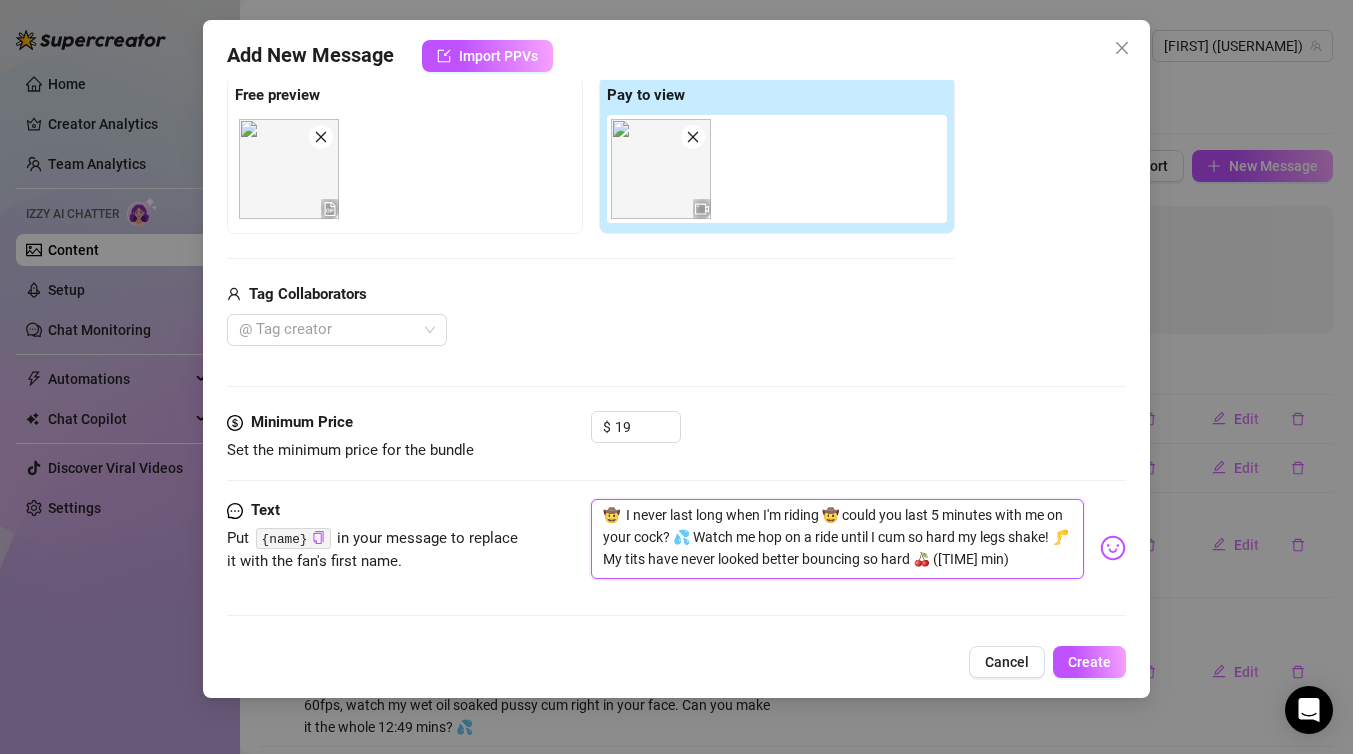 scroll, scrollTop: 227, scrollLeft: 0, axis: vertical 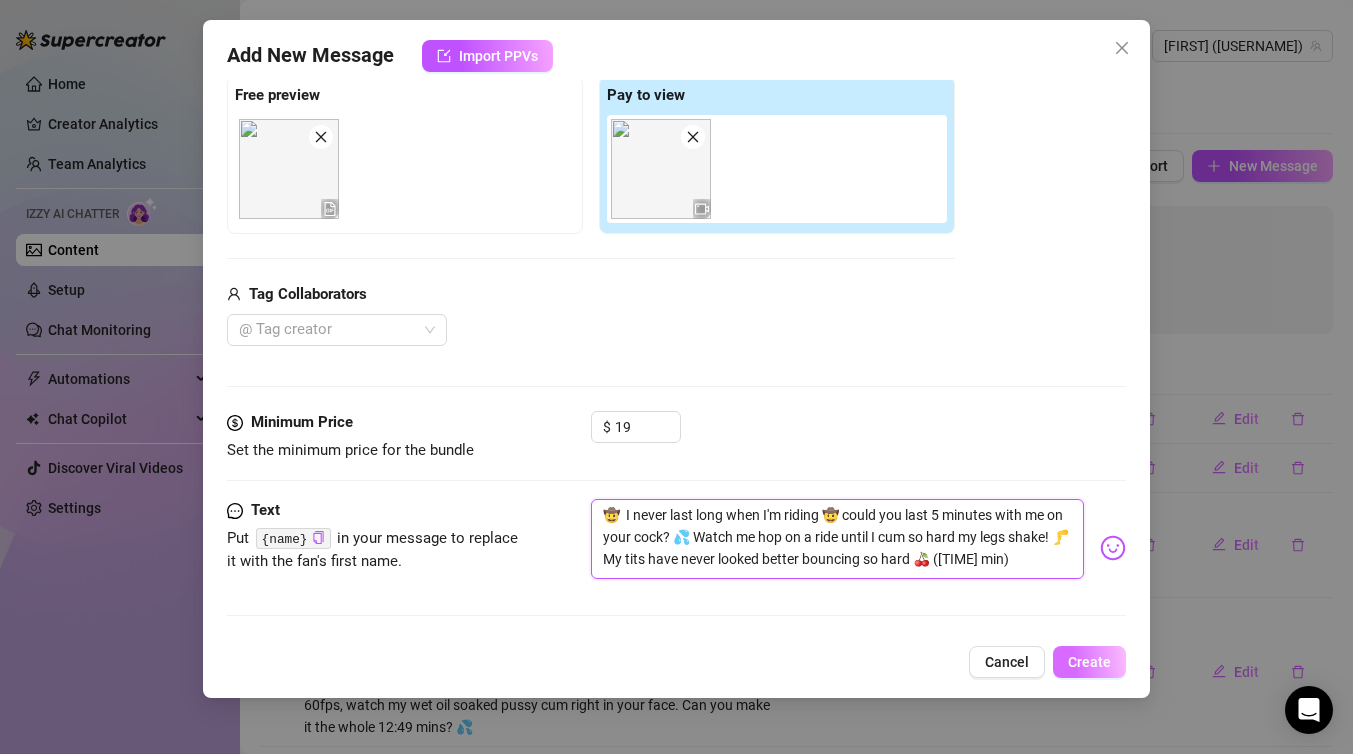 type on "🤠  I never last long when I'm riding 🤠 could you last 5 minutes with me on your cock? 💦 Watch me hop on a ride until I cum so hard my legs shake! 🦵My tits have never looked better bouncing so hard 🍒 ([TIME] min)" 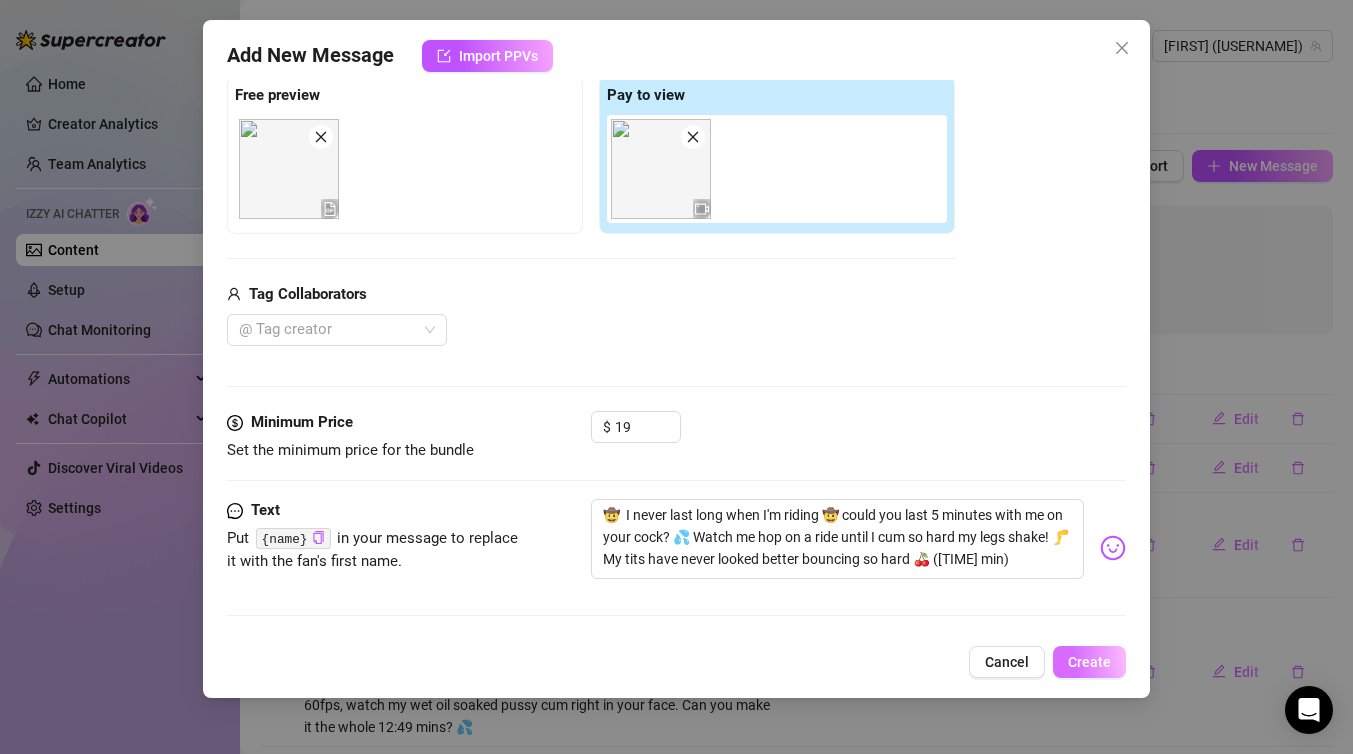 click on "Create" at bounding box center (1089, 662) 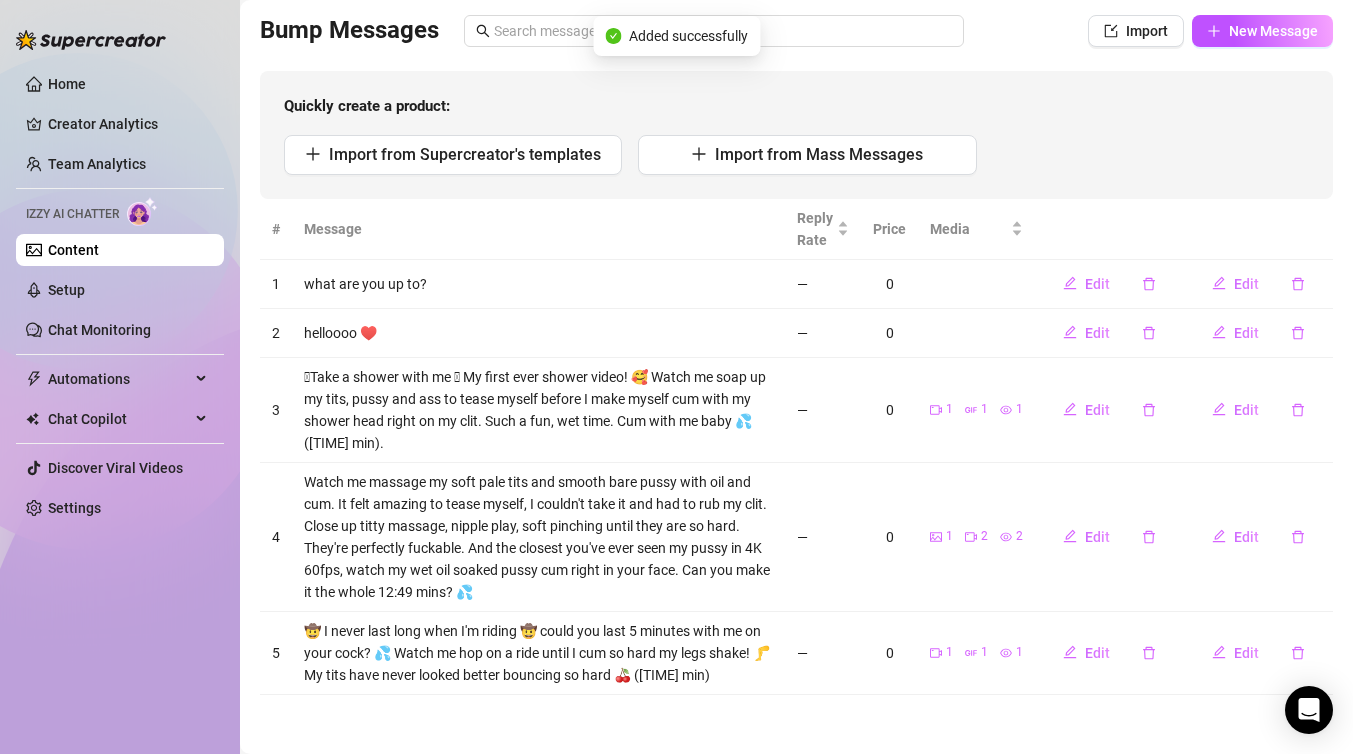 scroll, scrollTop: 0, scrollLeft: 0, axis: both 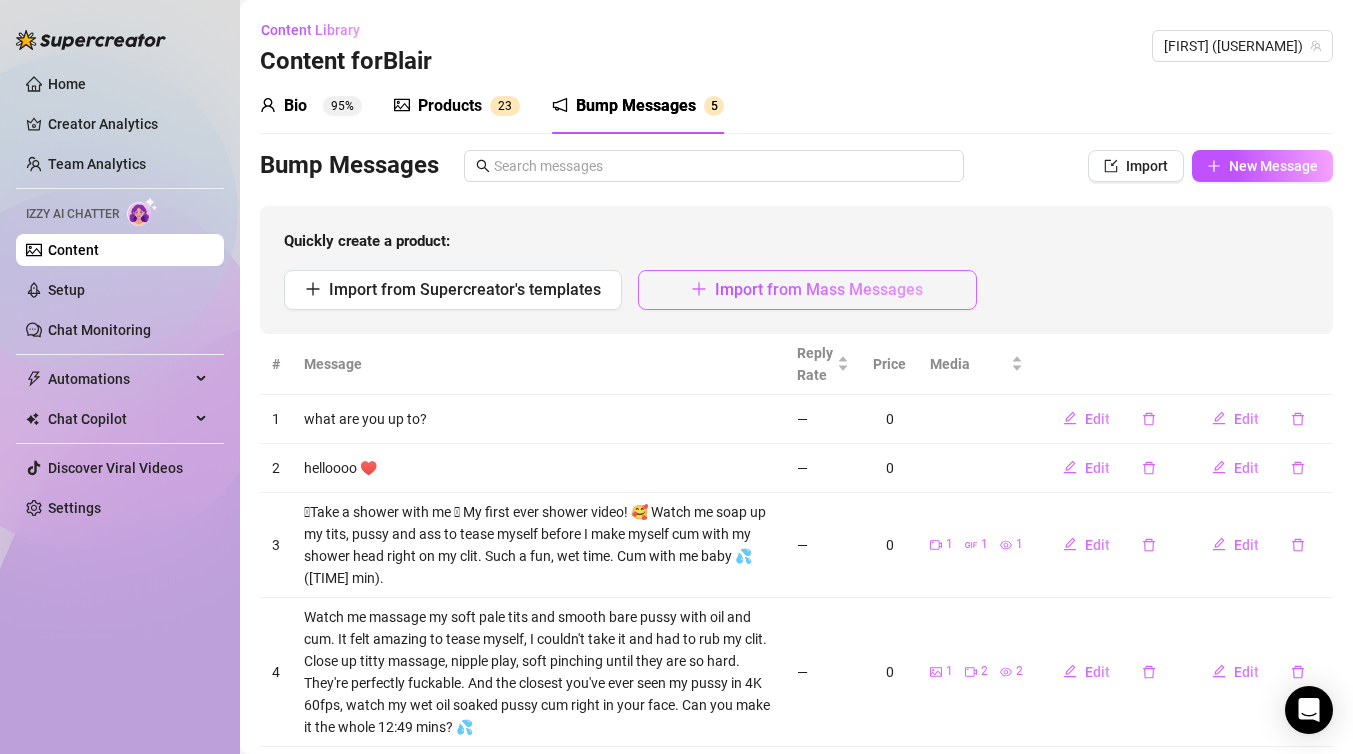 click on "Import from Mass Messages" at bounding box center [819, 289] 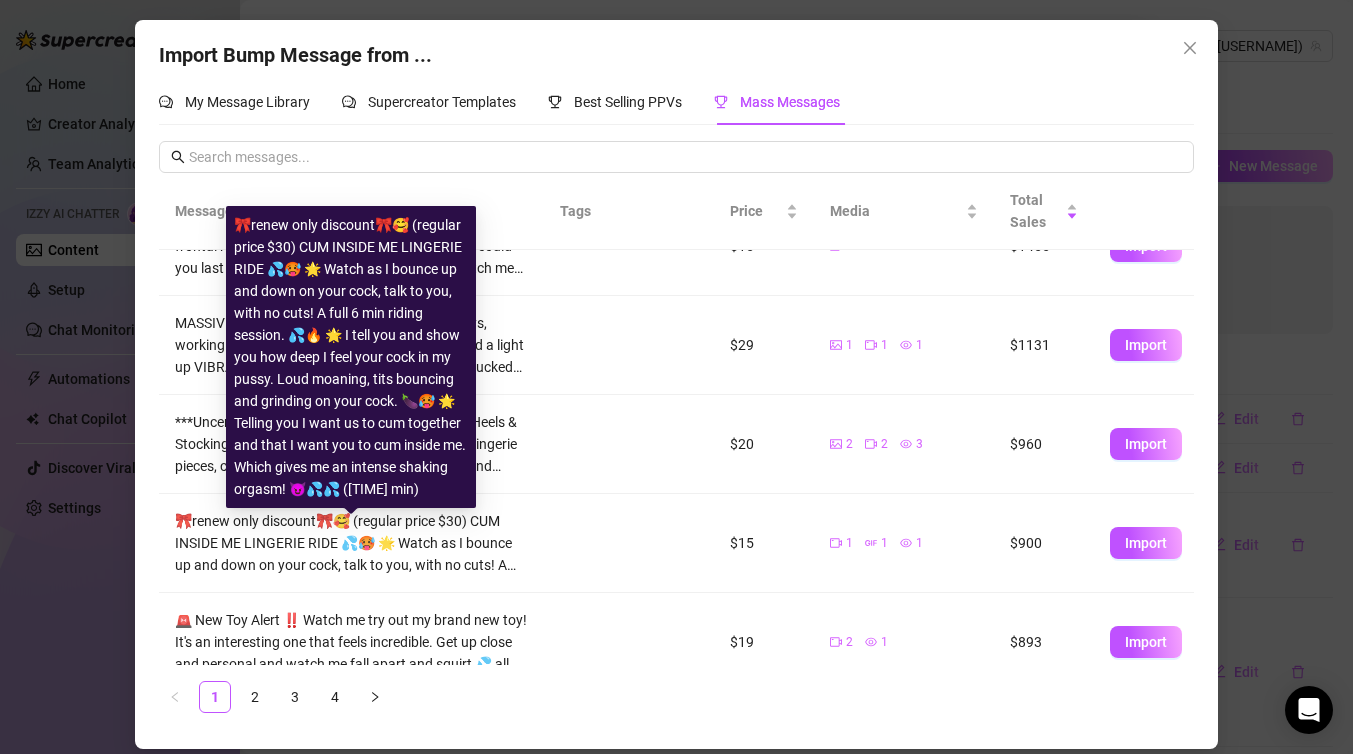 scroll, scrollTop: 264, scrollLeft: 0, axis: vertical 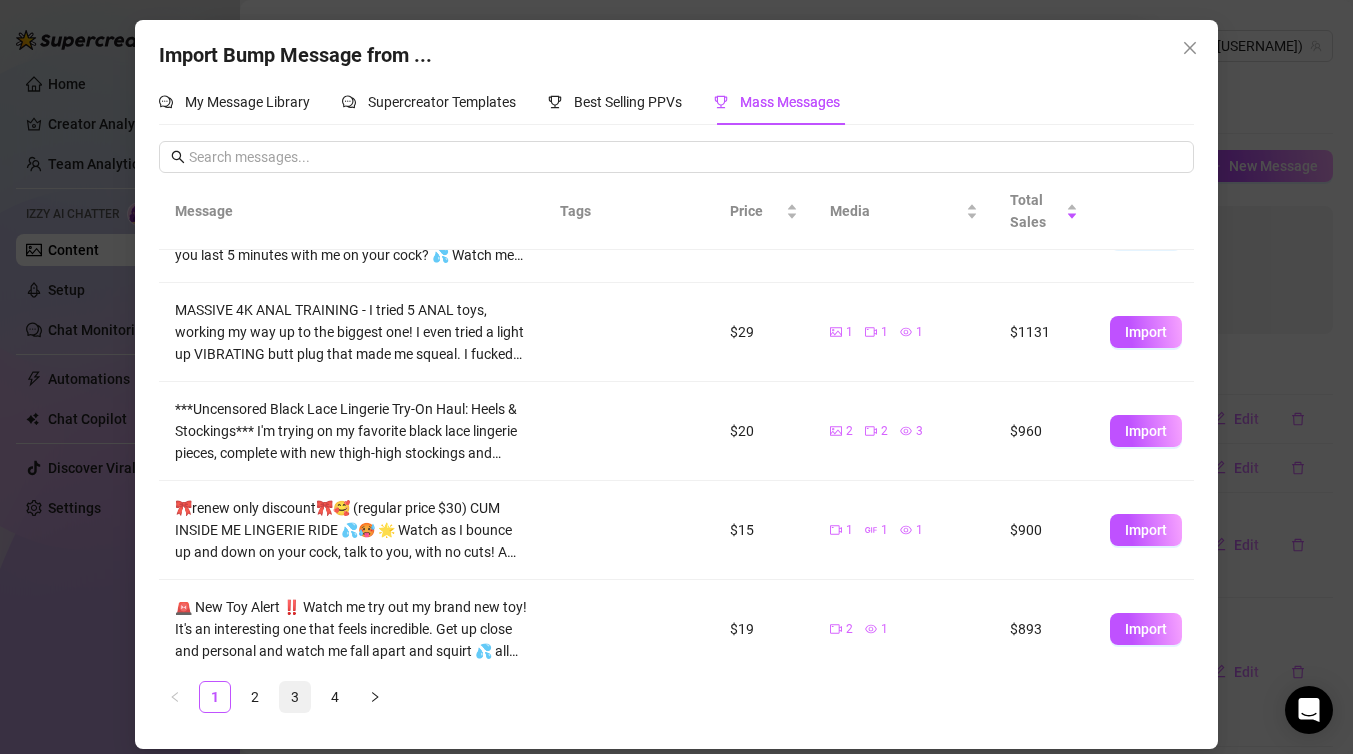 click on "3" at bounding box center (295, 697) 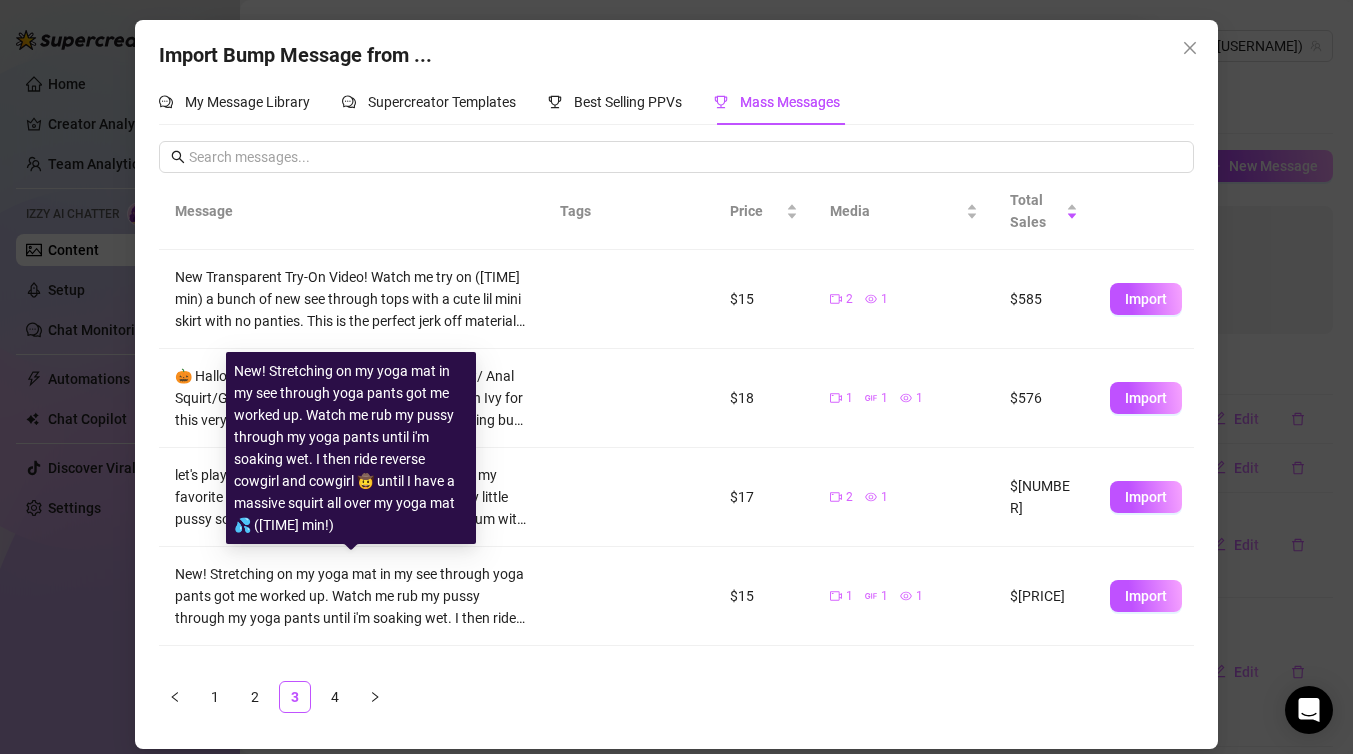scroll, scrollTop: 0, scrollLeft: 0, axis: both 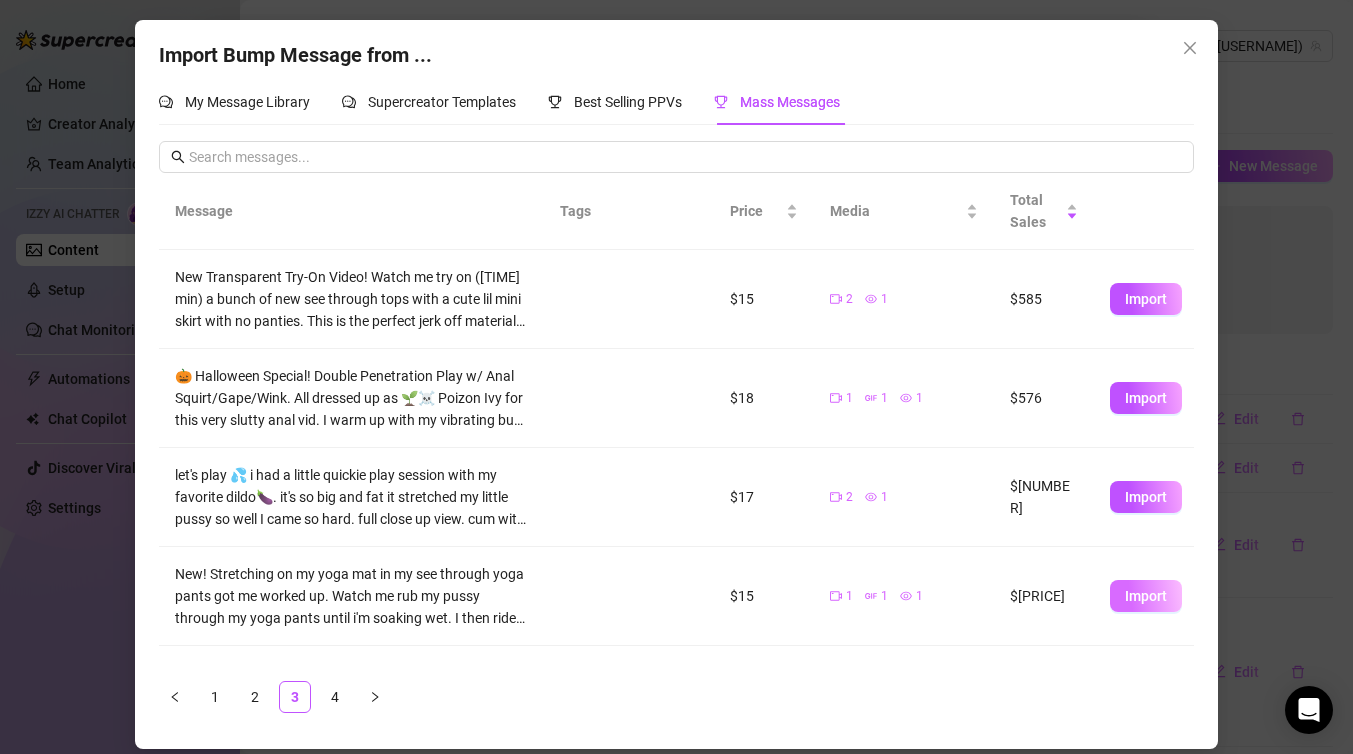click on "Import" at bounding box center (1146, 596) 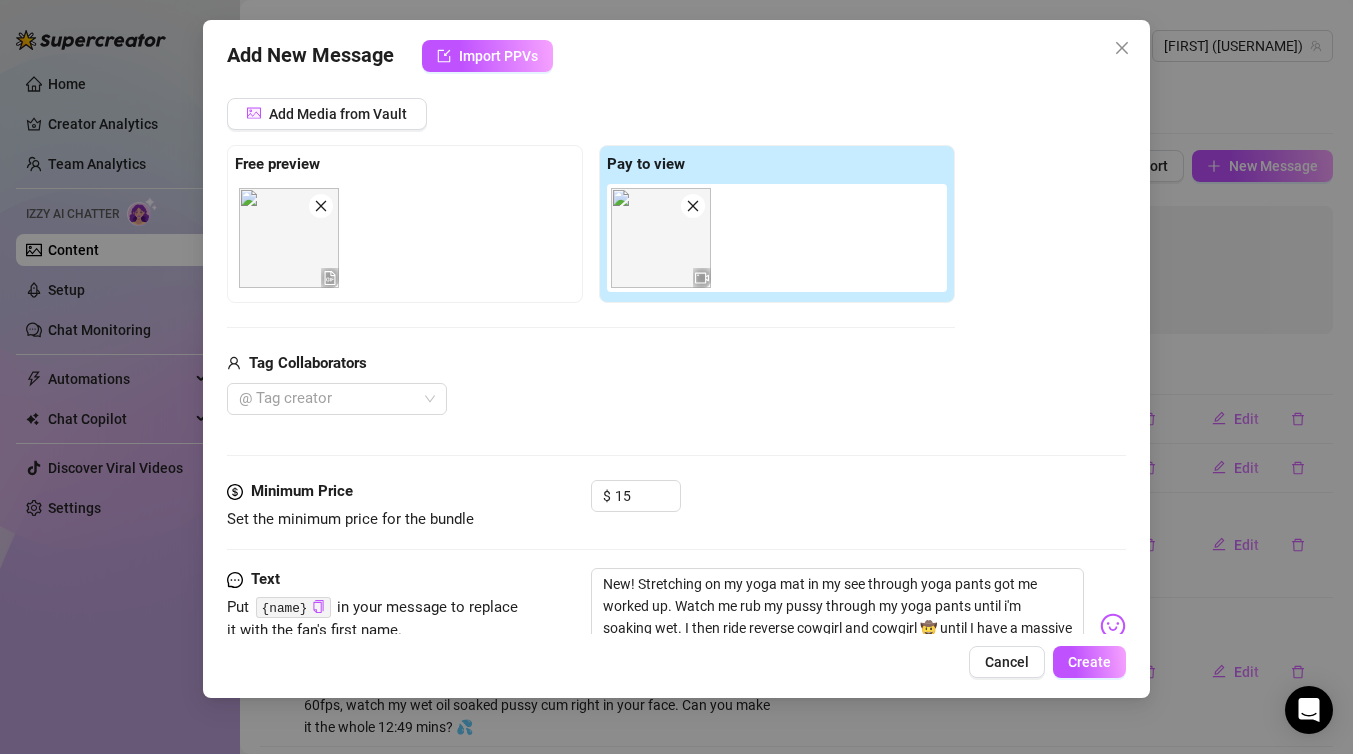 scroll, scrollTop: 245, scrollLeft: 0, axis: vertical 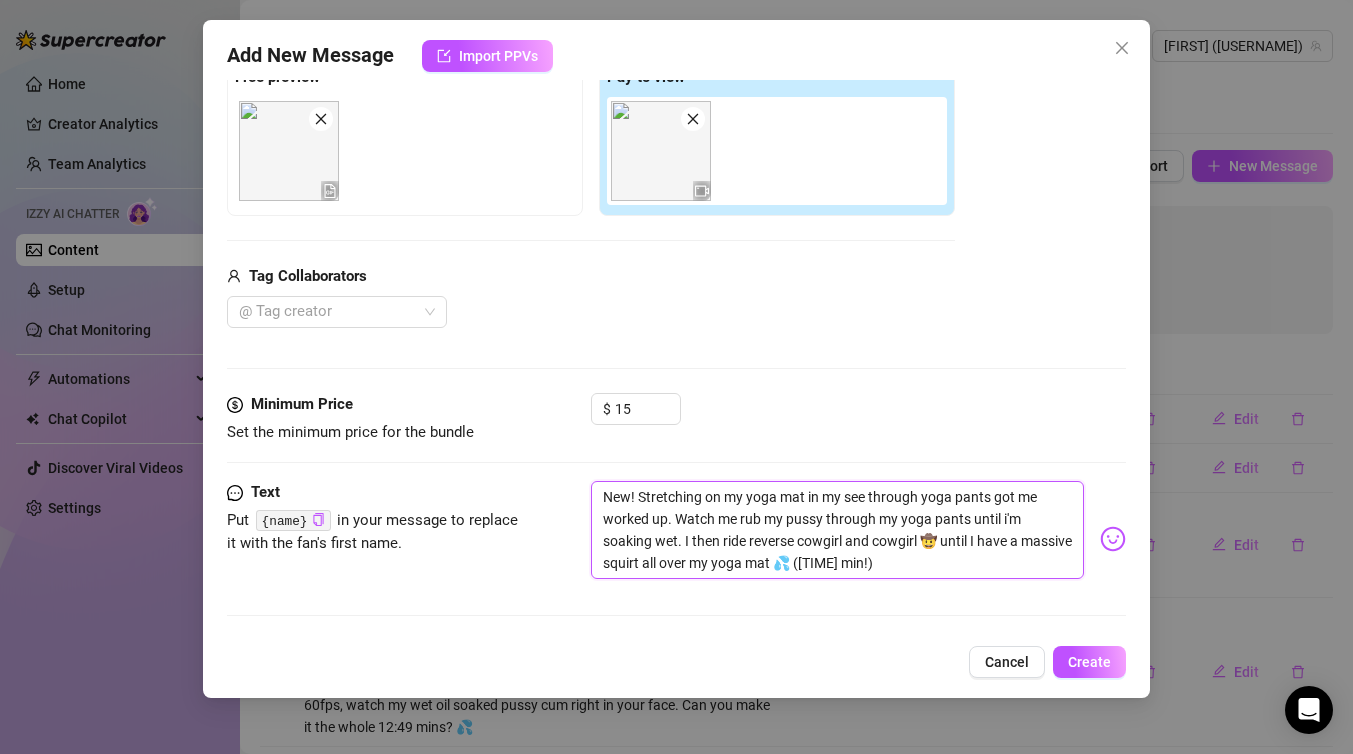 drag, startPoint x: 637, startPoint y: 495, endPoint x: 562, endPoint y: 496, distance: 75.00667 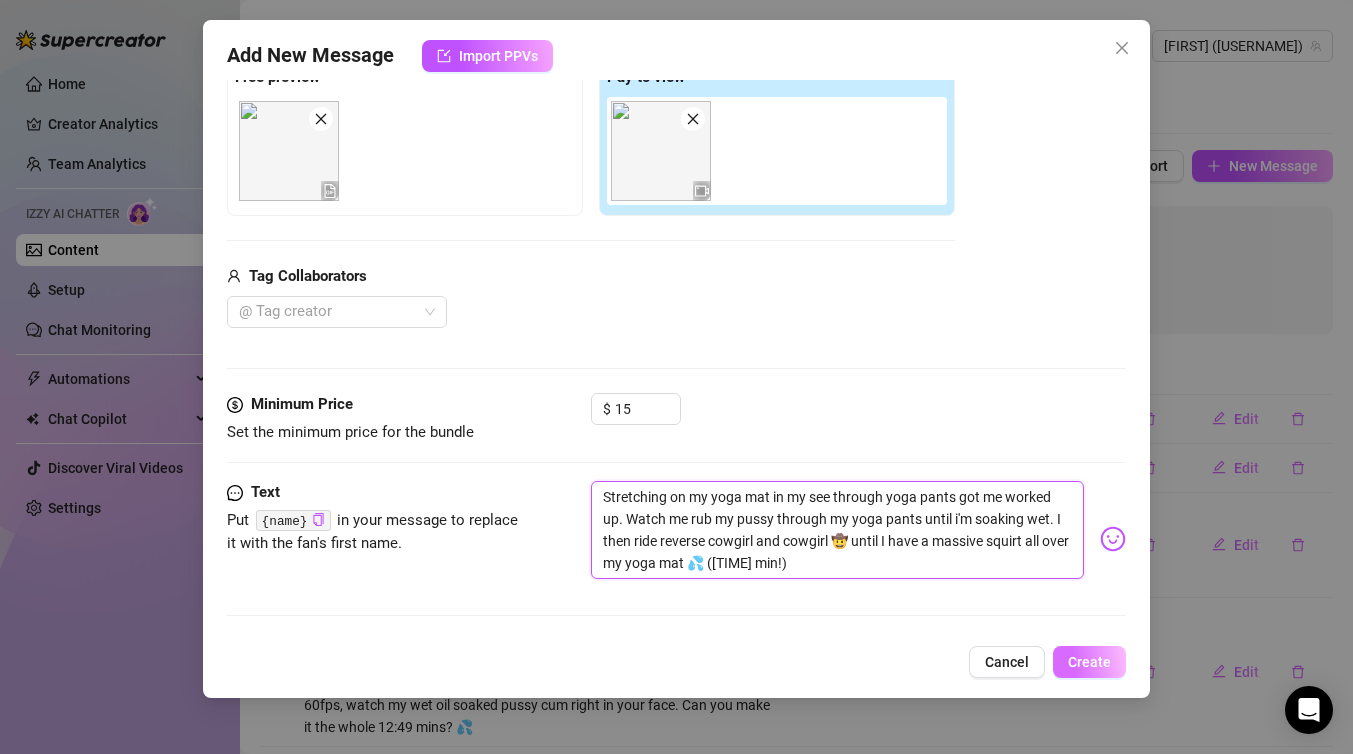 type on "Stretching on my yoga mat in my see through yoga pants got me worked up. Watch me rub my pussy through my yoga pants until i'm soaking wet. I then ride reverse cowgirl and cowgirl 🤠 until I have a massive squirt all over my yoga mat 💦 ([TIME] min!)" 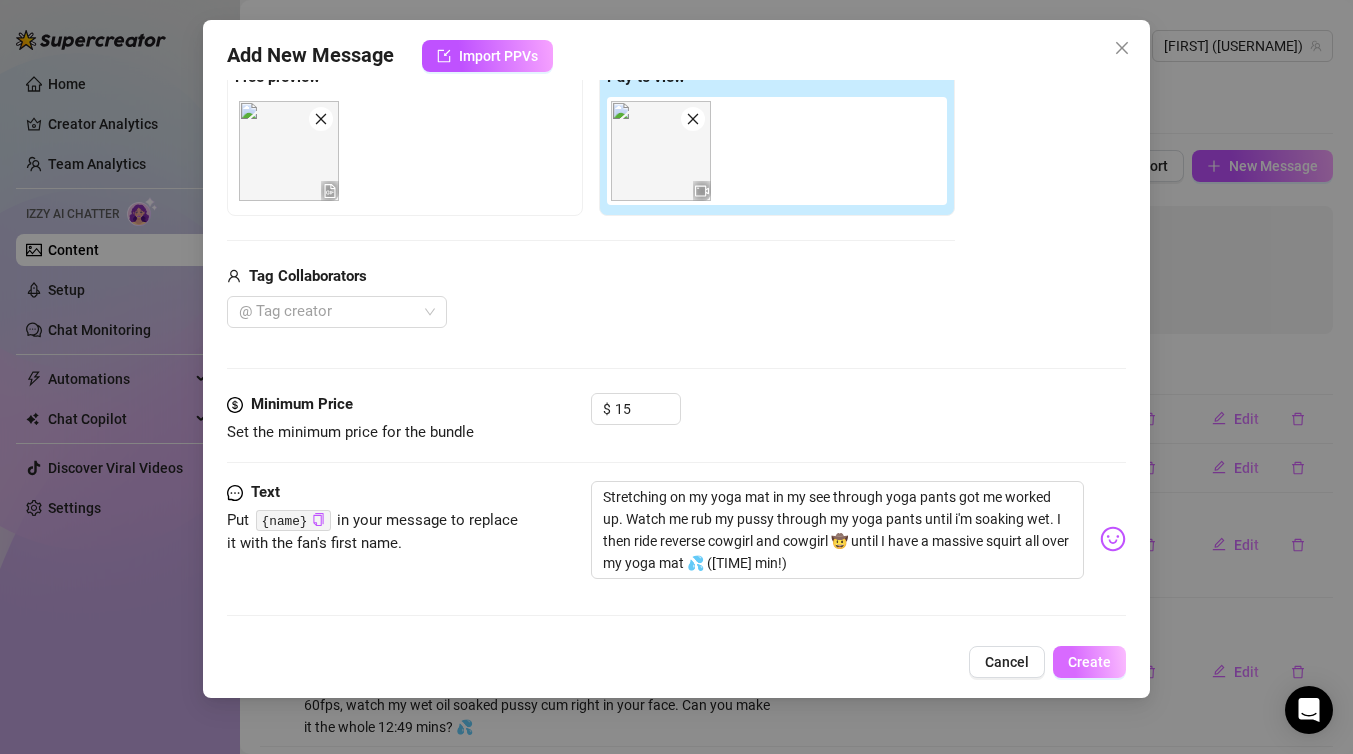 click on "Create" at bounding box center (1089, 662) 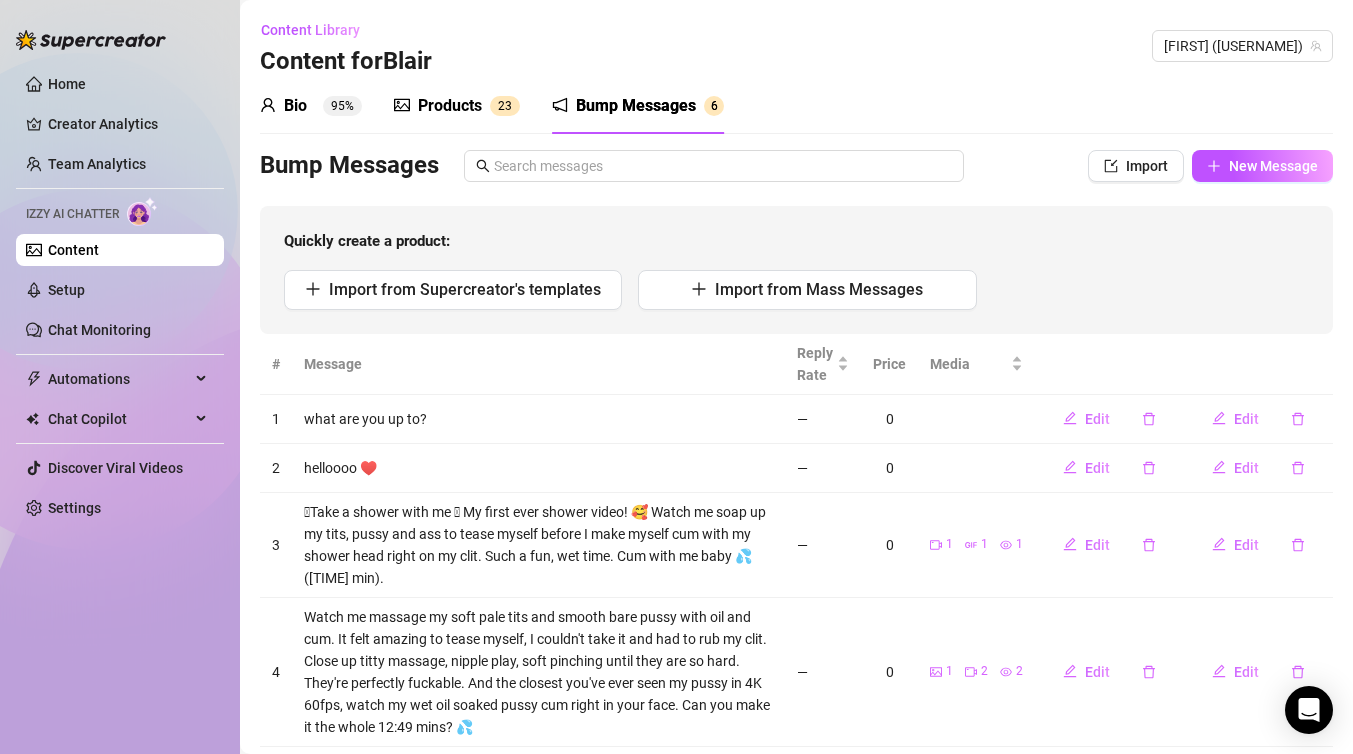 scroll, scrollTop: 0, scrollLeft: 0, axis: both 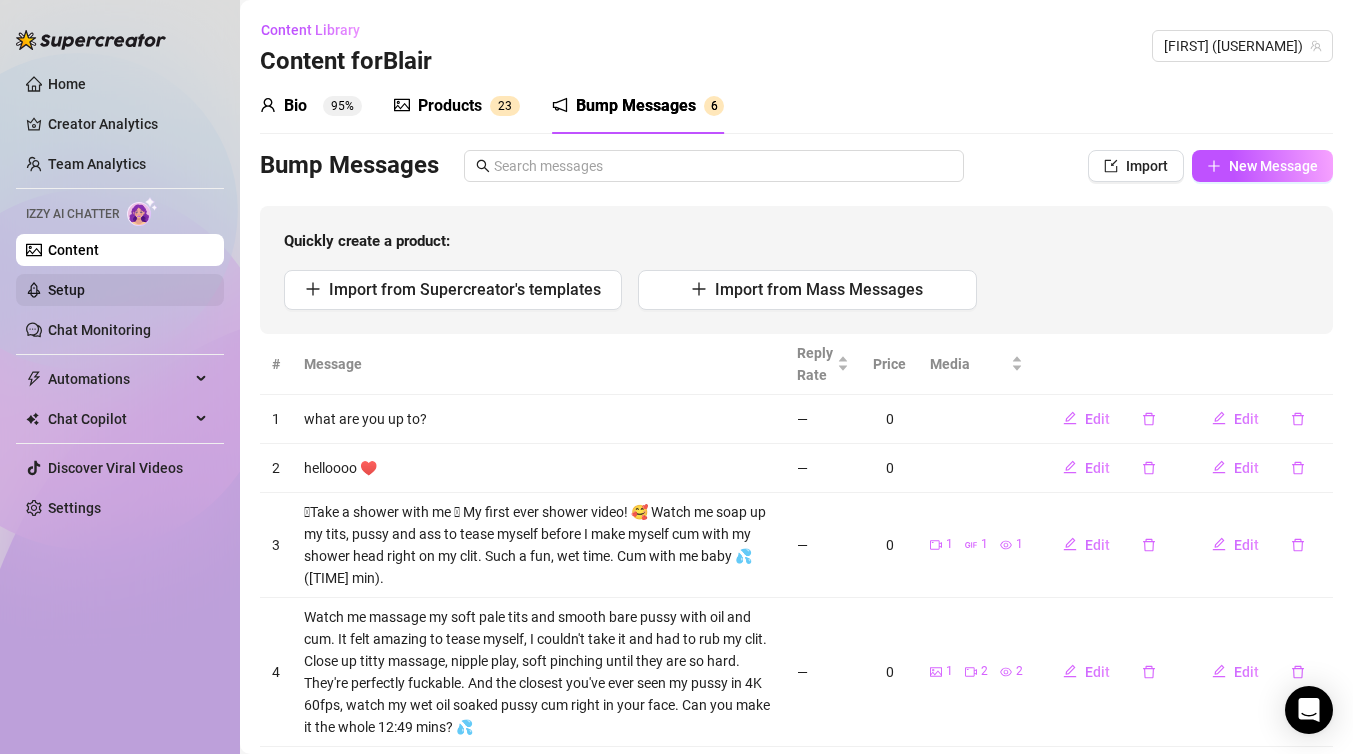 click on "Setup" at bounding box center [66, 290] 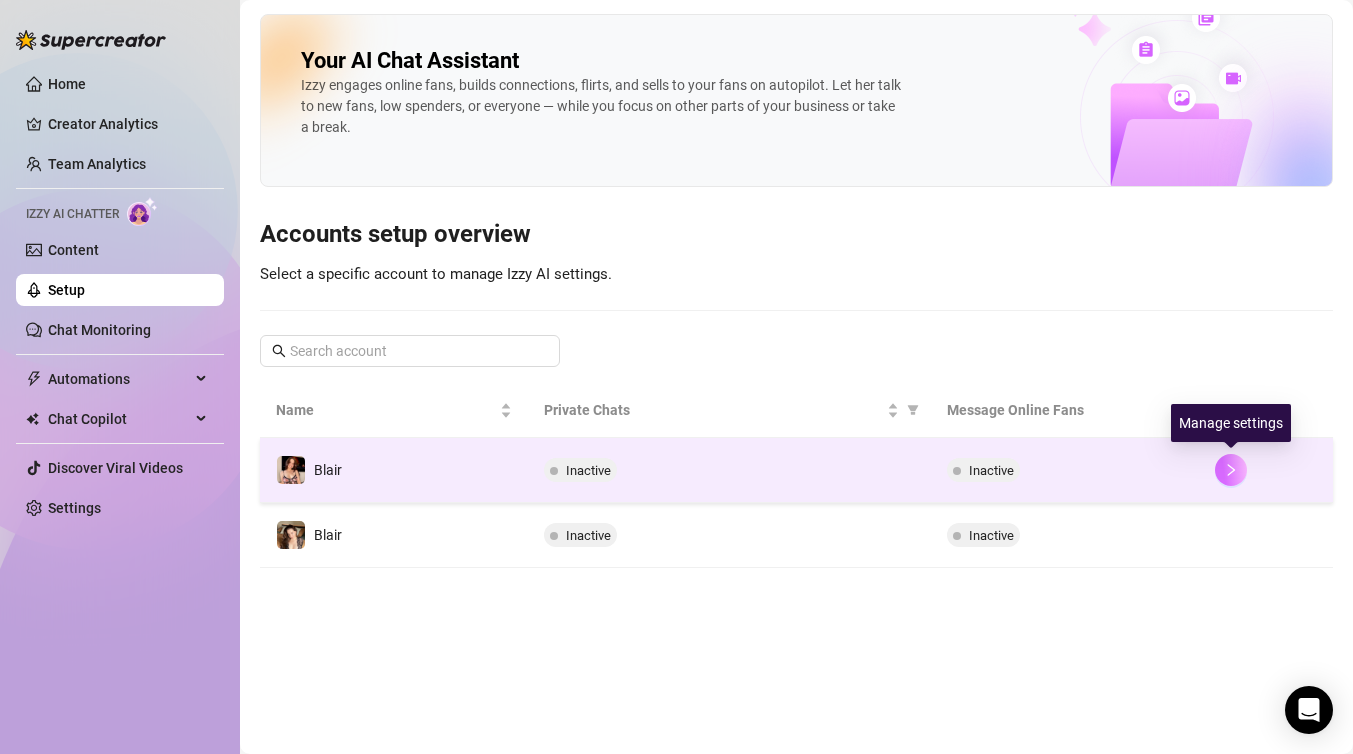 click at bounding box center (1231, 470) 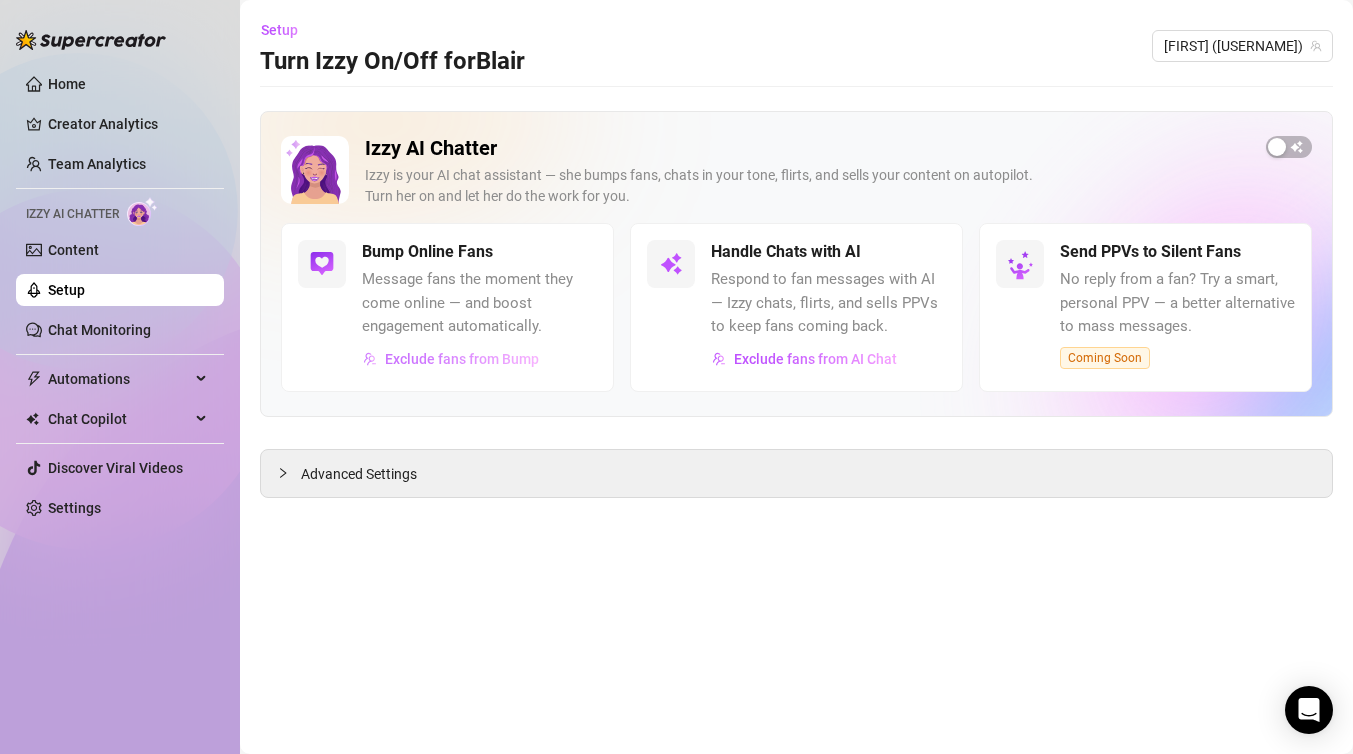 click on "Exclude fans from Bump" at bounding box center [462, 359] 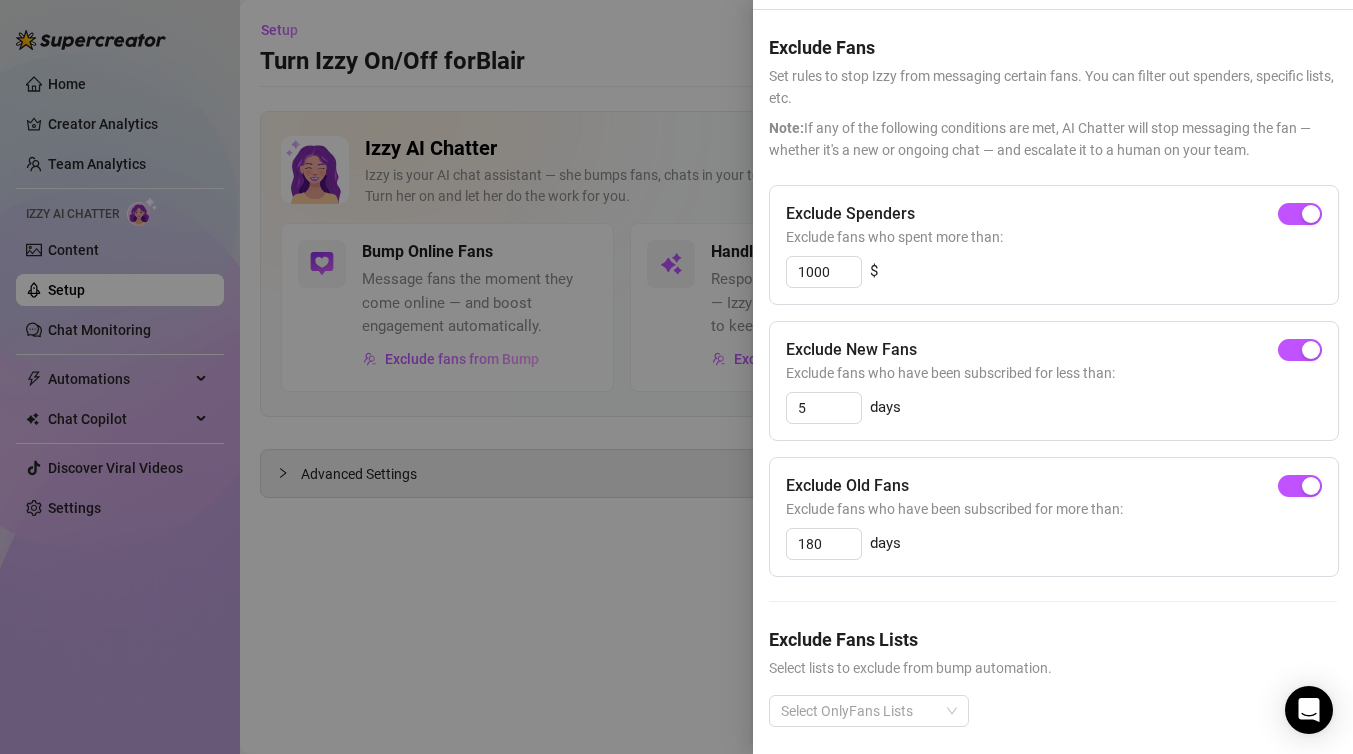 scroll, scrollTop: 69, scrollLeft: 0, axis: vertical 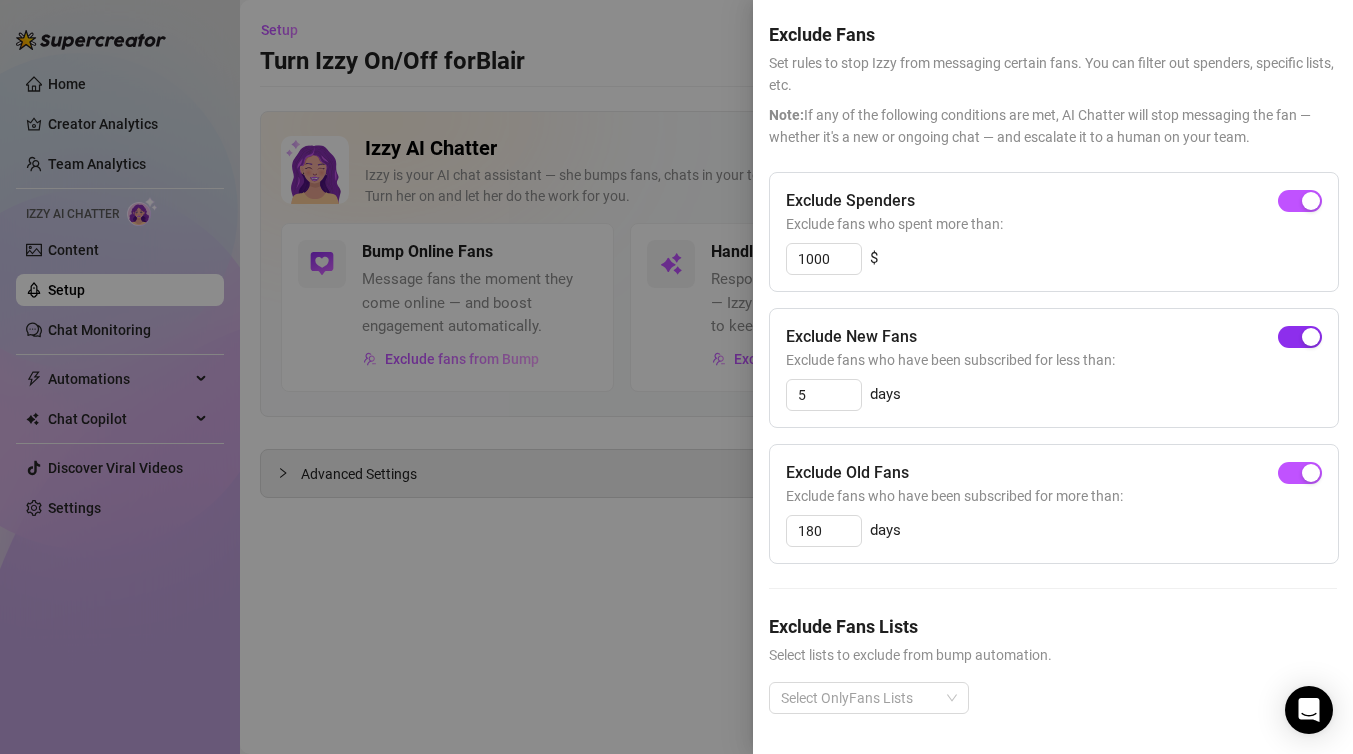 click at bounding box center [1311, 337] 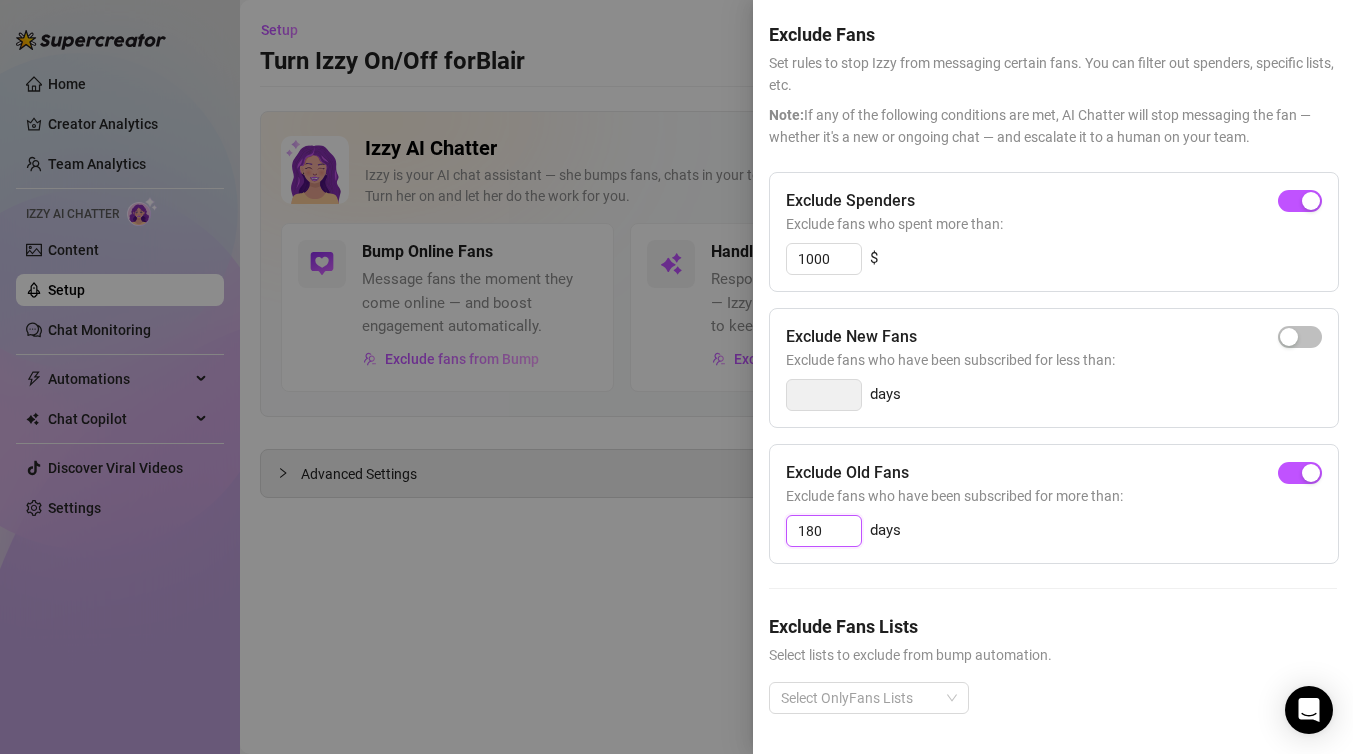 click on "180" at bounding box center (824, 531) 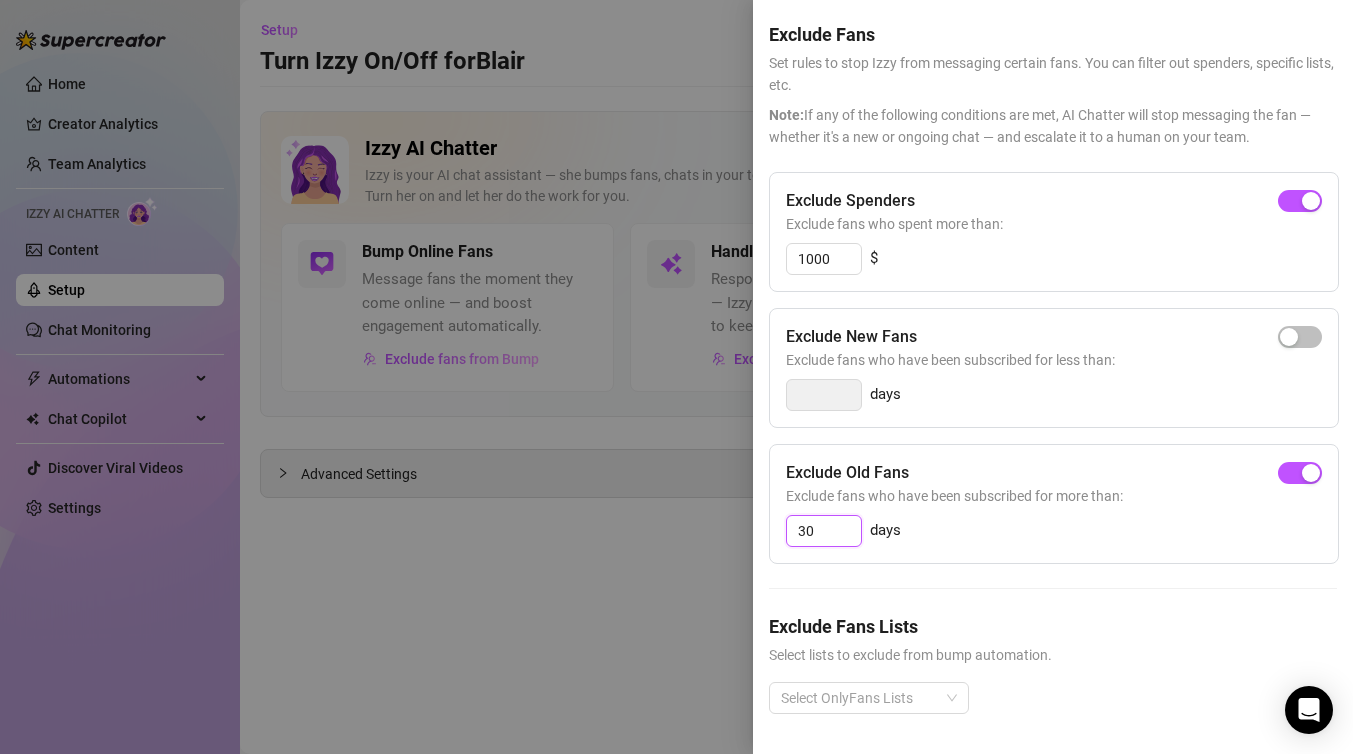 type on "30" 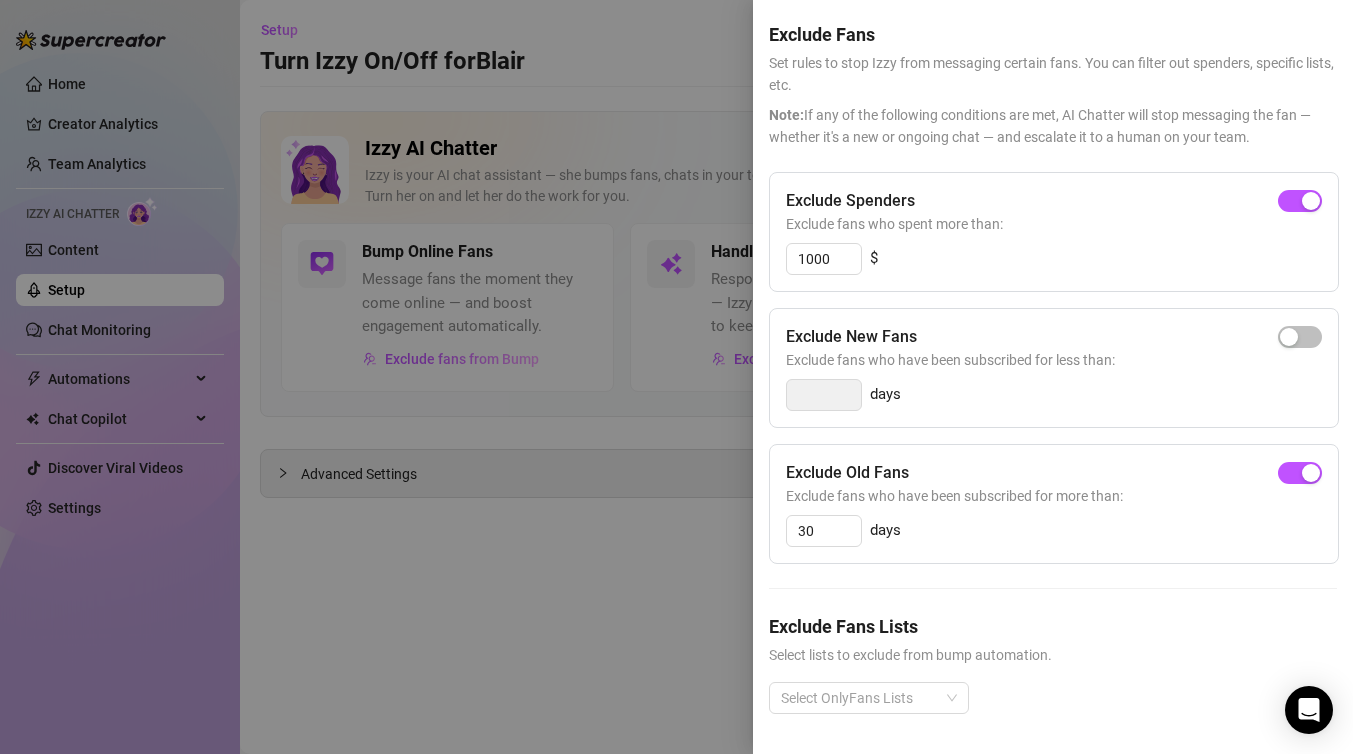 click on "Exclude Old Fans Exclude fans who have been subscribed for more than: 30 days" at bounding box center [1054, 504] 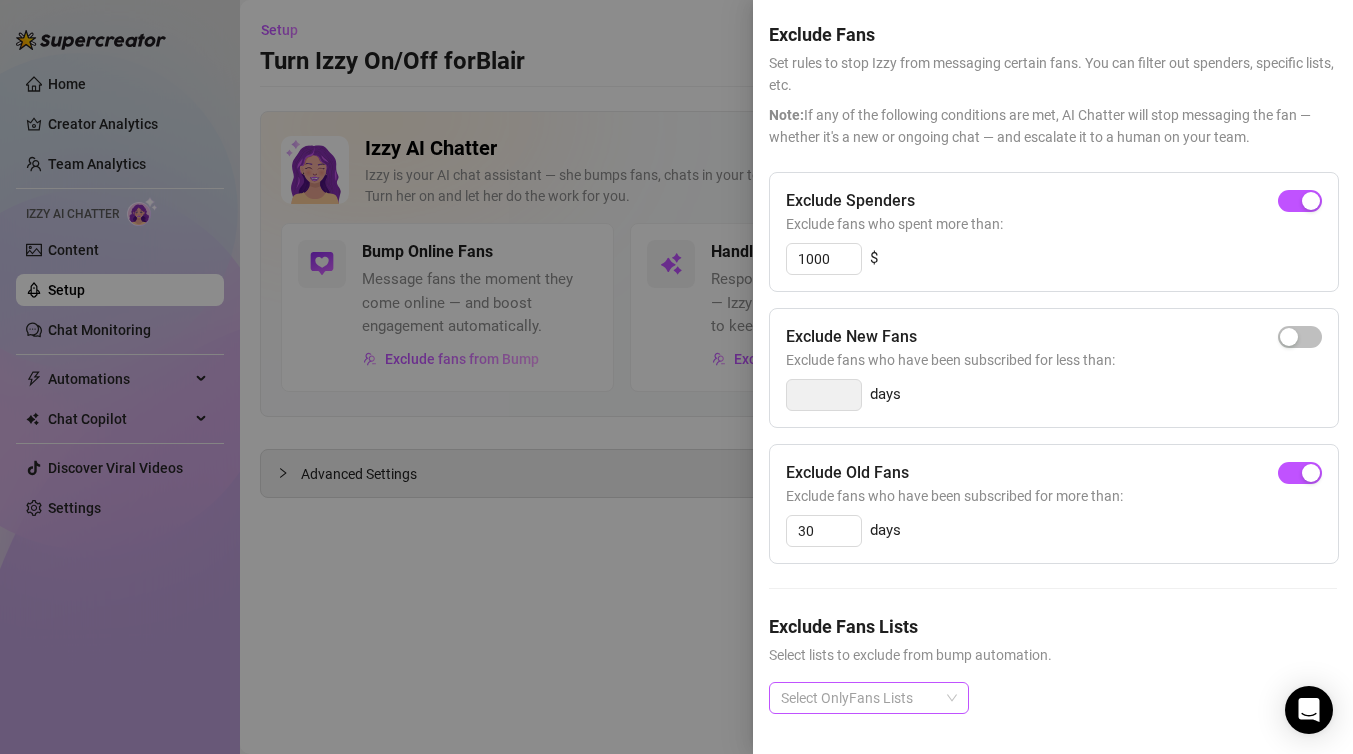 click on "Select OnlyFans Lists" at bounding box center (869, 698) 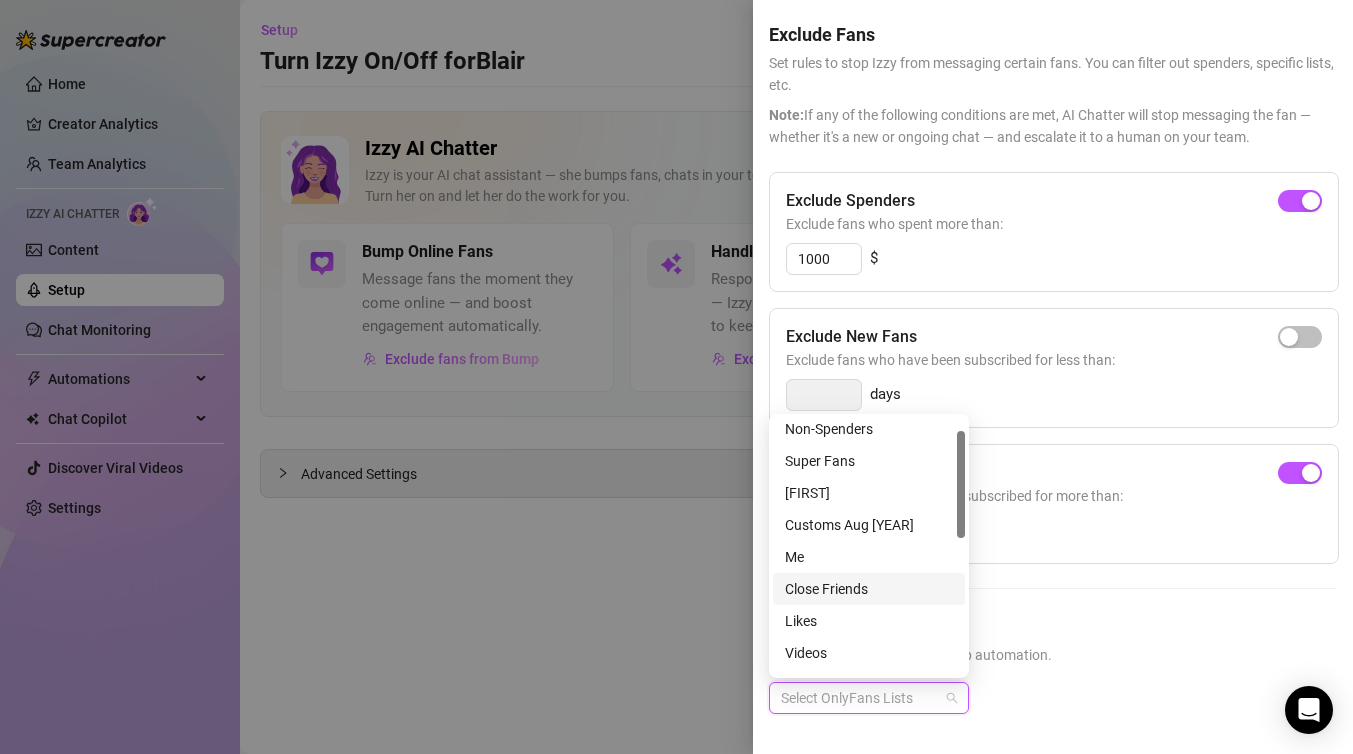 scroll, scrollTop: 30, scrollLeft: 0, axis: vertical 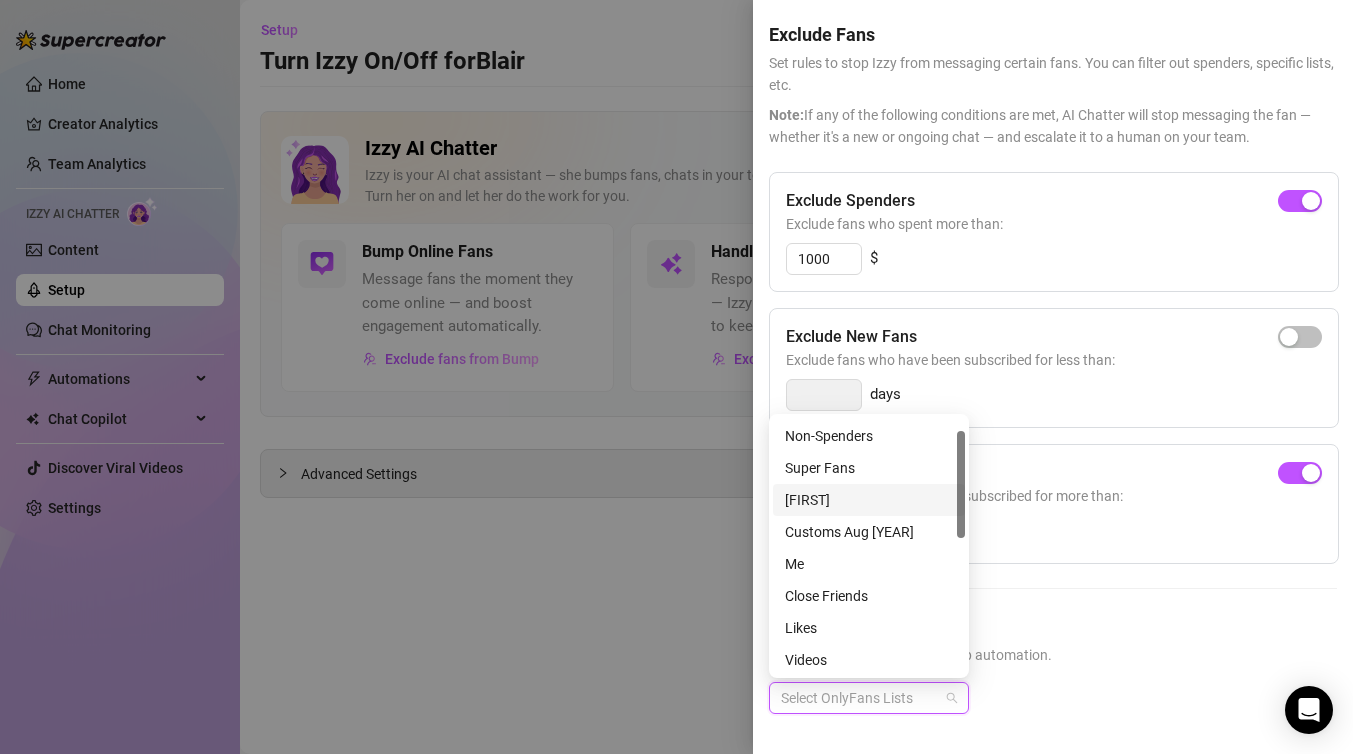 click on "[FIRST]" at bounding box center (869, 500) 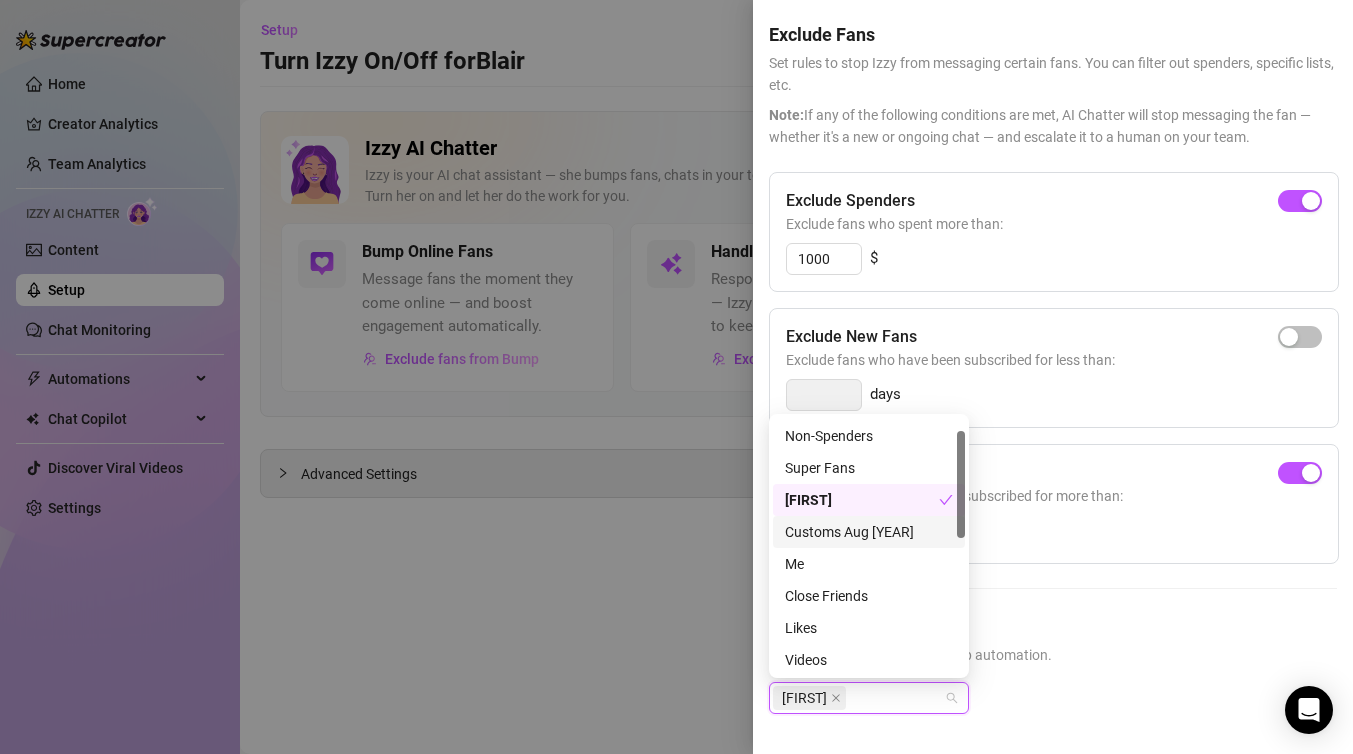 click on "Exclude Spenders Exclude fans who spent more than: 1000 $ Exclude New Fans Exclude fans who have been subscribed for less than: days Exclude Old Fans Exclude fans who have been subscribed for more than: 30 days Exclude Fans Lists Select lists to exclude from bump automation. Paul" at bounding box center (1053, 459) 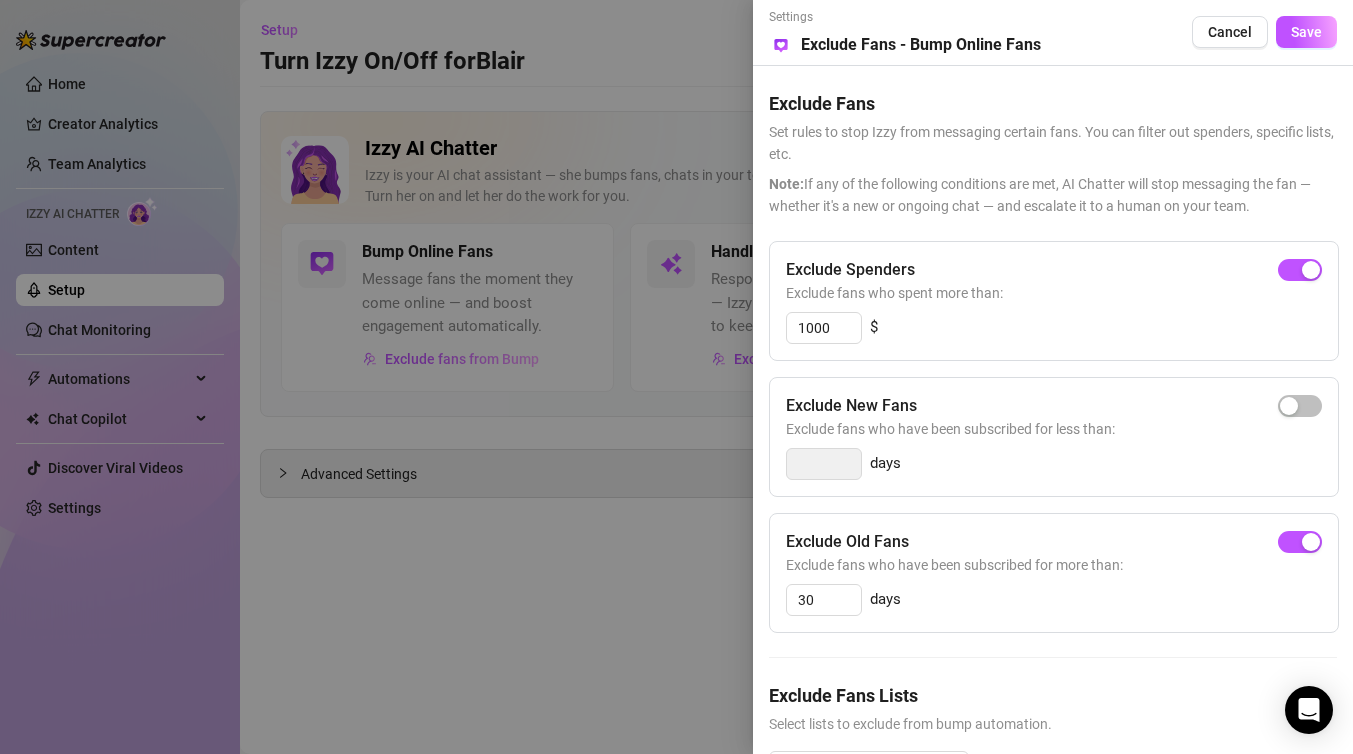 scroll, scrollTop: 69, scrollLeft: 0, axis: vertical 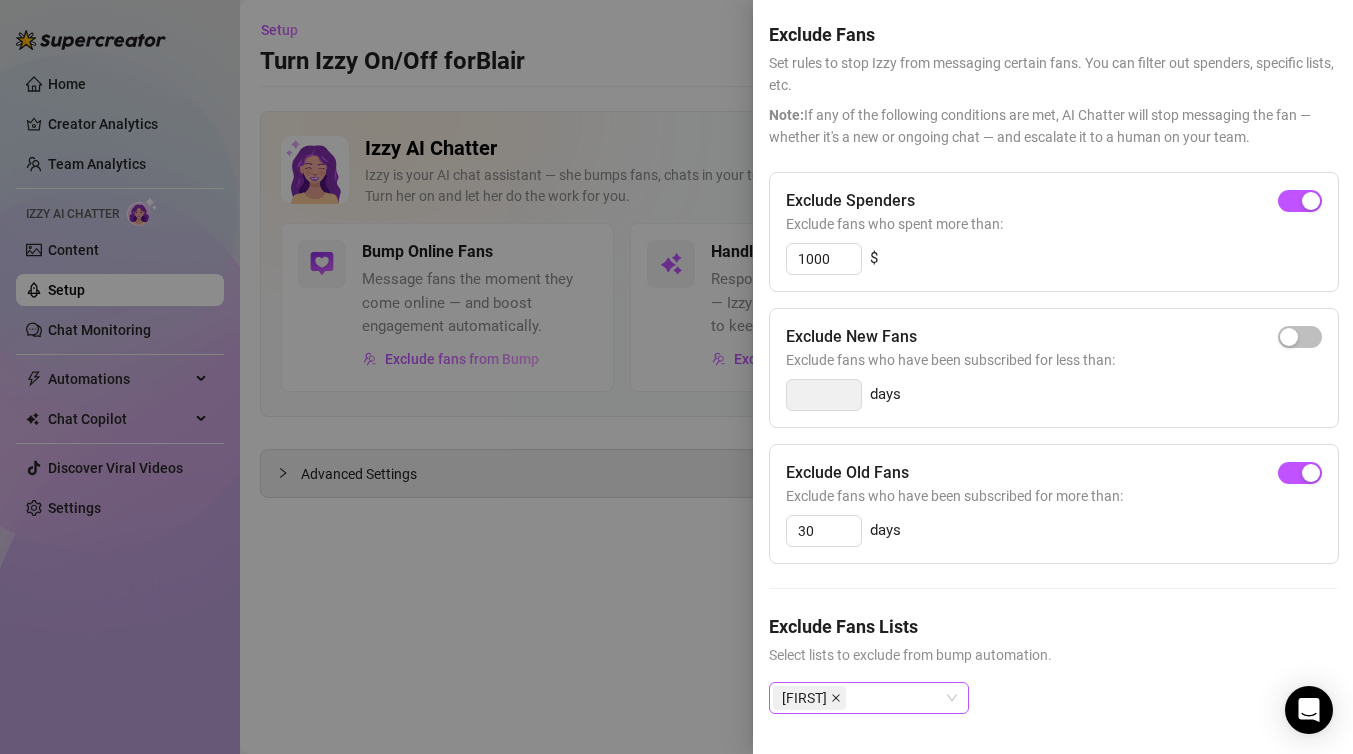 click 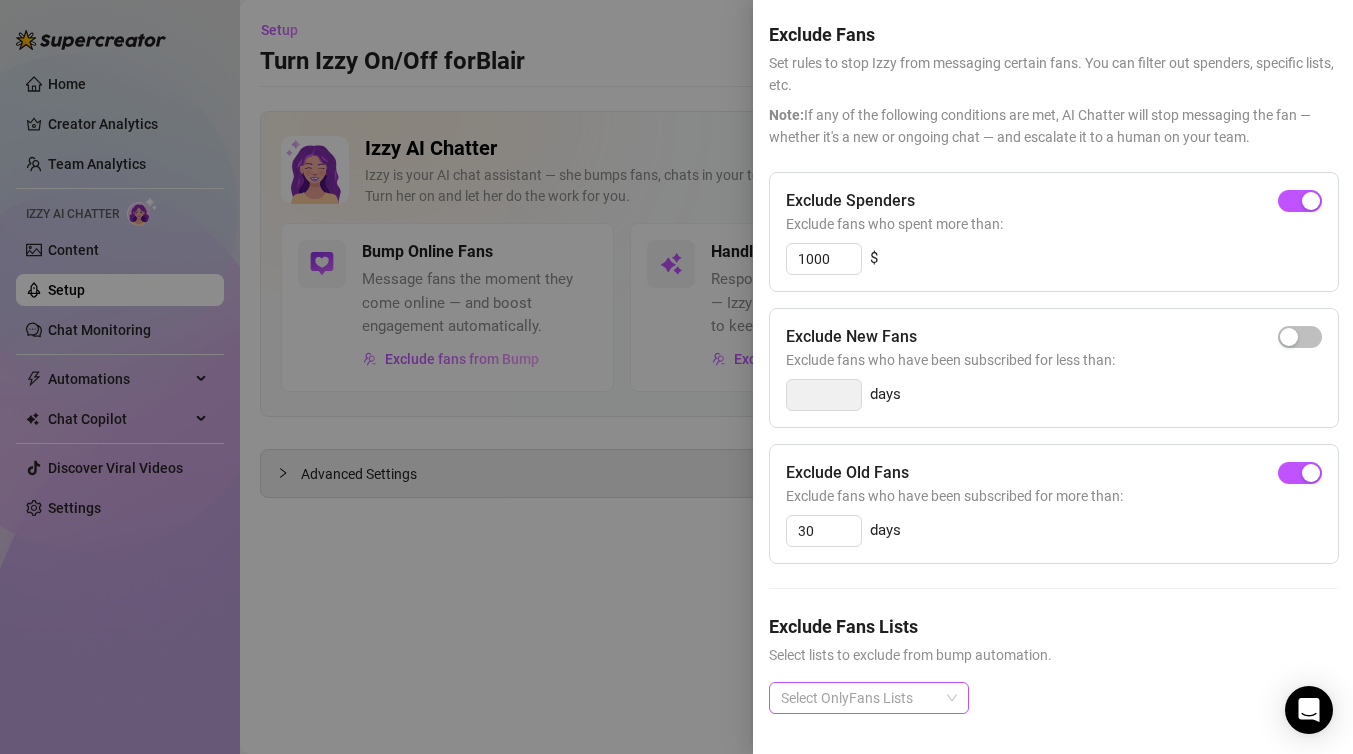 click at bounding box center (676, 377) 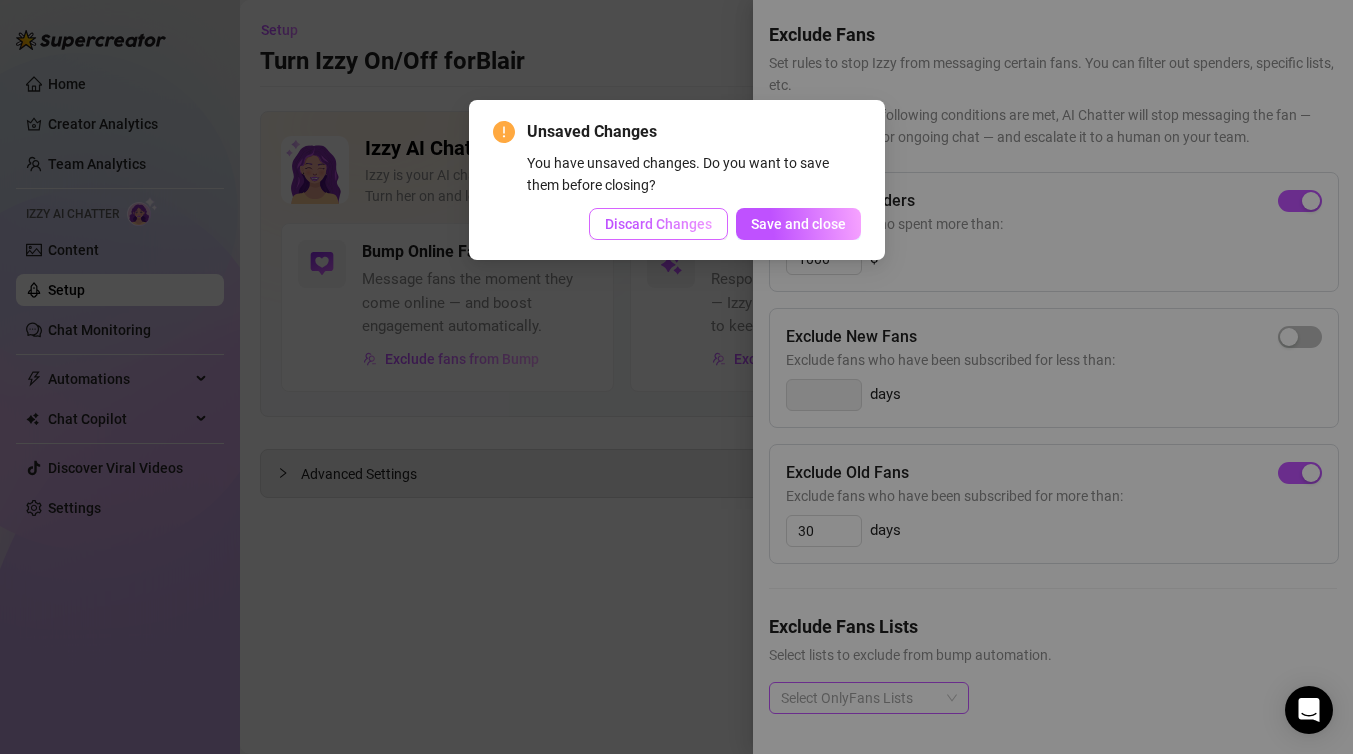 click on "Discard Changes" at bounding box center [658, 224] 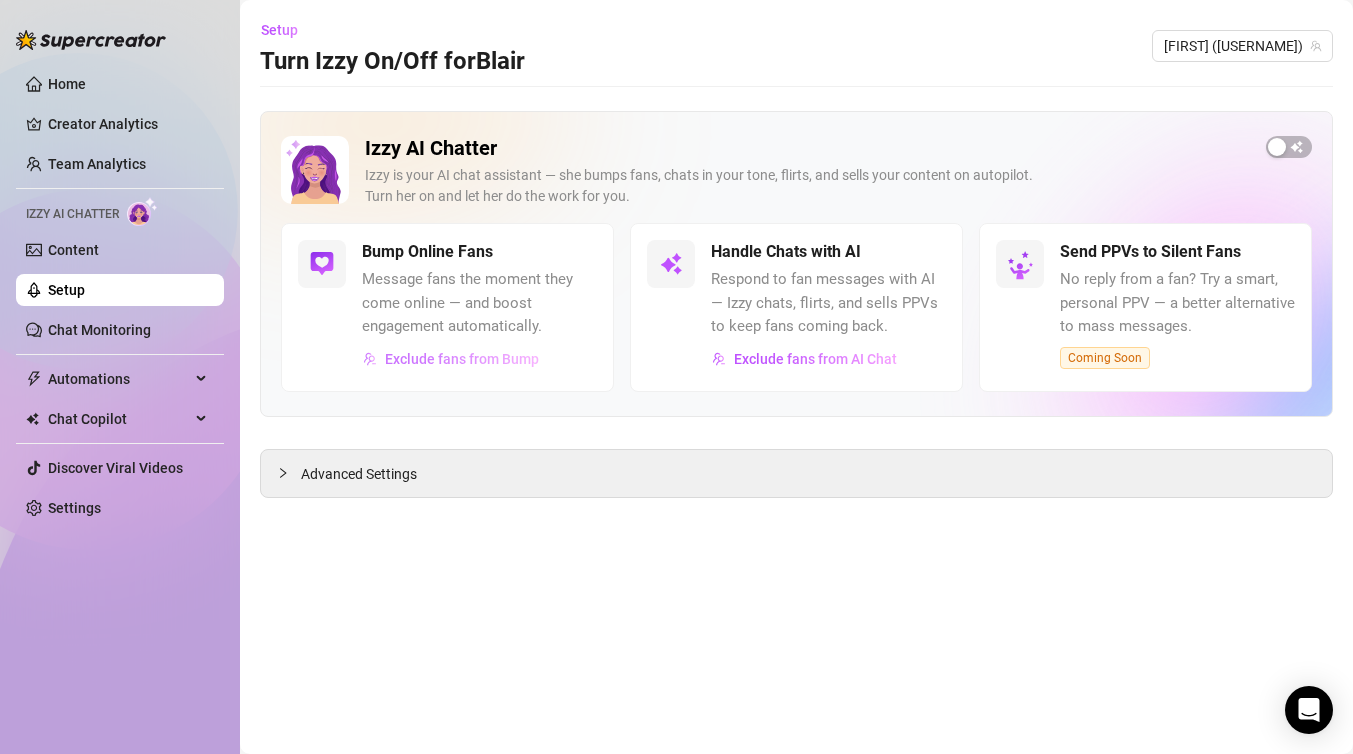 click on "Exclude fans from Bump" at bounding box center (462, 359) 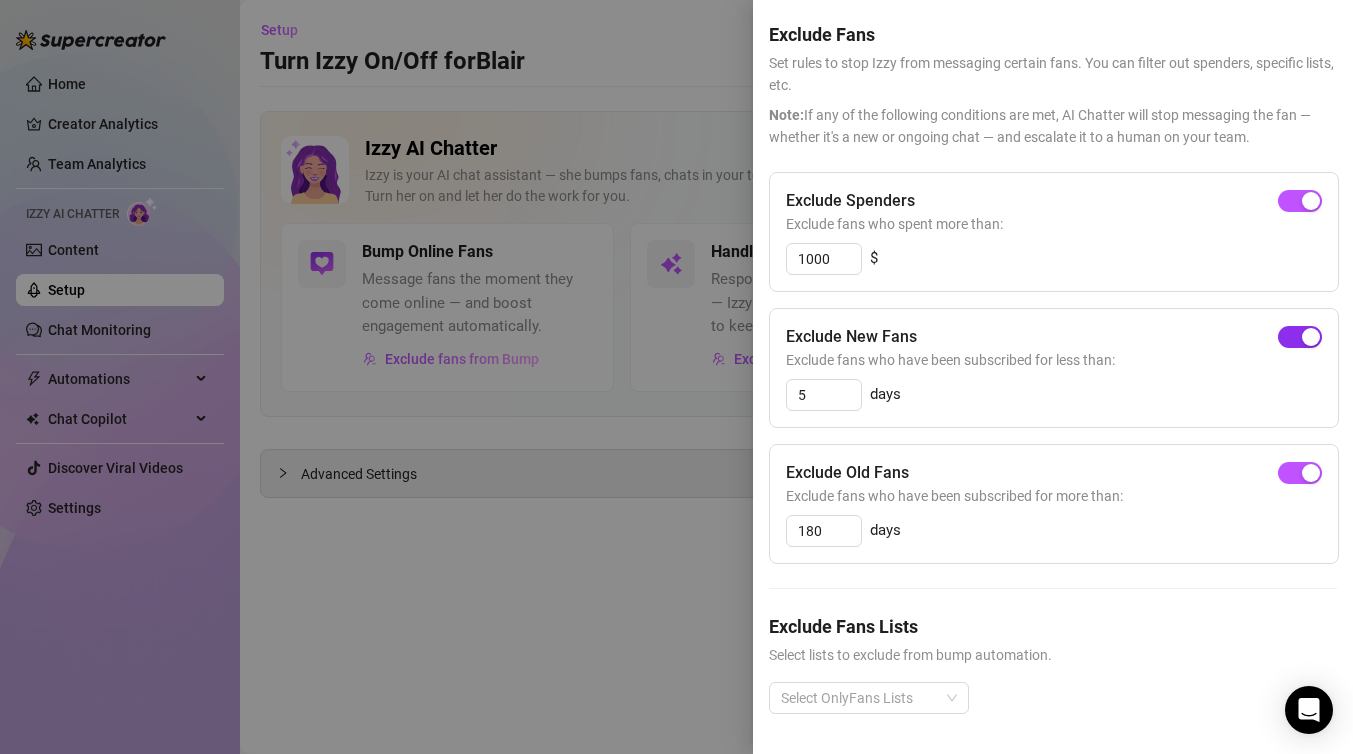 click at bounding box center (1311, 337) 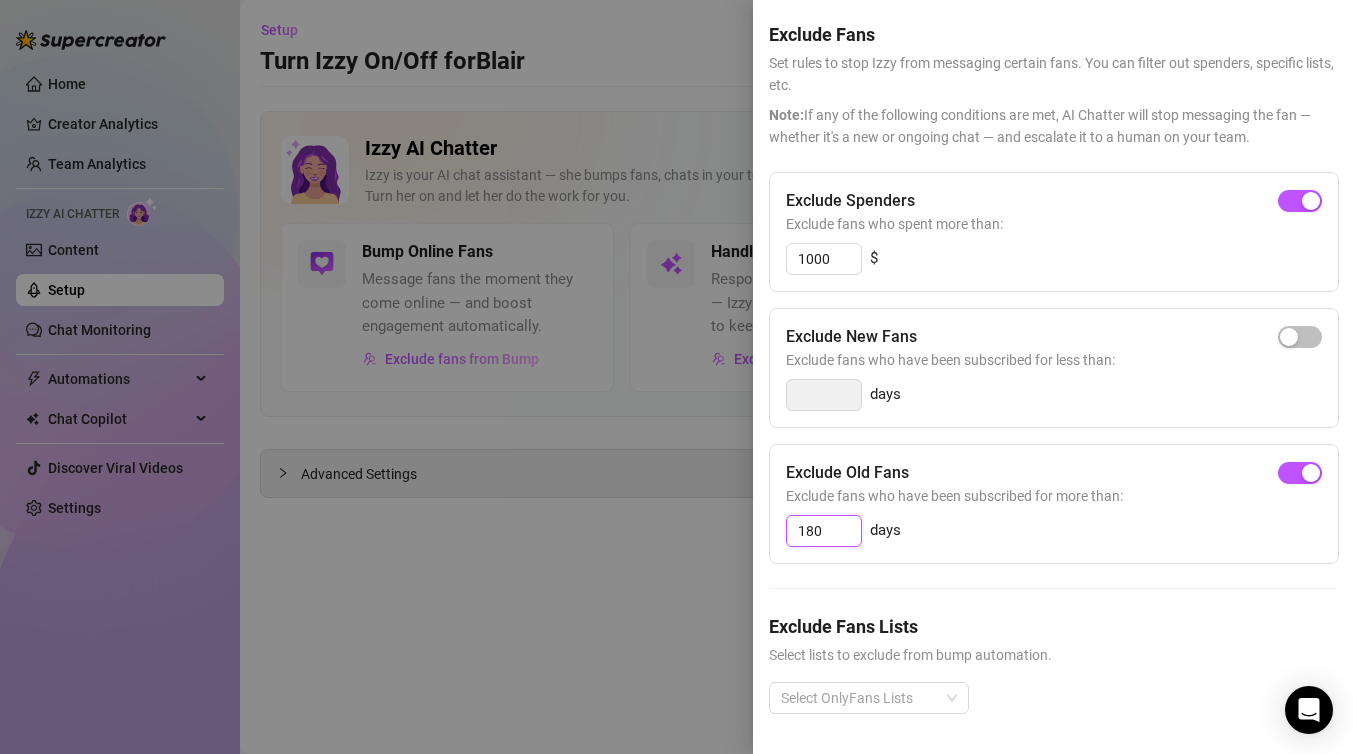 click on "180" at bounding box center (824, 531) 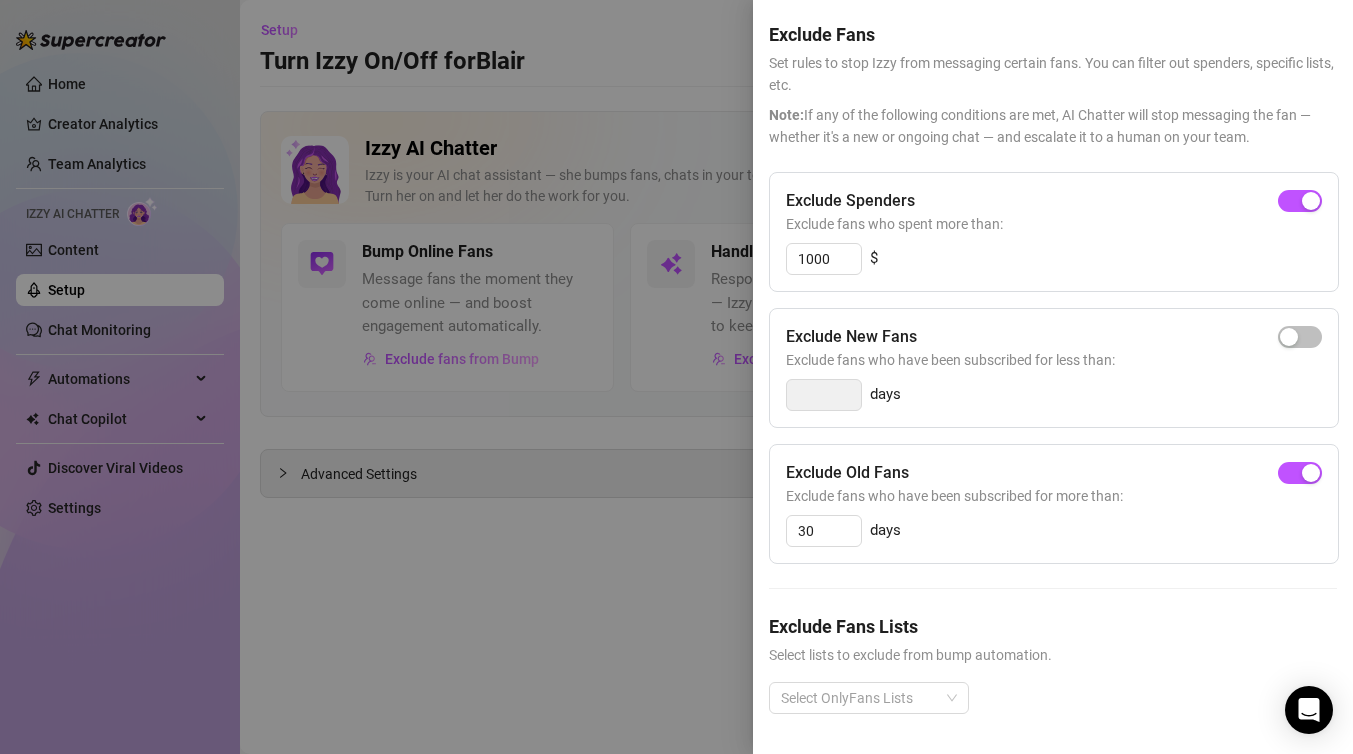 click on "Exclude Old Fans Exclude fans who have been subscribed for more than: 30 days" at bounding box center [1054, 504] 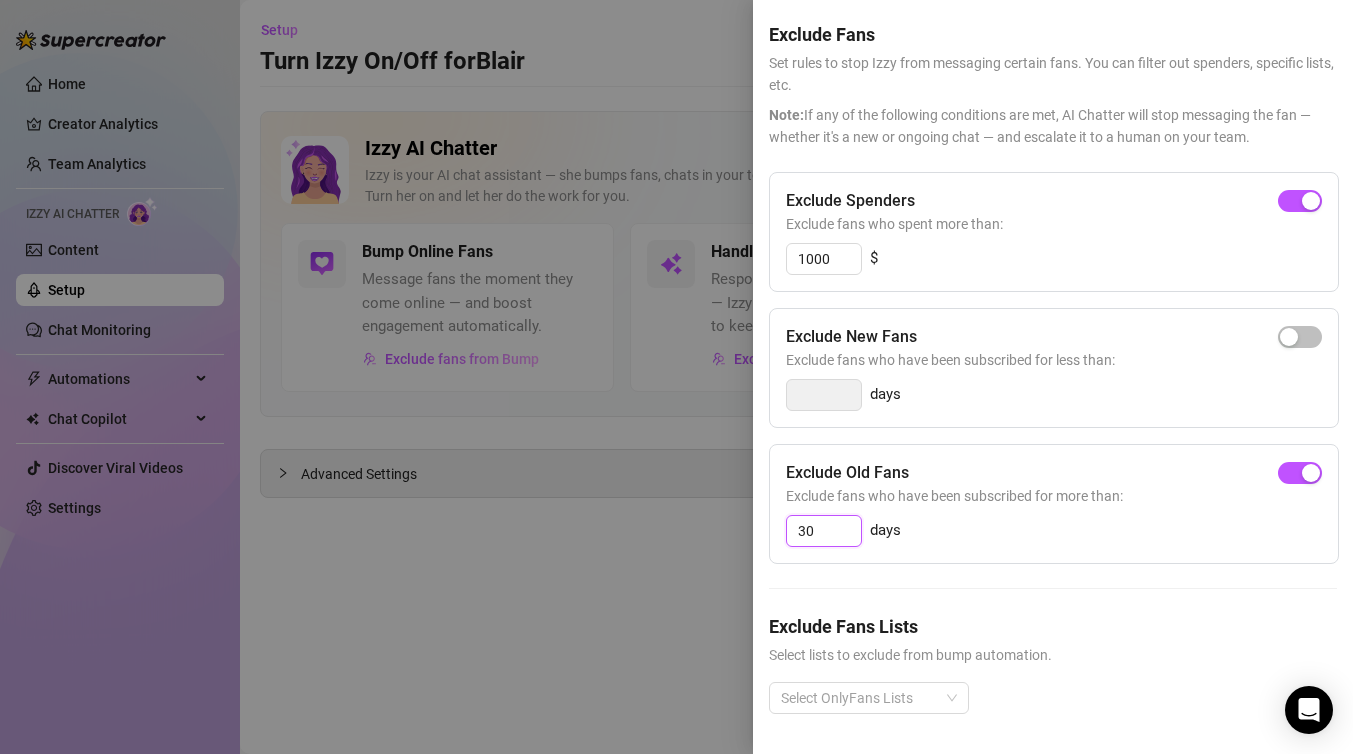 click on "30" at bounding box center (824, 531) 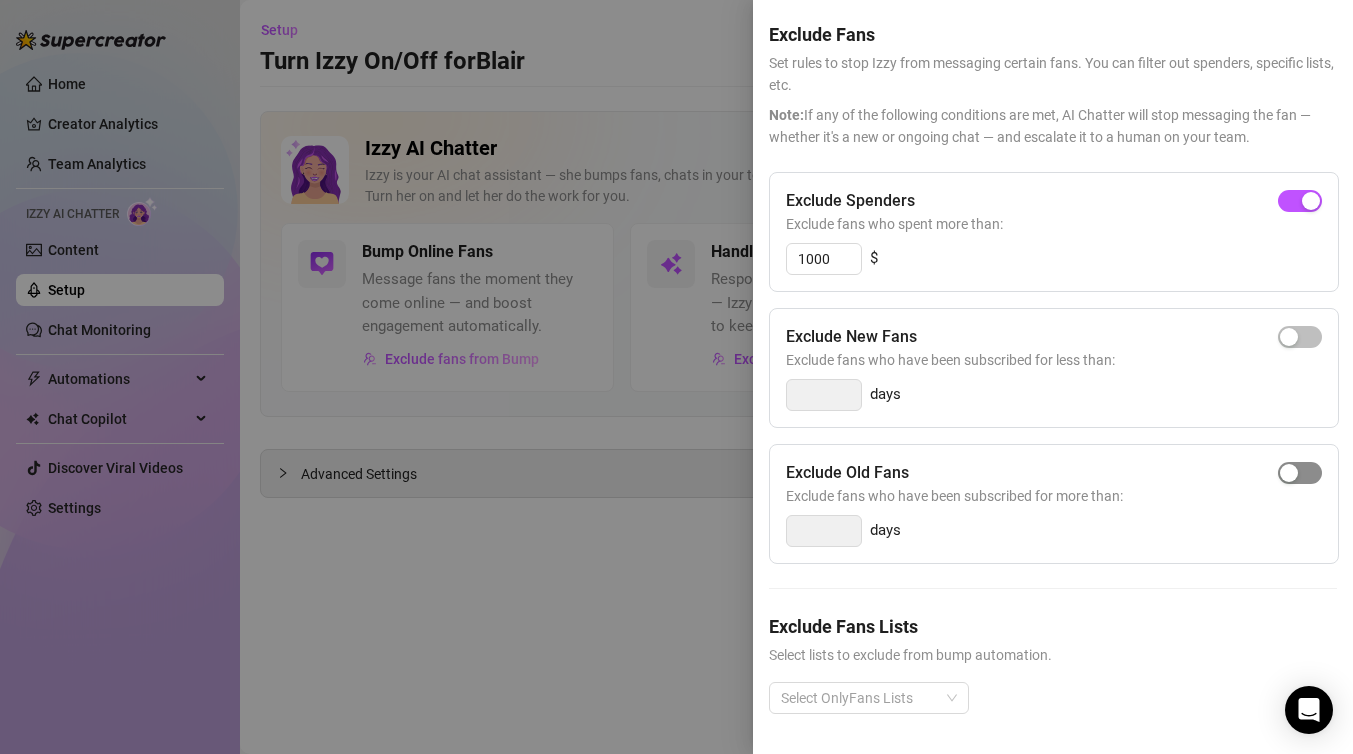 click at bounding box center (1300, 473) 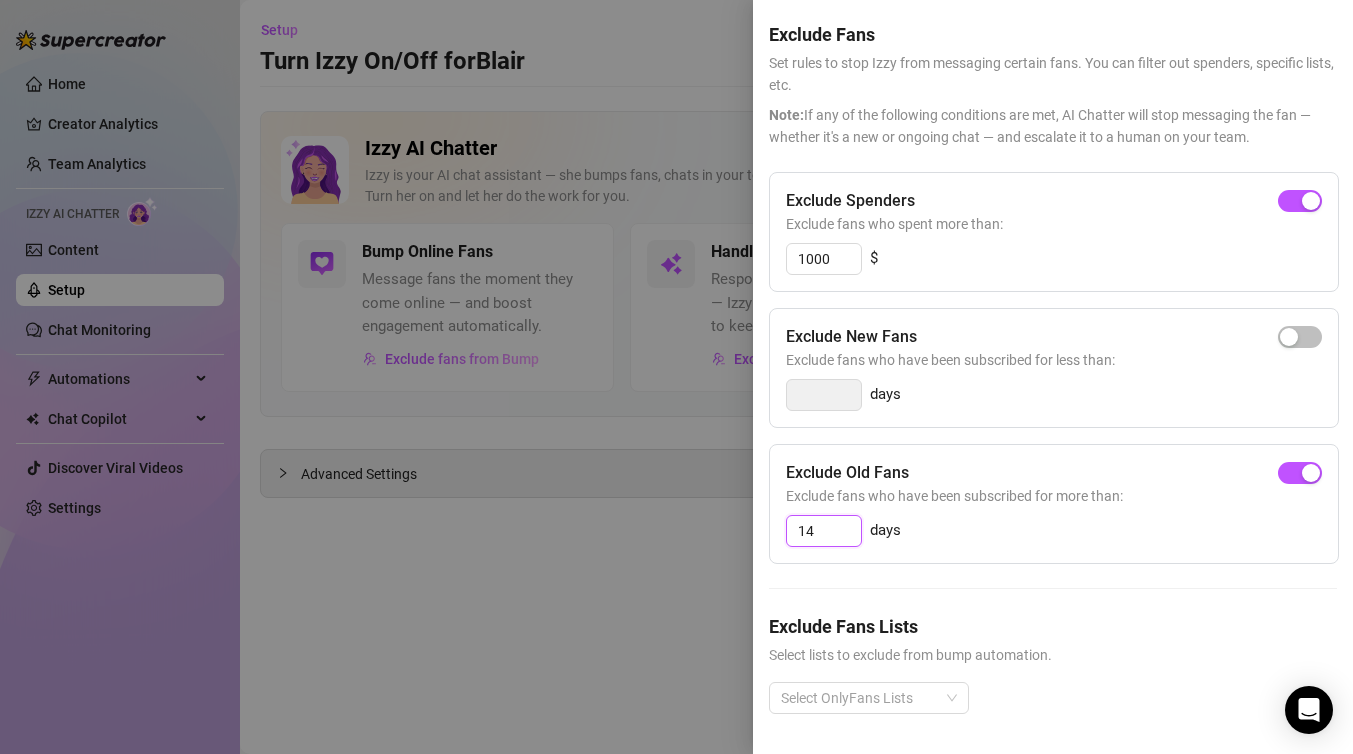 click on "14" at bounding box center (824, 531) 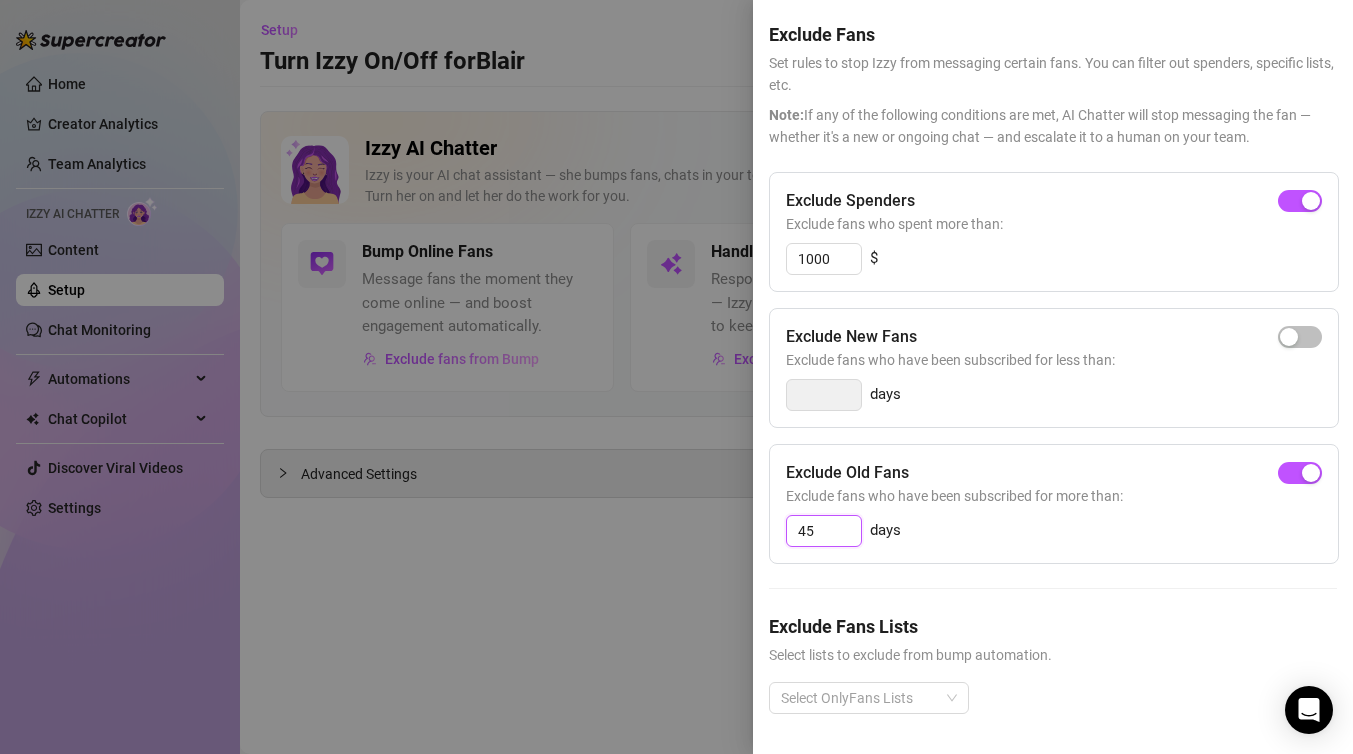 type on "45" 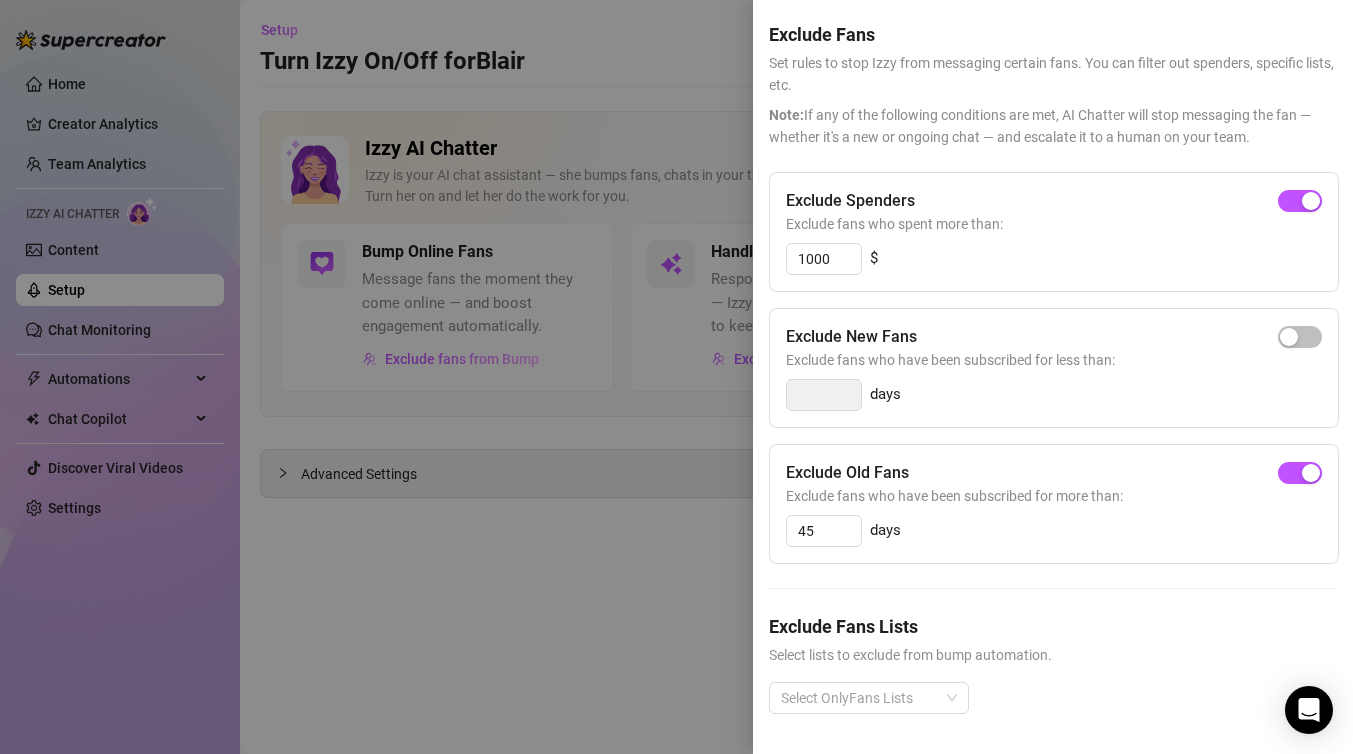 click on "Exclude Spenders Exclude fans who spent more than: 1000 $ Exclude New Fans Exclude fans who have been subscribed for less than: days Exclude Old Fans Exclude fans who have been subscribed for more than: 45 days Exclude Fans Lists Select lists to exclude from bump automation.   Select OnlyFans Lists" at bounding box center [1053, 459] 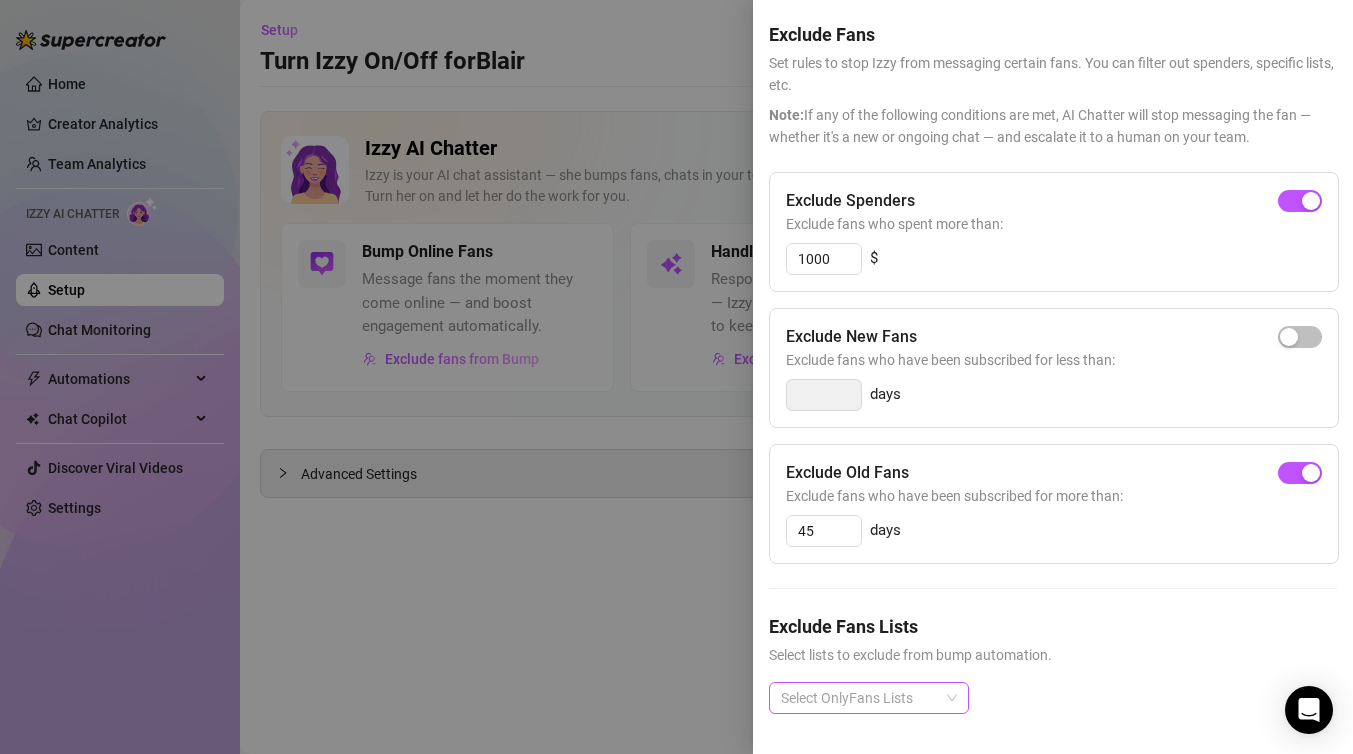 click at bounding box center [858, 698] 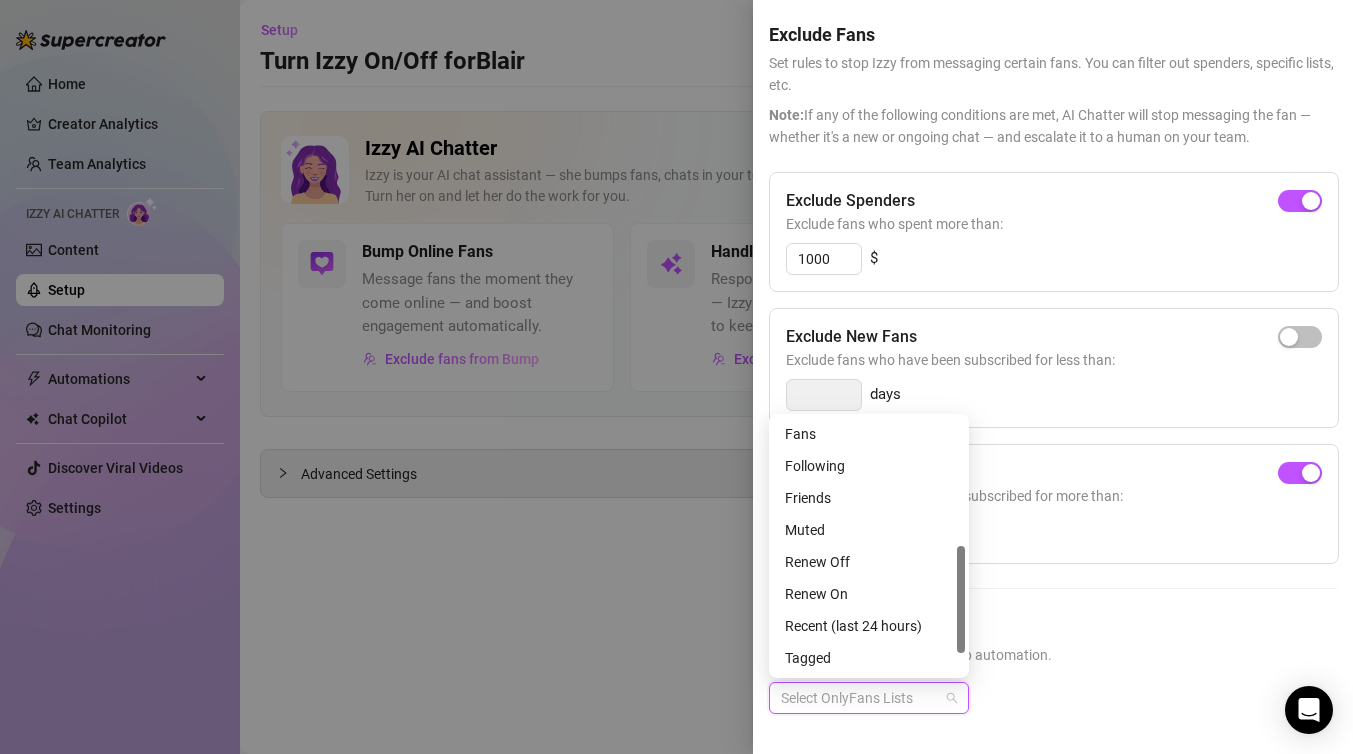 scroll, scrollTop: 0, scrollLeft: 0, axis: both 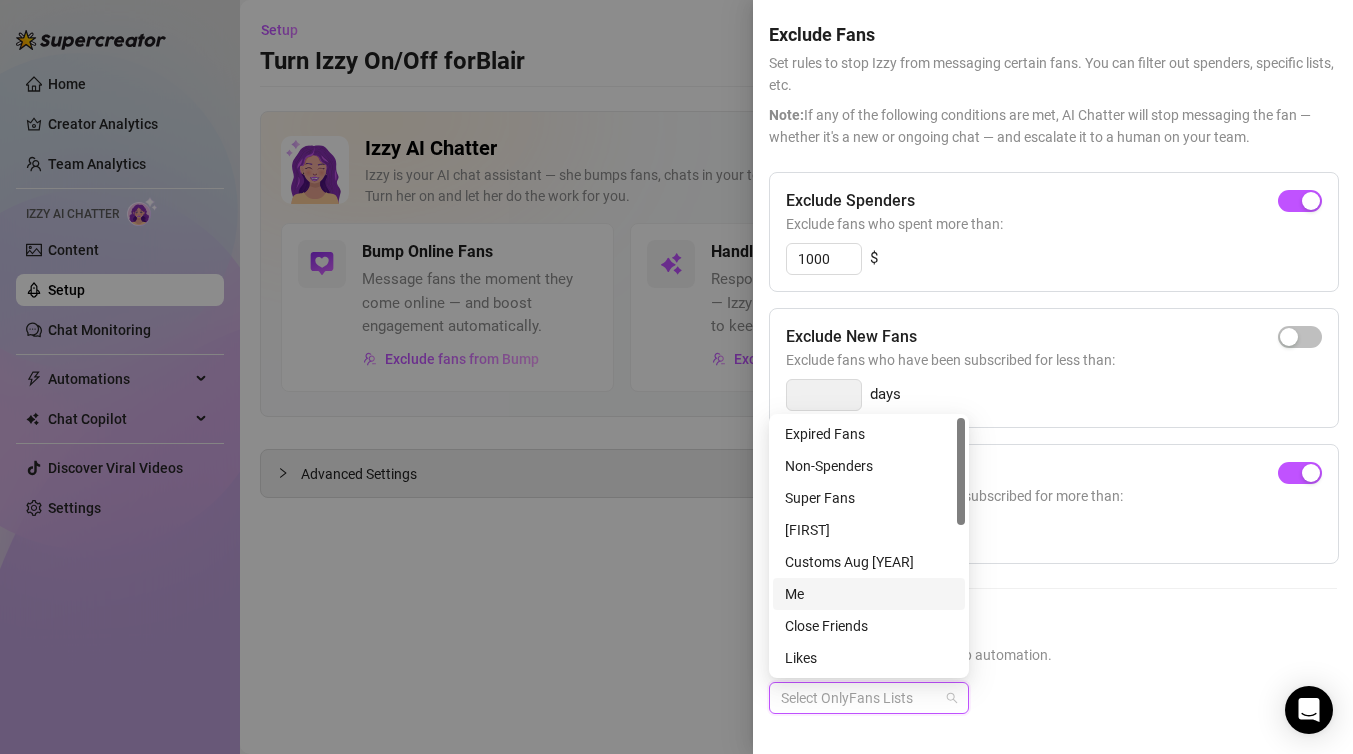 click at bounding box center (676, 377) 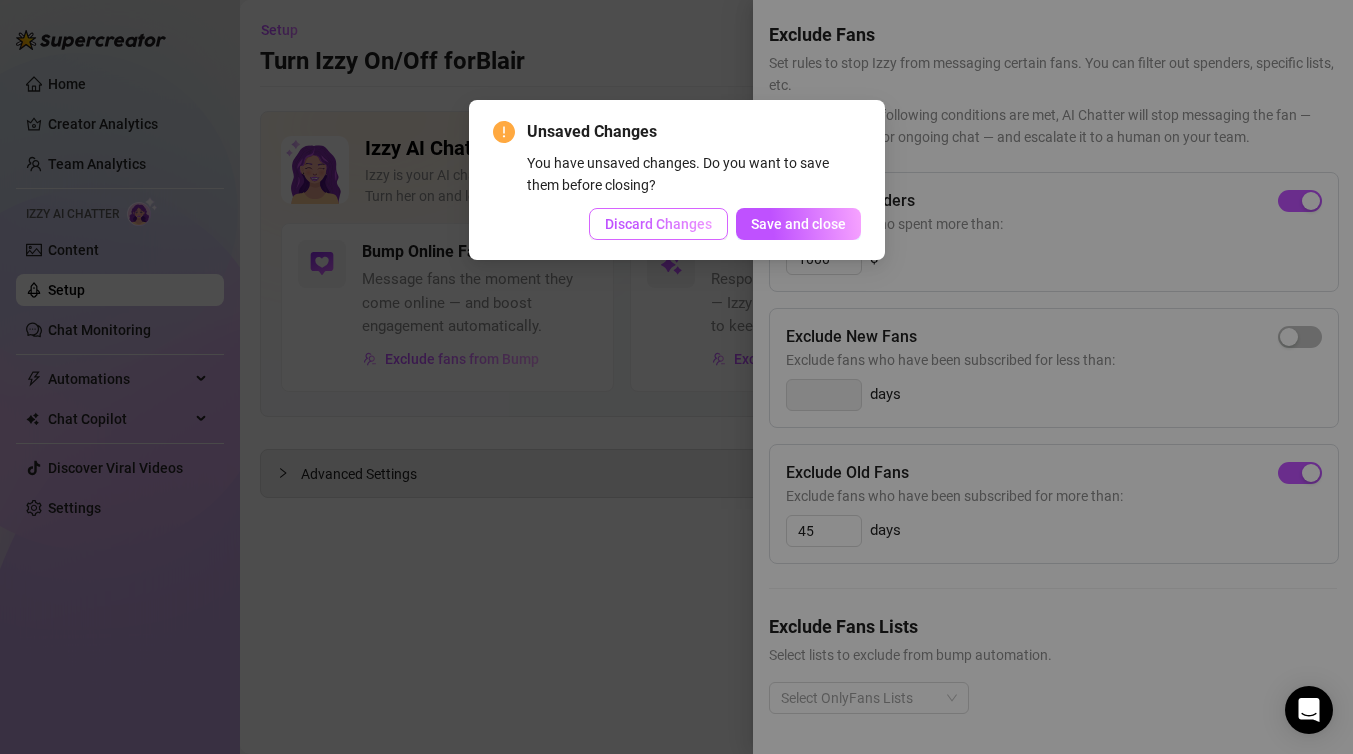 click on "Discard Changes" at bounding box center [658, 224] 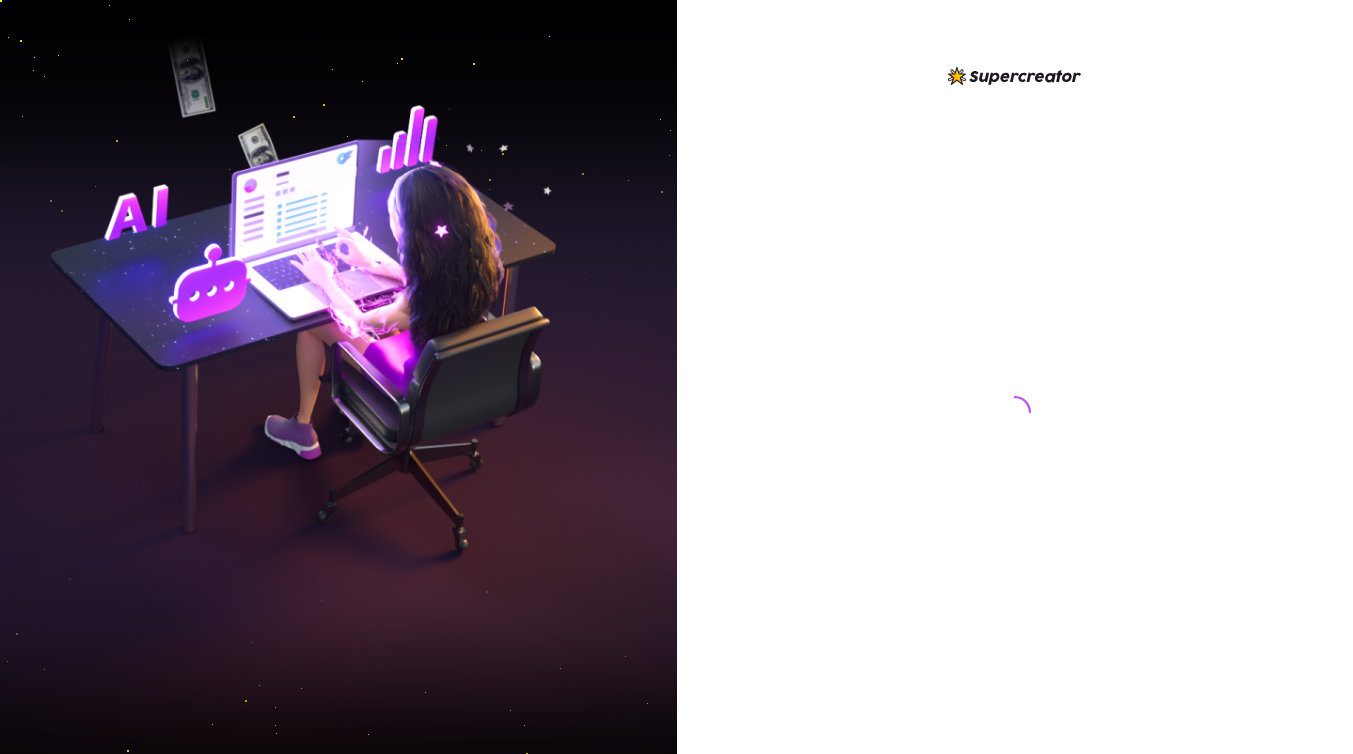 scroll, scrollTop: 0, scrollLeft: 0, axis: both 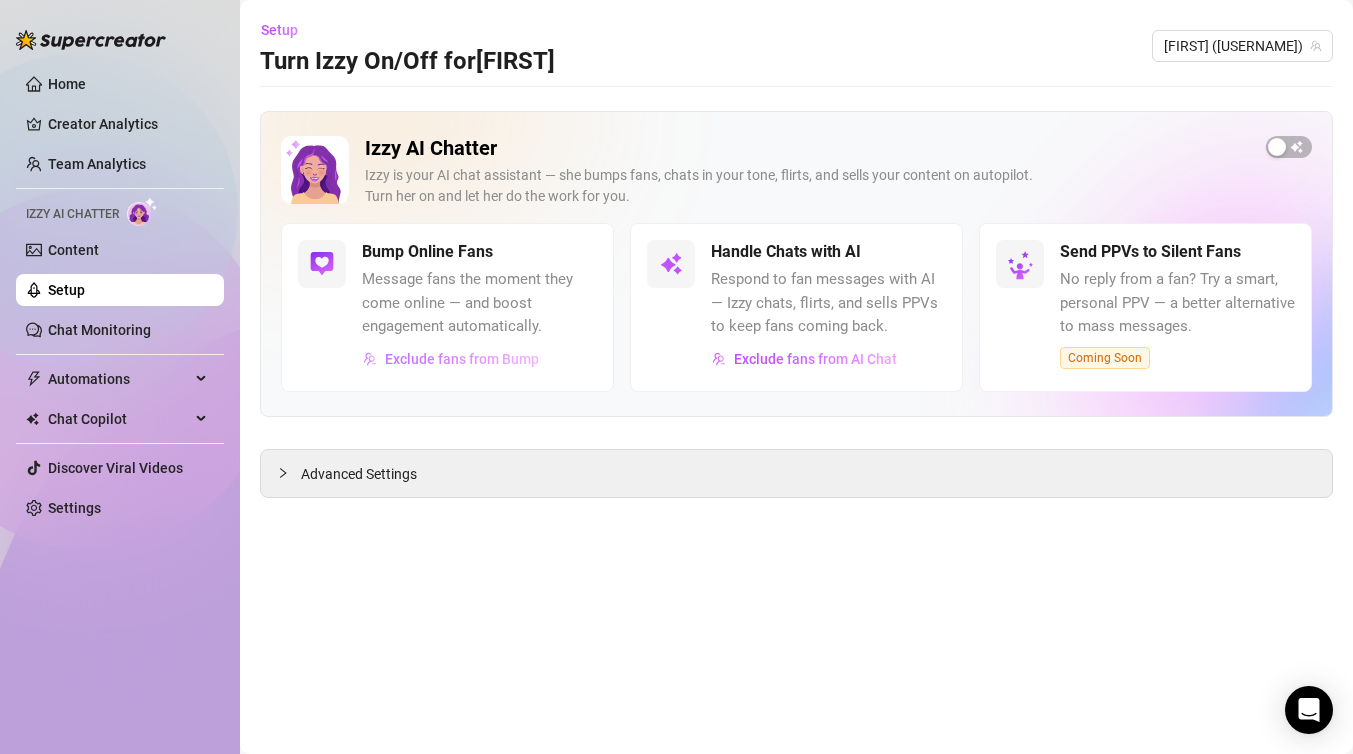 click on "Exclude fans from Bump" at bounding box center (462, 359) 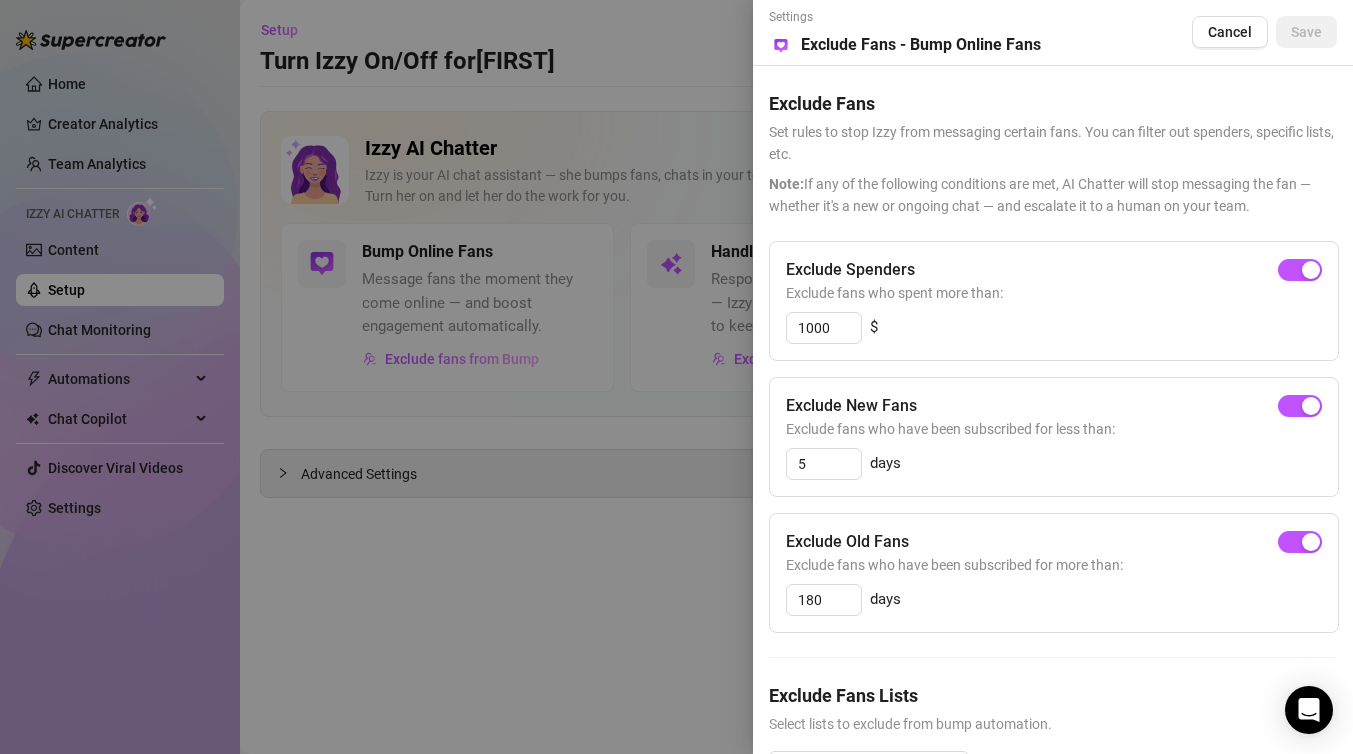 scroll, scrollTop: 69, scrollLeft: 0, axis: vertical 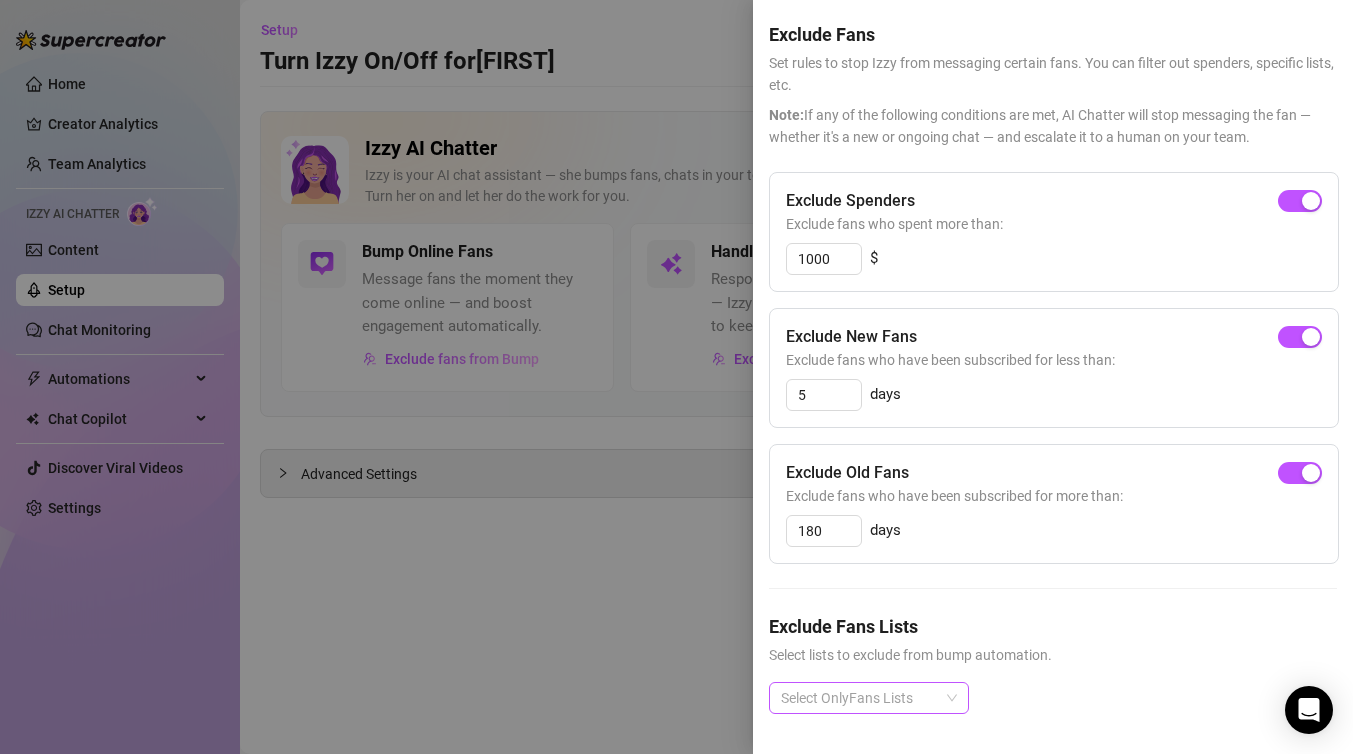 click at bounding box center [858, 698] 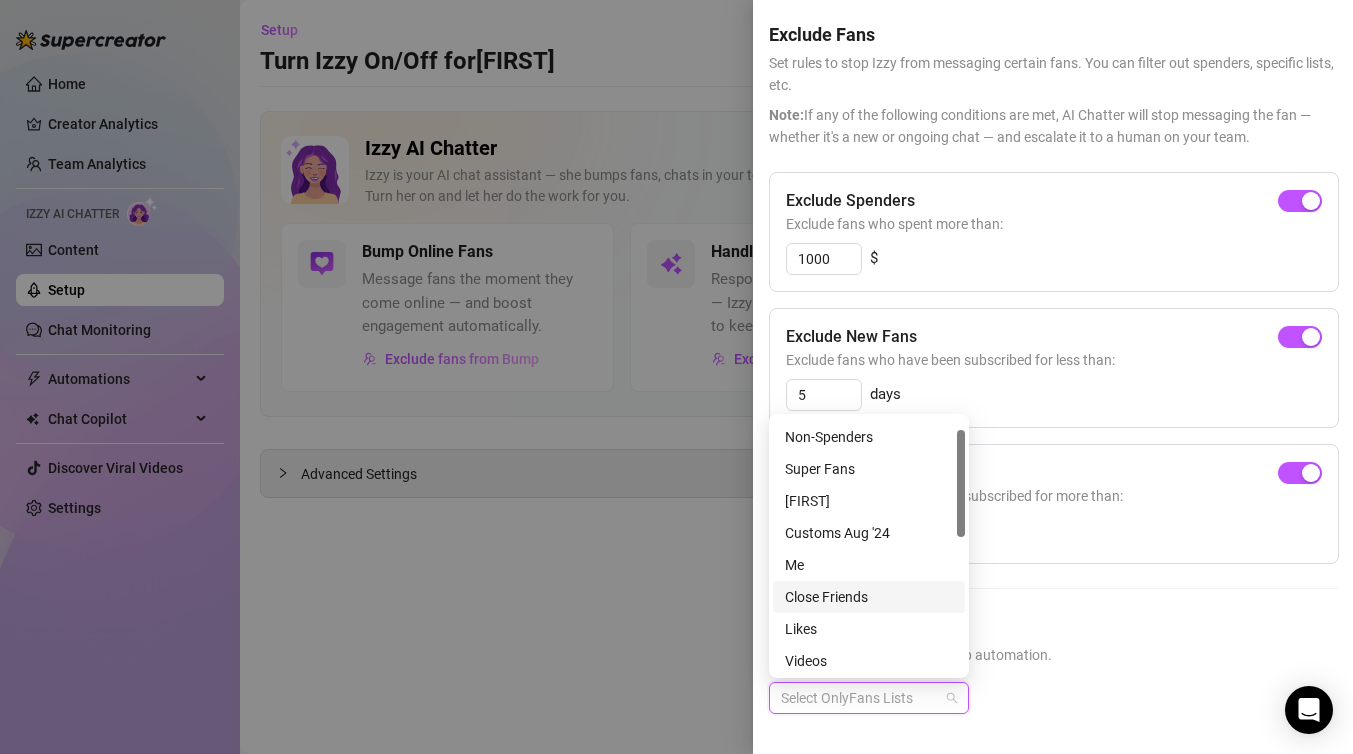 scroll, scrollTop: 0, scrollLeft: 0, axis: both 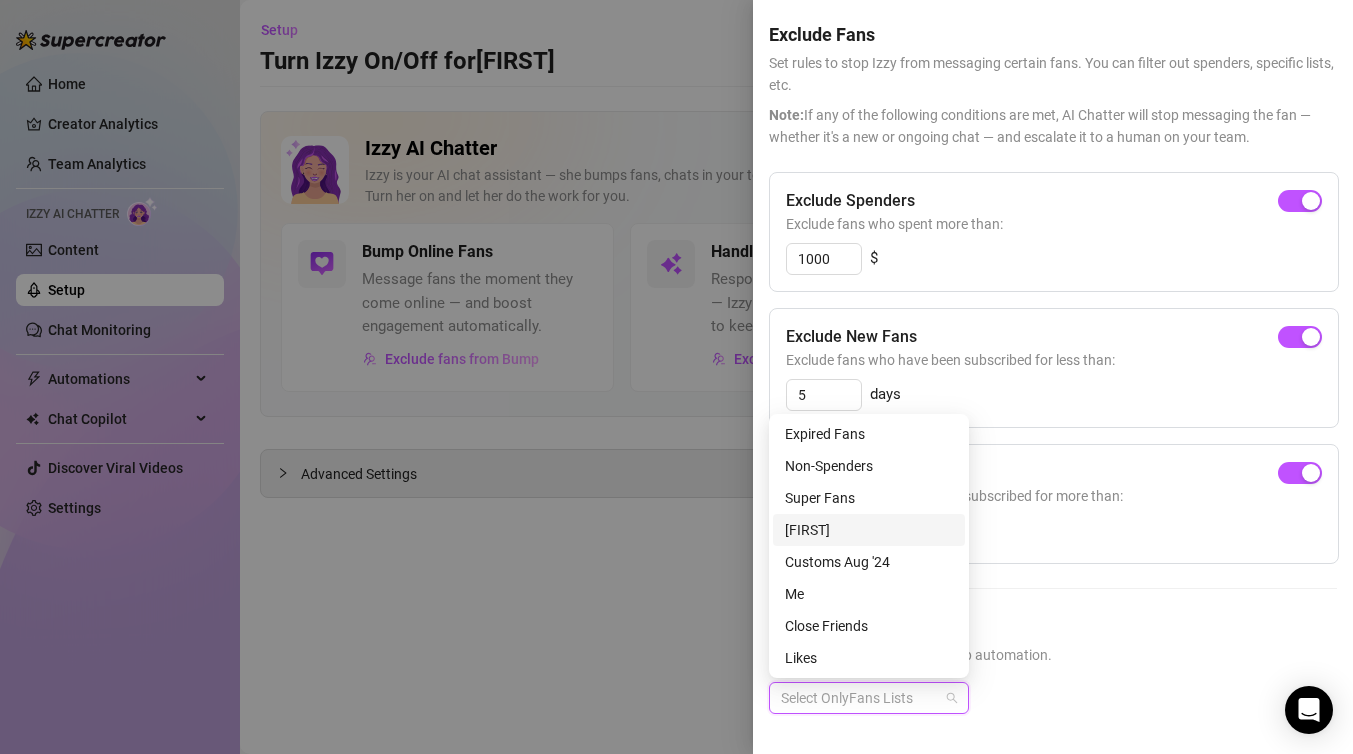 click on "[FIRST]" at bounding box center [869, 530] 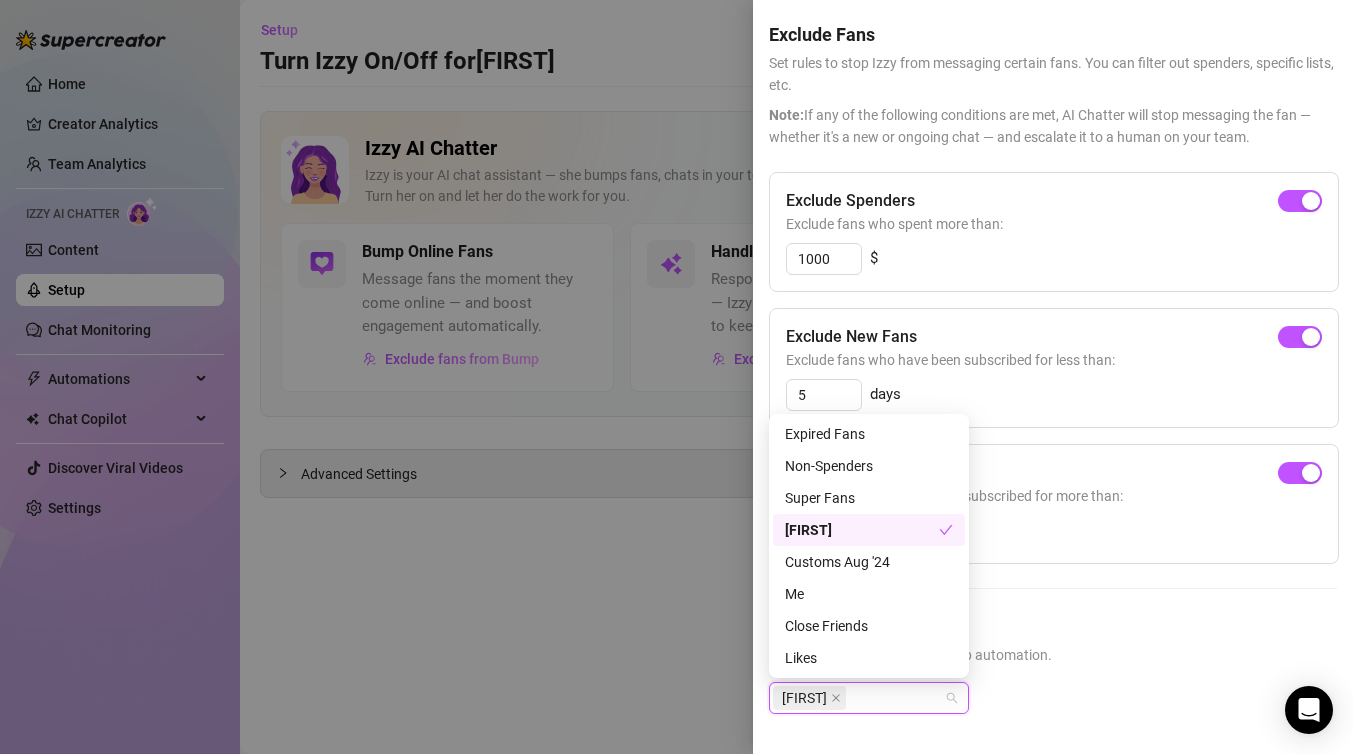 click at bounding box center [676, 377] 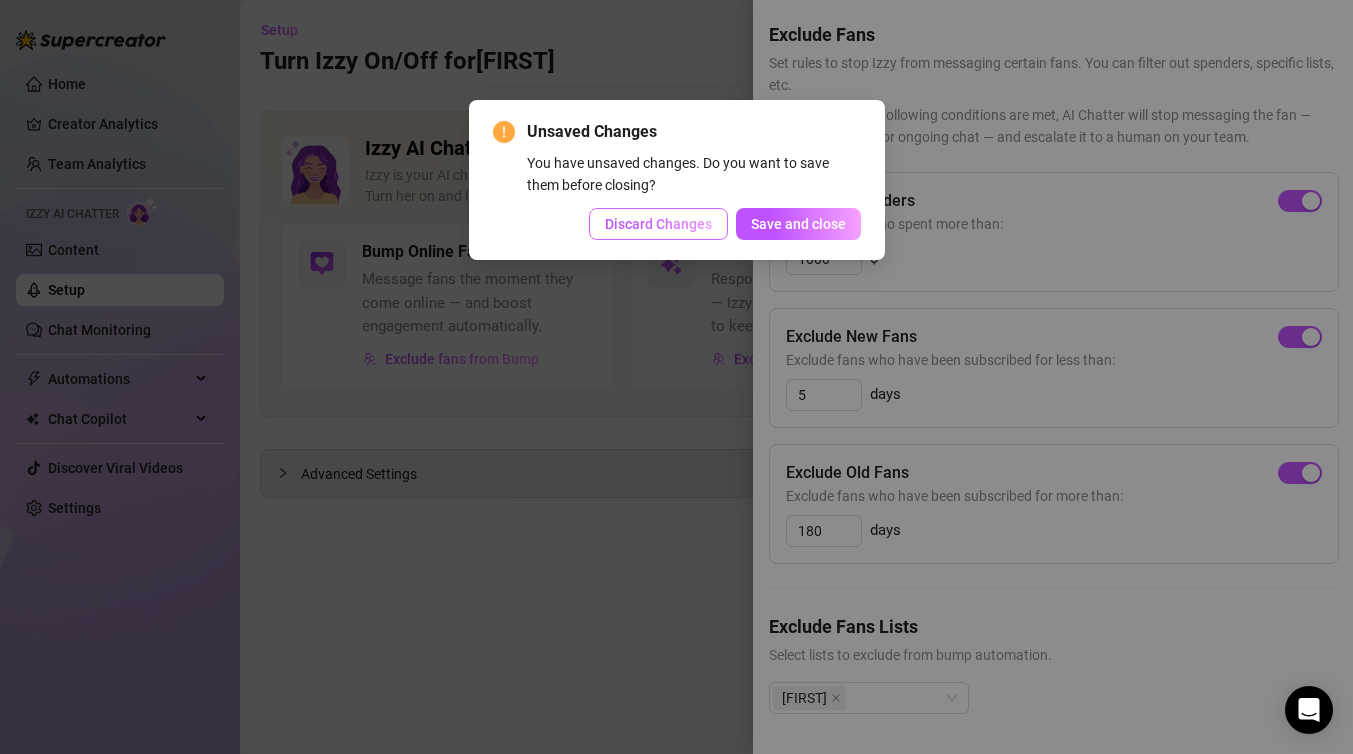click on "Discard Changes" at bounding box center (658, 224) 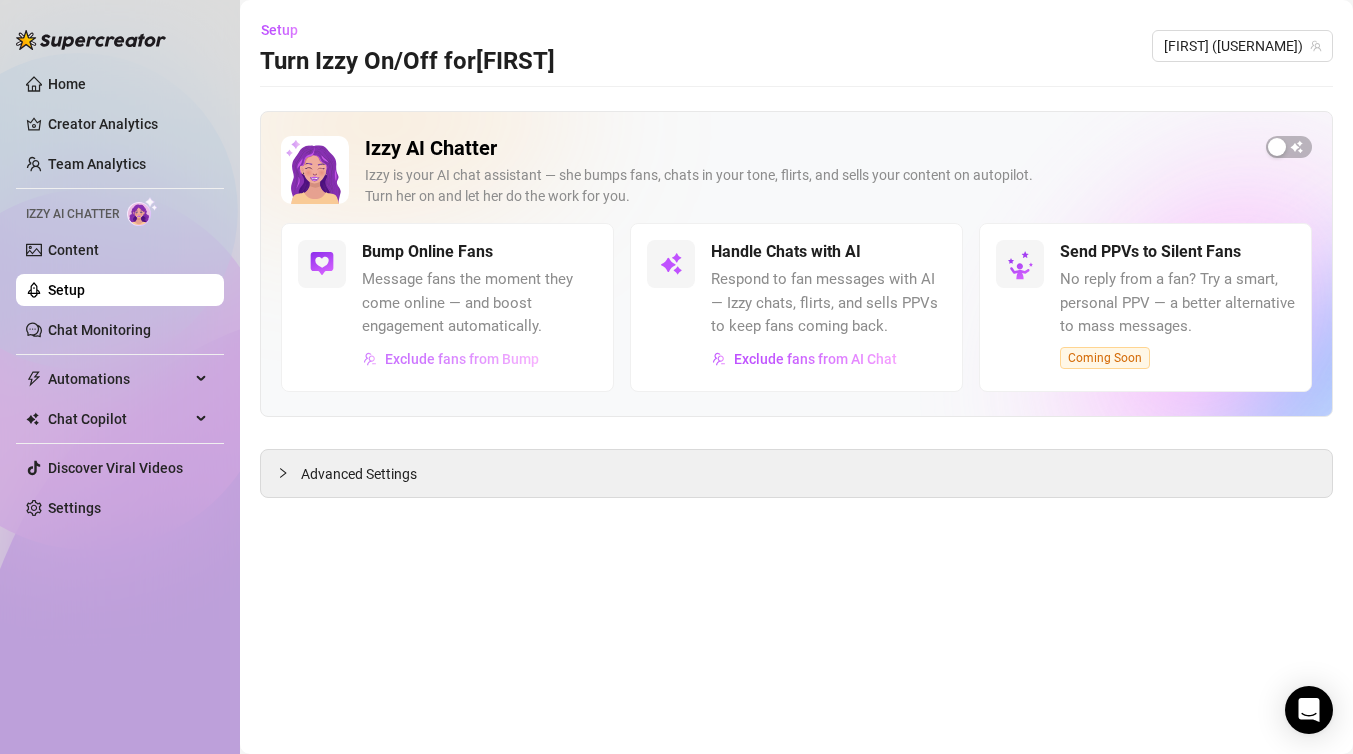 click on "Exclude fans from Bump" at bounding box center (462, 359) 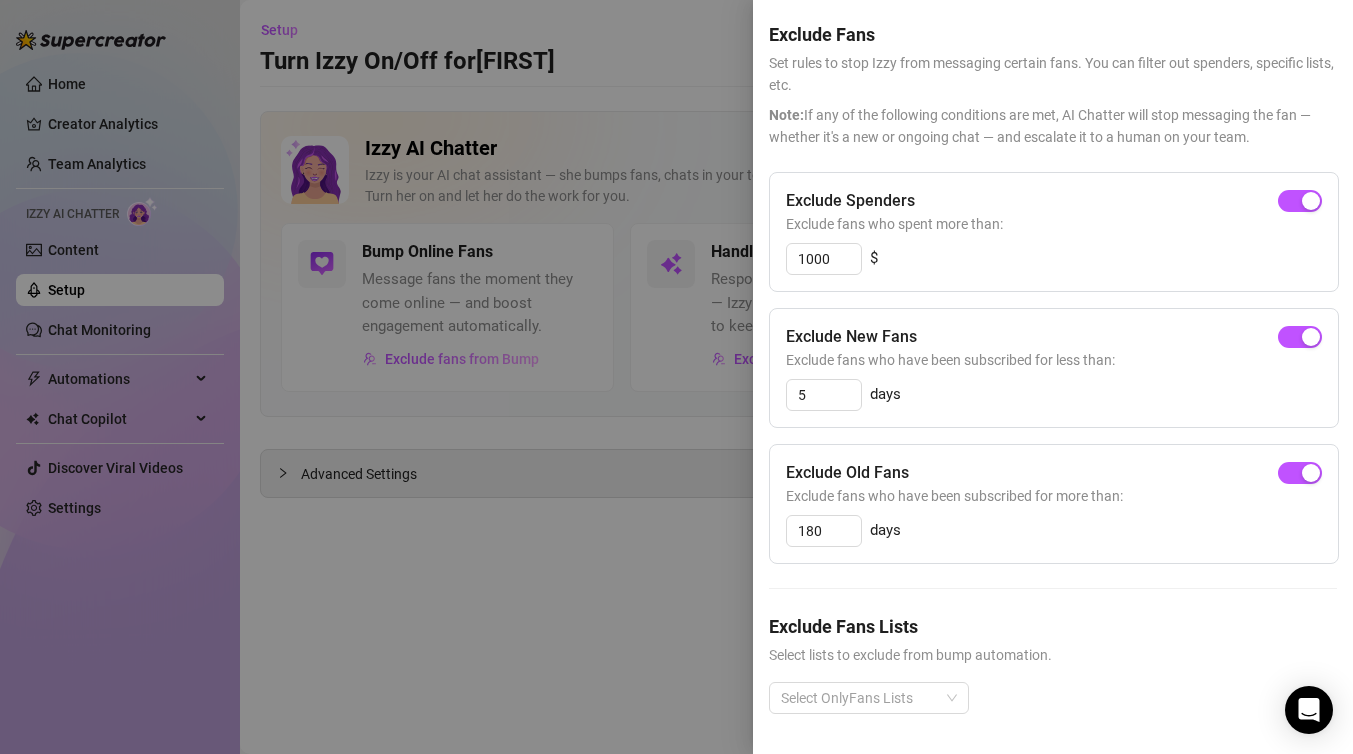 click on "Exclude fans who have been subscribed for less than:" at bounding box center [1054, 360] 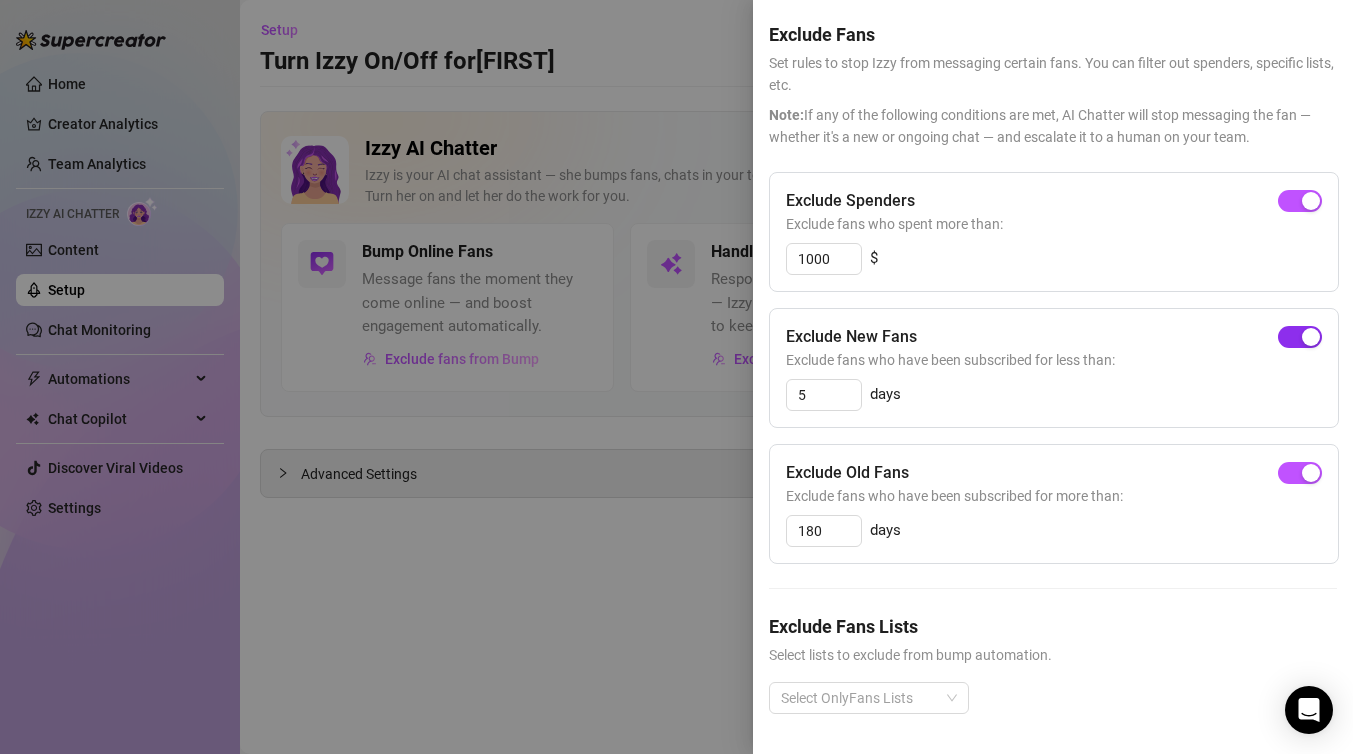 click at bounding box center (1311, 337) 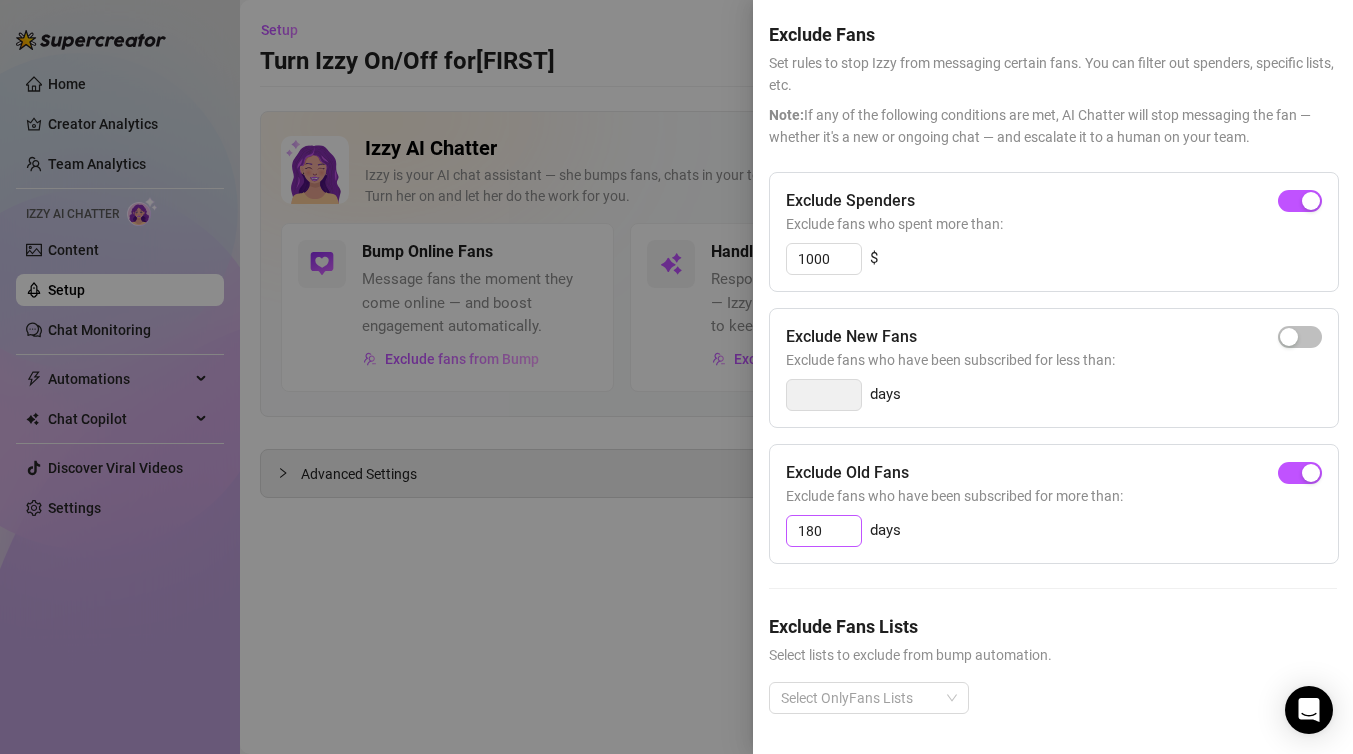 click on "180" at bounding box center (824, 531) 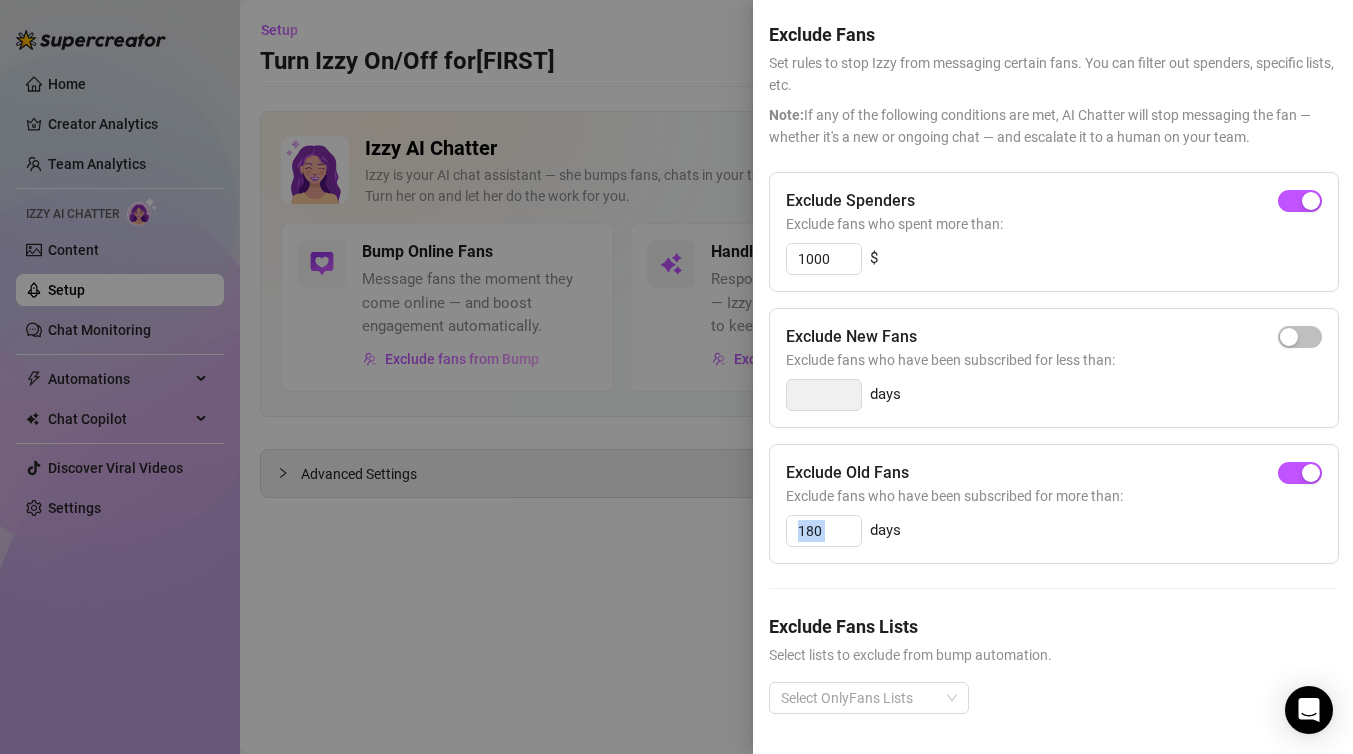 click on "180 days" at bounding box center (1054, 531) 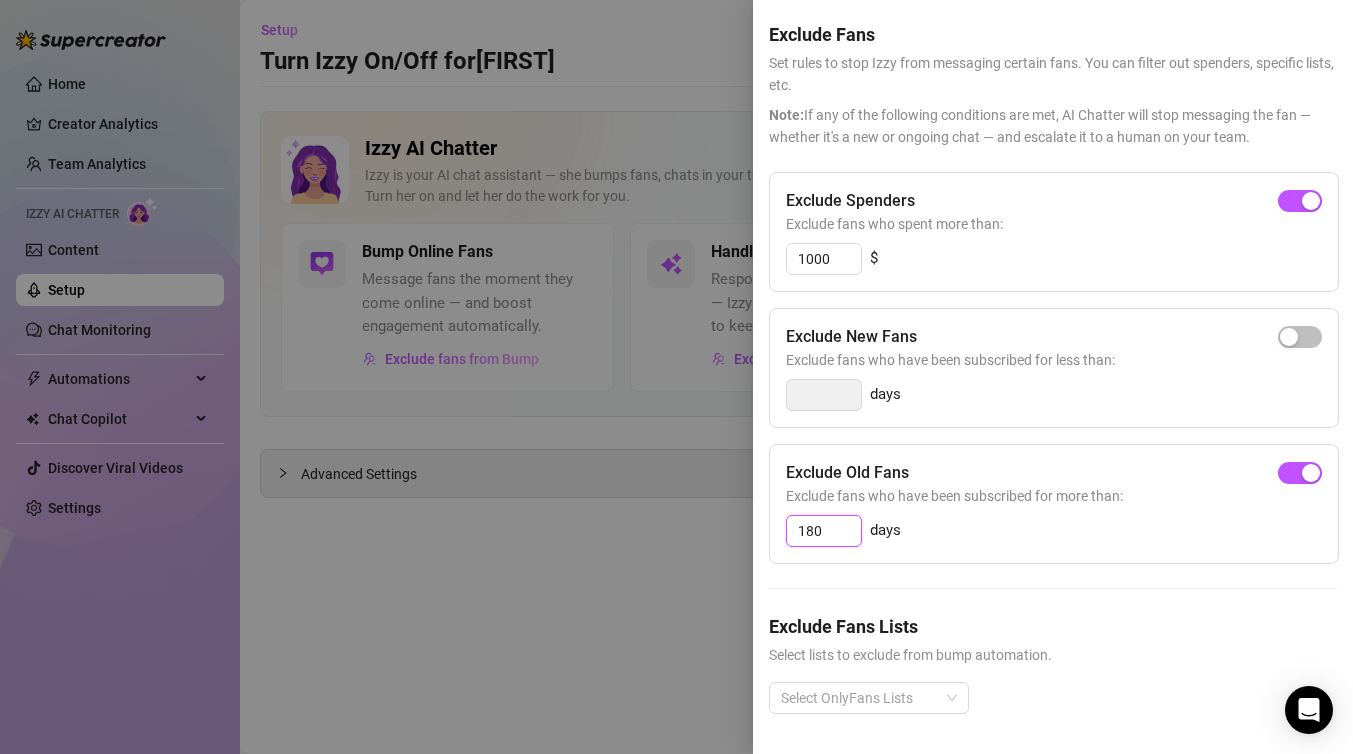 click on "180" at bounding box center [824, 531] 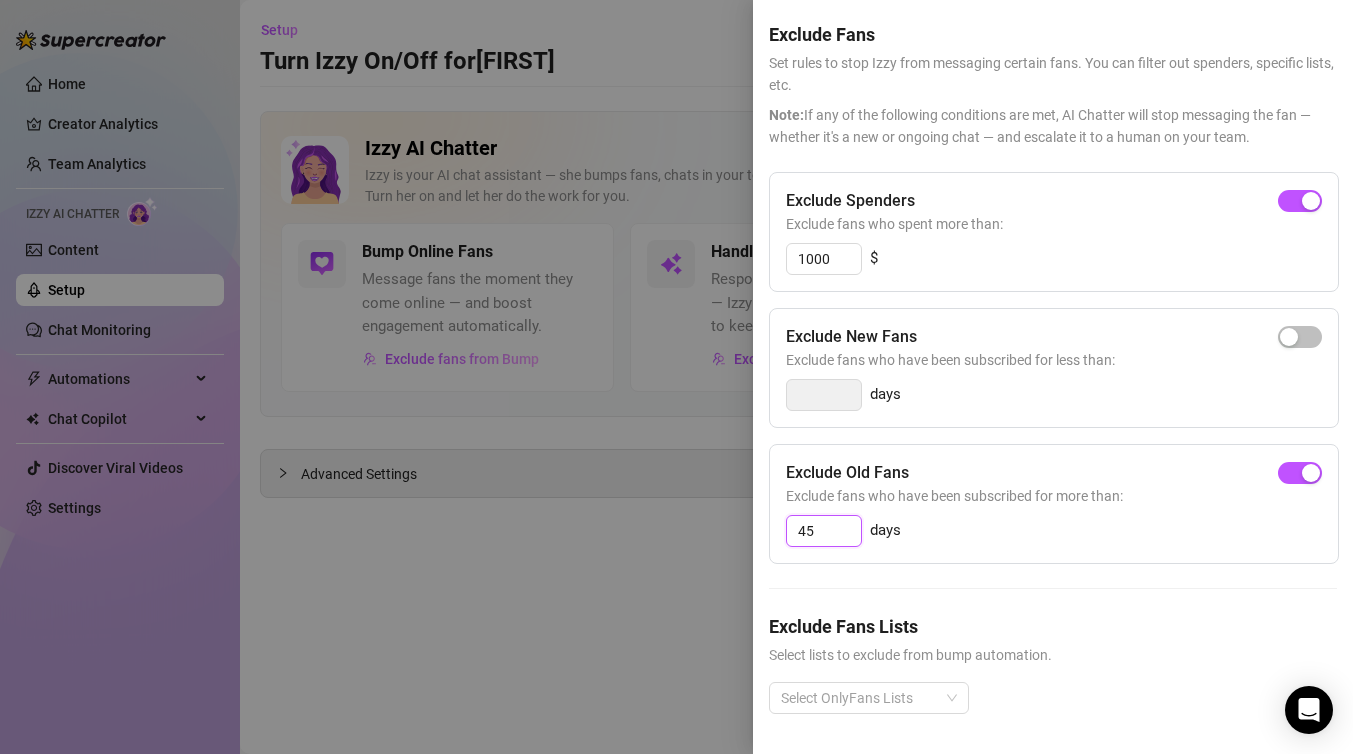 type on "45" 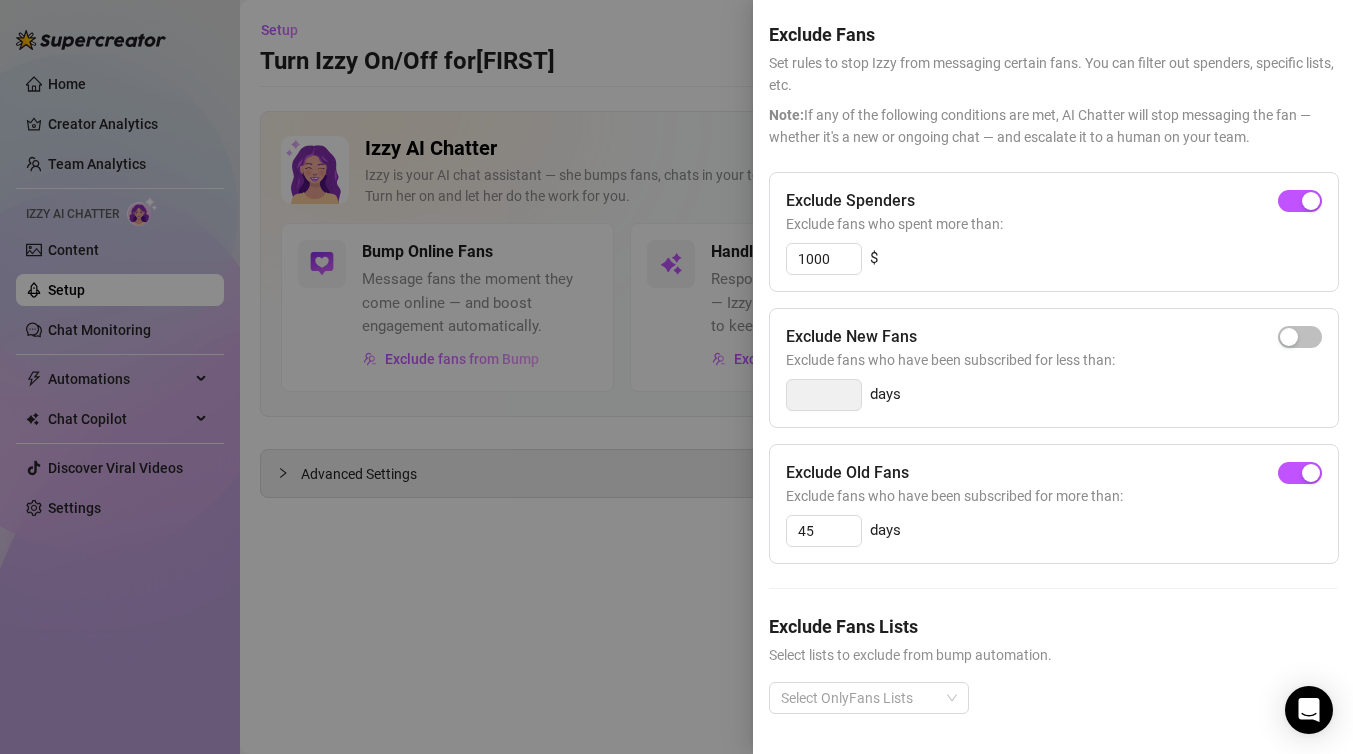 click on "Exclude Old Fans Exclude fans who have been subscribed for more than: 45 days" at bounding box center [1054, 504] 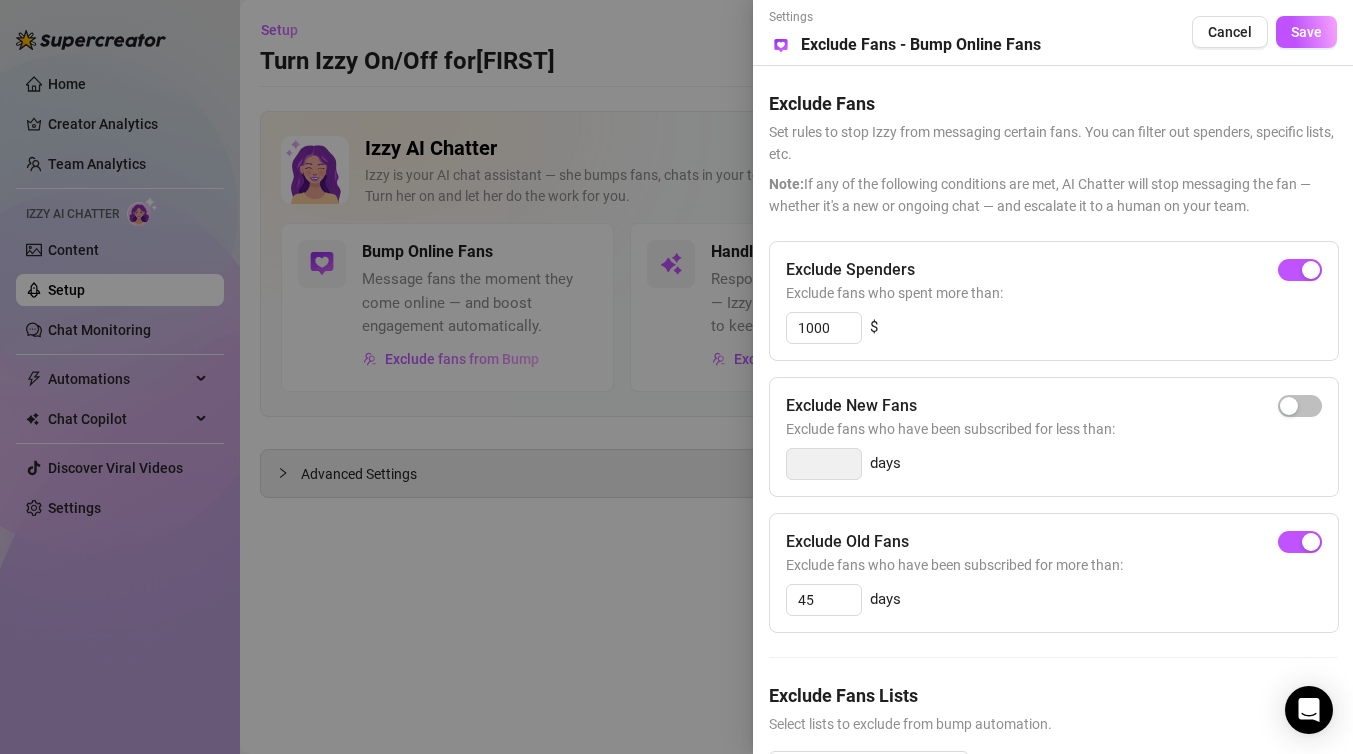scroll, scrollTop: 69, scrollLeft: 0, axis: vertical 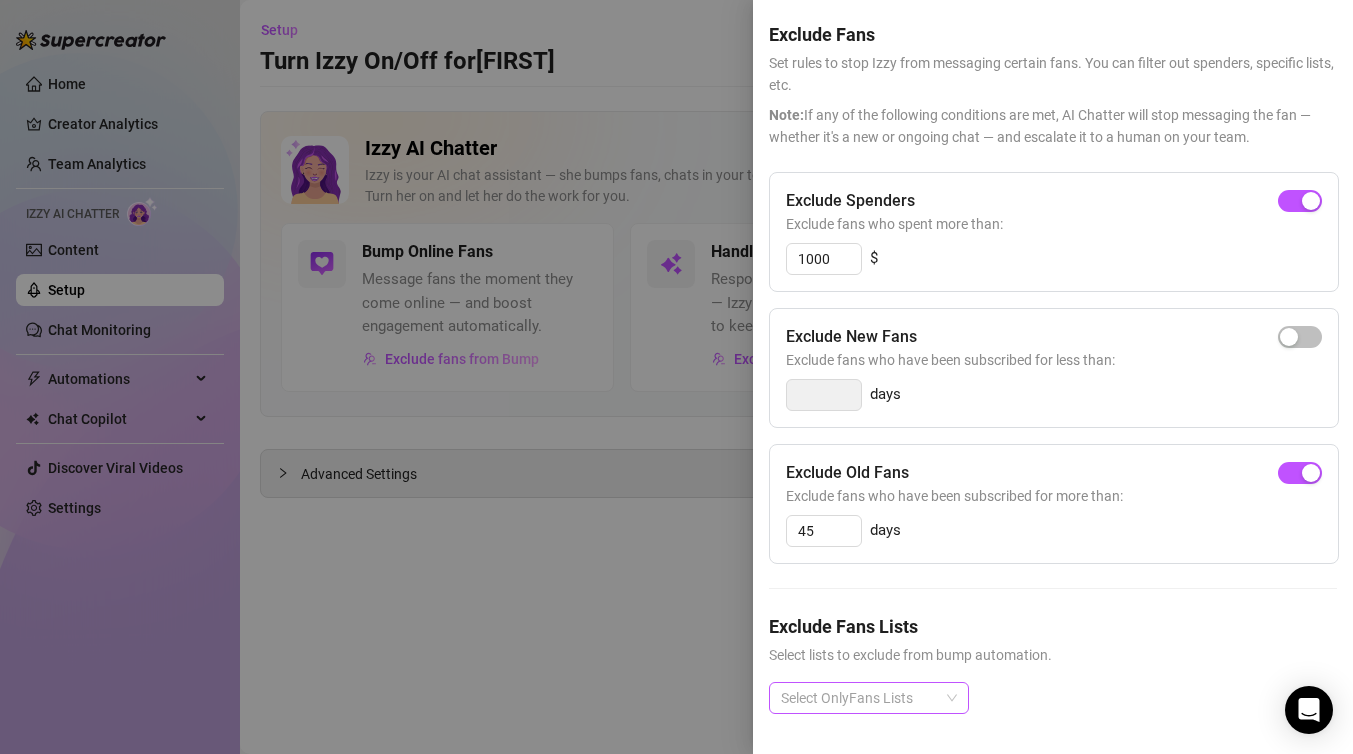 click at bounding box center [858, 698] 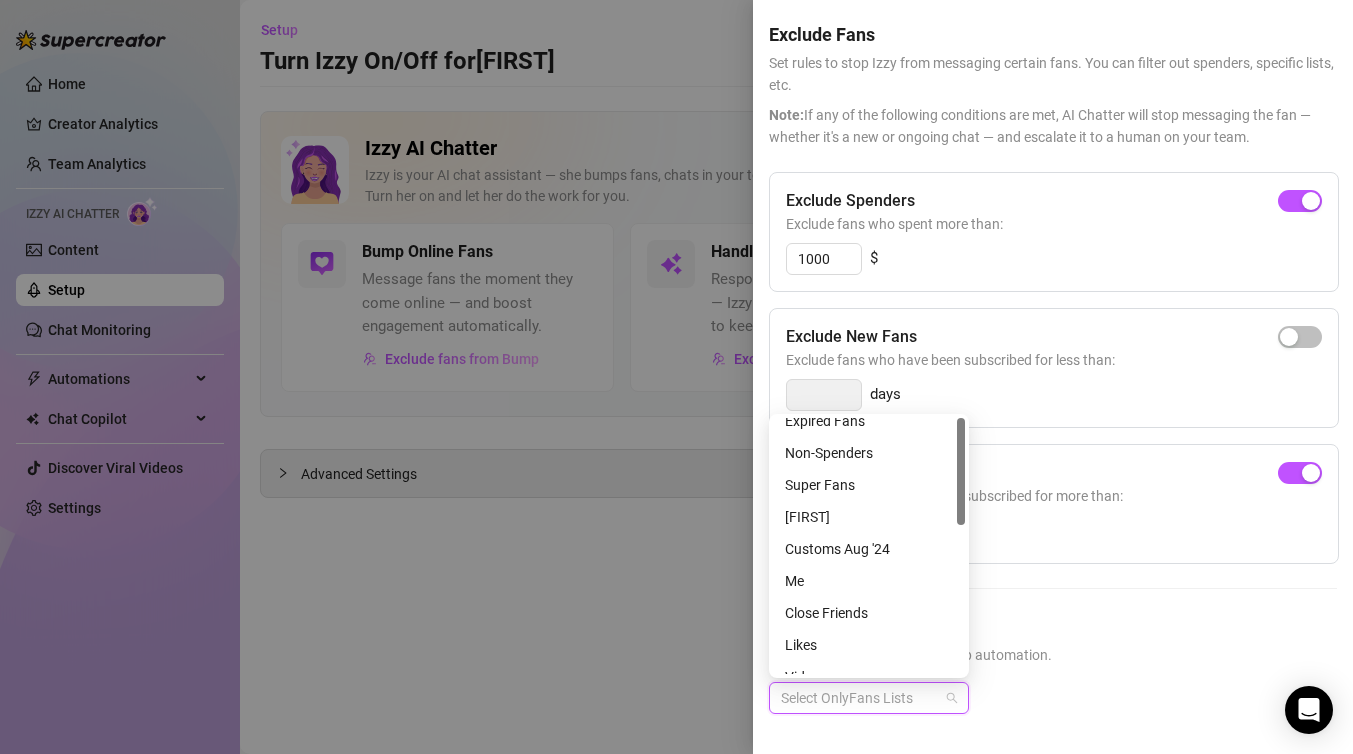 scroll, scrollTop: 0, scrollLeft: 0, axis: both 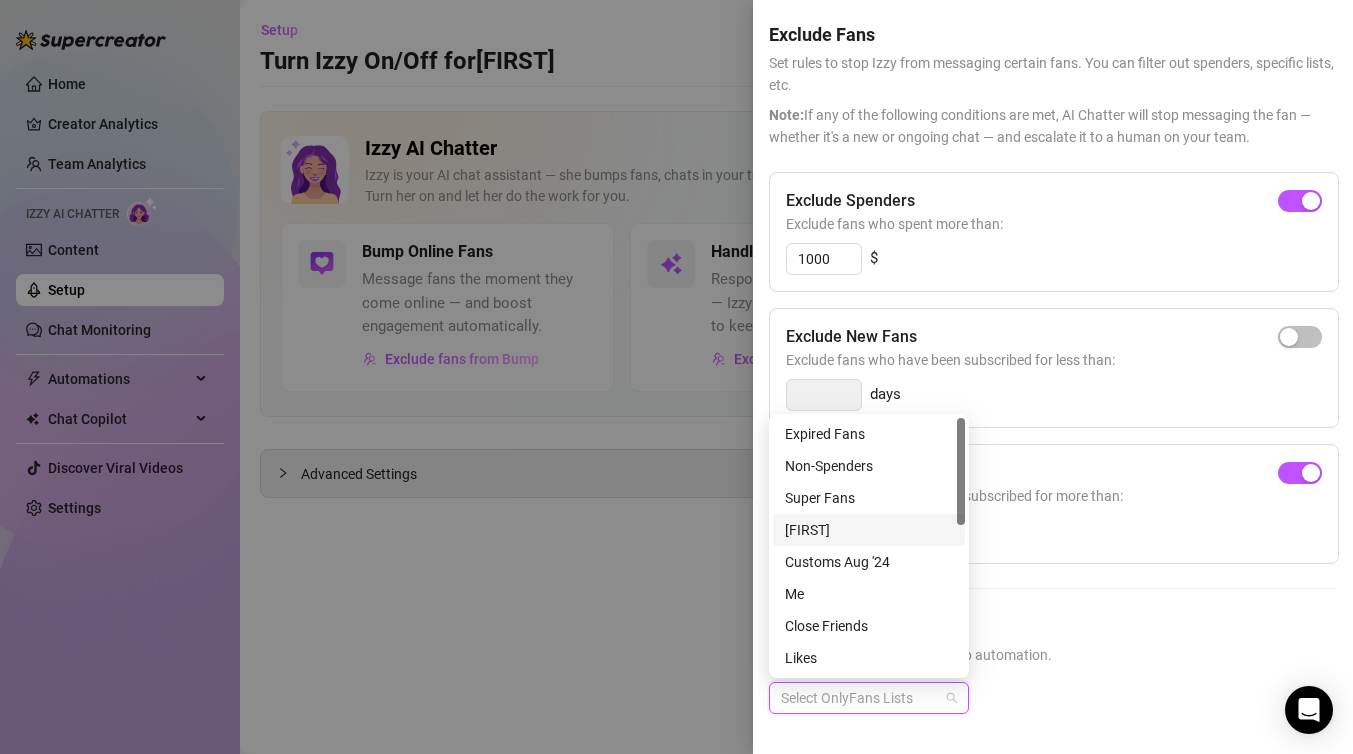 click on "[FIRST]" at bounding box center [869, 530] 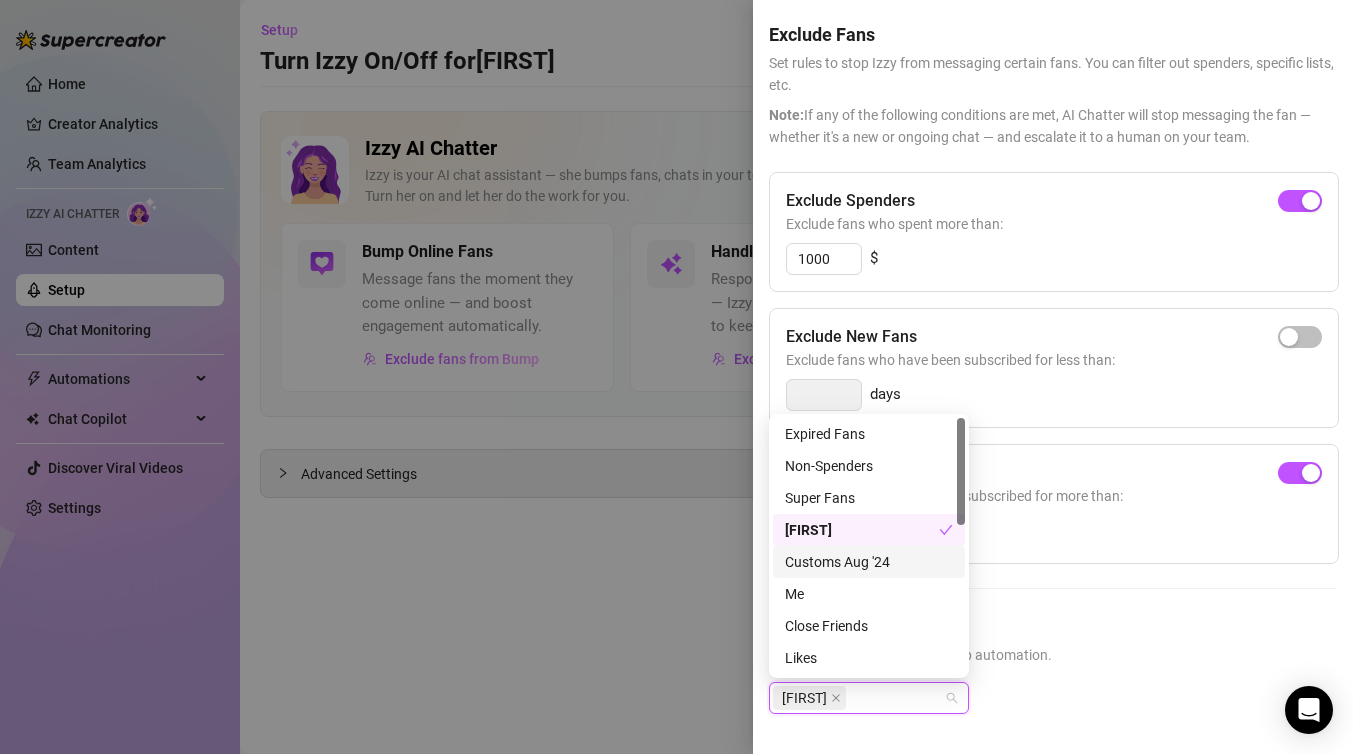 click on "Exclude Old Fans Exclude fans who have been subscribed for more than: 45 days" at bounding box center (1054, 504) 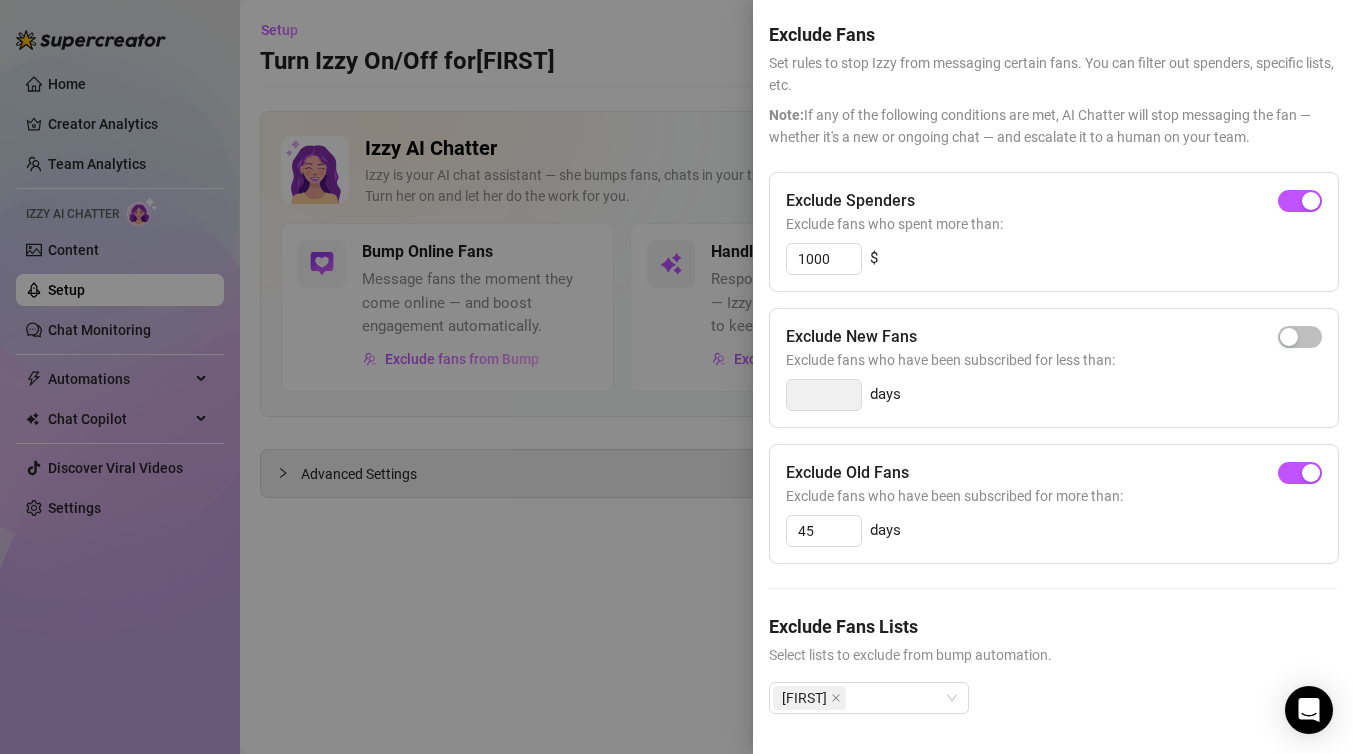 scroll, scrollTop: 0, scrollLeft: 0, axis: both 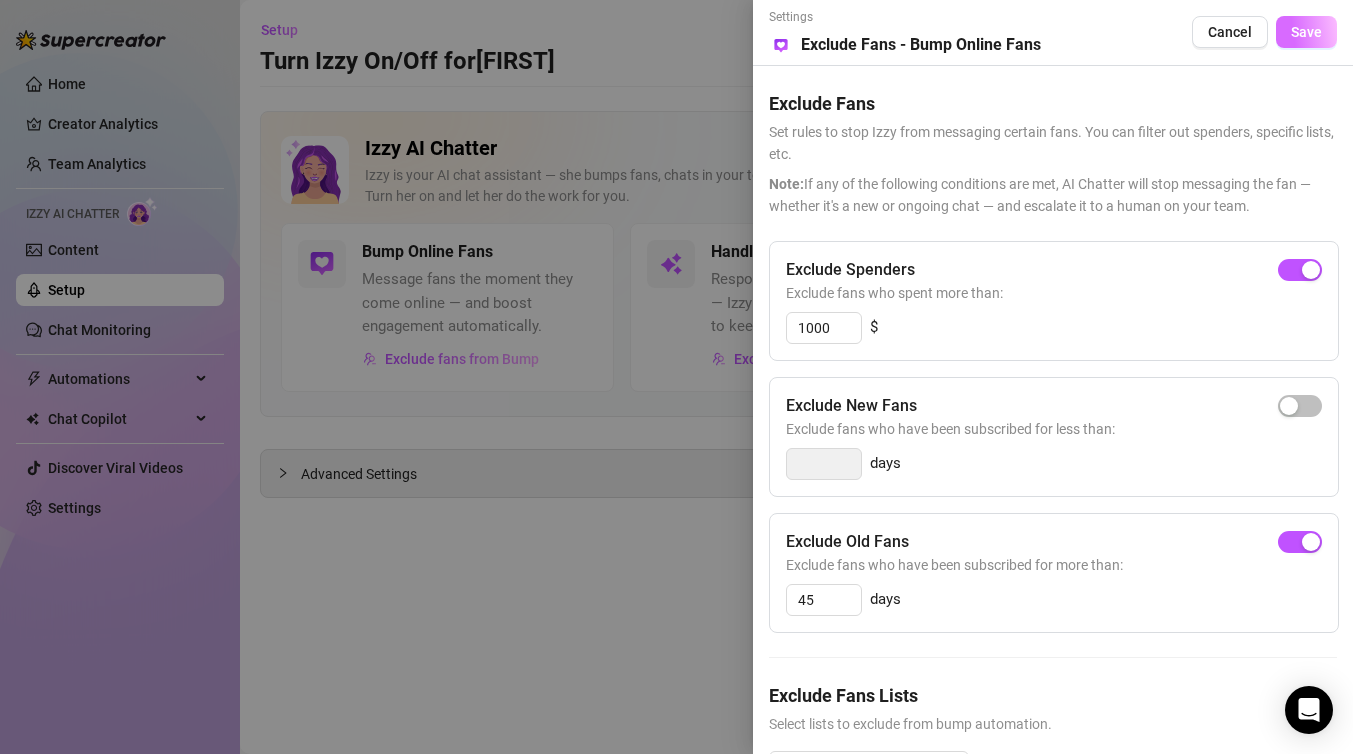 click on "Save" at bounding box center (1306, 32) 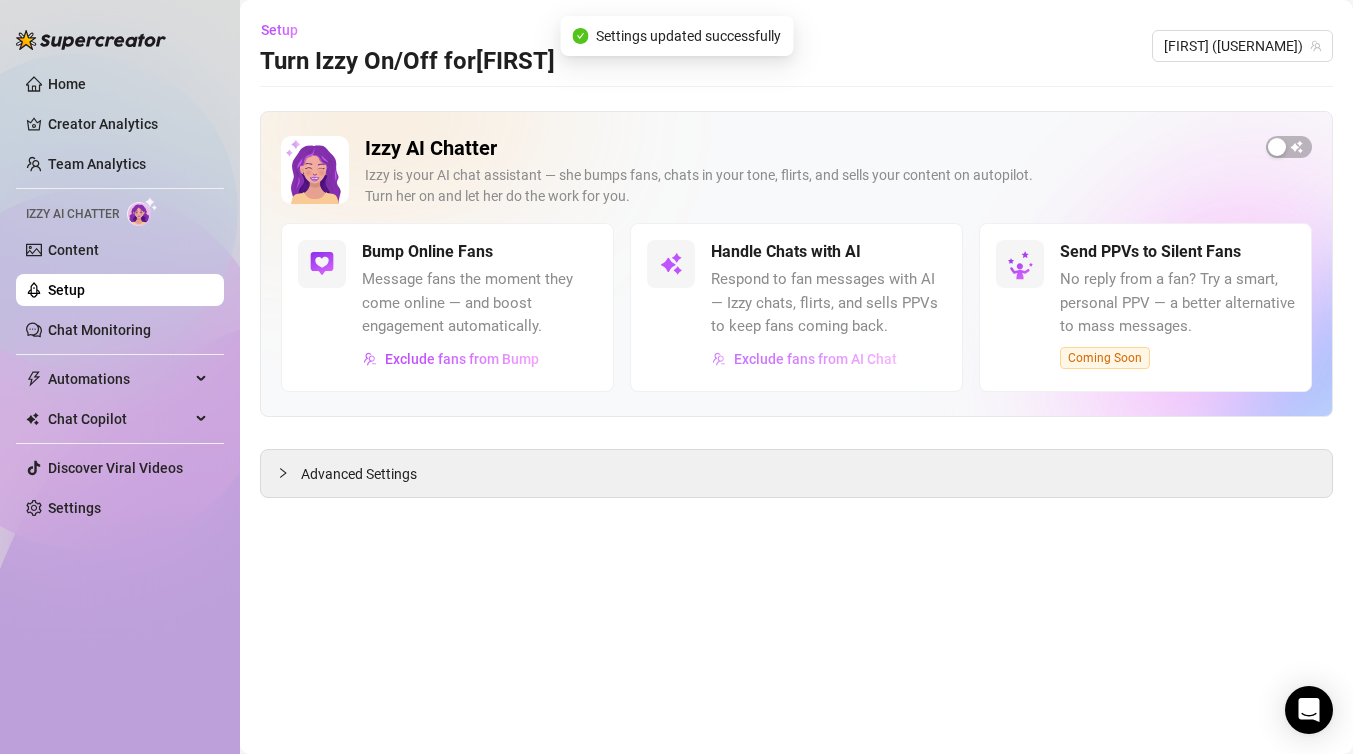 click on "Exclude fans from AI Chat" at bounding box center [815, 359] 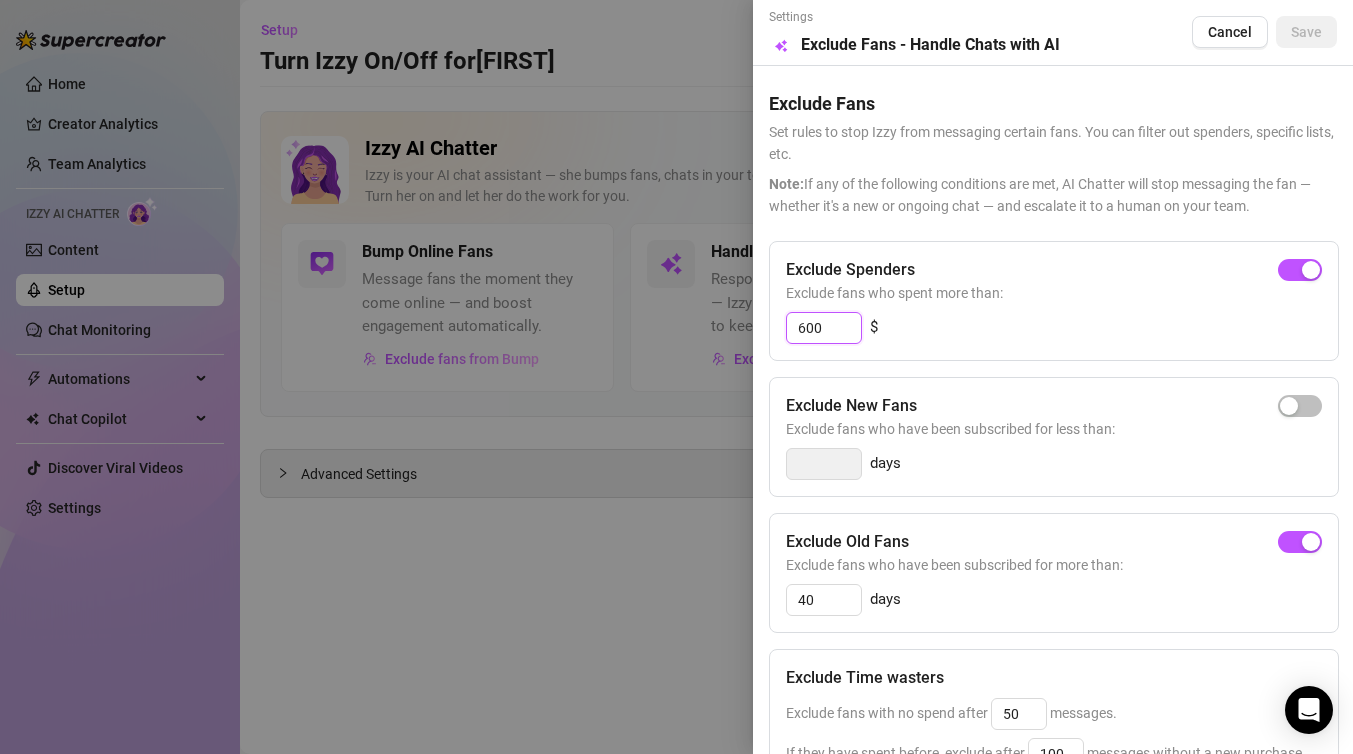click on "600" at bounding box center (824, 328) 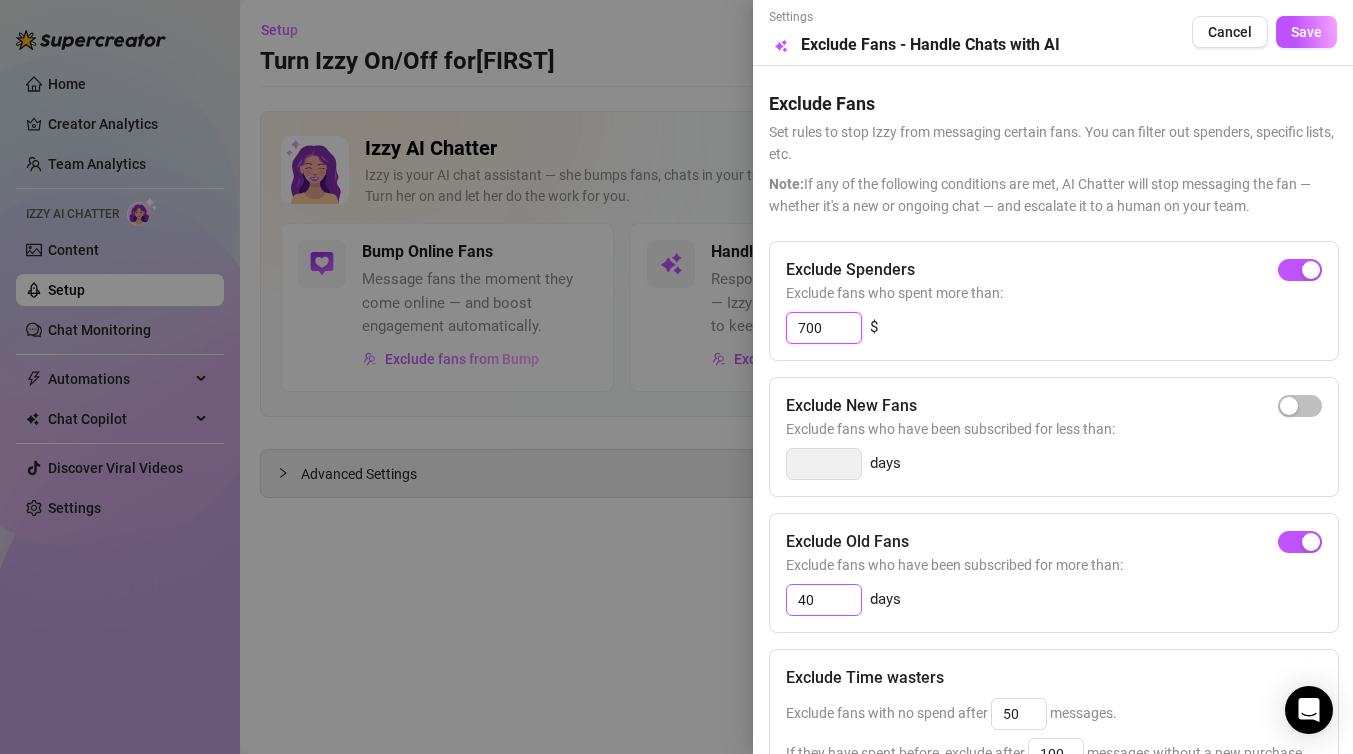 type on "700" 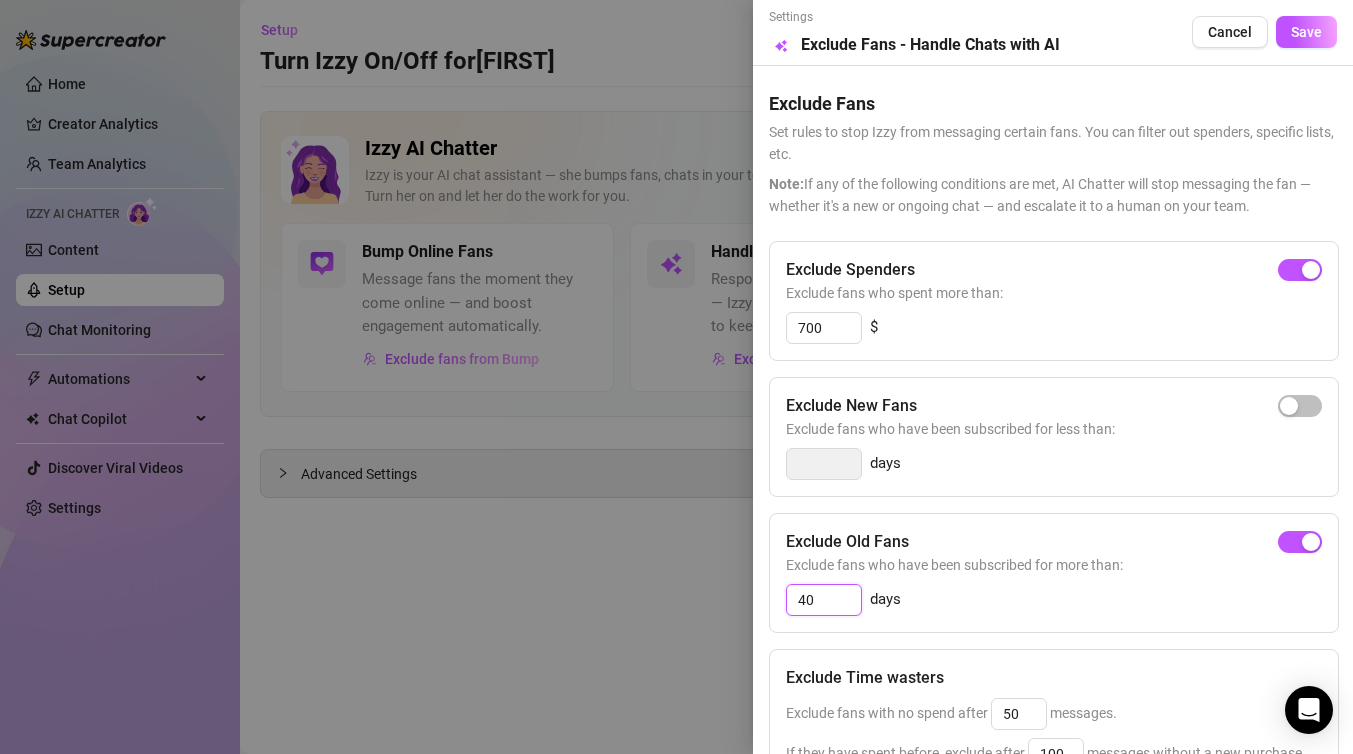 click on "40" at bounding box center [824, 600] 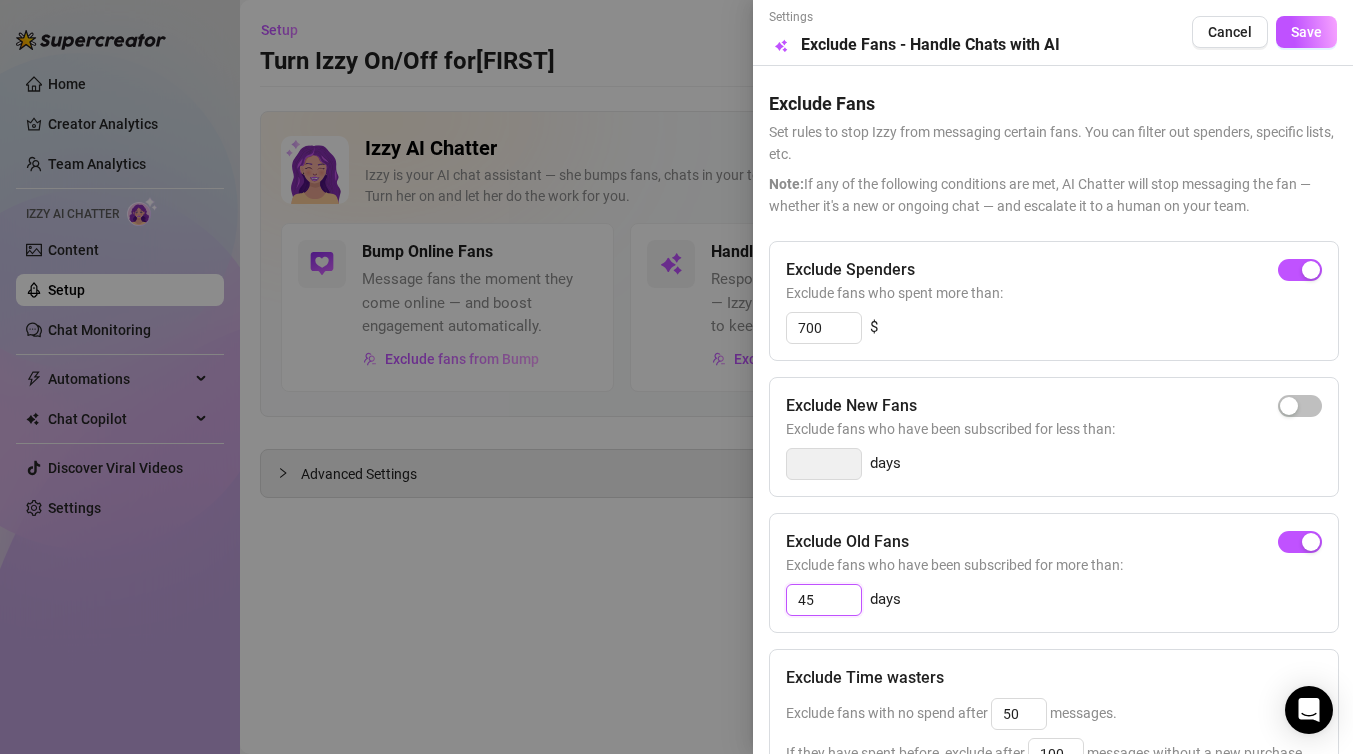 type on "45" 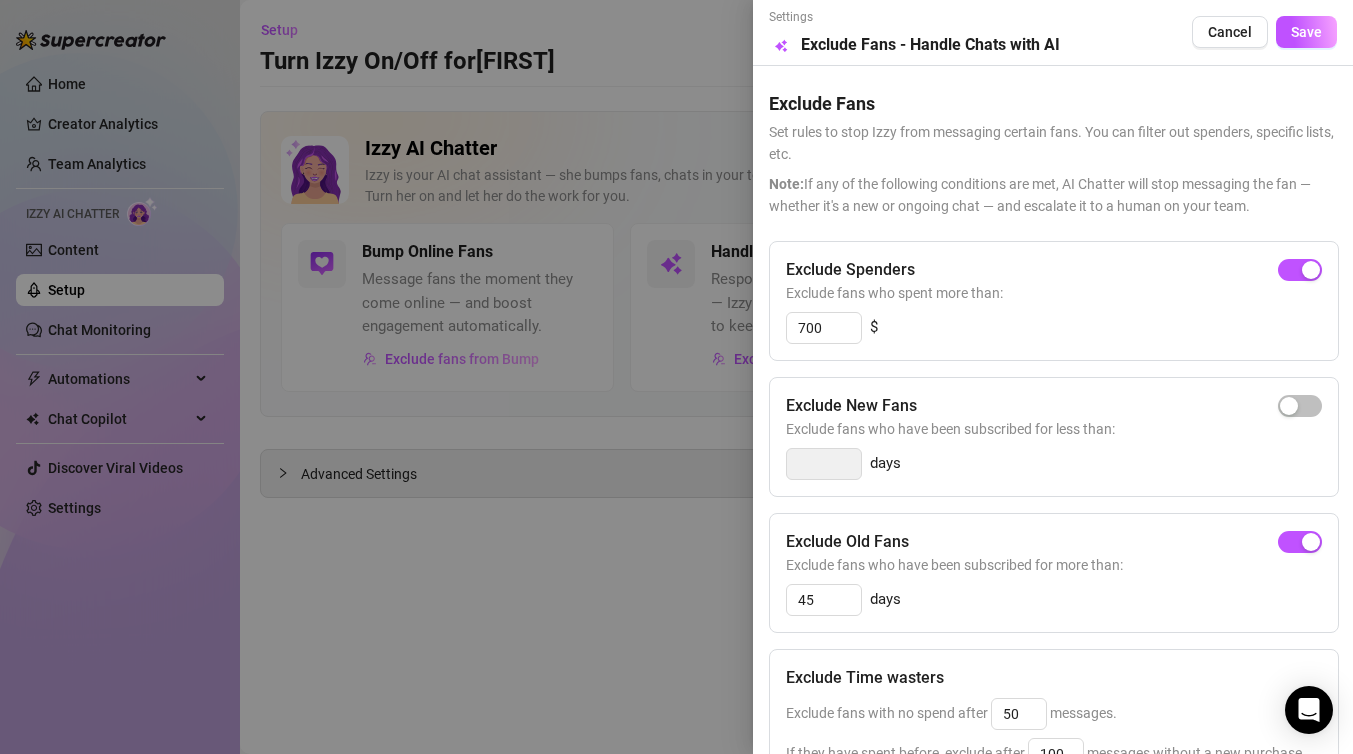 click on "45 days" at bounding box center (1054, 600) 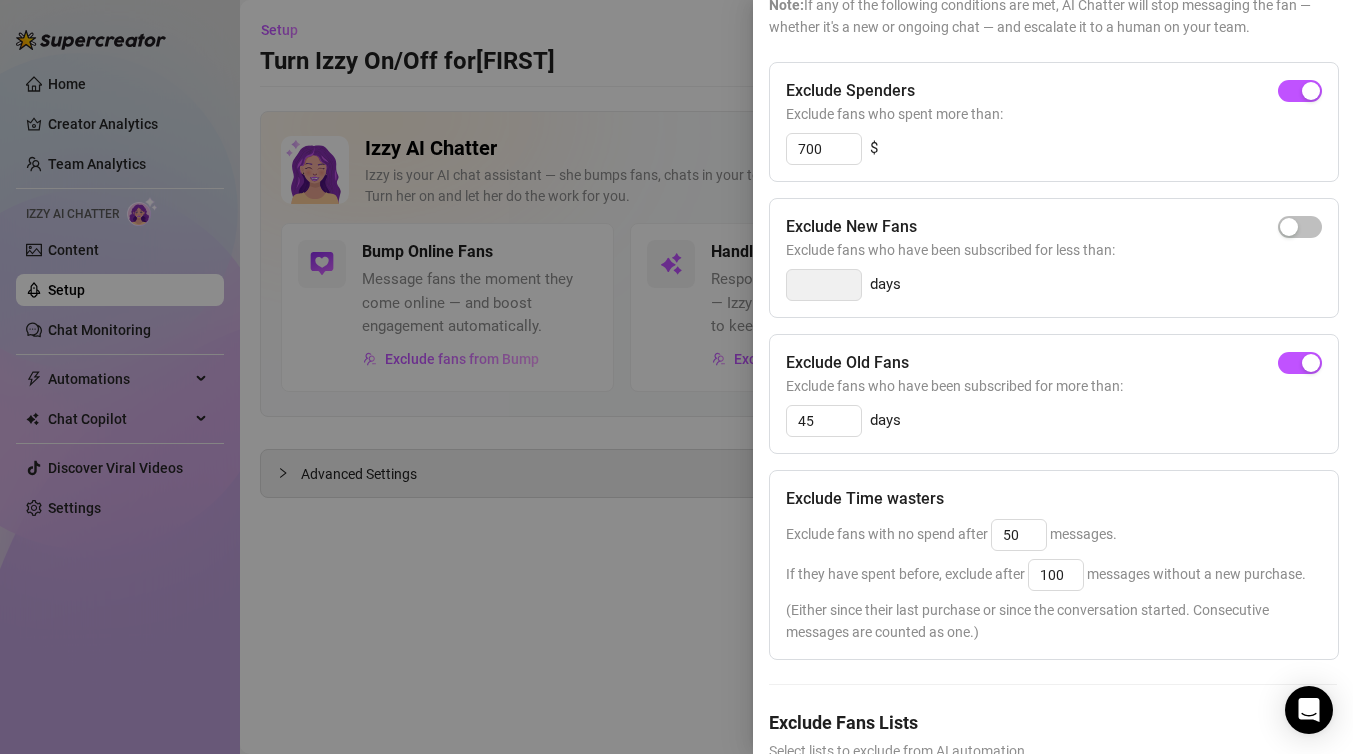 scroll, scrollTop: 275, scrollLeft: 0, axis: vertical 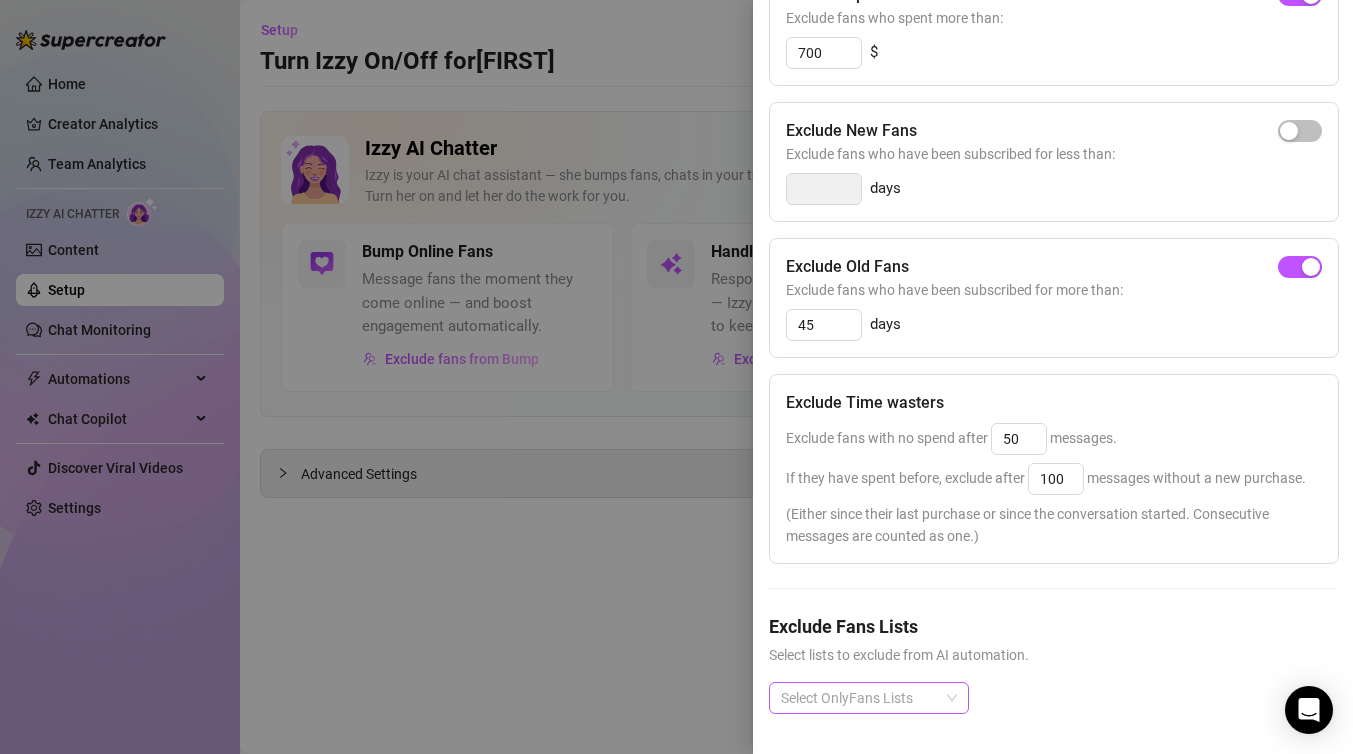 click on "Select OnlyFans Lists" at bounding box center [869, 698] 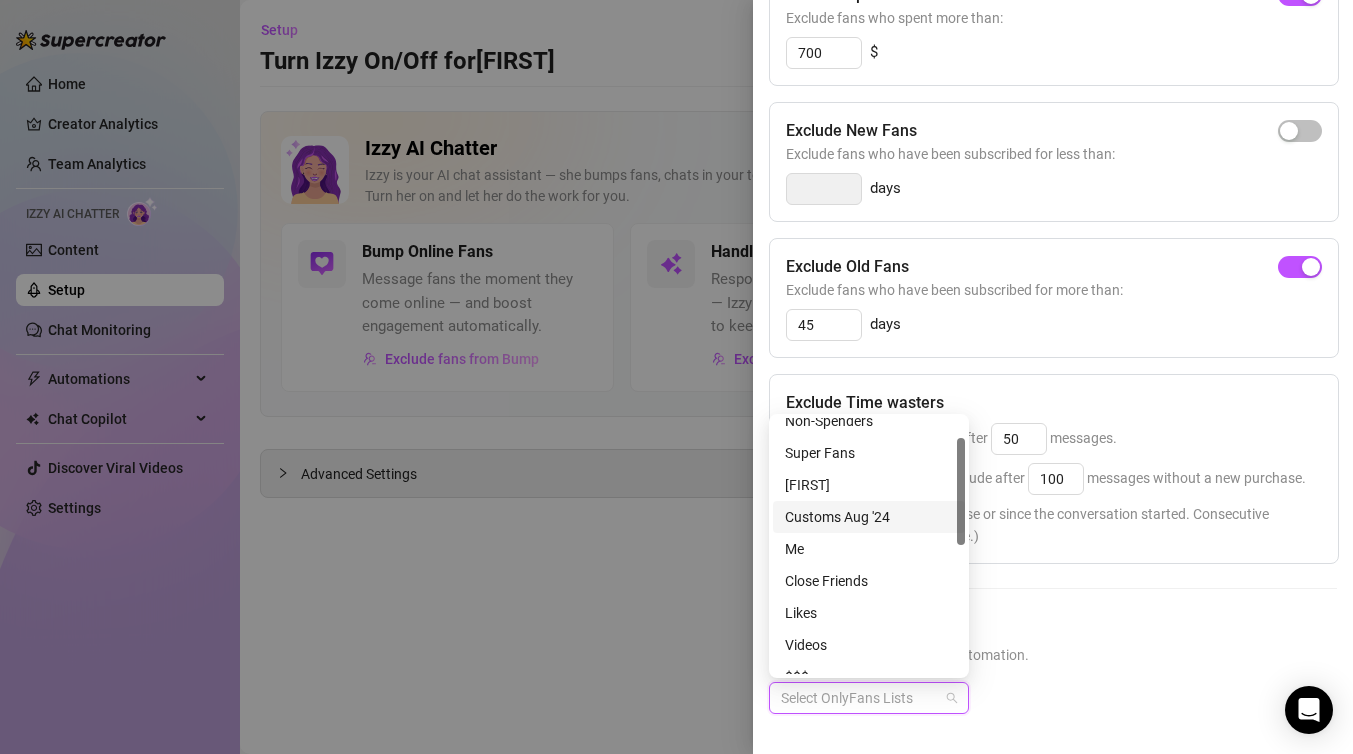 scroll, scrollTop: 47, scrollLeft: 0, axis: vertical 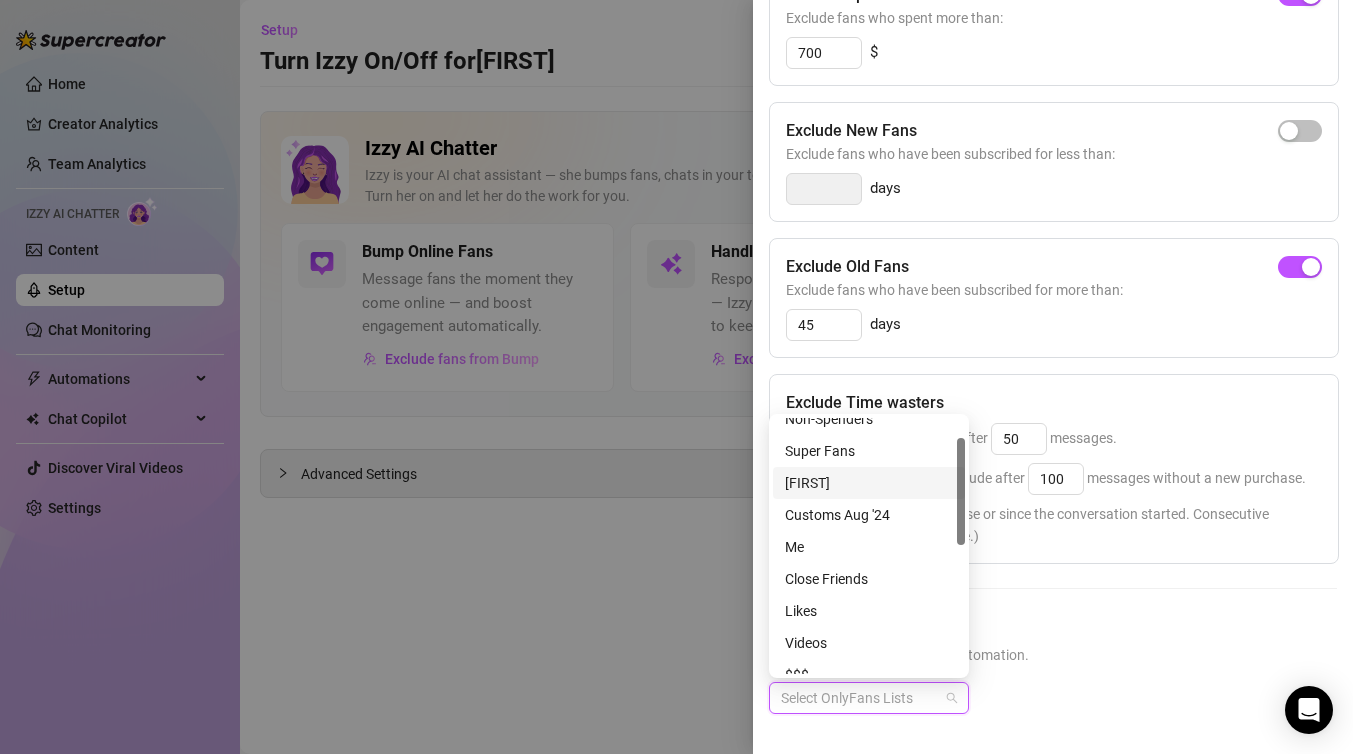 click on "[FIRST]" at bounding box center [869, 483] 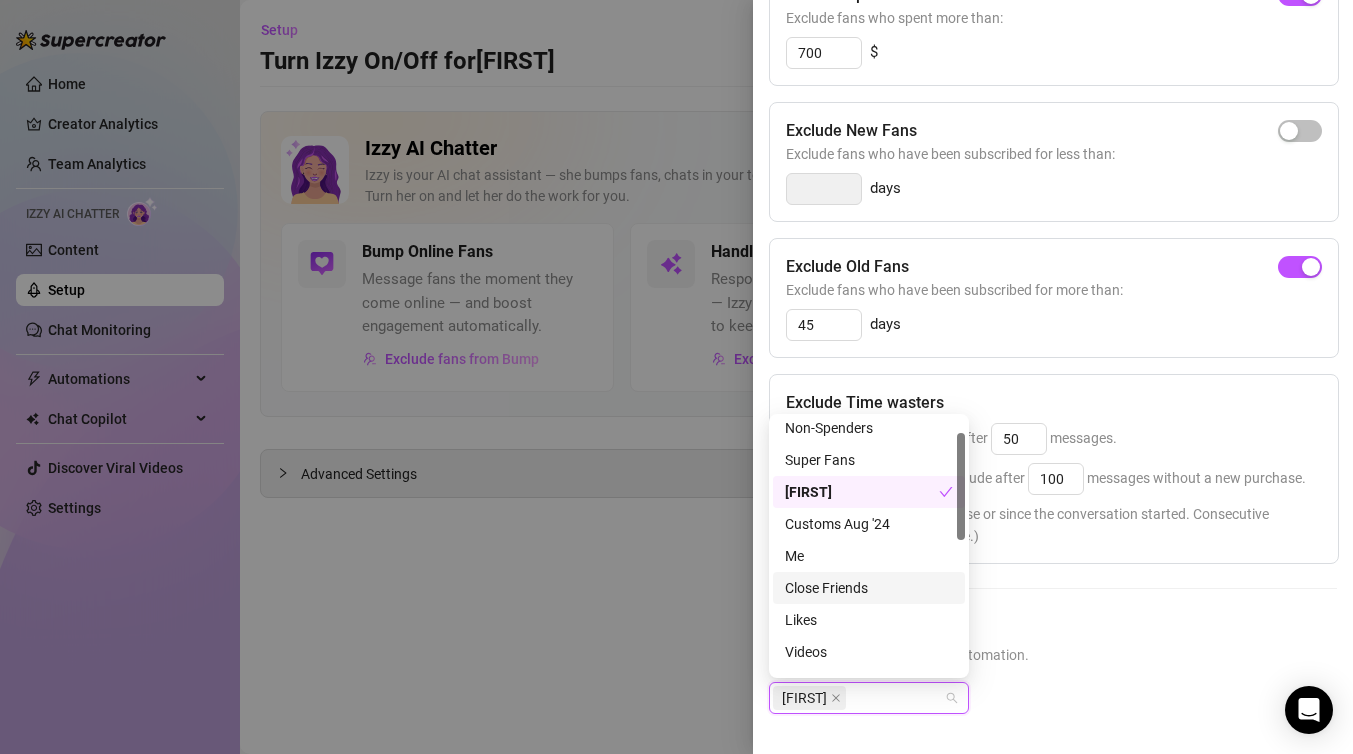 scroll, scrollTop: 0, scrollLeft: 0, axis: both 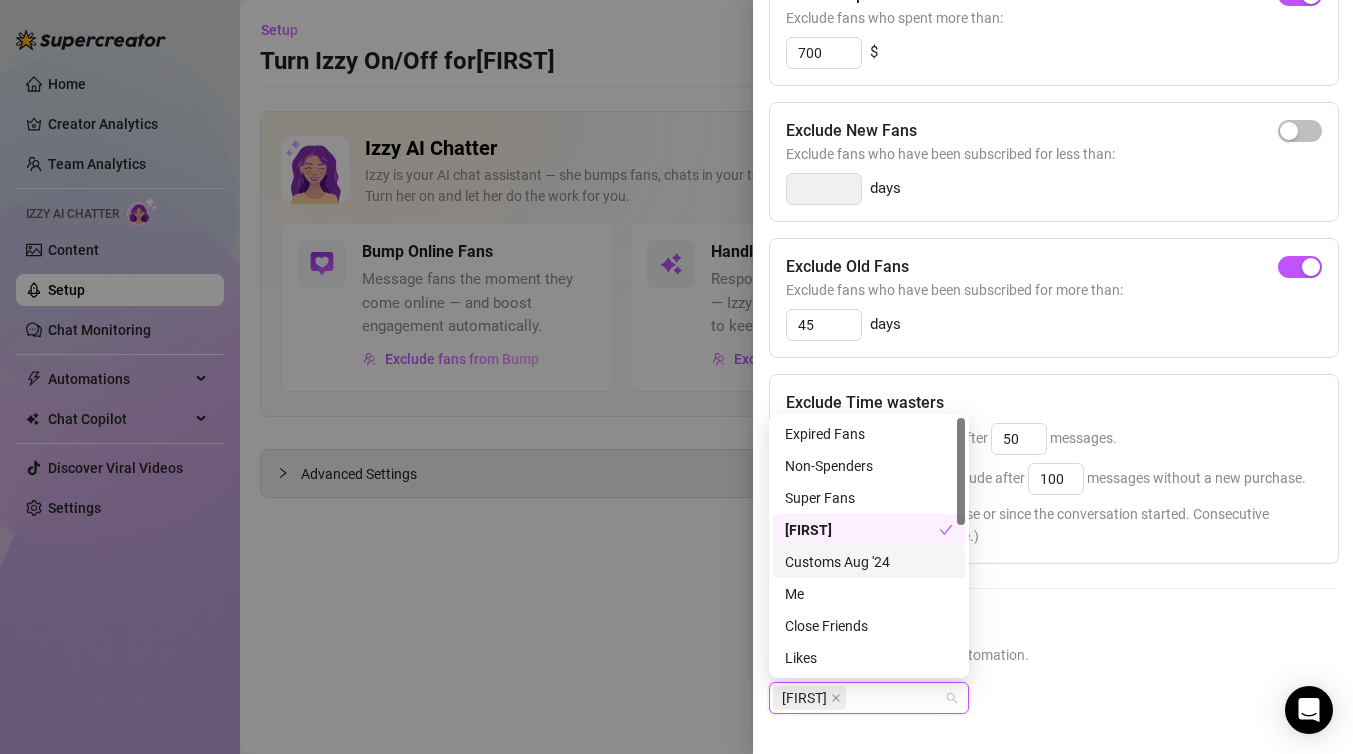 click at bounding box center [1053, 588] 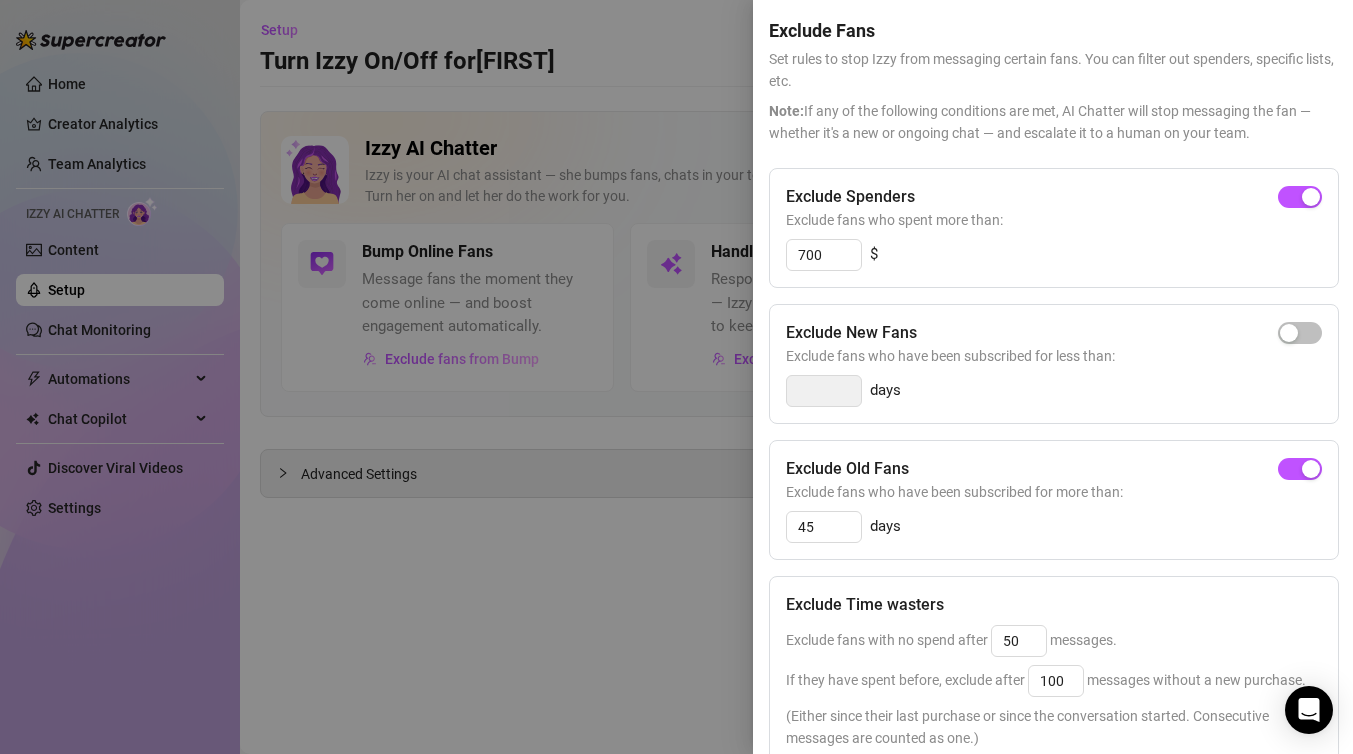 scroll, scrollTop: 0, scrollLeft: 0, axis: both 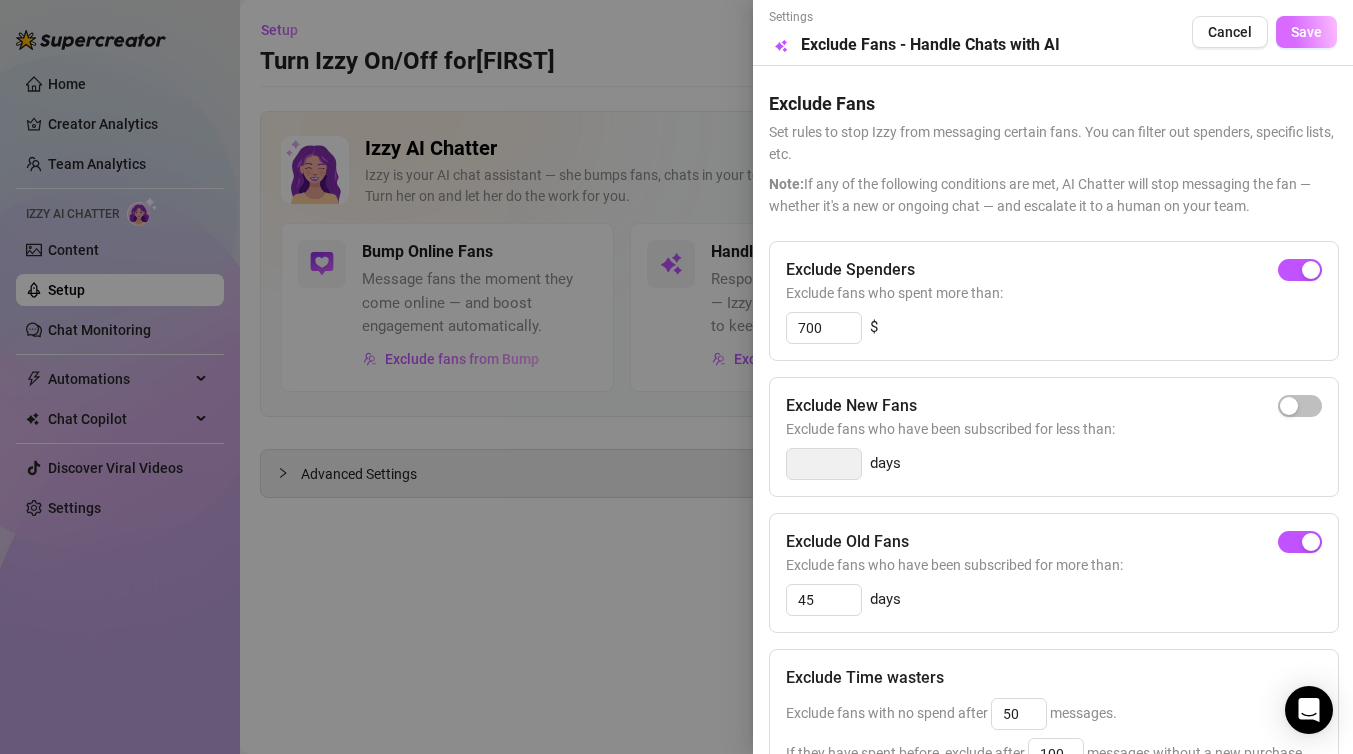 click on "Save" at bounding box center [1306, 32] 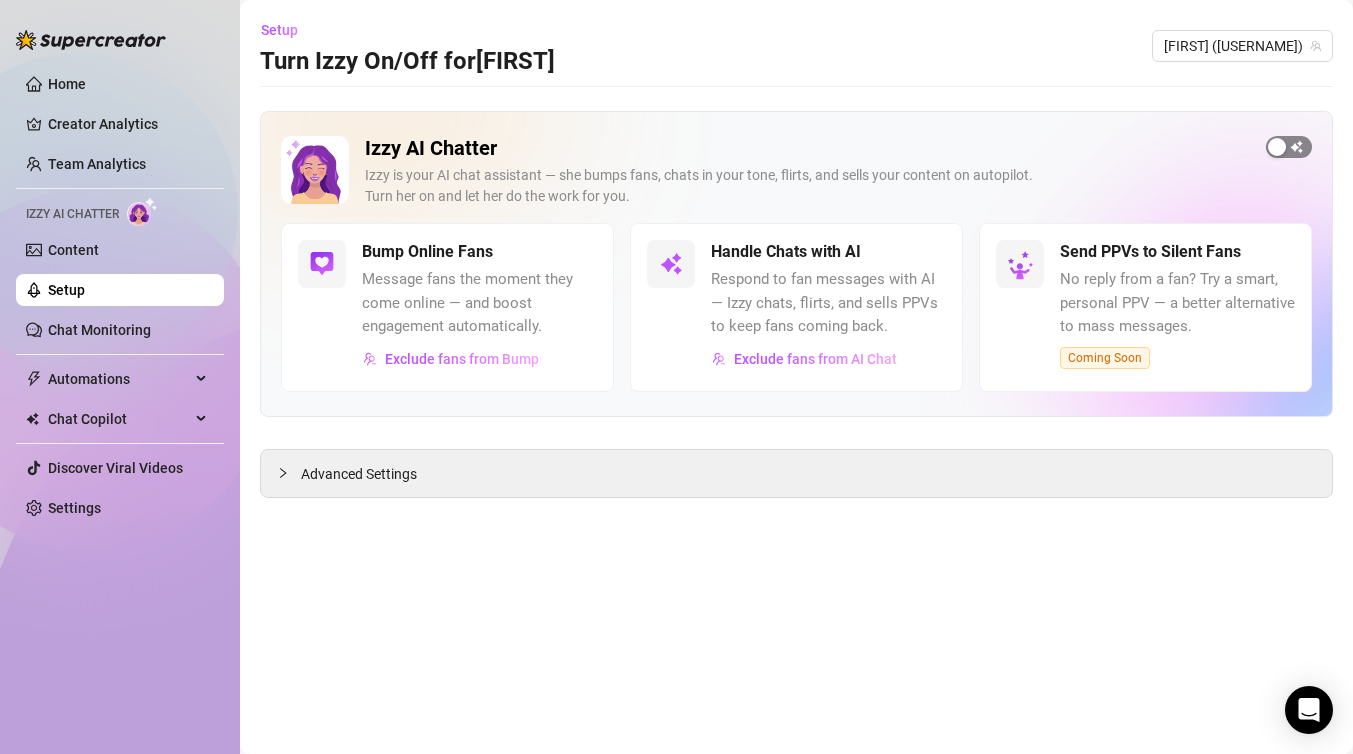 click at bounding box center (1289, 147) 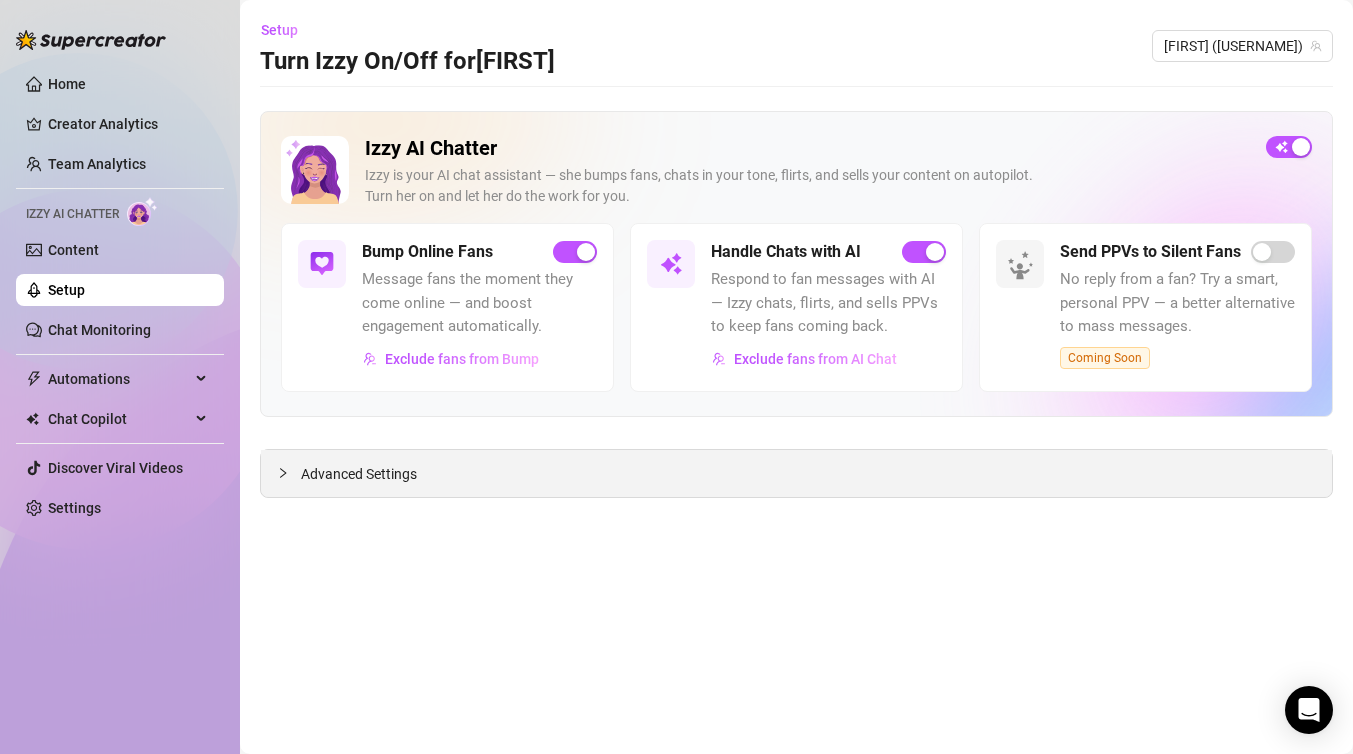 click on "Advanced Settings" at bounding box center [359, 474] 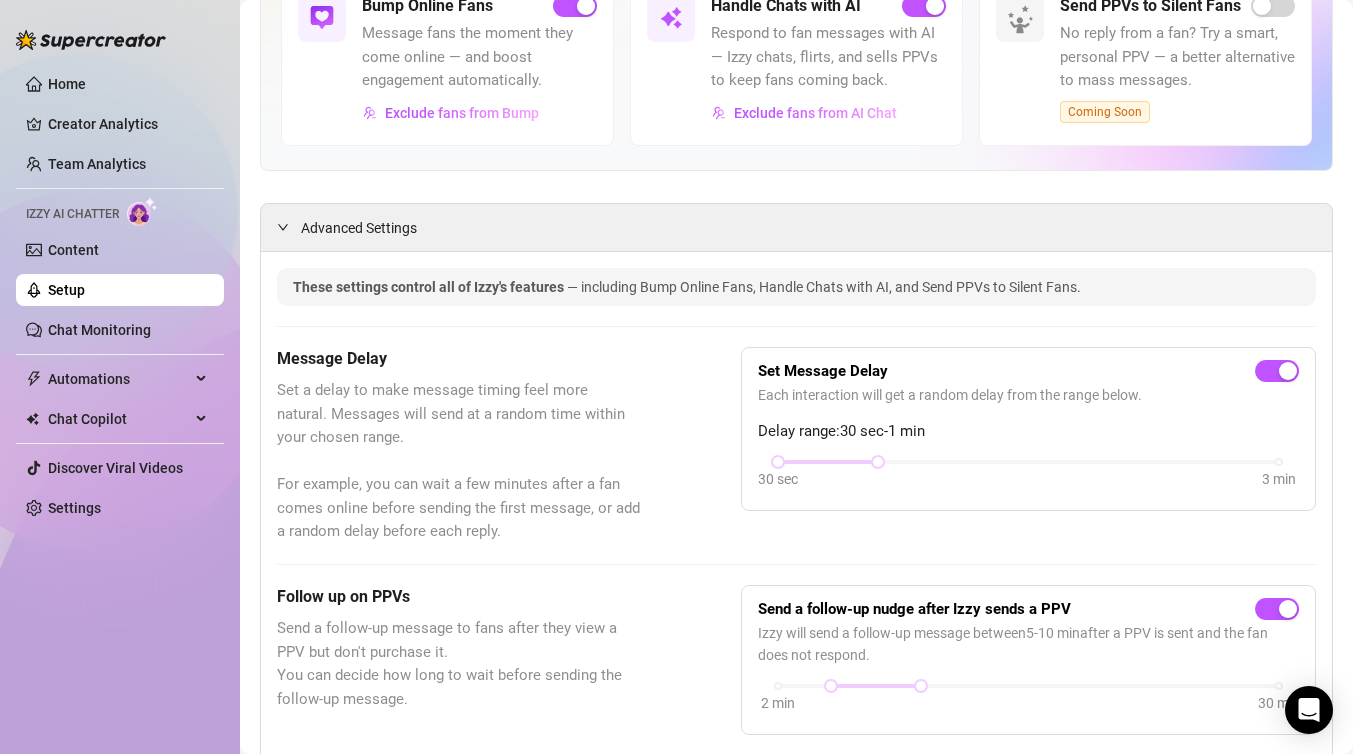 scroll, scrollTop: 0, scrollLeft: 0, axis: both 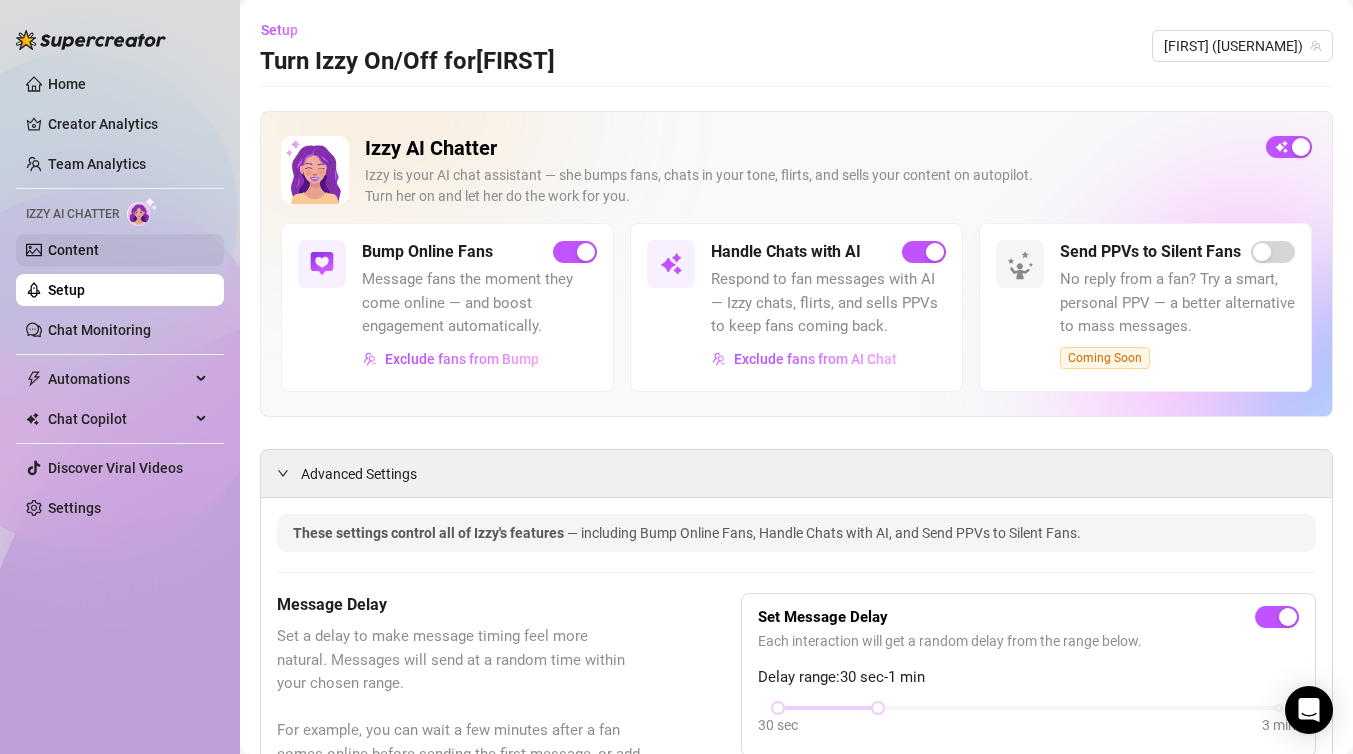 click on "Content" at bounding box center [73, 250] 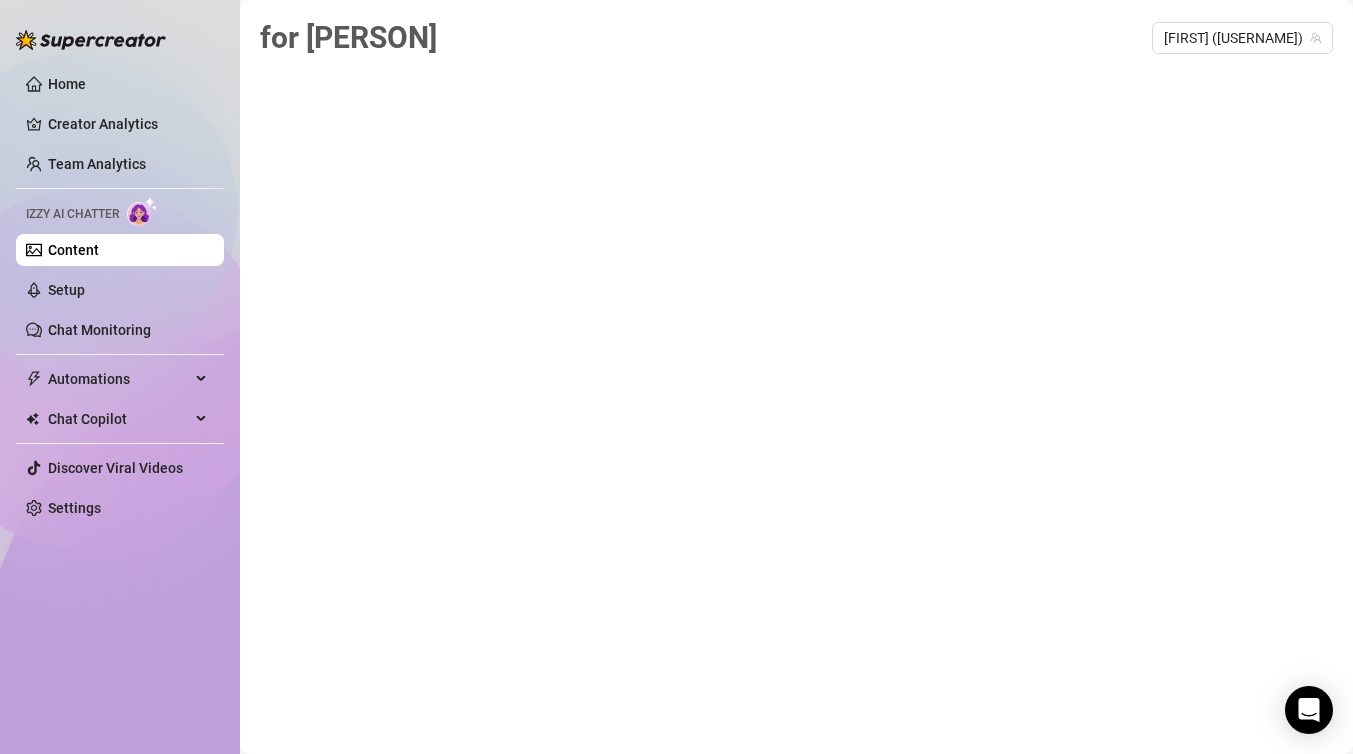 click on "Content" at bounding box center [73, 250] 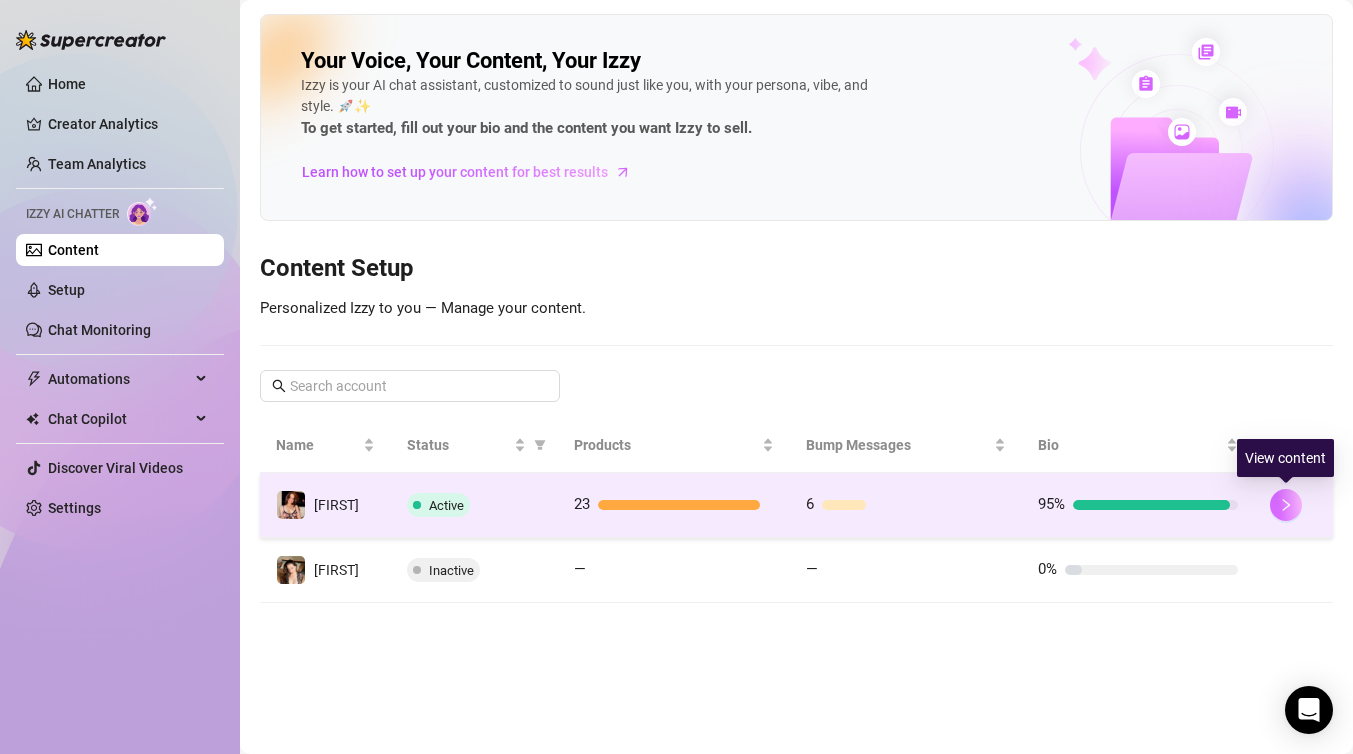 click 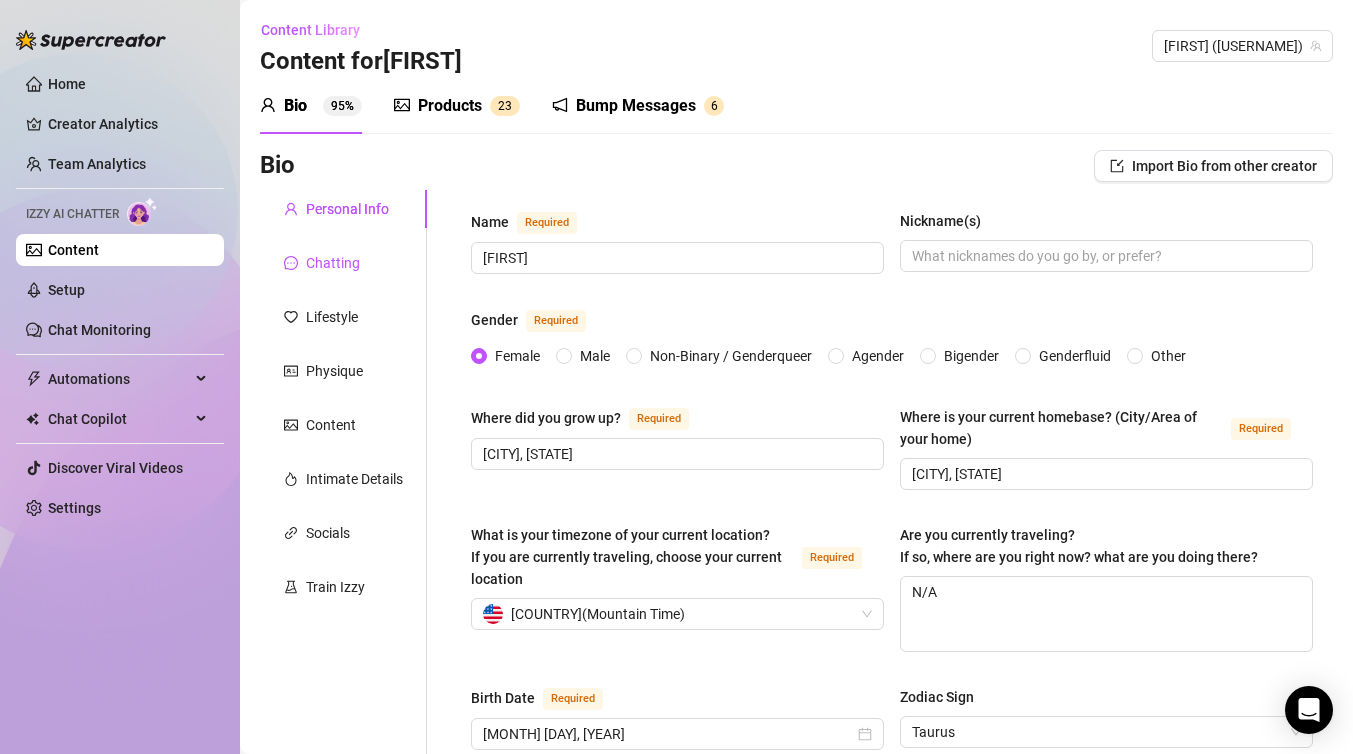 click on "Chatting" at bounding box center [333, 263] 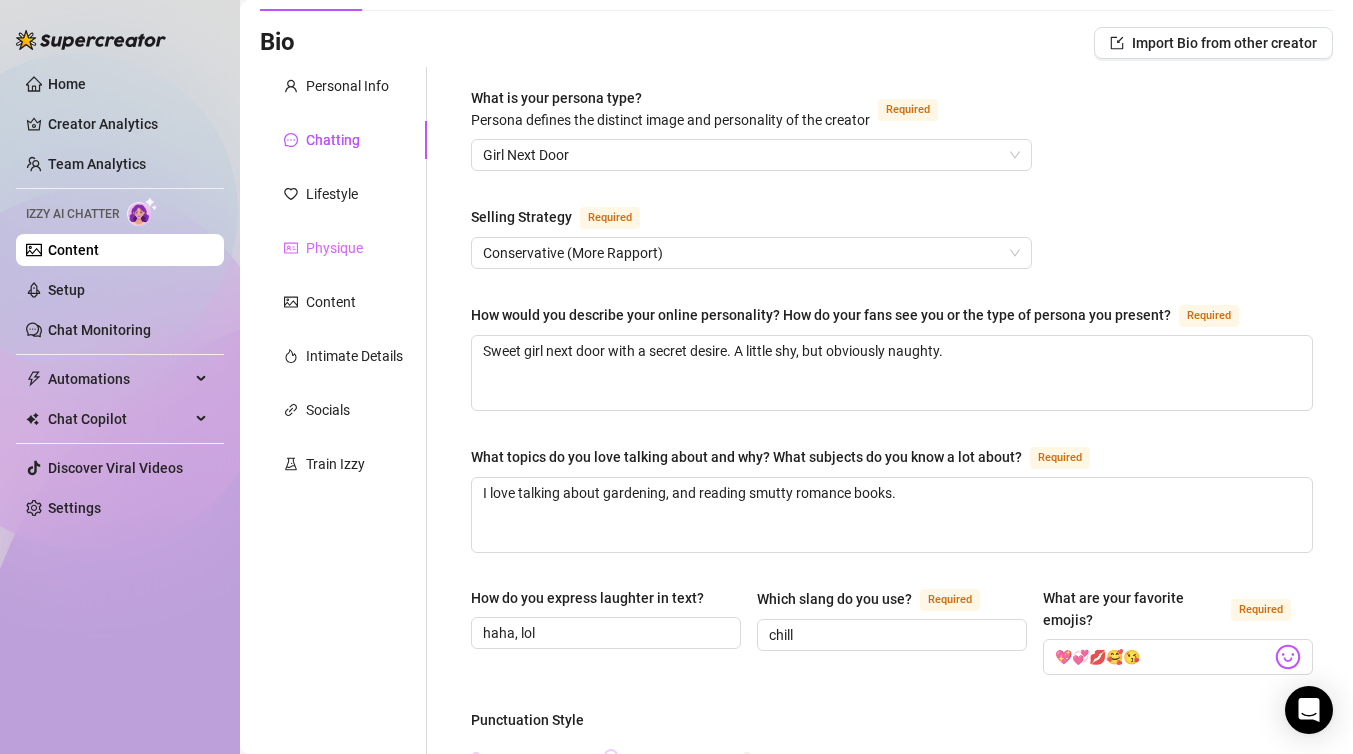 scroll, scrollTop: 124, scrollLeft: 0, axis: vertical 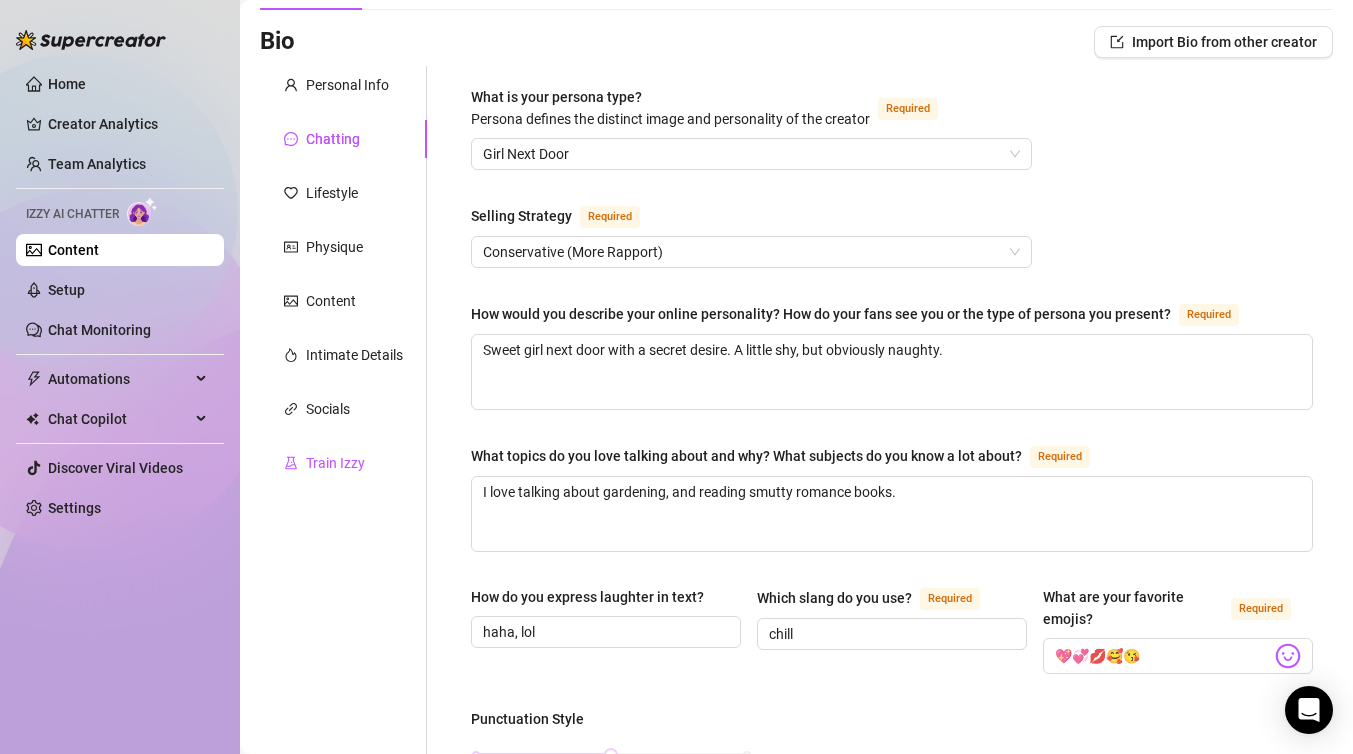 click on "Train Izzy" at bounding box center (335, 463) 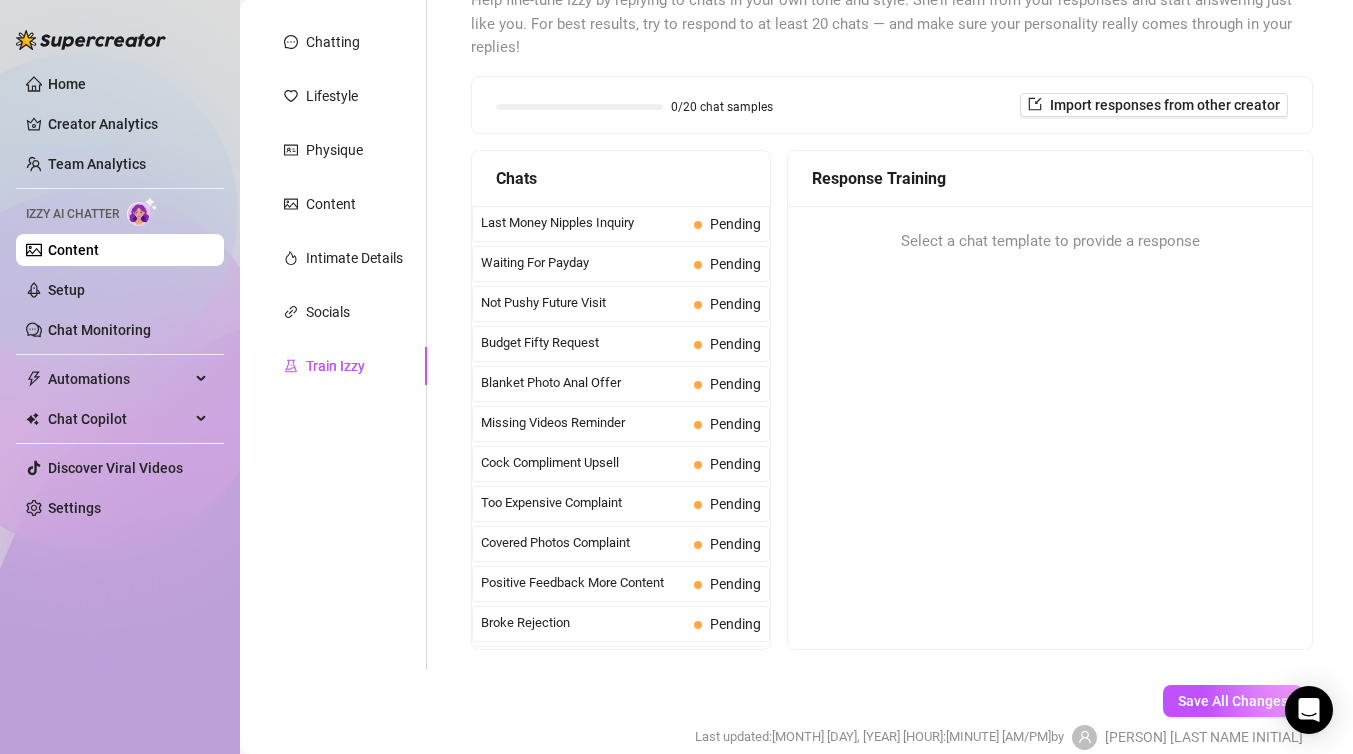 scroll, scrollTop: 224, scrollLeft: 0, axis: vertical 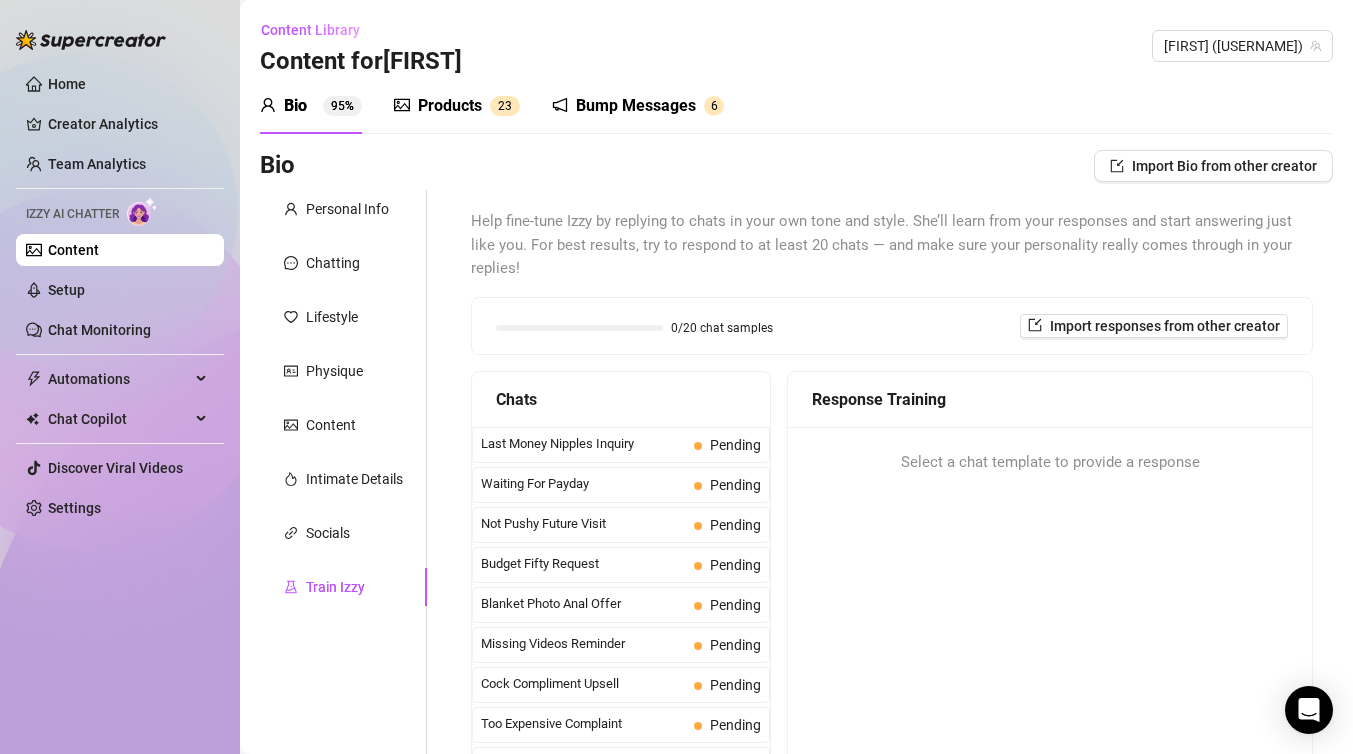 click on "Products" at bounding box center (450, 106) 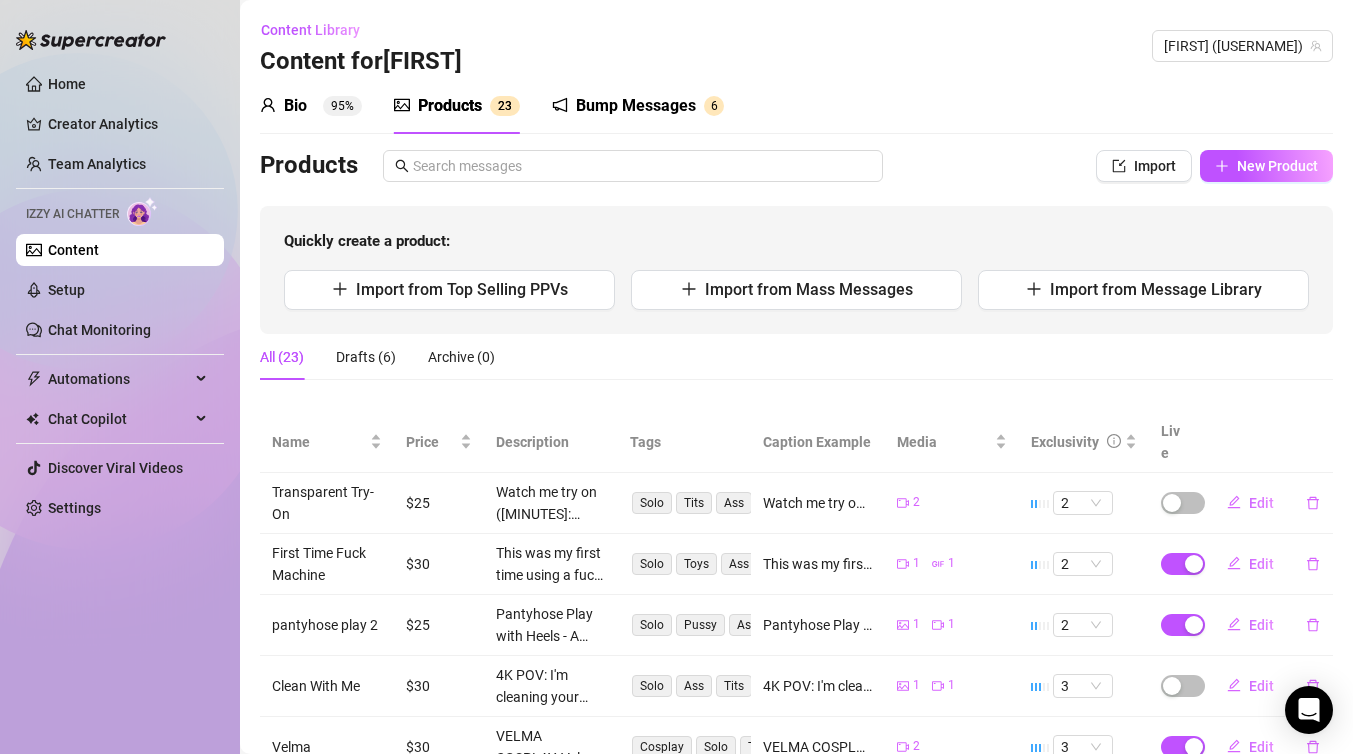 click on "Bump Messages" at bounding box center [636, 106] 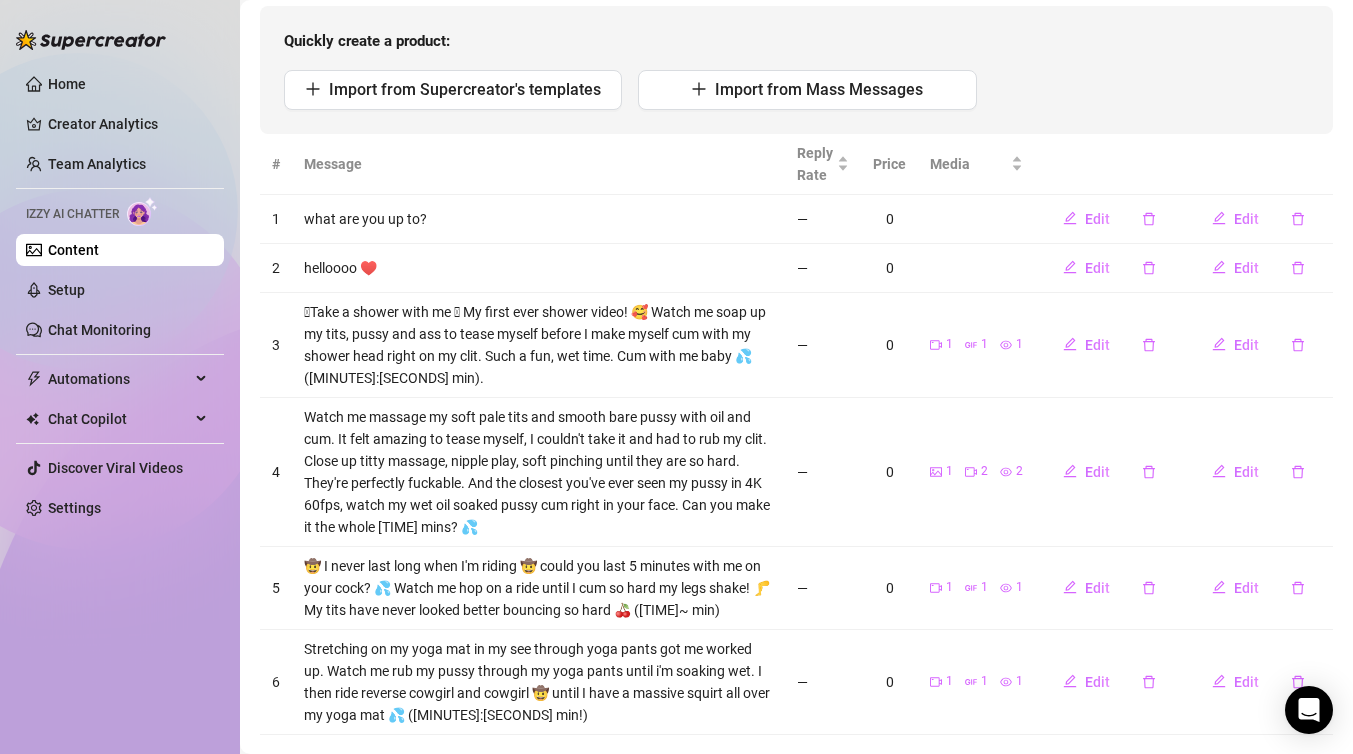 scroll, scrollTop: 0, scrollLeft: 0, axis: both 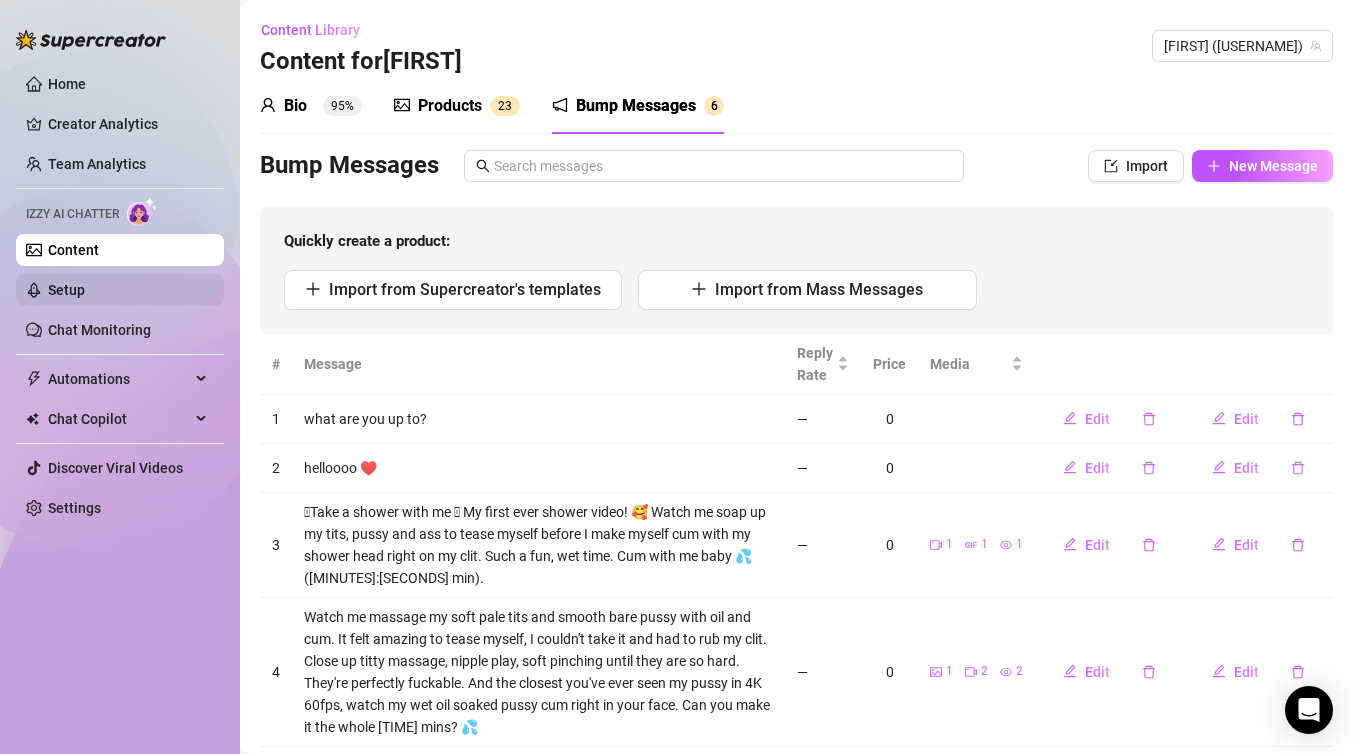 click on "Setup" at bounding box center (66, 290) 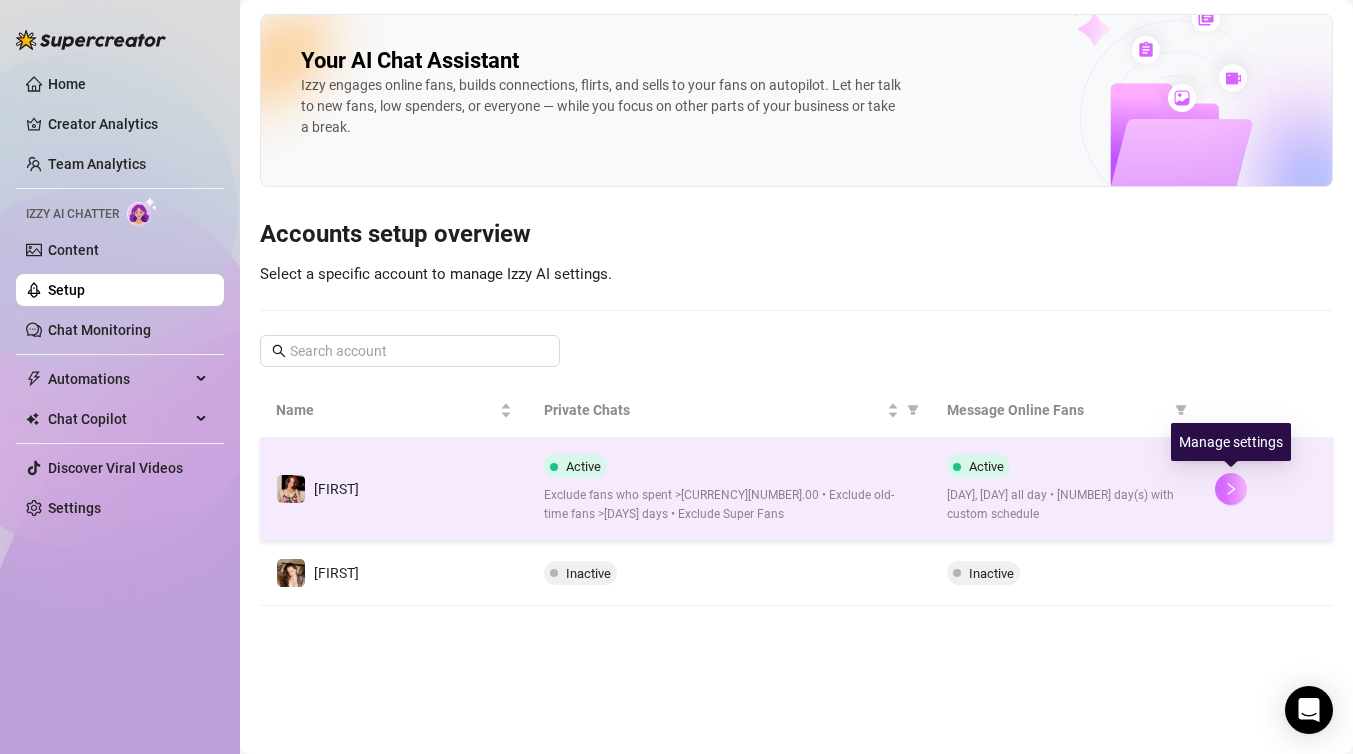 click at bounding box center (1231, 489) 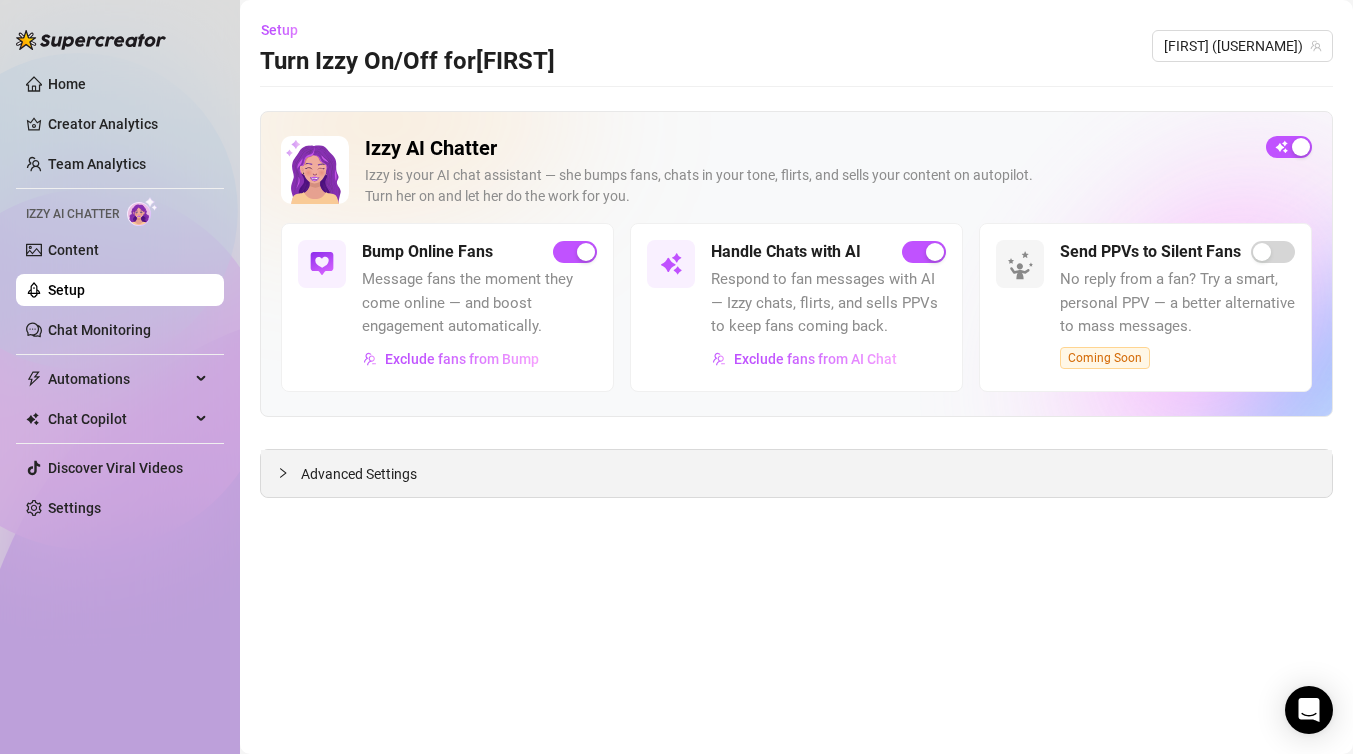 click on "Advanced Settings" at bounding box center (359, 474) 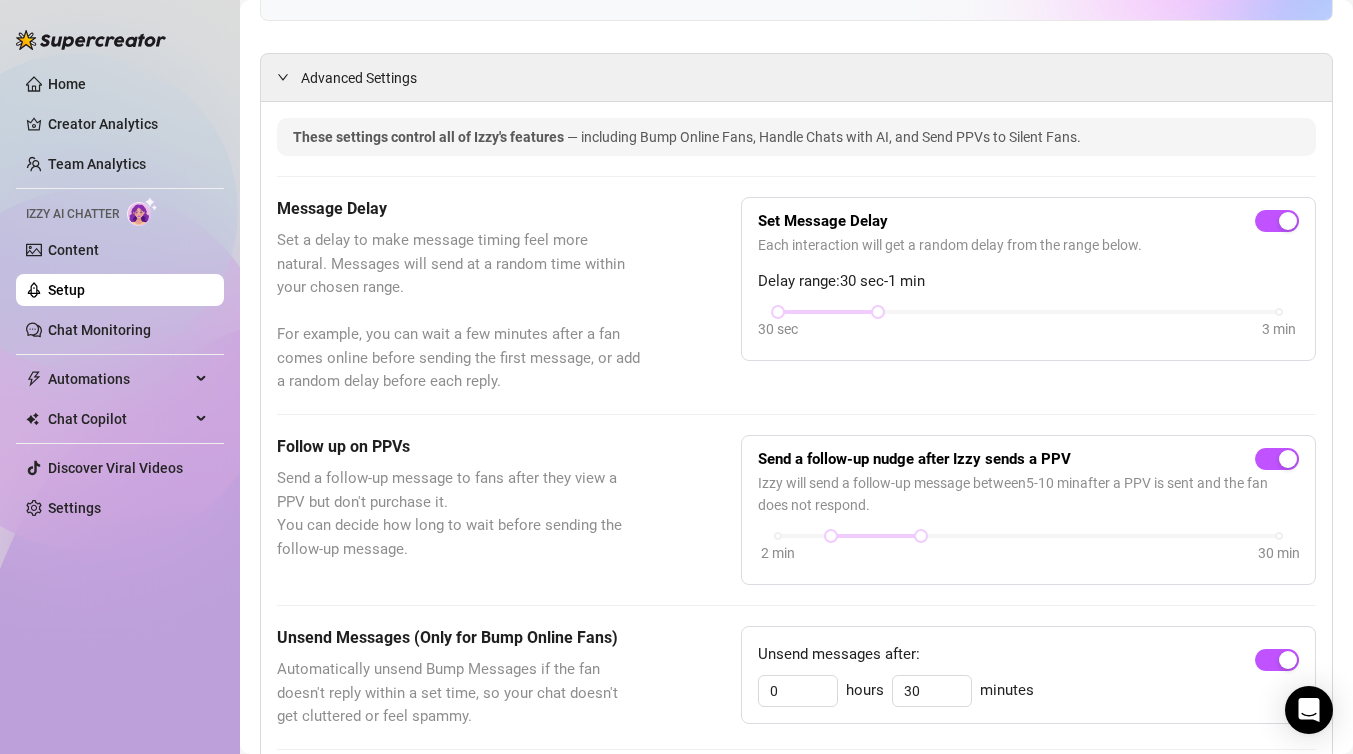 scroll, scrollTop: 353, scrollLeft: 0, axis: vertical 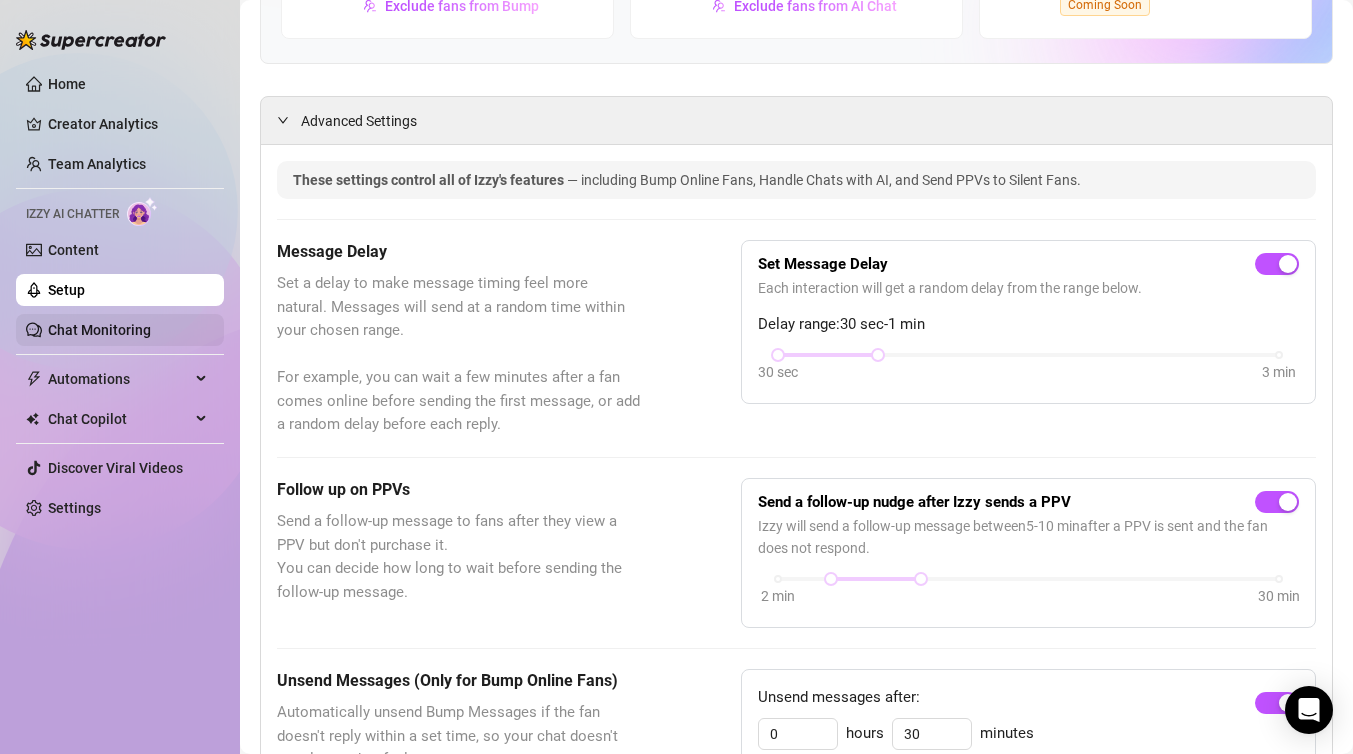 click on "Chat Monitoring" at bounding box center (99, 330) 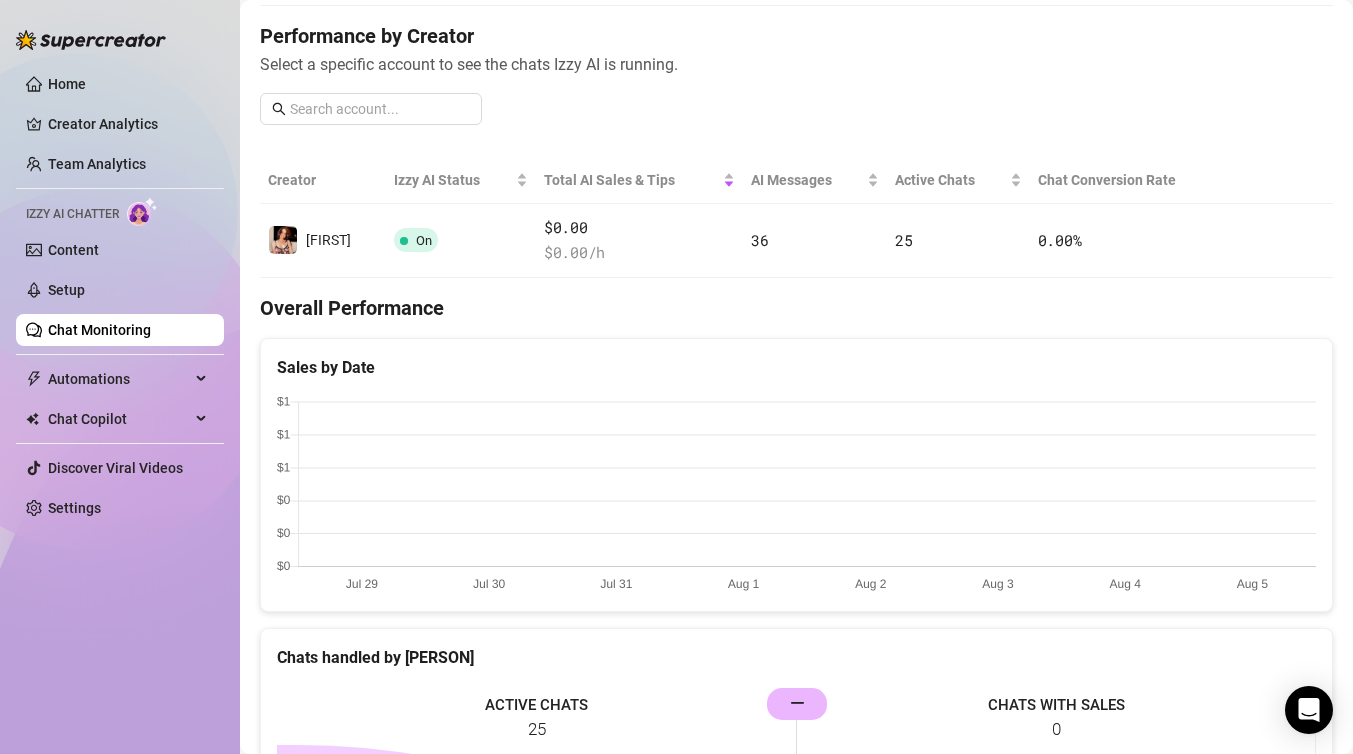 scroll, scrollTop: 0, scrollLeft: 0, axis: both 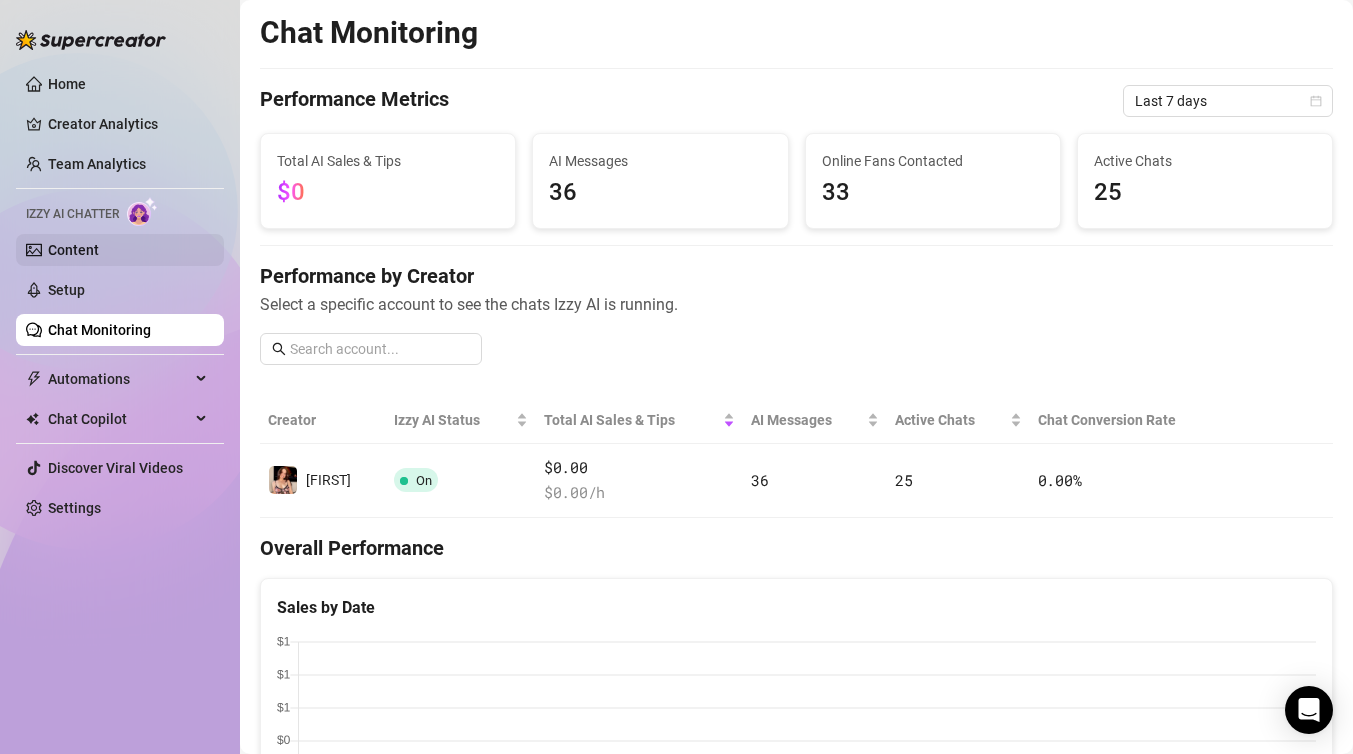 click on "Content" at bounding box center (73, 250) 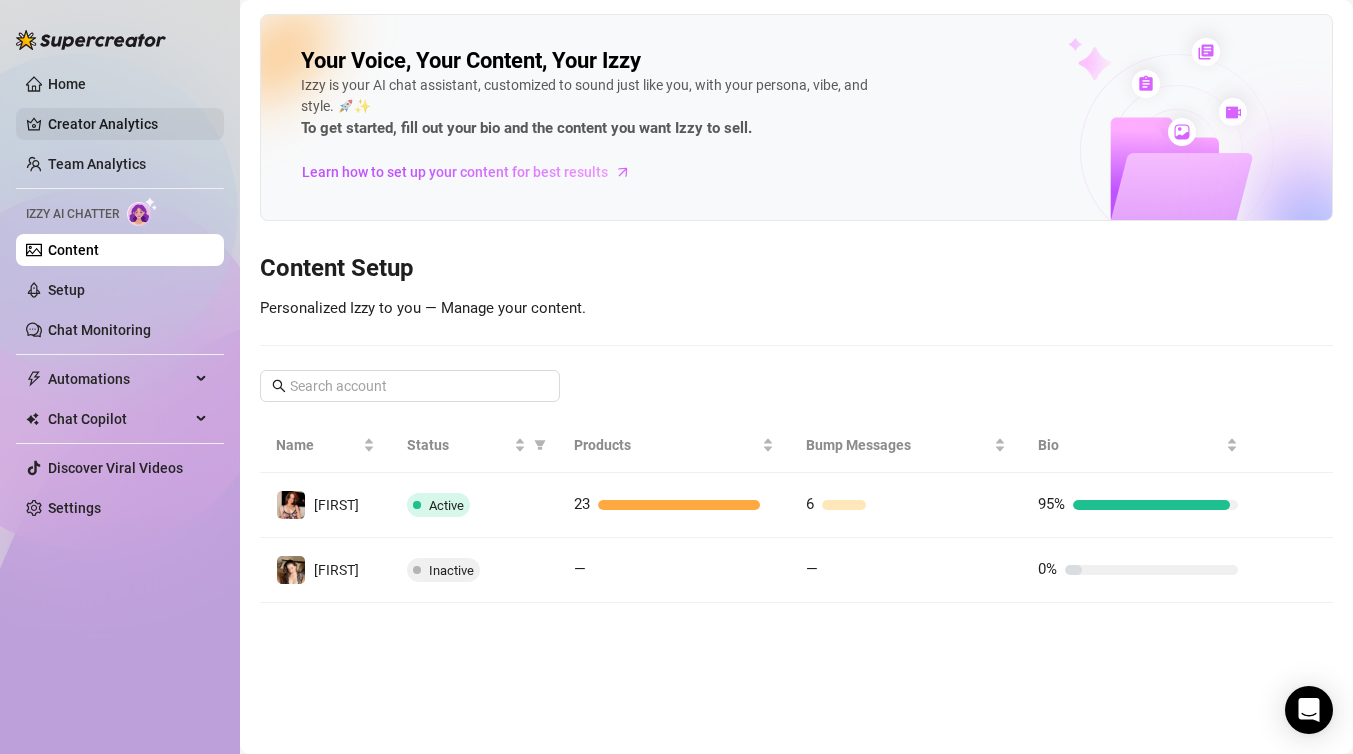 click on "Creator Analytics" at bounding box center (128, 124) 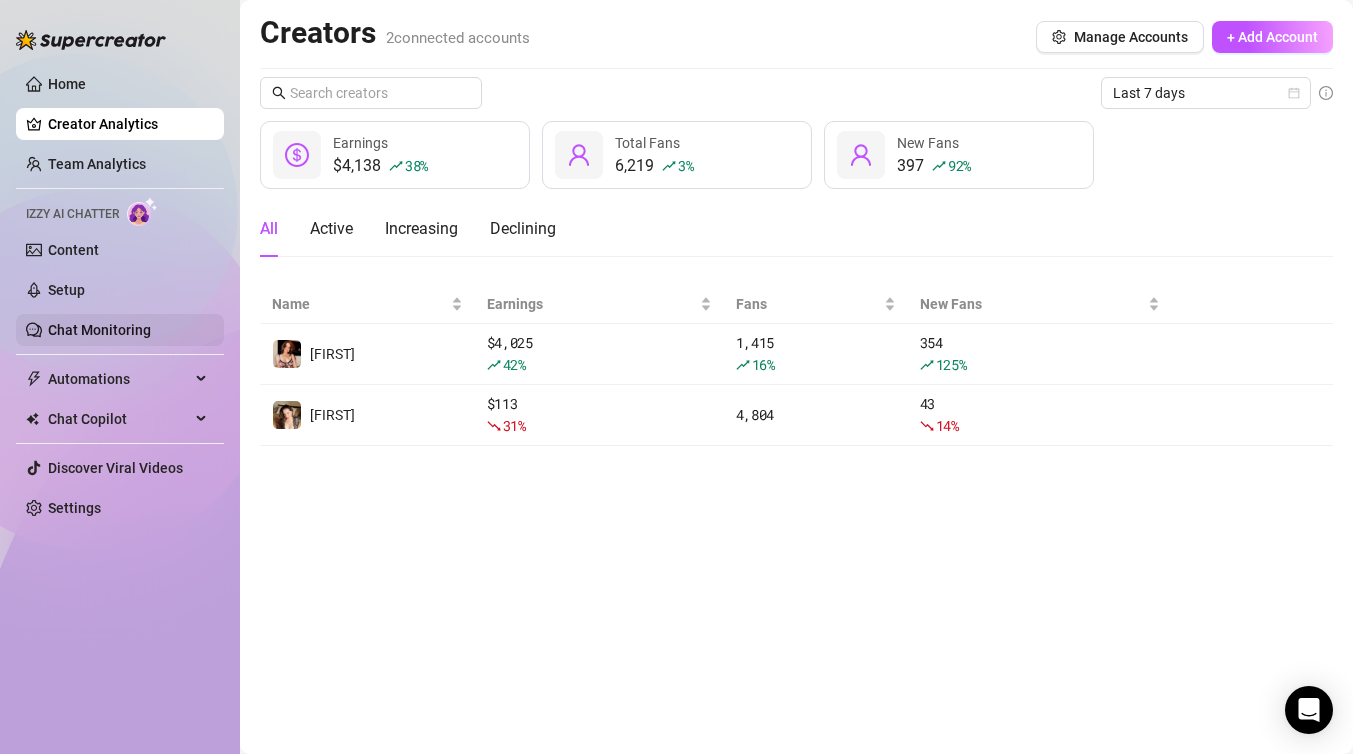 click on "Chat Monitoring" at bounding box center (99, 330) 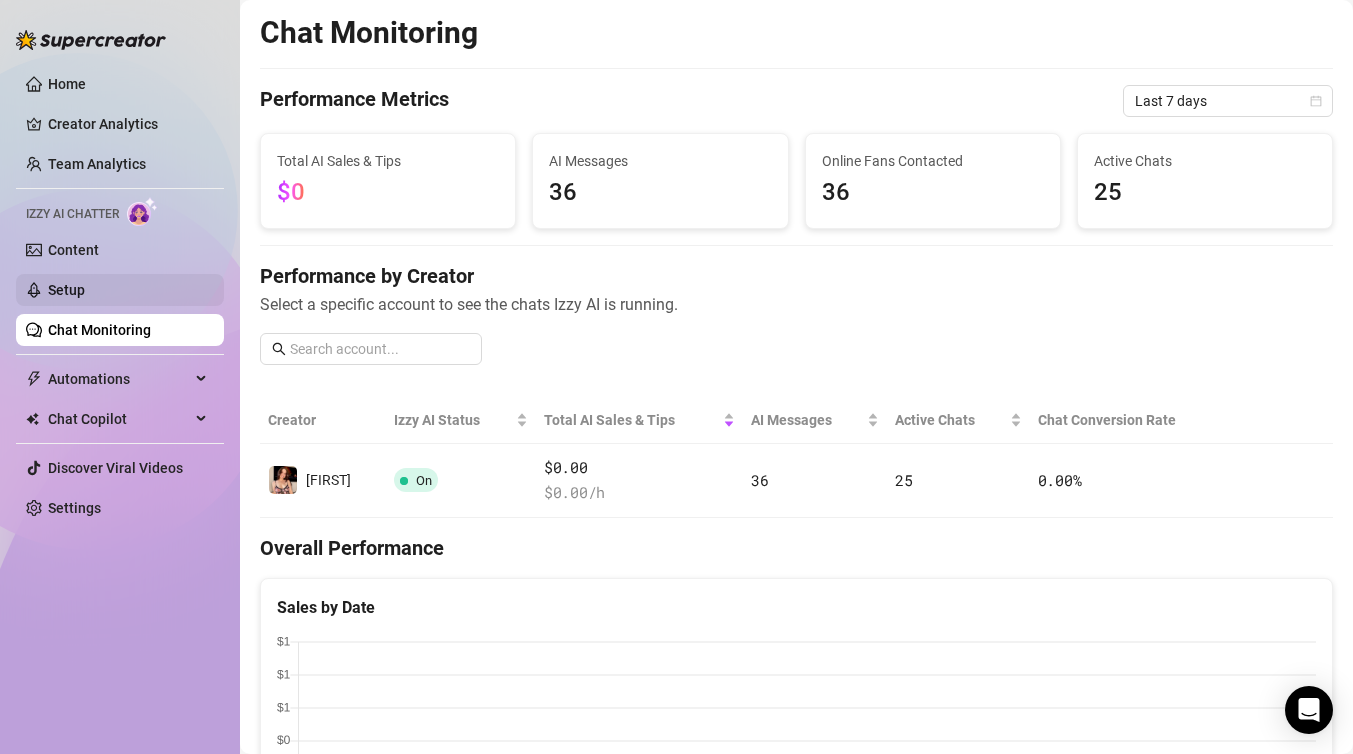 click on "Setup" at bounding box center (66, 290) 